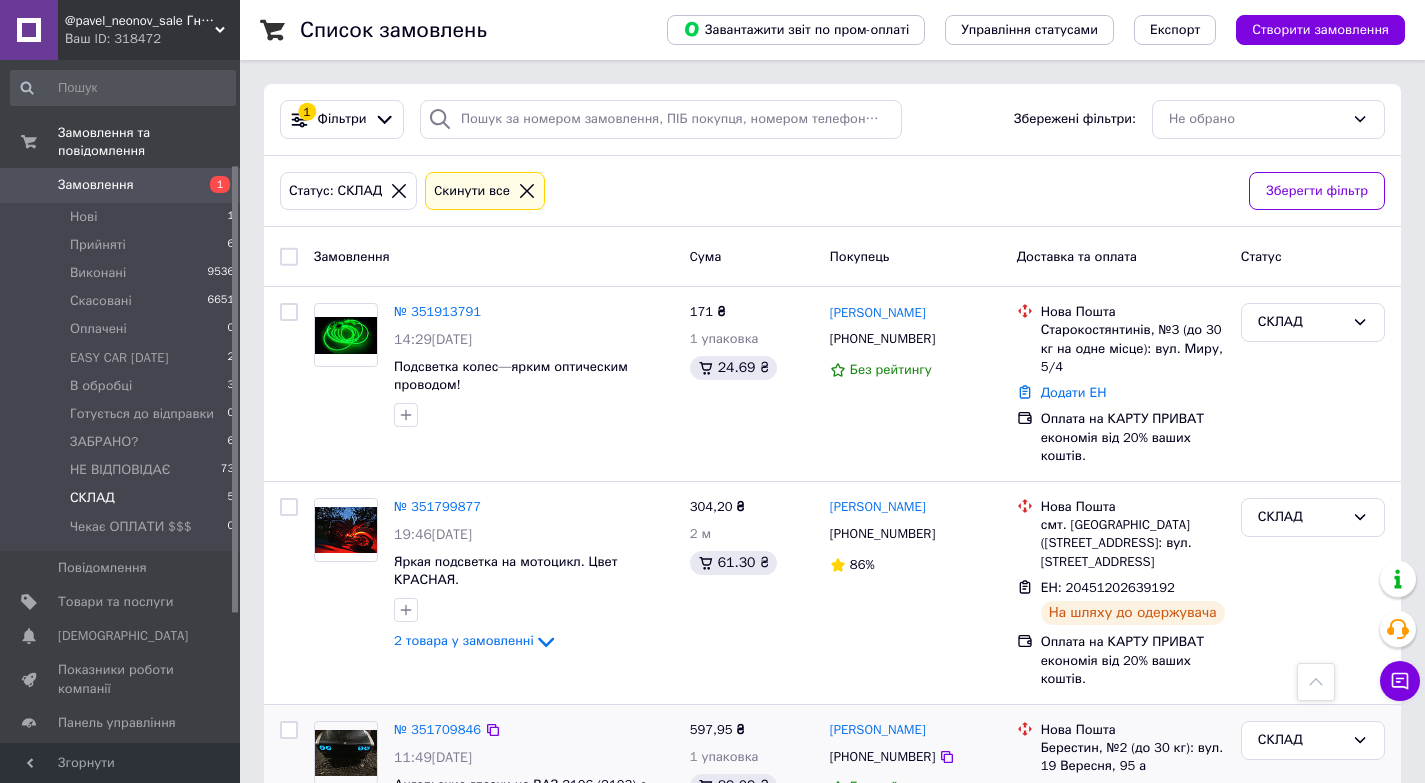 scroll, scrollTop: 541, scrollLeft: 0, axis: vertical 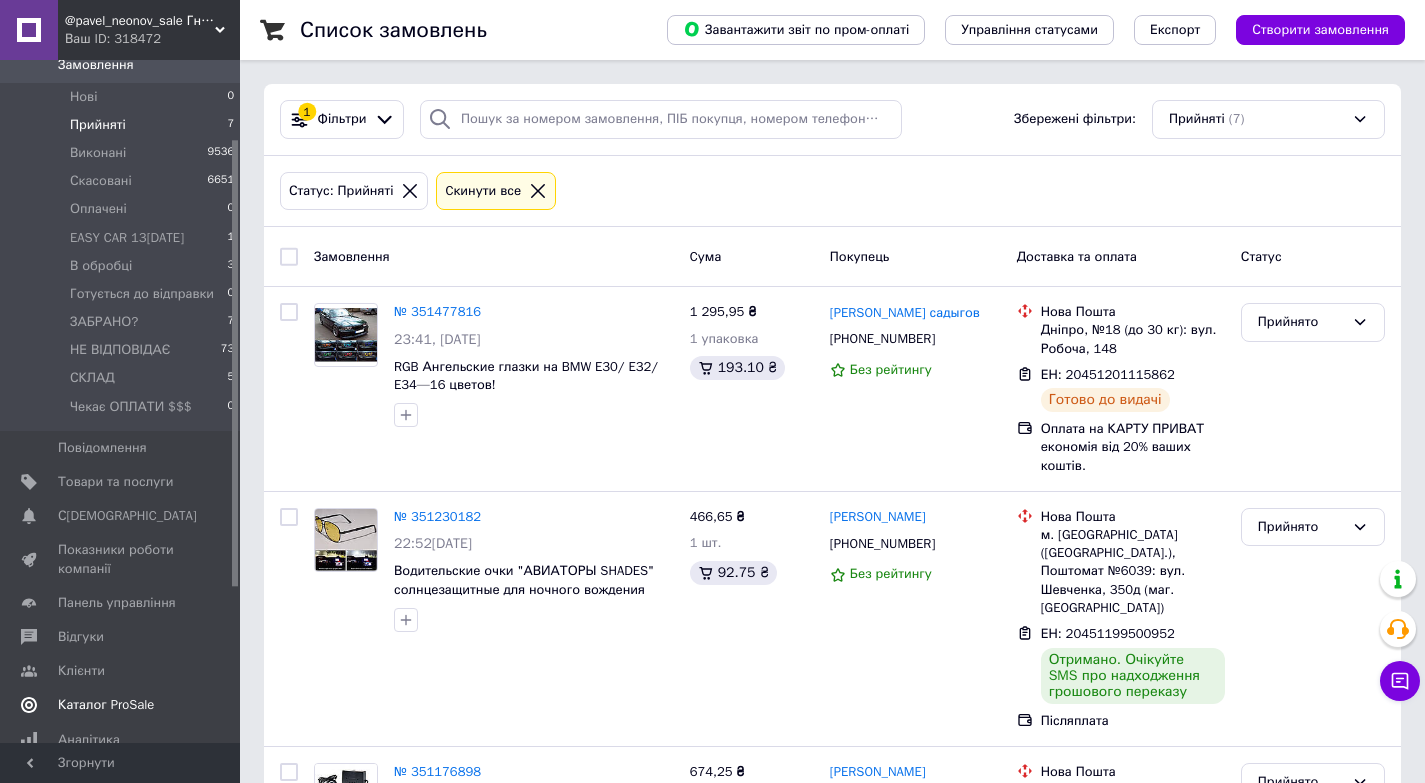 click on "Каталог ProSale" at bounding box center [106, 705] 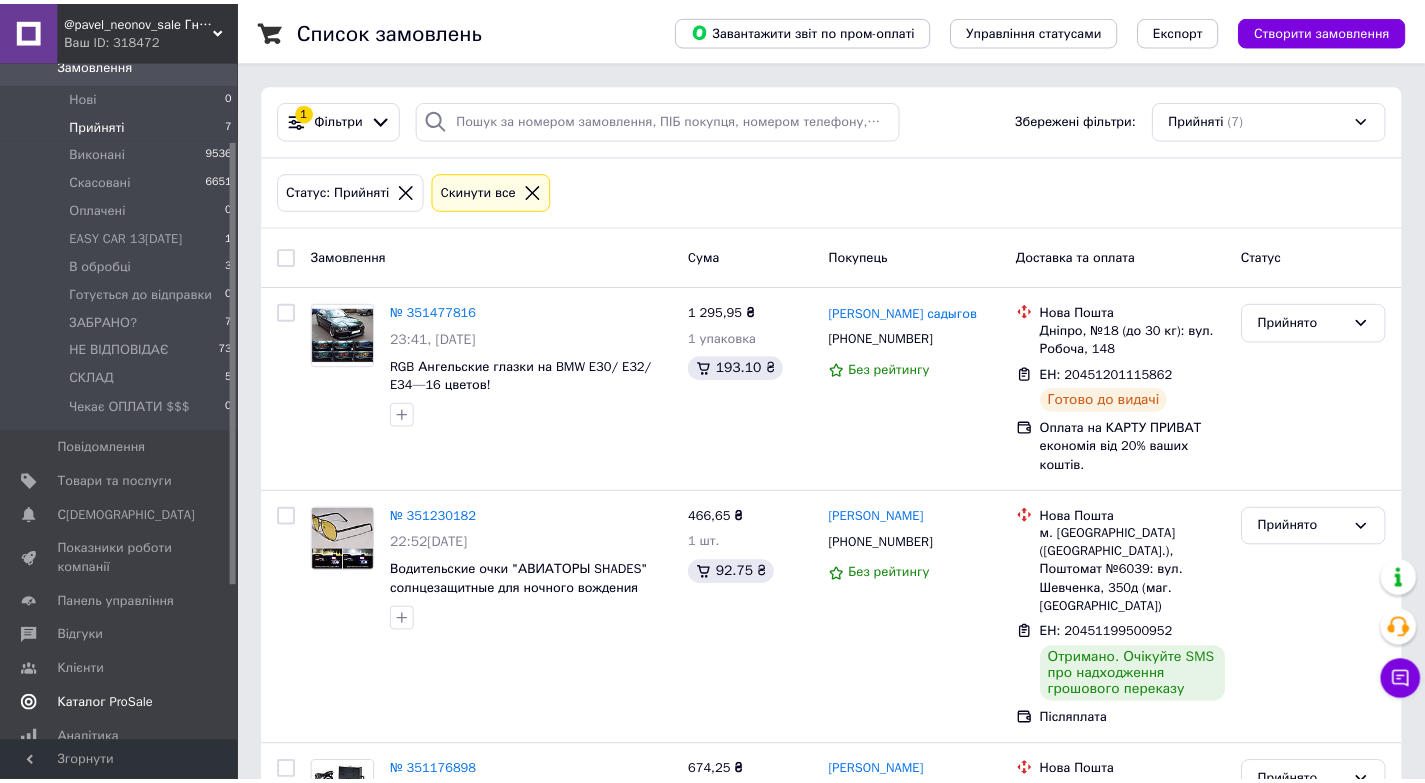 scroll, scrollTop: 45, scrollLeft: 0, axis: vertical 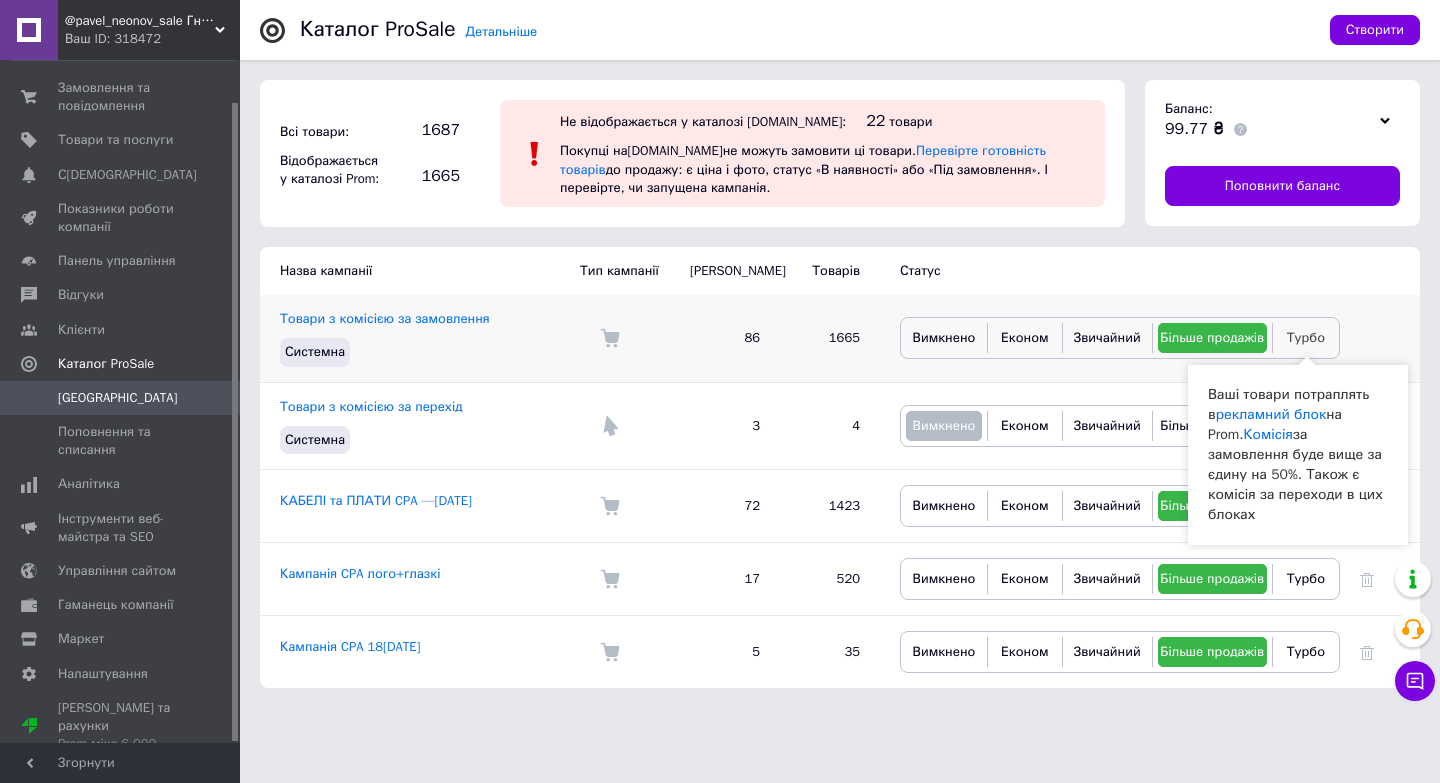 click on "Турбо" at bounding box center [1306, 337] 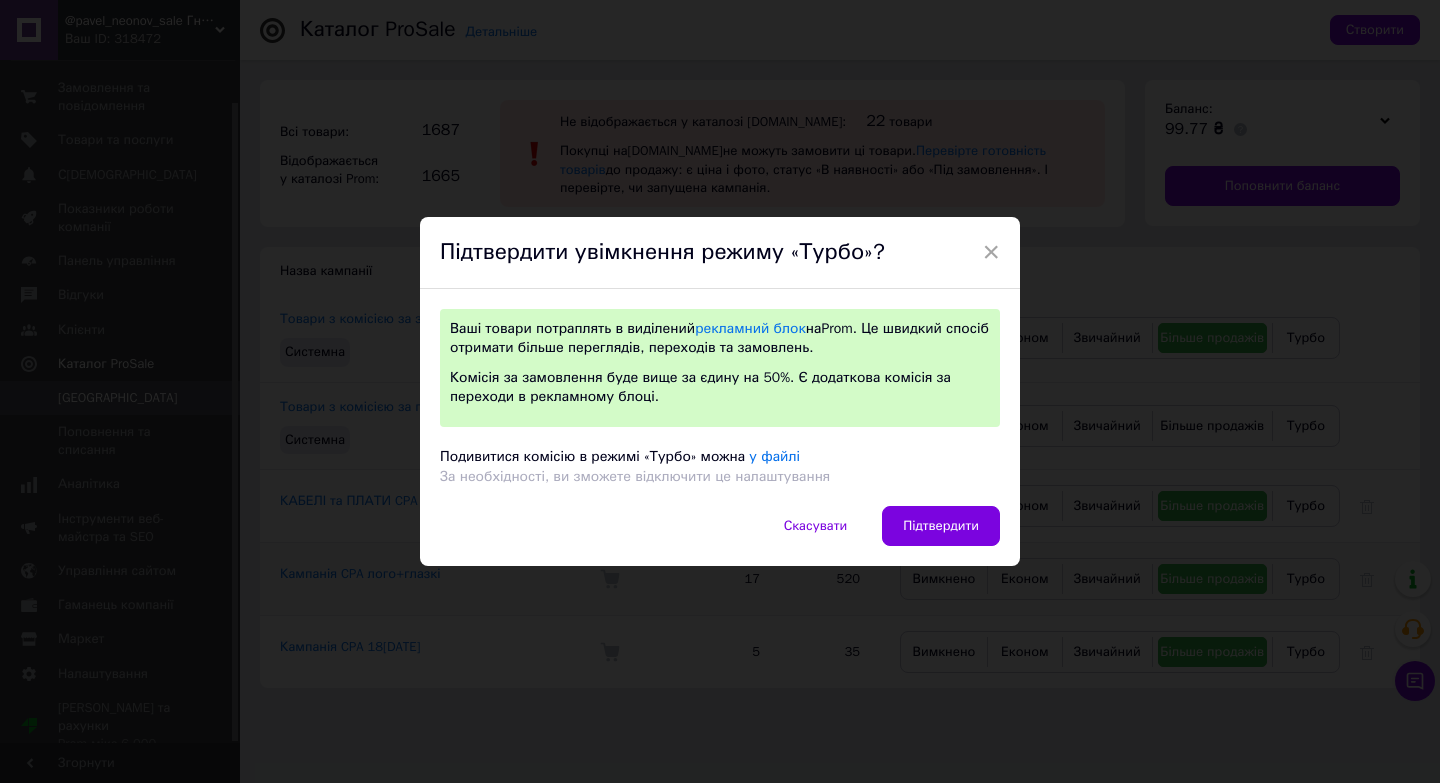 drag, startPoint x: 949, startPoint y: 523, endPoint x: 1277, endPoint y: 549, distance: 329.02887 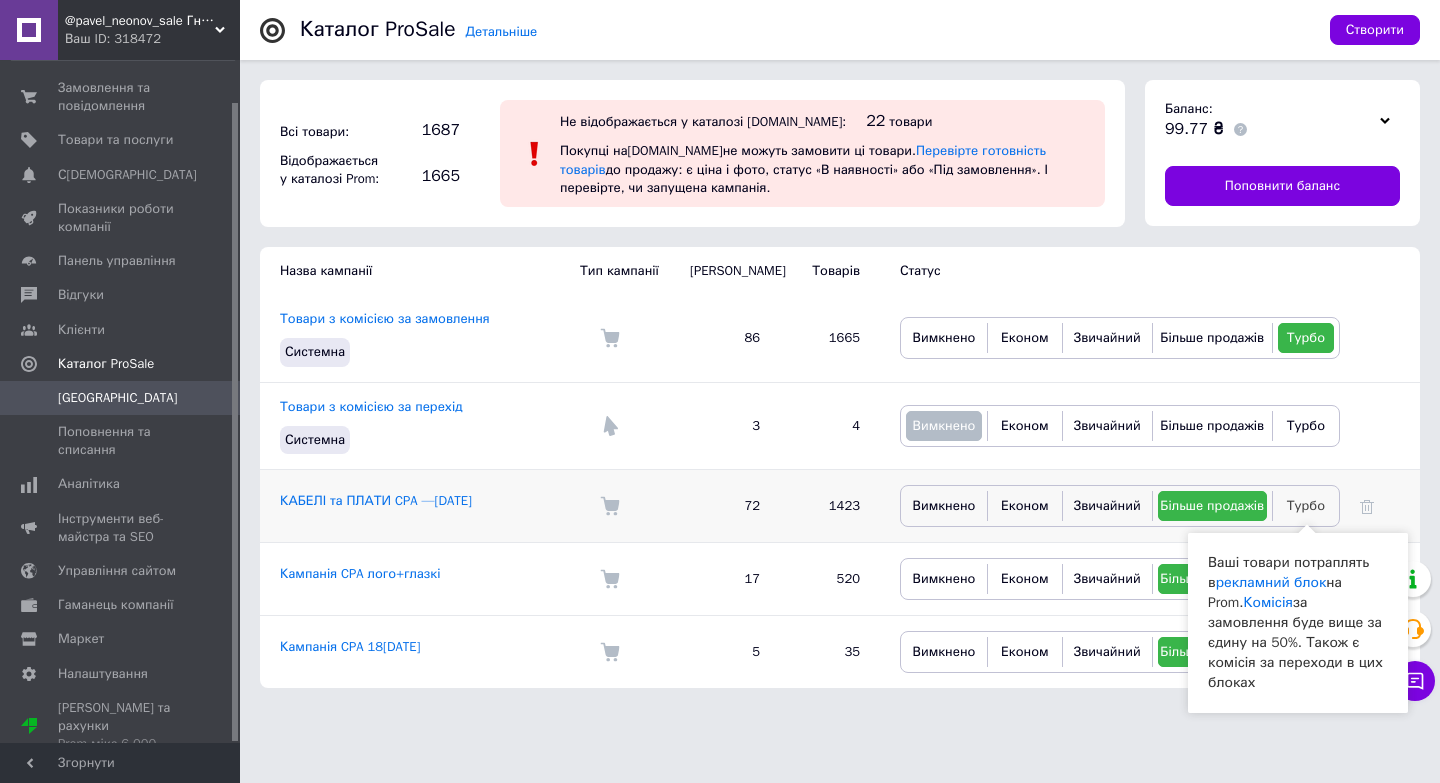 click on "Турбо" at bounding box center (1306, 505) 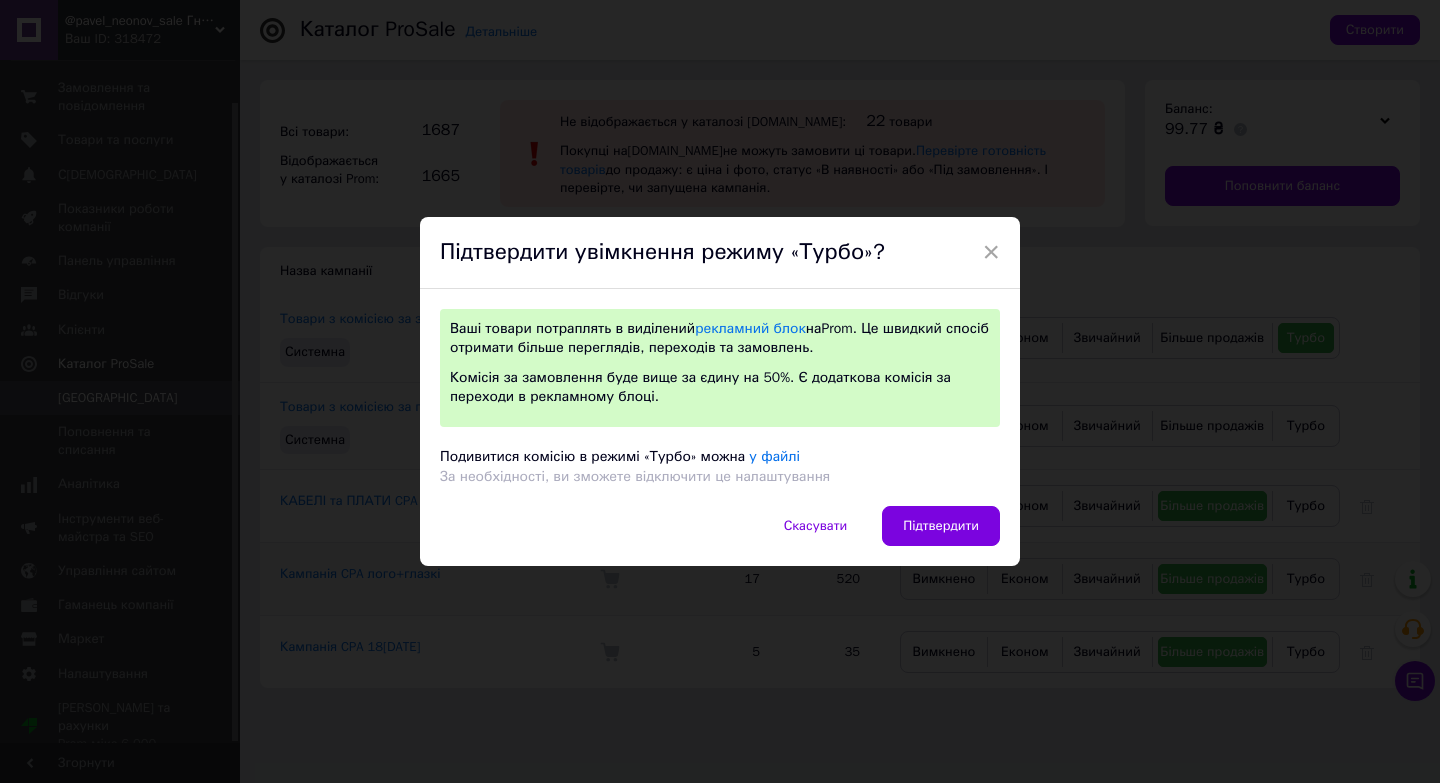 drag, startPoint x: 933, startPoint y: 521, endPoint x: 1171, endPoint y: 606, distance: 252.72318 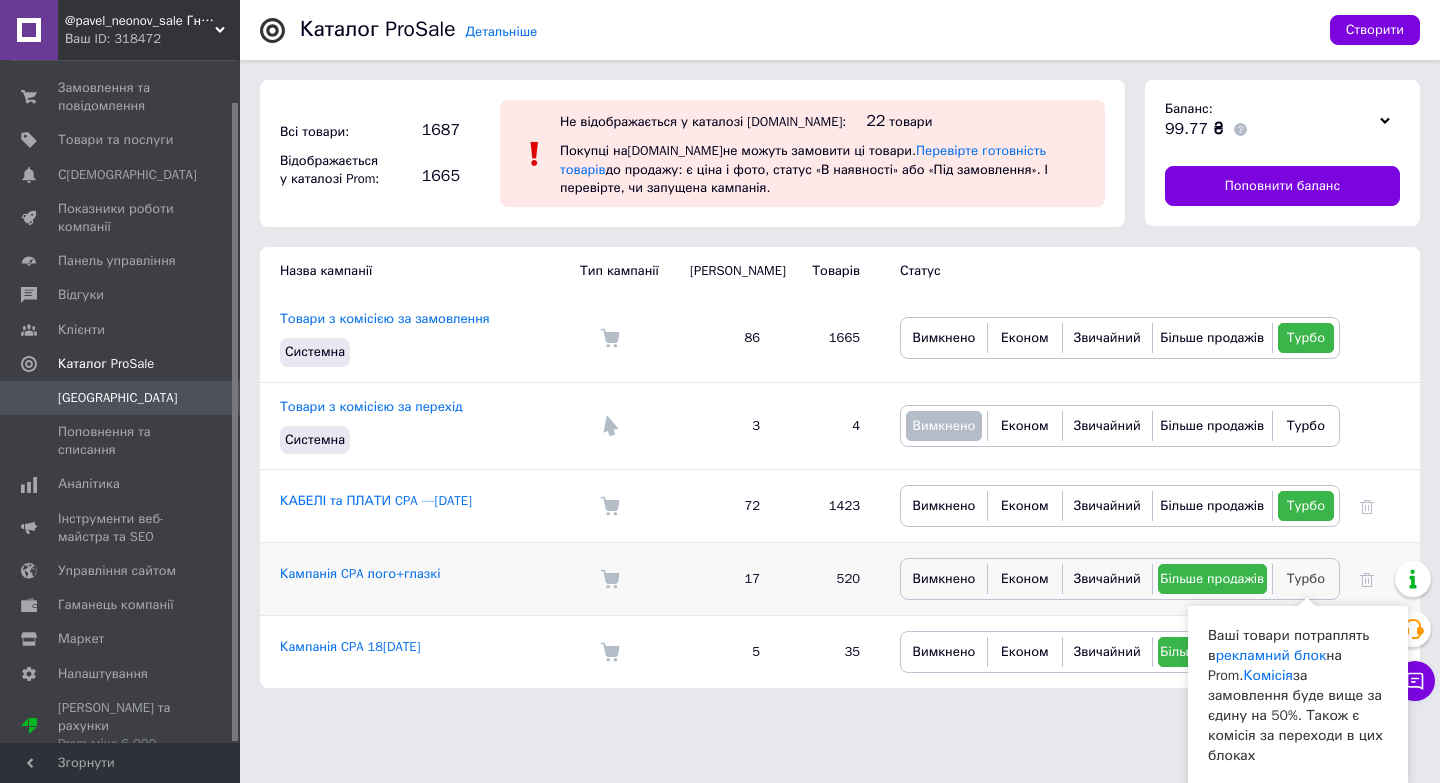 click on "Турбо" at bounding box center [1306, 579] 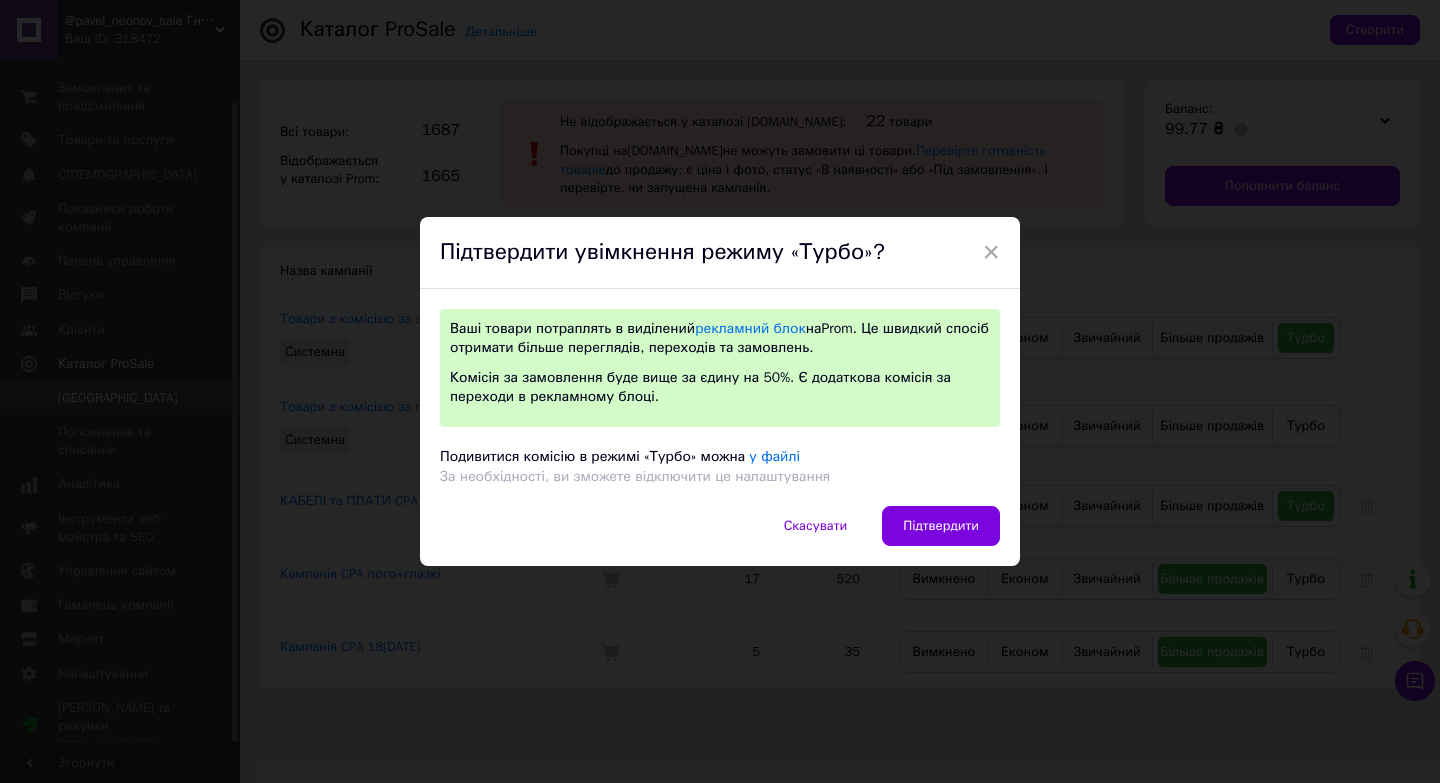 drag, startPoint x: 966, startPoint y: 512, endPoint x: 1358, endPoint y: 699, distance: 434.319 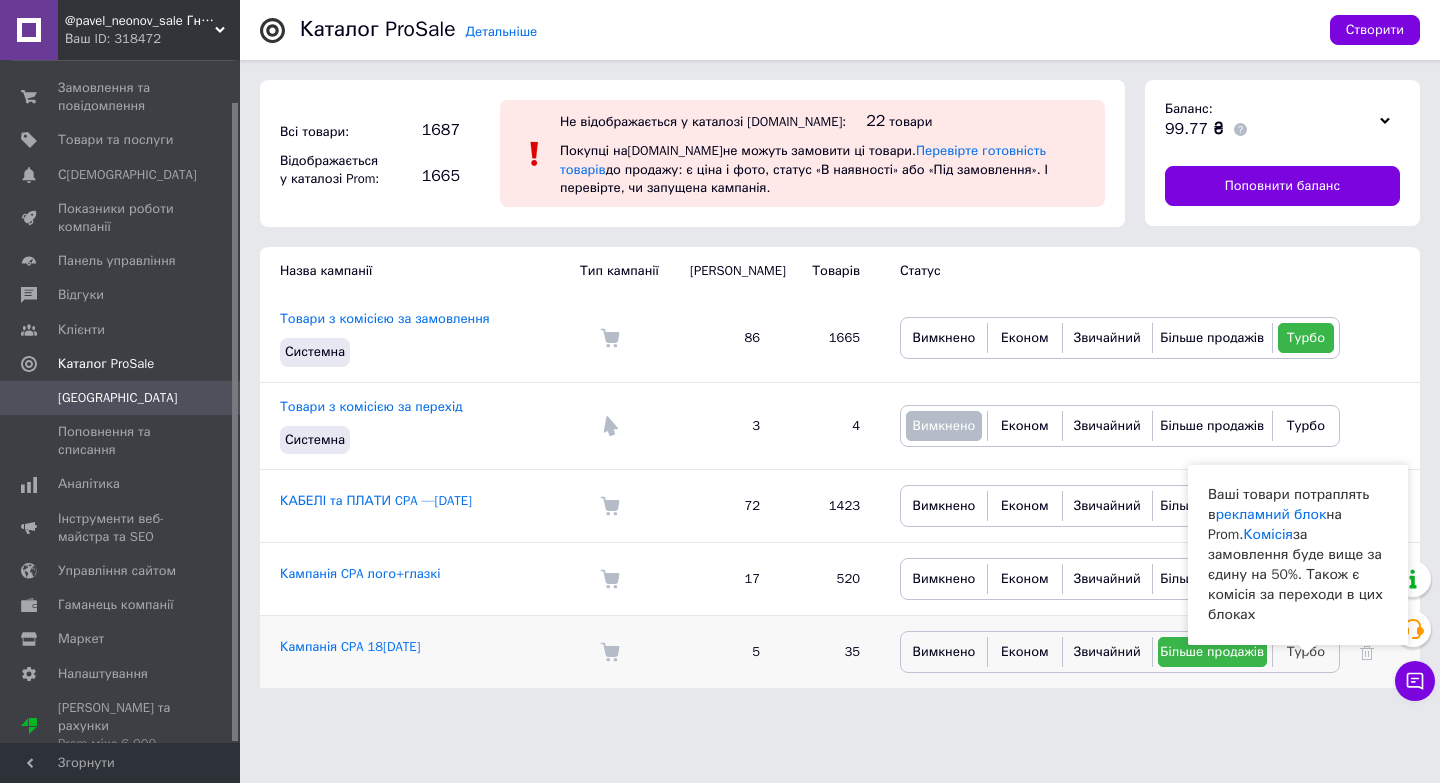 click on "Турбо" at bounding box center [1306, 651] 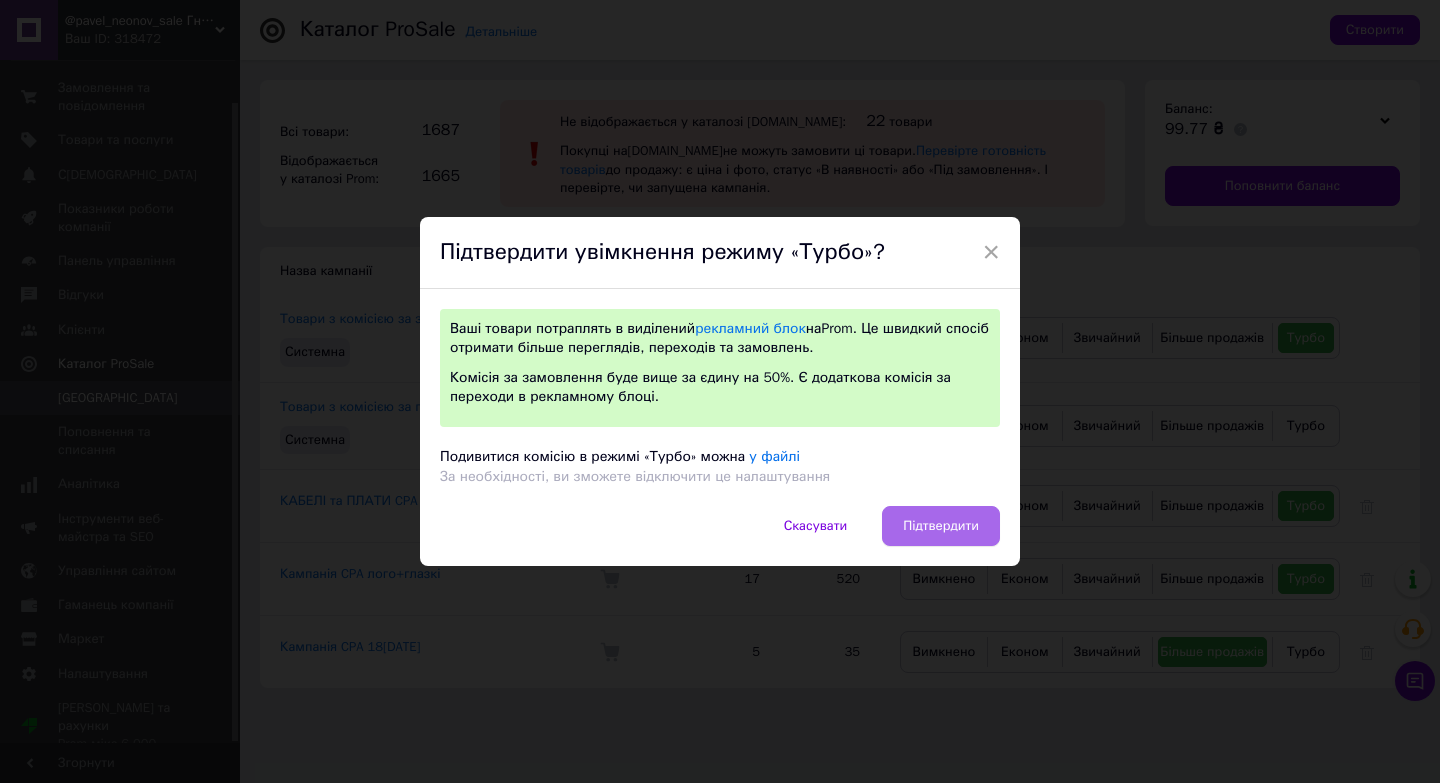 click on "Підтвердити" at bounding box center [941, 526] 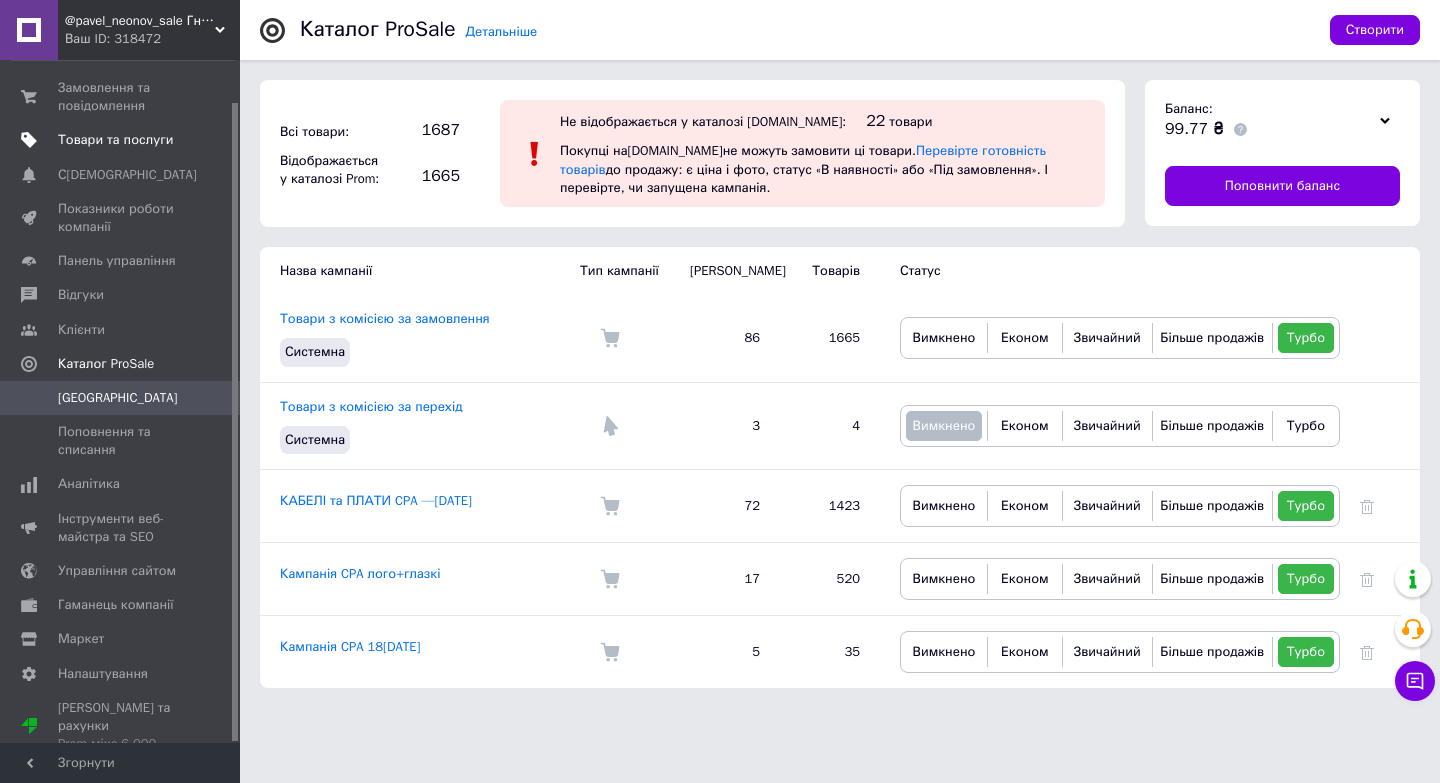 click on "Товари та послуги" at bounding box center (115, 140) 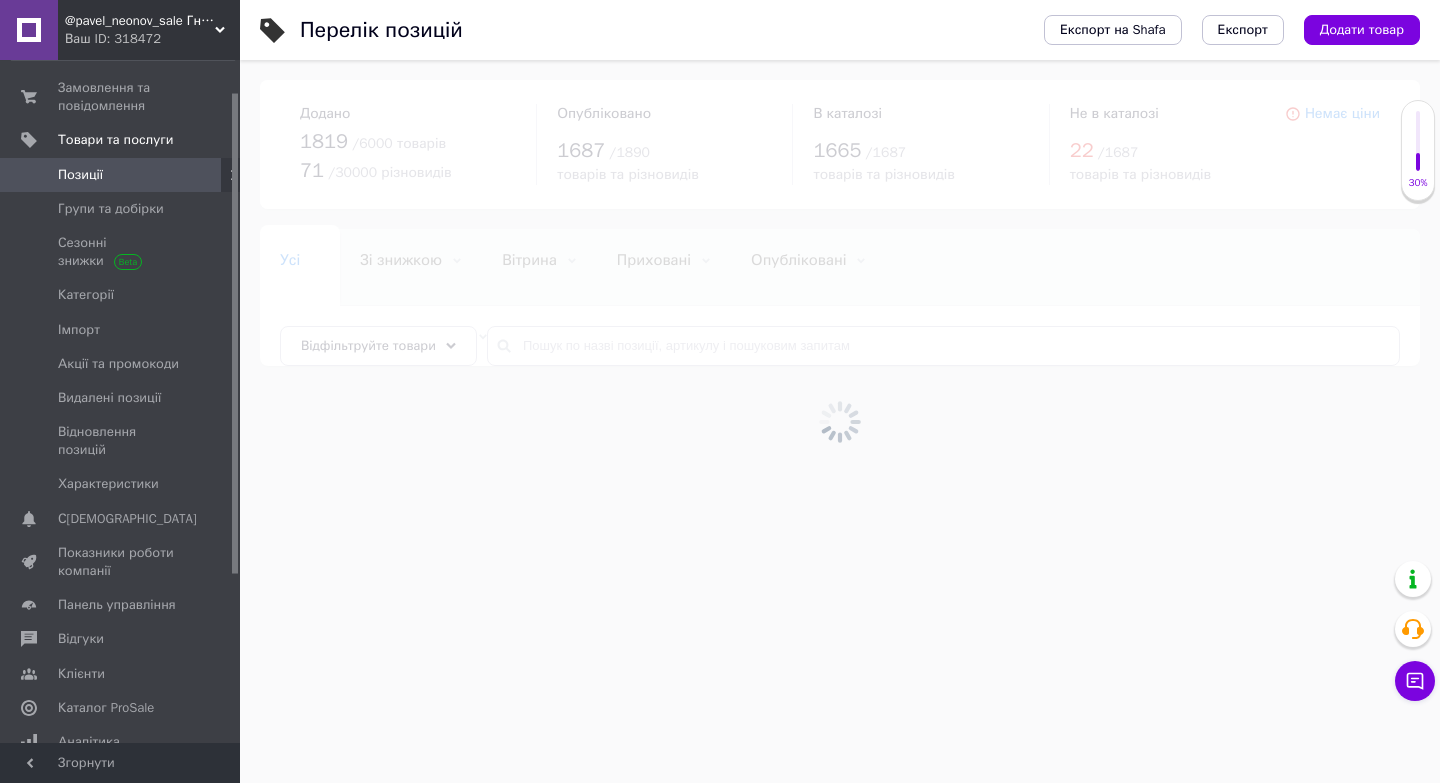 click on "Позиції" at bounding box center [80, 175] 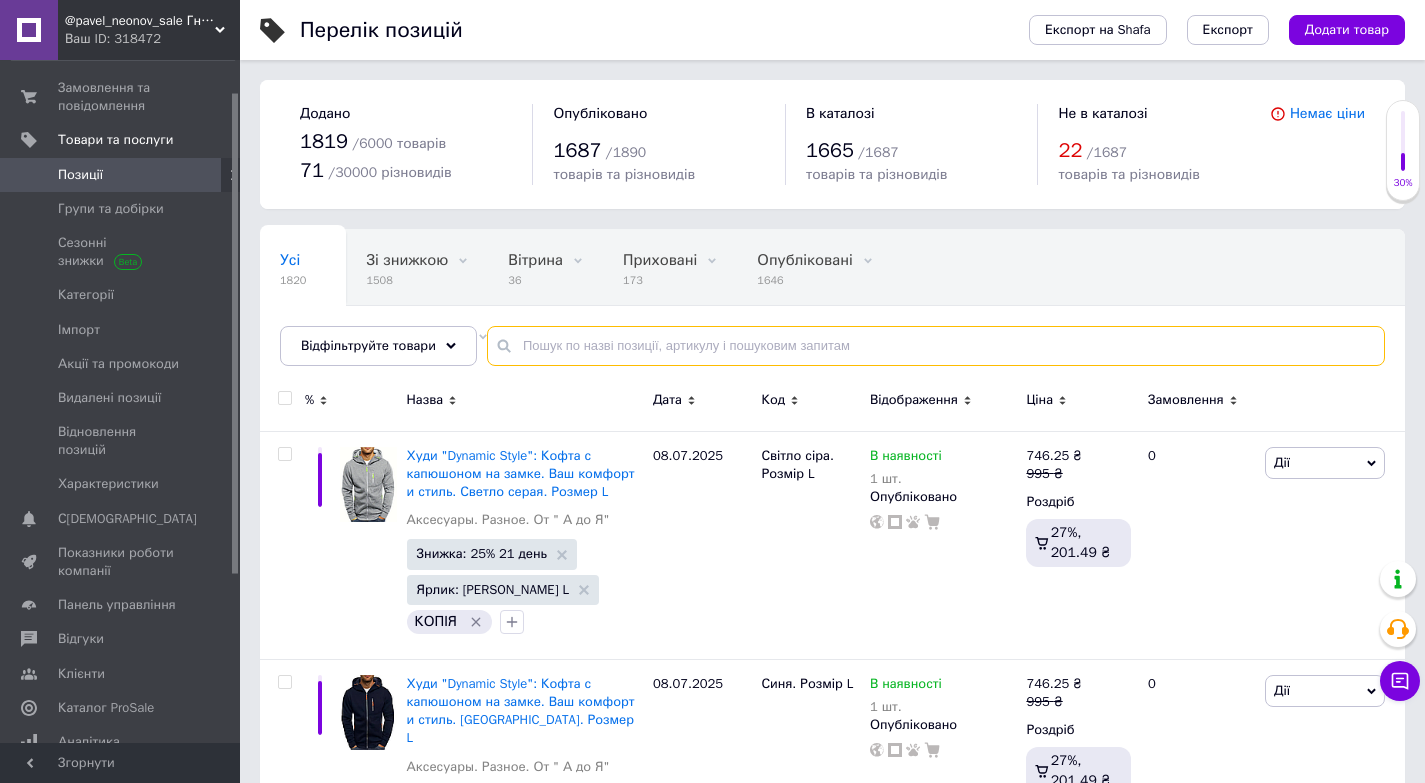 click at bounding box center (936, 346) 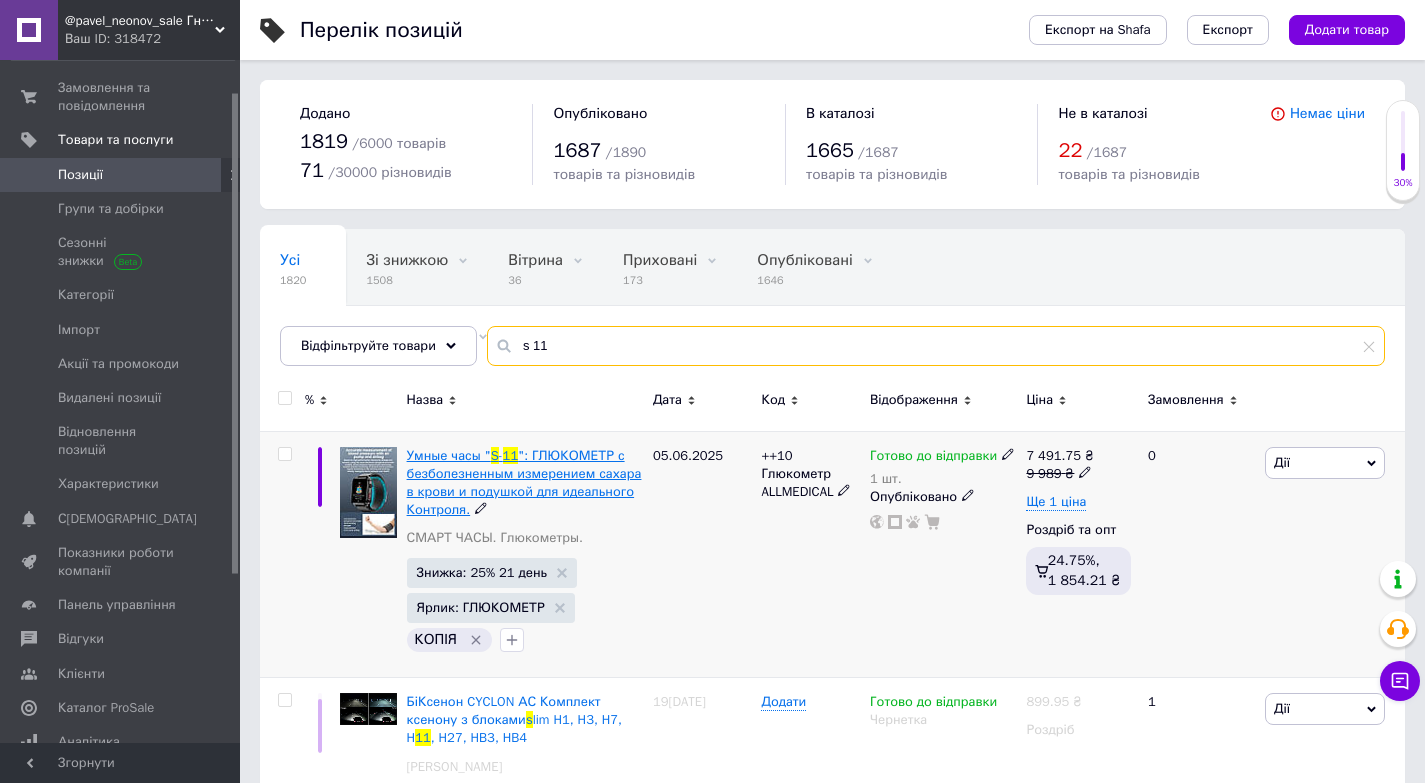 type on "s 11" 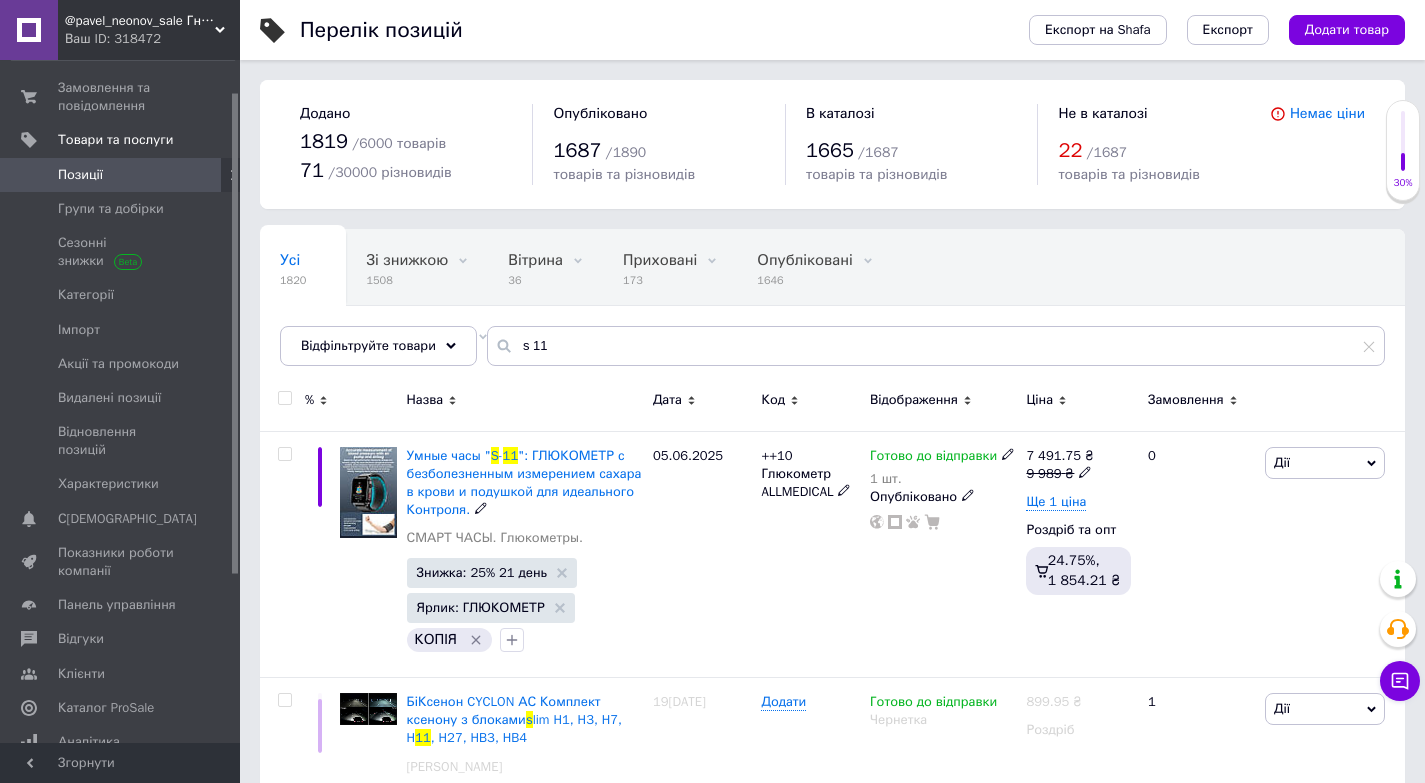 drag, startPoint x: 494, startPoint y: 469, endPoint x: 577, endPoint y: 419, distance: 96.89685 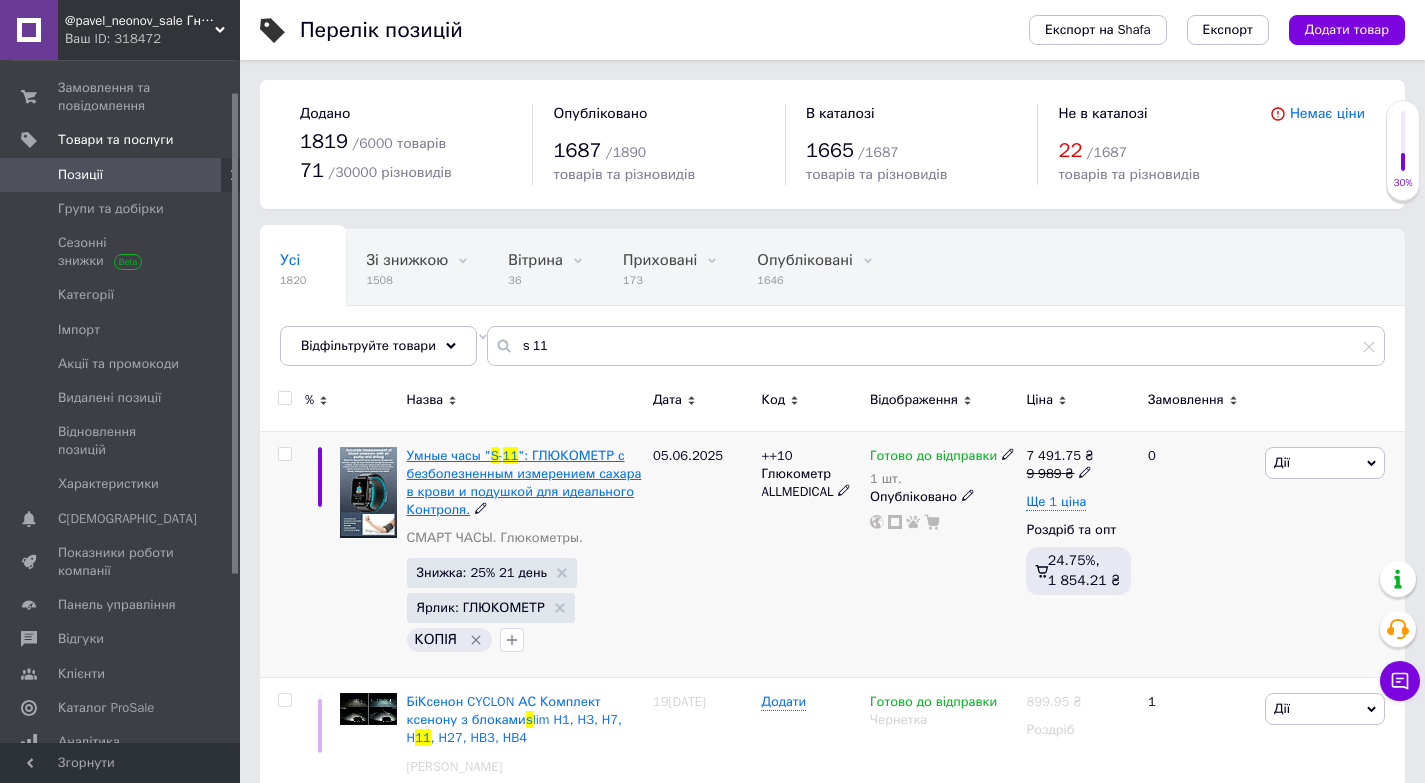 click on "": ГЛЮКОМЕТР с безболезненным измерением сахара в крови и подушкой для идеального Контроля." at bounding box center (524, 483) 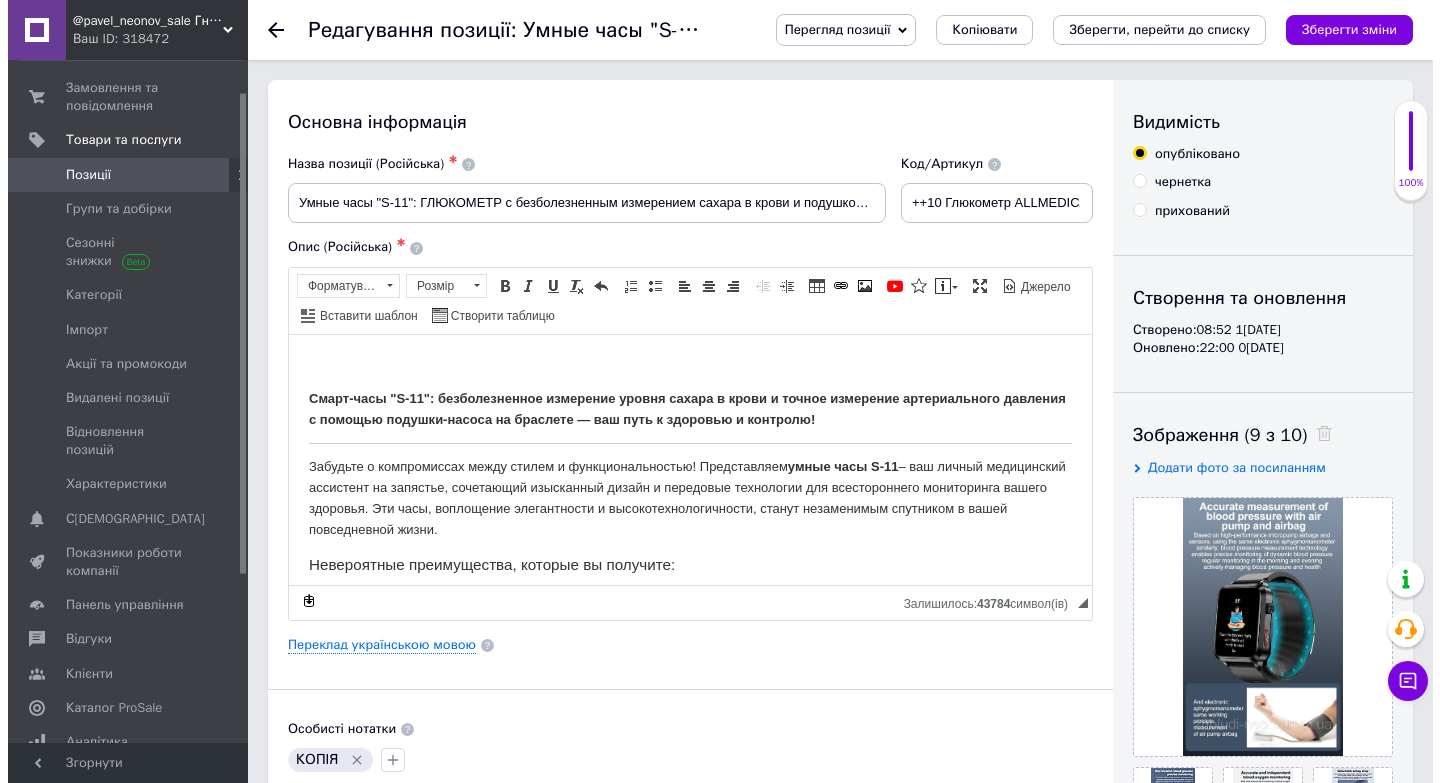 scroll, scrollTop: 0, scrollLeft: 0, axis: both 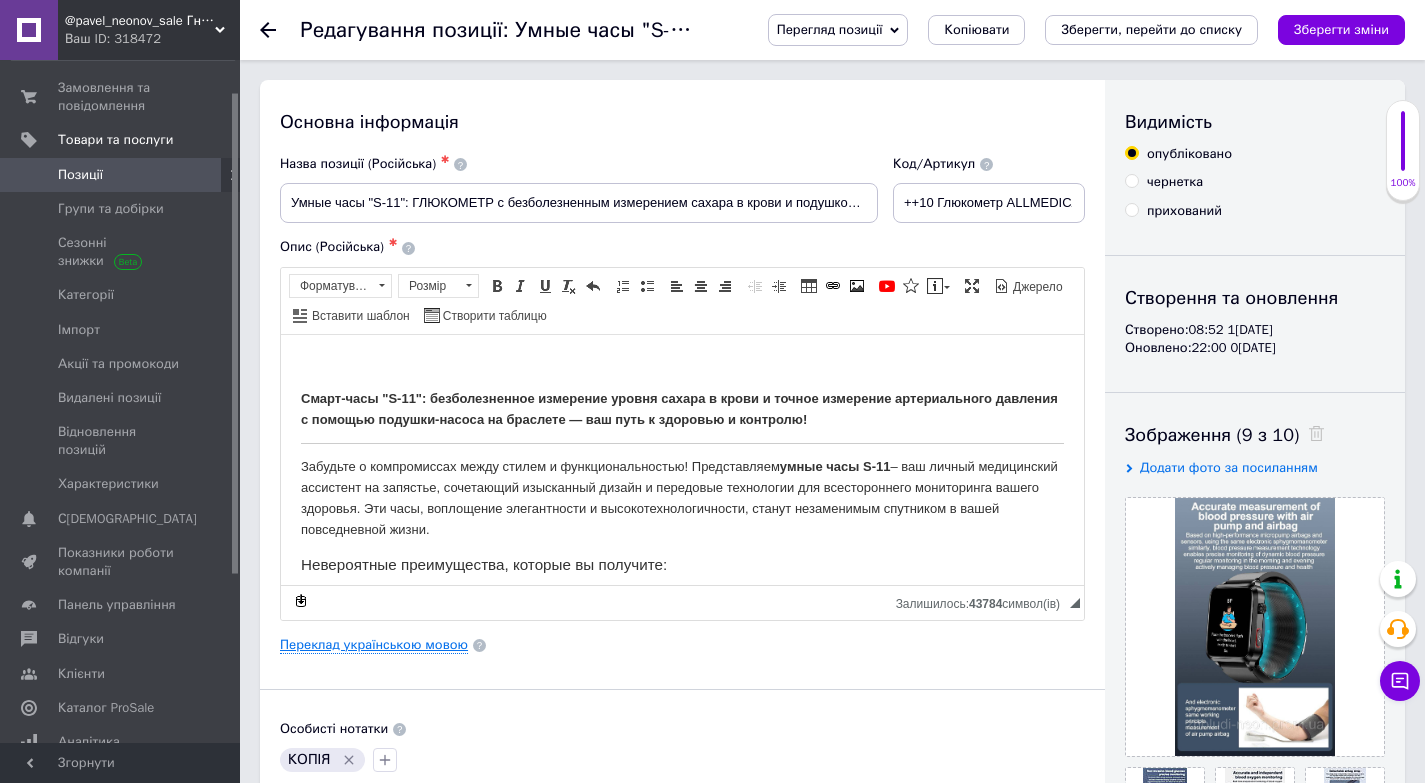 click on "Переклад українською мовою" at bounding box center (374, 645) 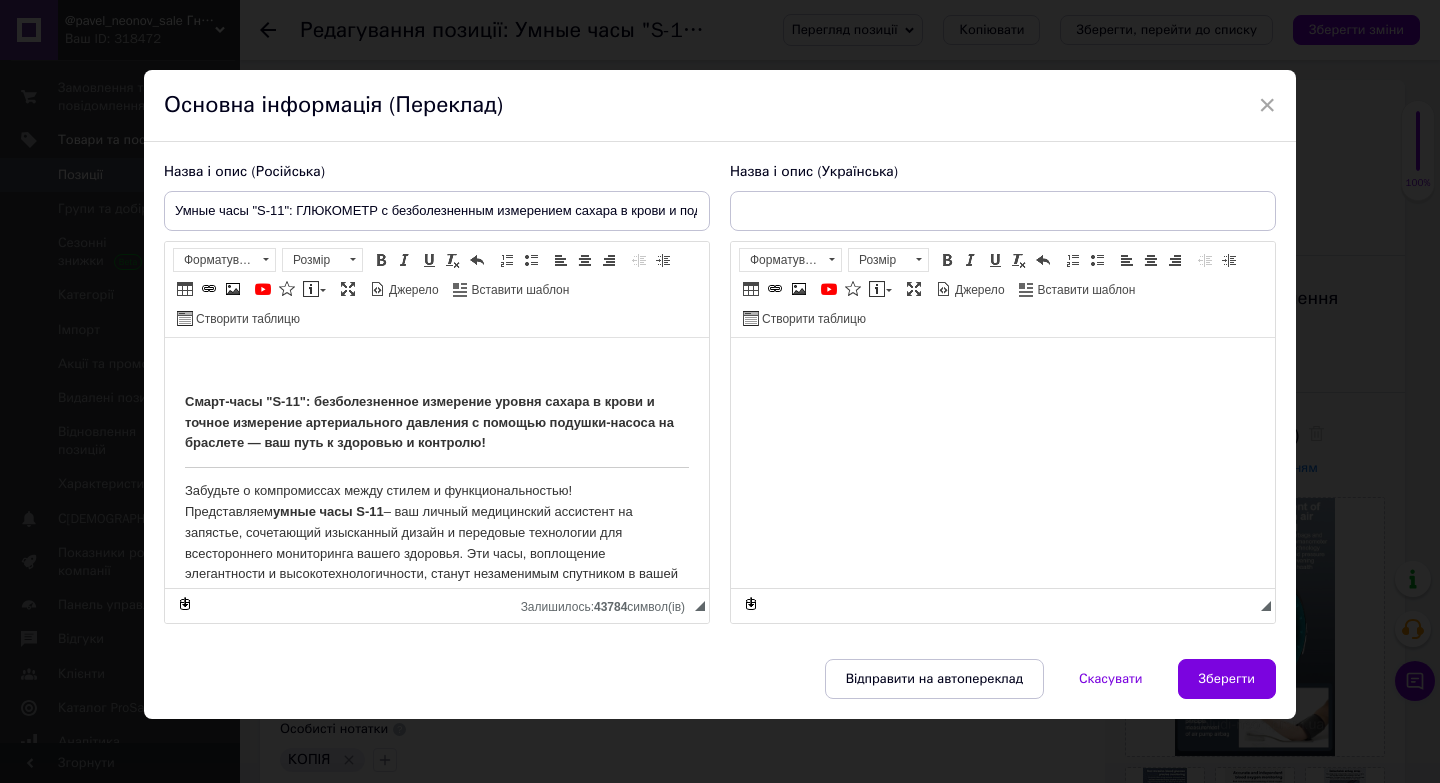 scroll, scrollTop: 0, scrollLeft: 0, axis: both 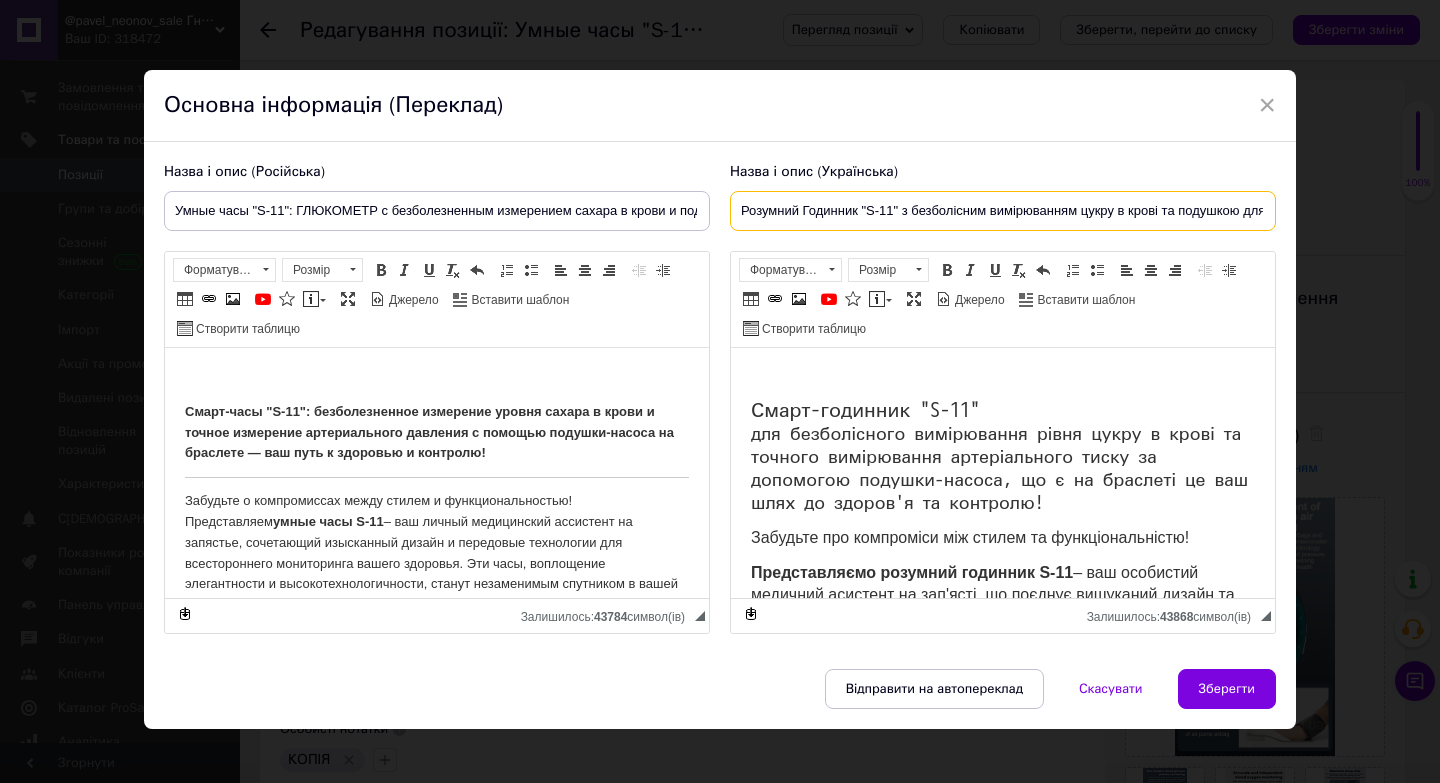 drag, startPoint x: 896, startPoint y: 209, endPoint x: 775, endPoint y: 217, distance: 121.264175 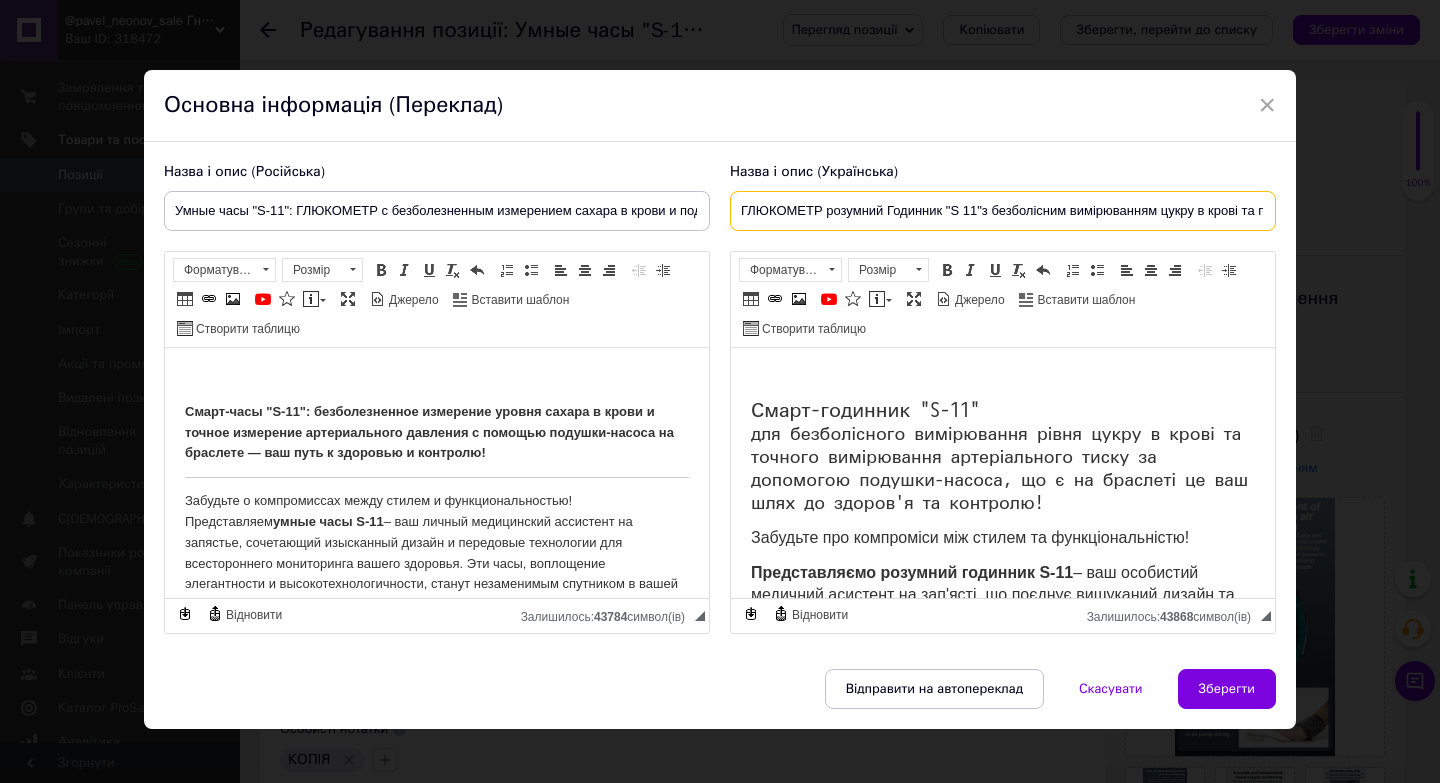type on "ГЛЮКОМЕТР розумний Годинник "S 11"з безболісним вимірюванням цукру в крові та подушкою для ідеального Контролю Атерального тиску." 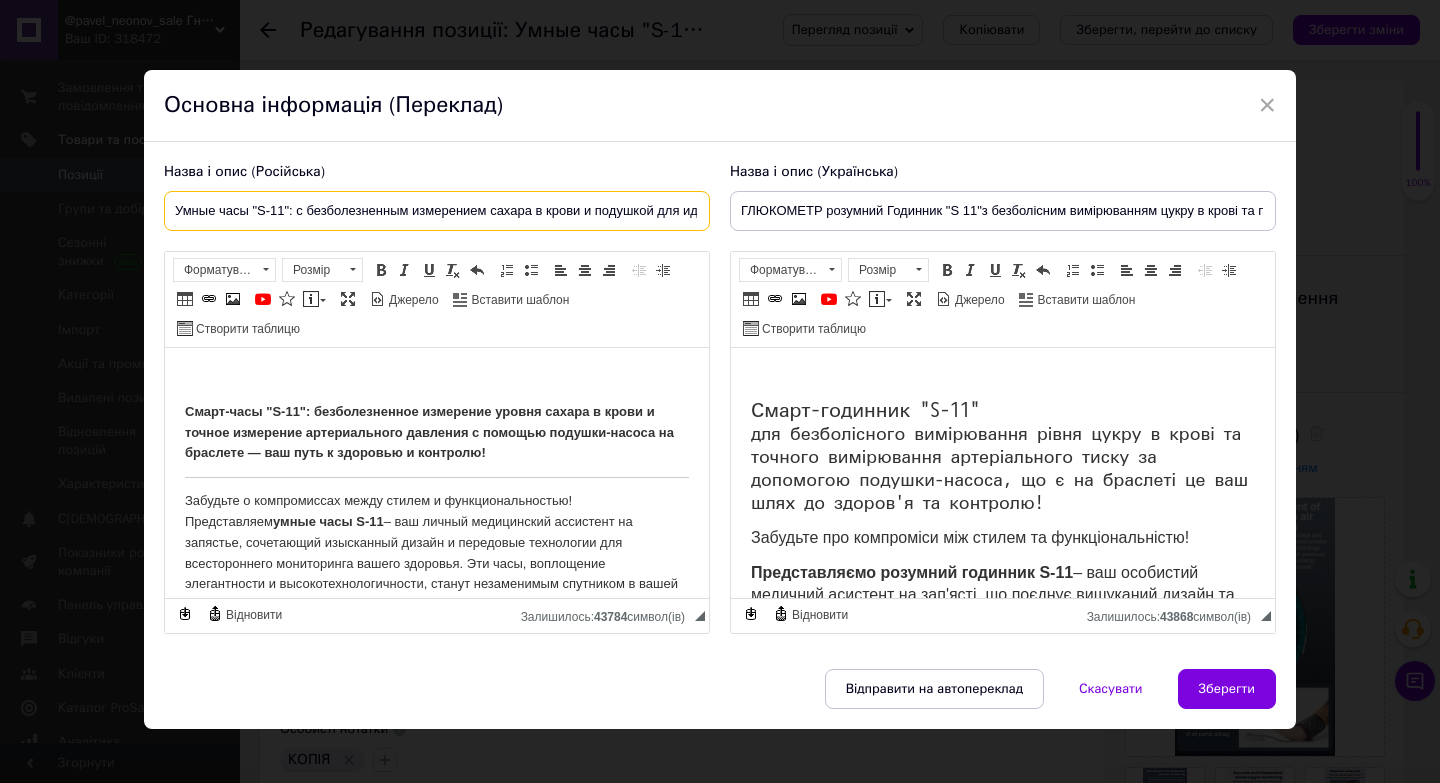 drag, startPoint x: 379, startPoint y: 211, endPoint x: 297, endPoint y: 214, distance: 82.05486 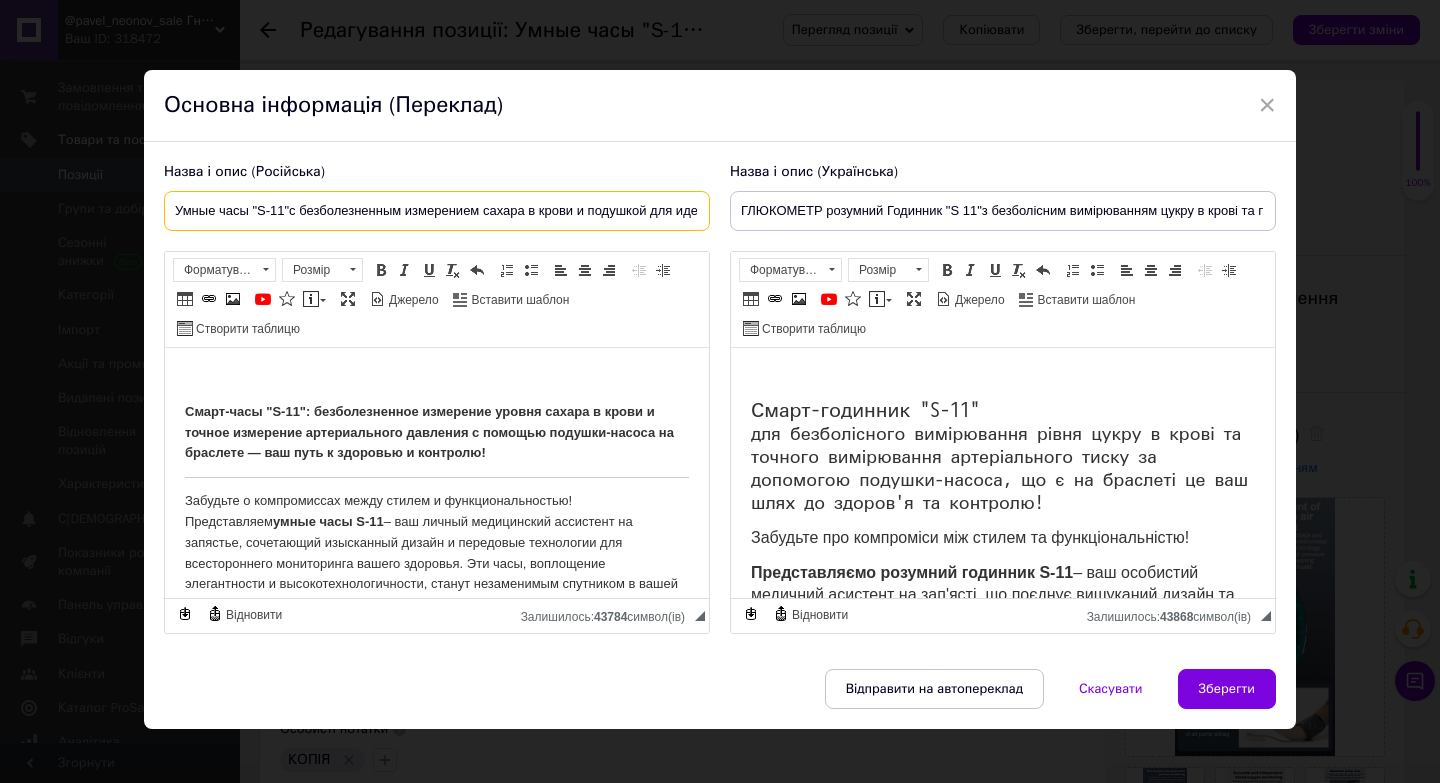 type on "Умные часы "S-11"с безболезненным измерением сахара в крови и подушкой для идеального Контроля." 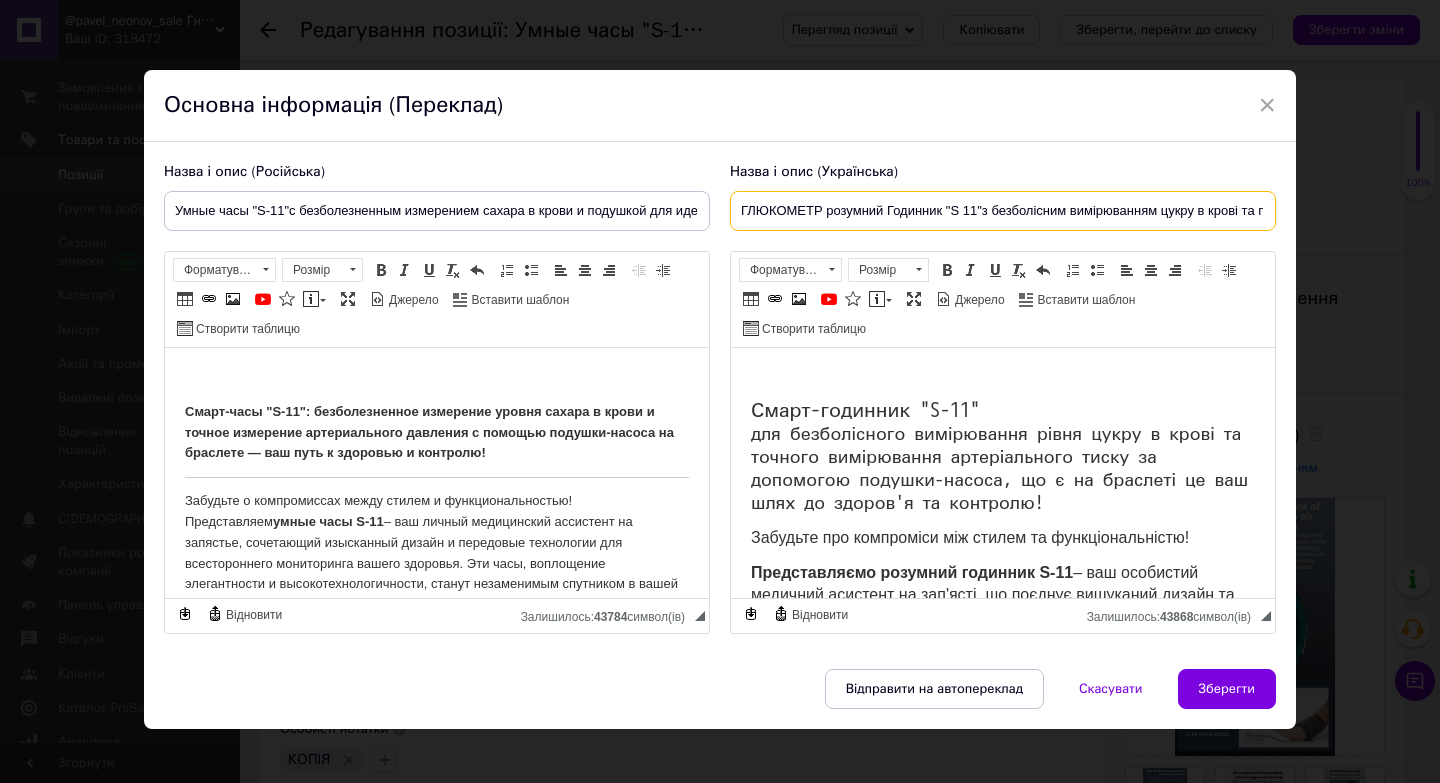 click on "ГЛЮКОМЕТР розумний Годинник "S 11"з безболісним вимірюванням цукру в крові та подушкою для ідеального Контролю Атерального тиску." at bounding box center [1003, 211] 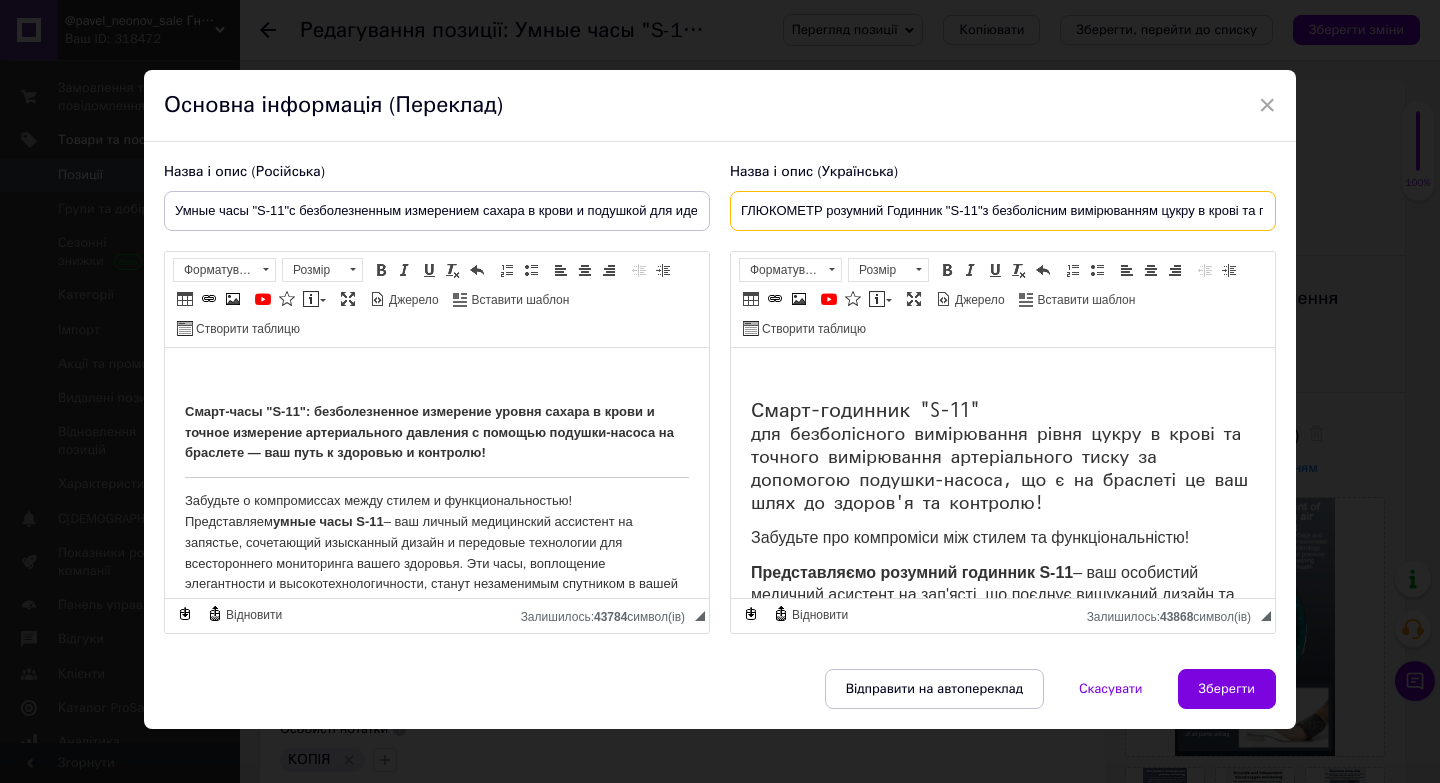 type on "ГЛЮКОМЕТР розумний Годинник "S-11"з безболісним вимірюванням цукру в крові та подушкою для ідеального Контролю Атерального тиску." 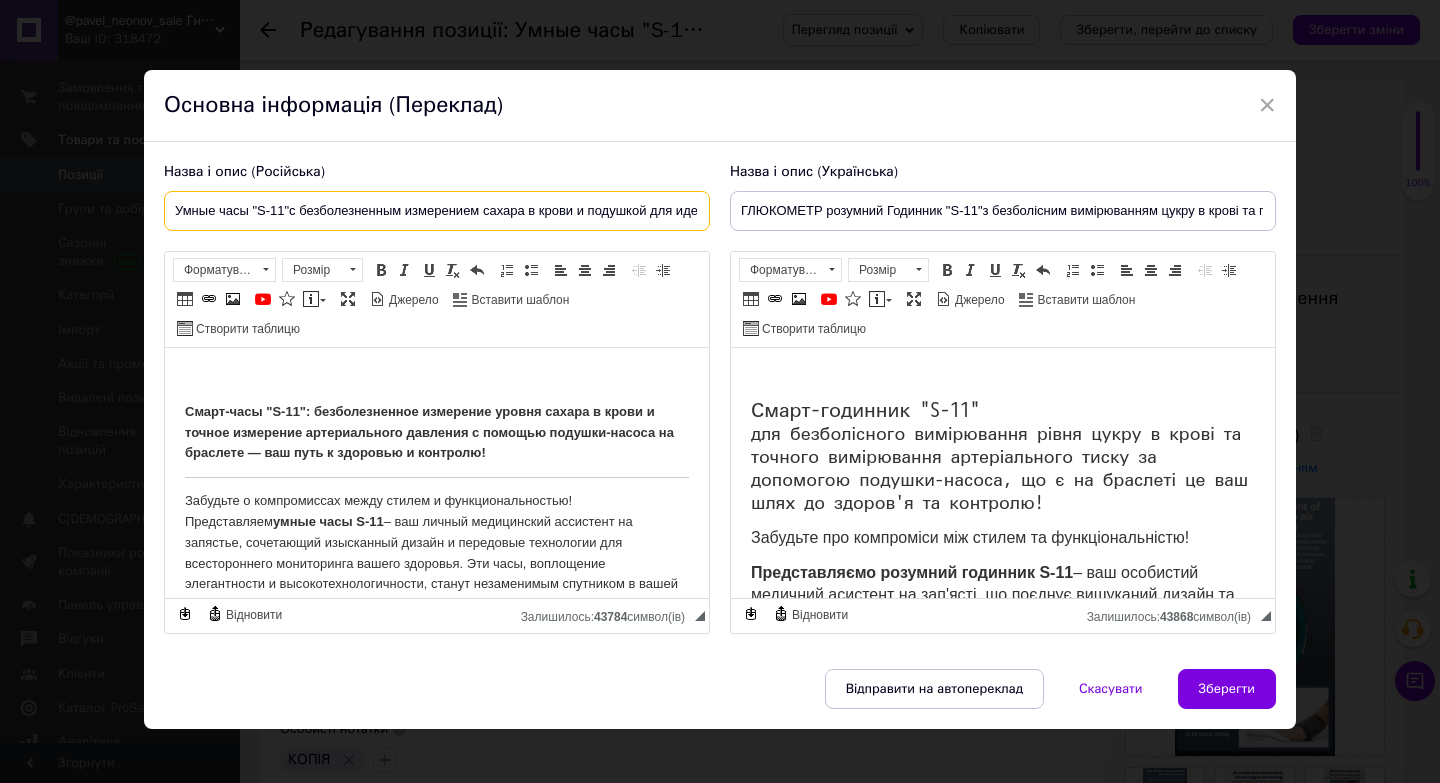 click on "Умные часы "S-11"с безболезненным измерением сахара в крови и подушкой для идеального Контроля." at bounding box center (437, 211) 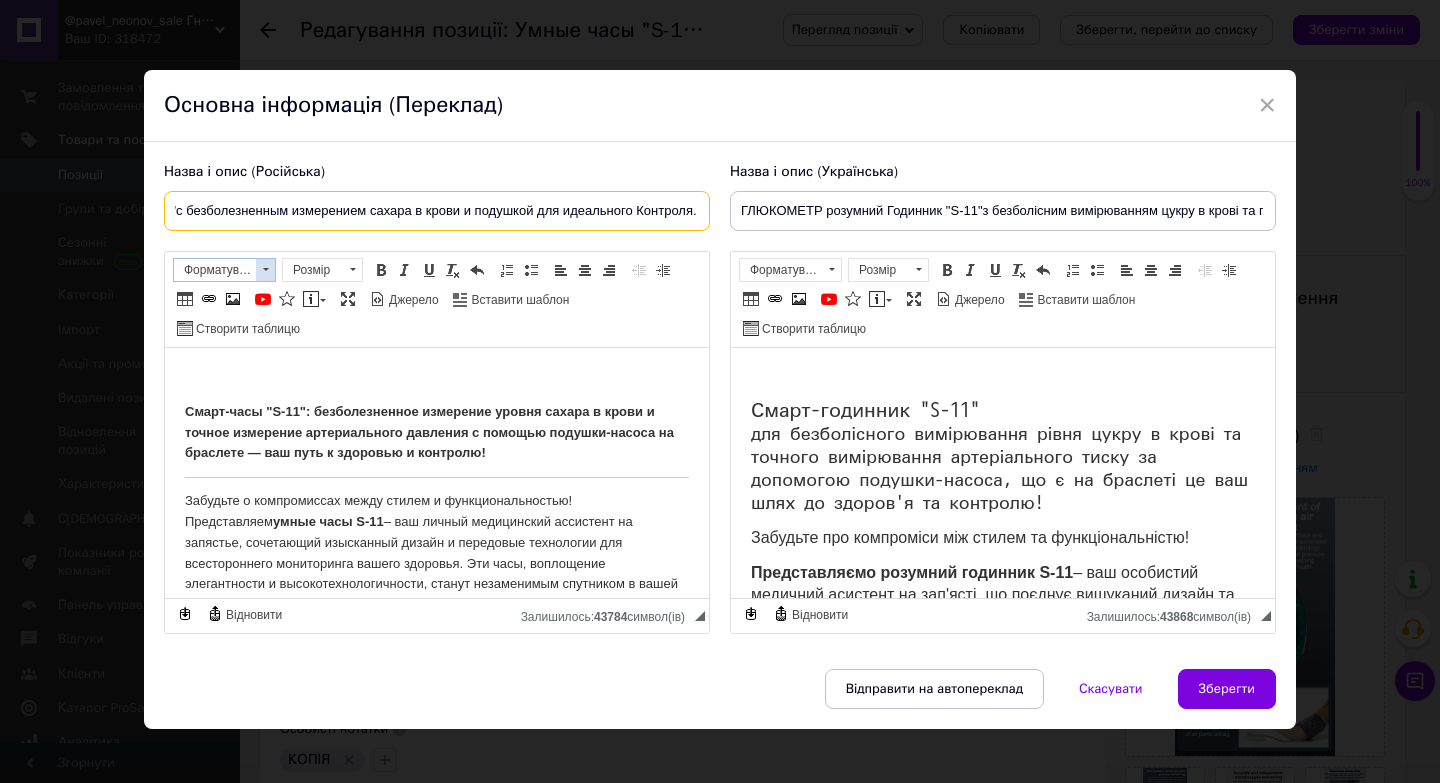 scroll, scrollTop: 0, scrollLeft: 0, axis: both 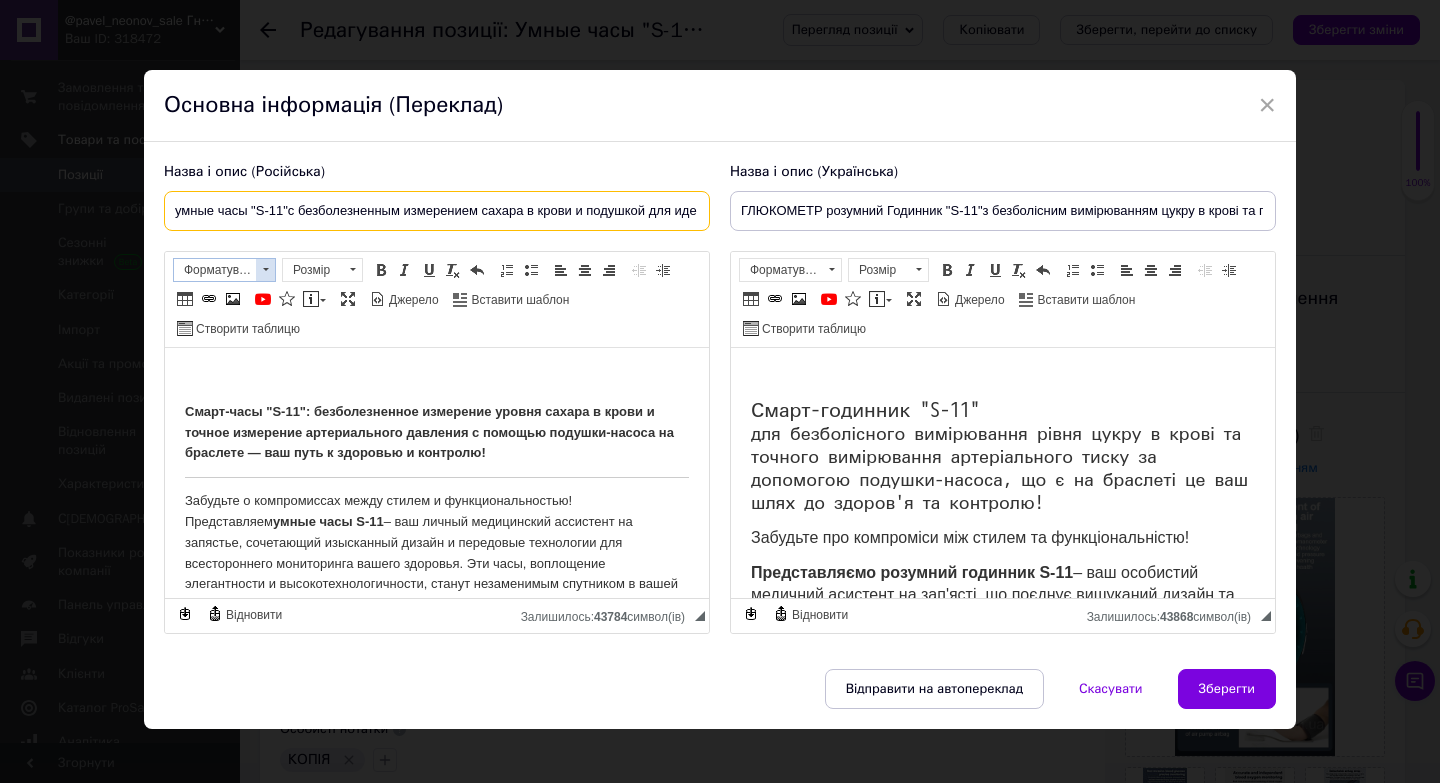paste on "ГЛЮКОМЕТР" 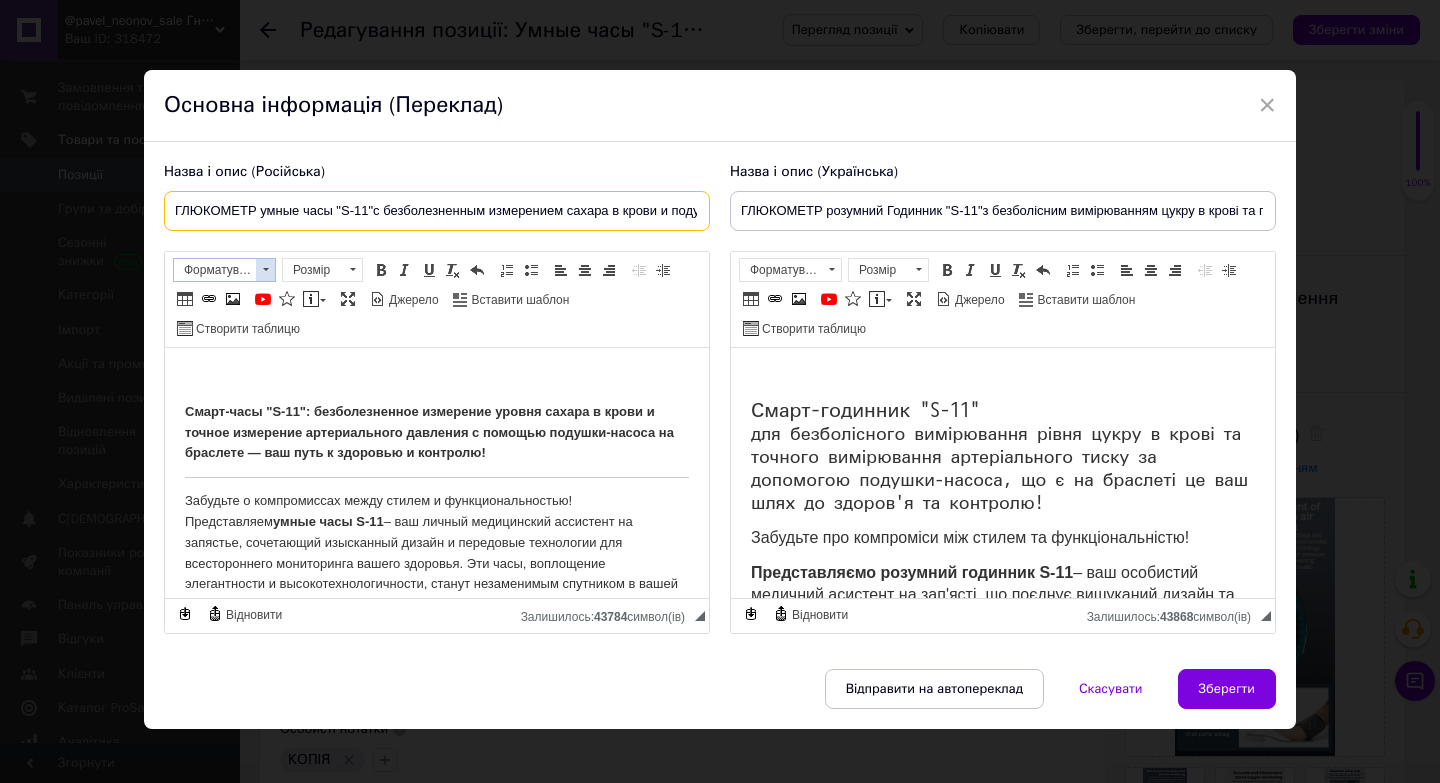 click on "Форматування" at bounding box center [215, 270] 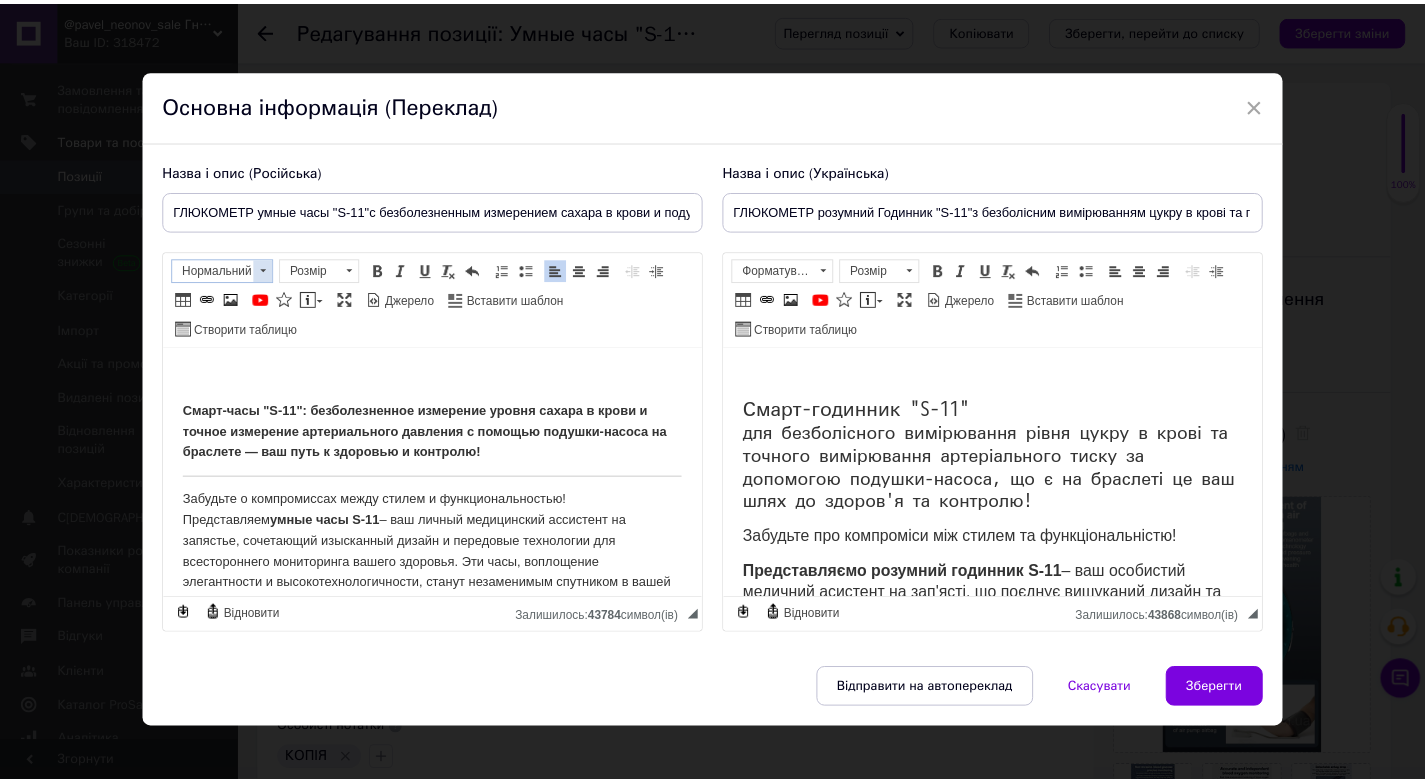 scroll, scrollTop: 0, scrollLeft: 0, axis: both 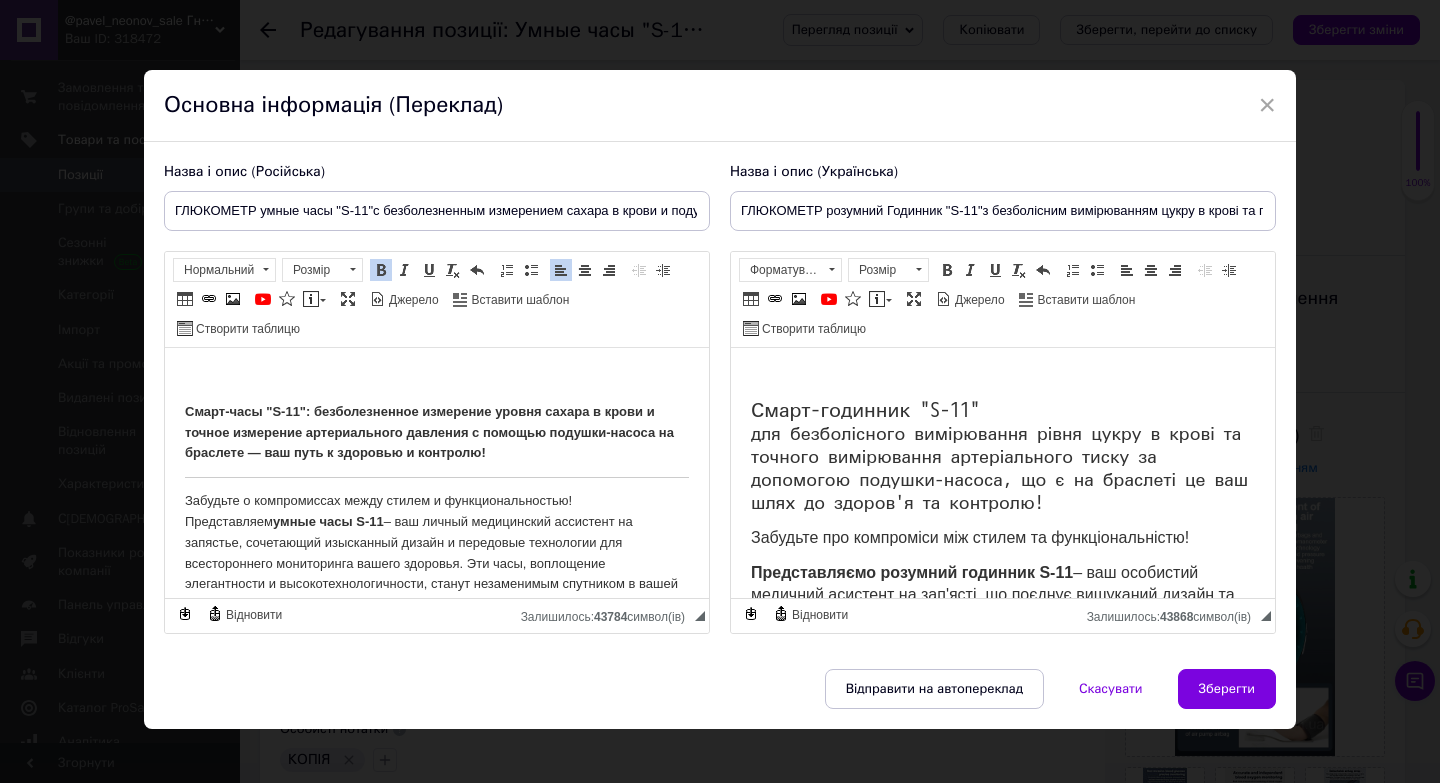 click on "Смарт-часы "S-11": безболезненное измерение уровня сахара в крови и точное измерение артериального давления с помощью подушки-насоса на браслете — ваш путь к здоровью и контролю! Забудьте о компромиссах между стилем и функциональностью! Представляем  умные часы S-11  – ваш личный медицинский ассистент на запястье, сочетающий изысканный дизайн и передовые технологии для всестороннего мониторинга вашего здоровья. Эти часы, воплощение элегантности и высокотехнологичности, станут незаменимым спутником в вашей повседневной жизни. Ваш личный глюкометр:  и до" at bounding box center [437, 30585] 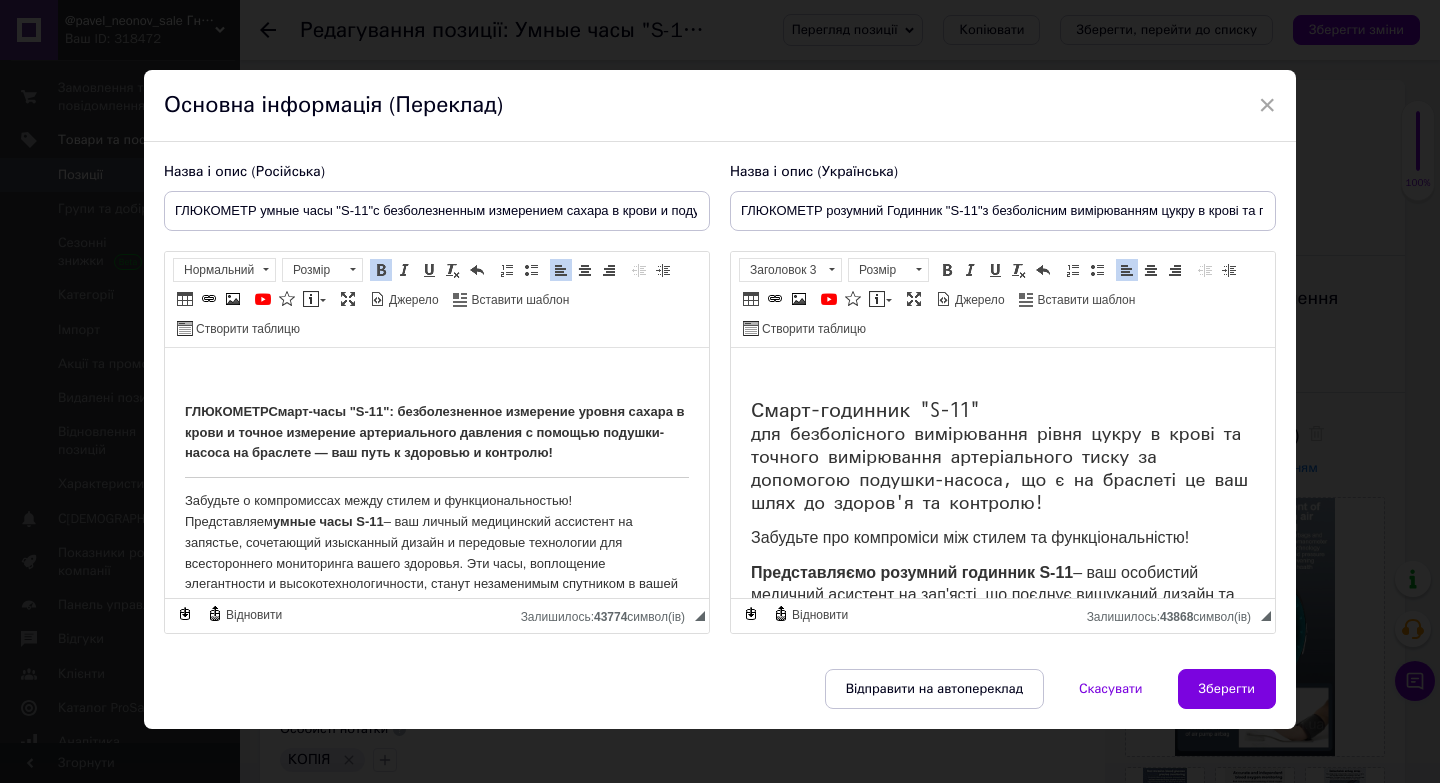 click on "Смарт-годинник "S-11"" at bounding box center [865, 410] 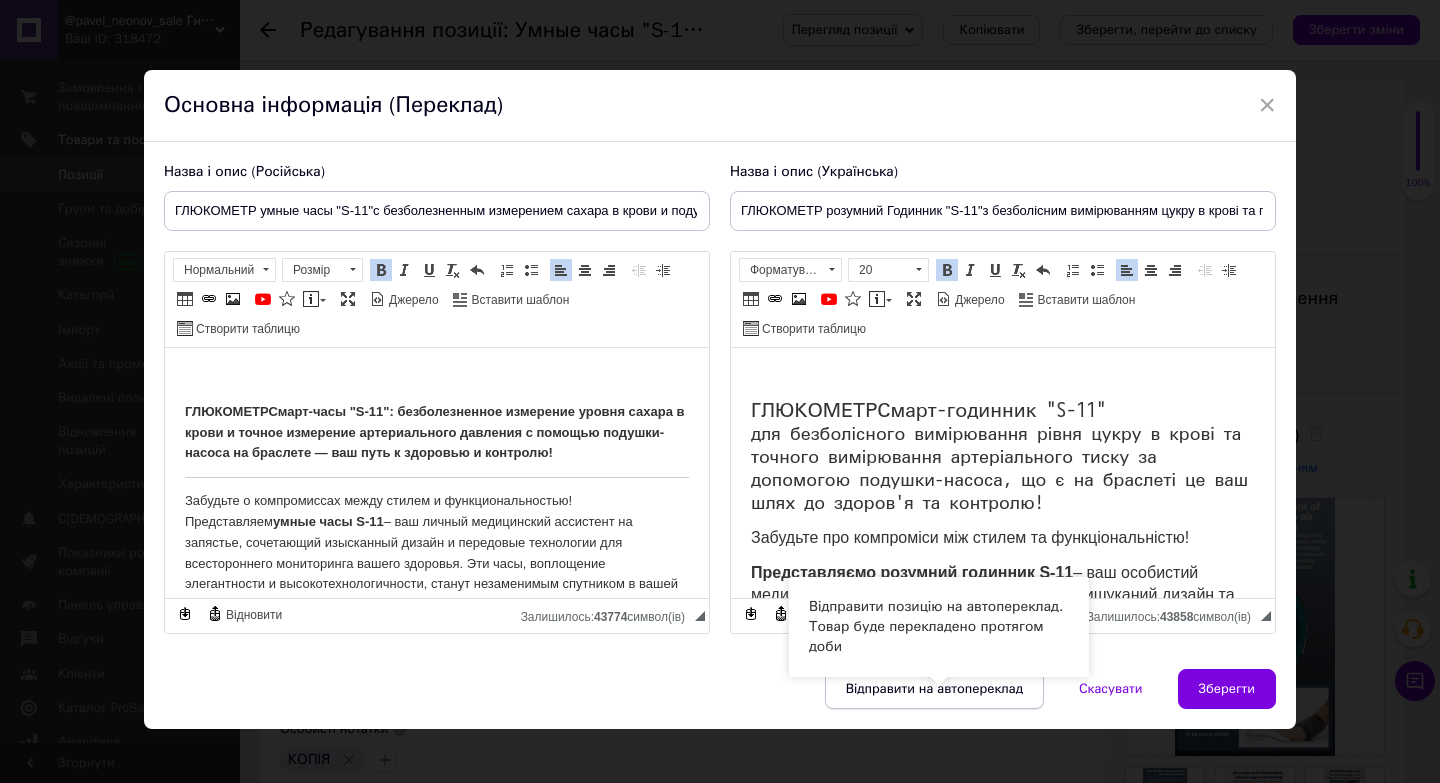click on "Відправити на автопереклад" at bounding box center [934, 689] 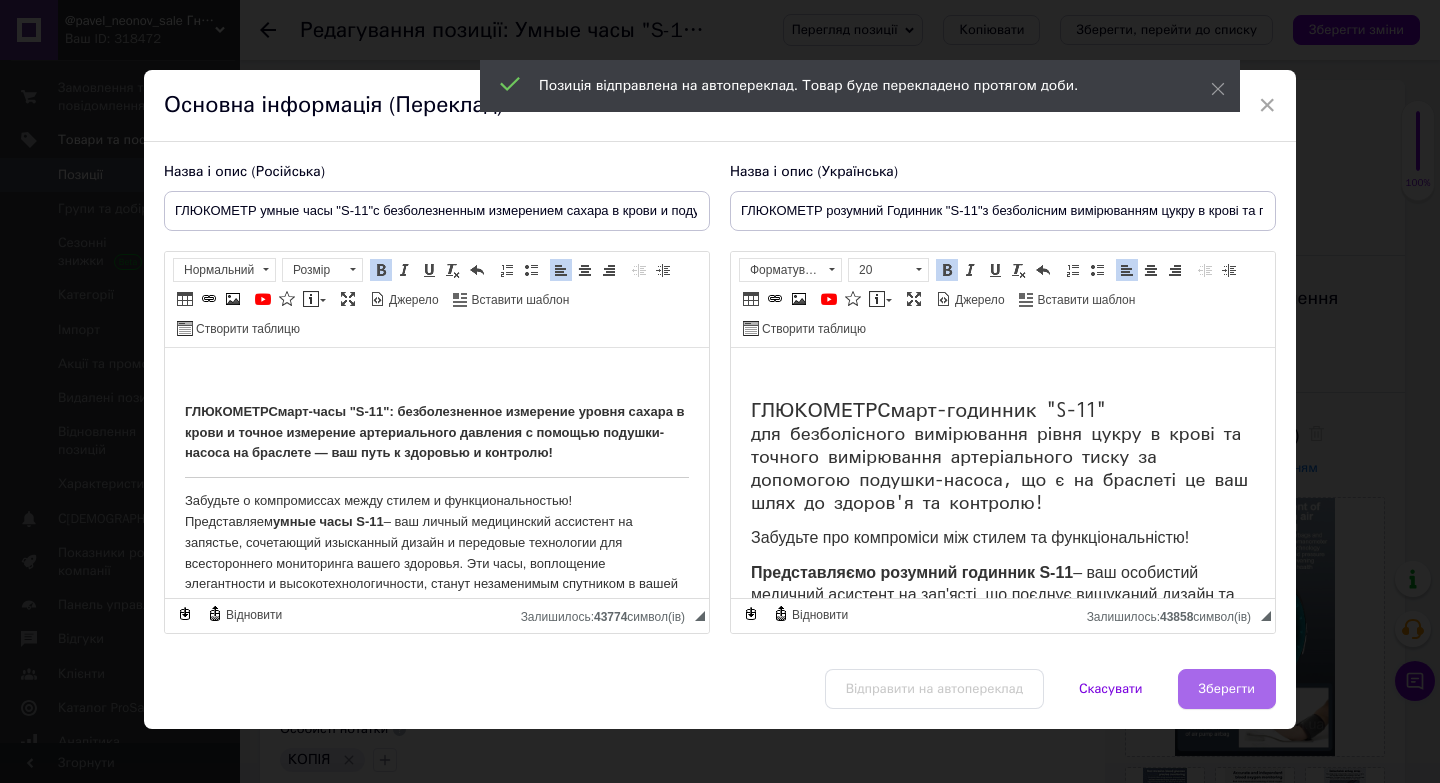 click on "Зберегти" at bounding box center [1227, 689] 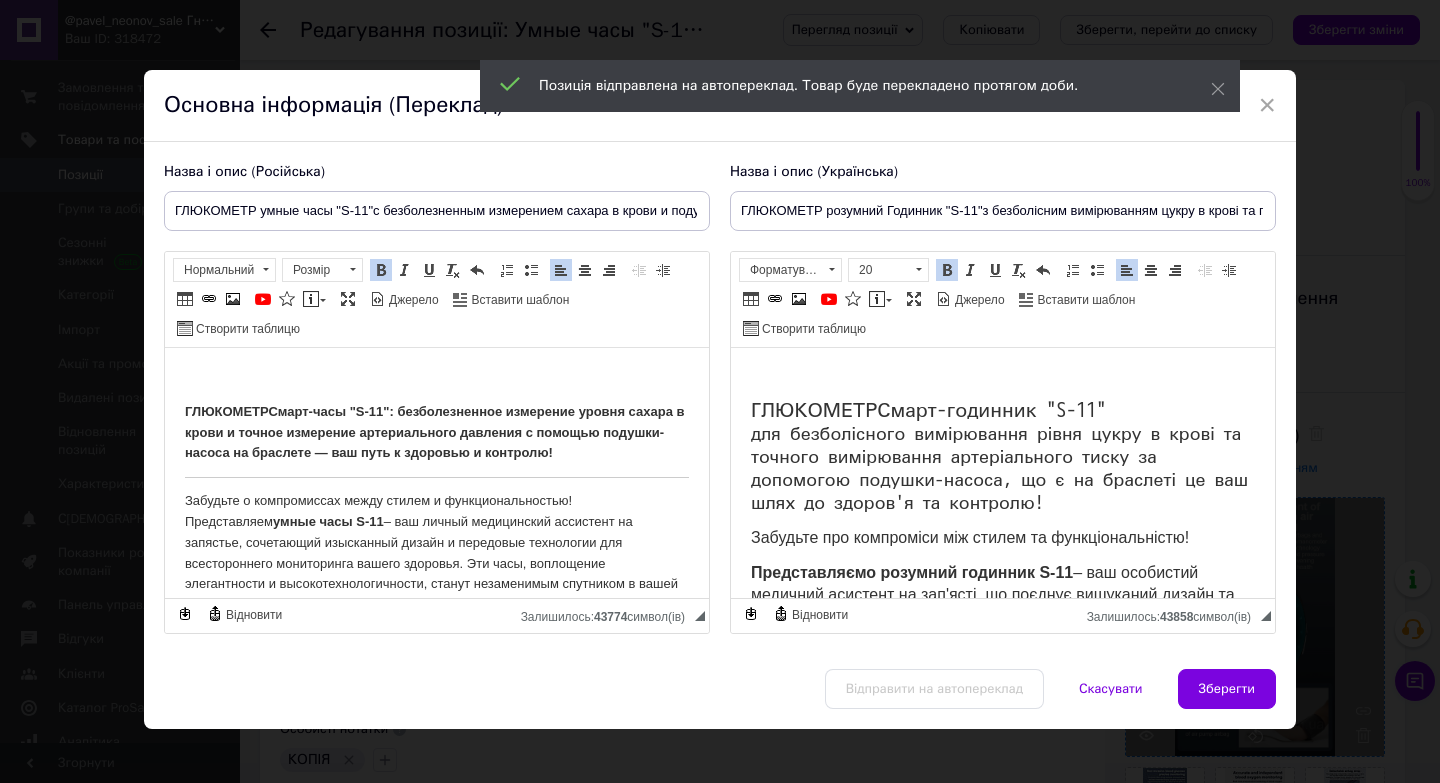 type on "ГЛЮКОМЕТР умные часы "S-11"с безболезненным измерением сахара в крови и подушкой для идеального Контроля." 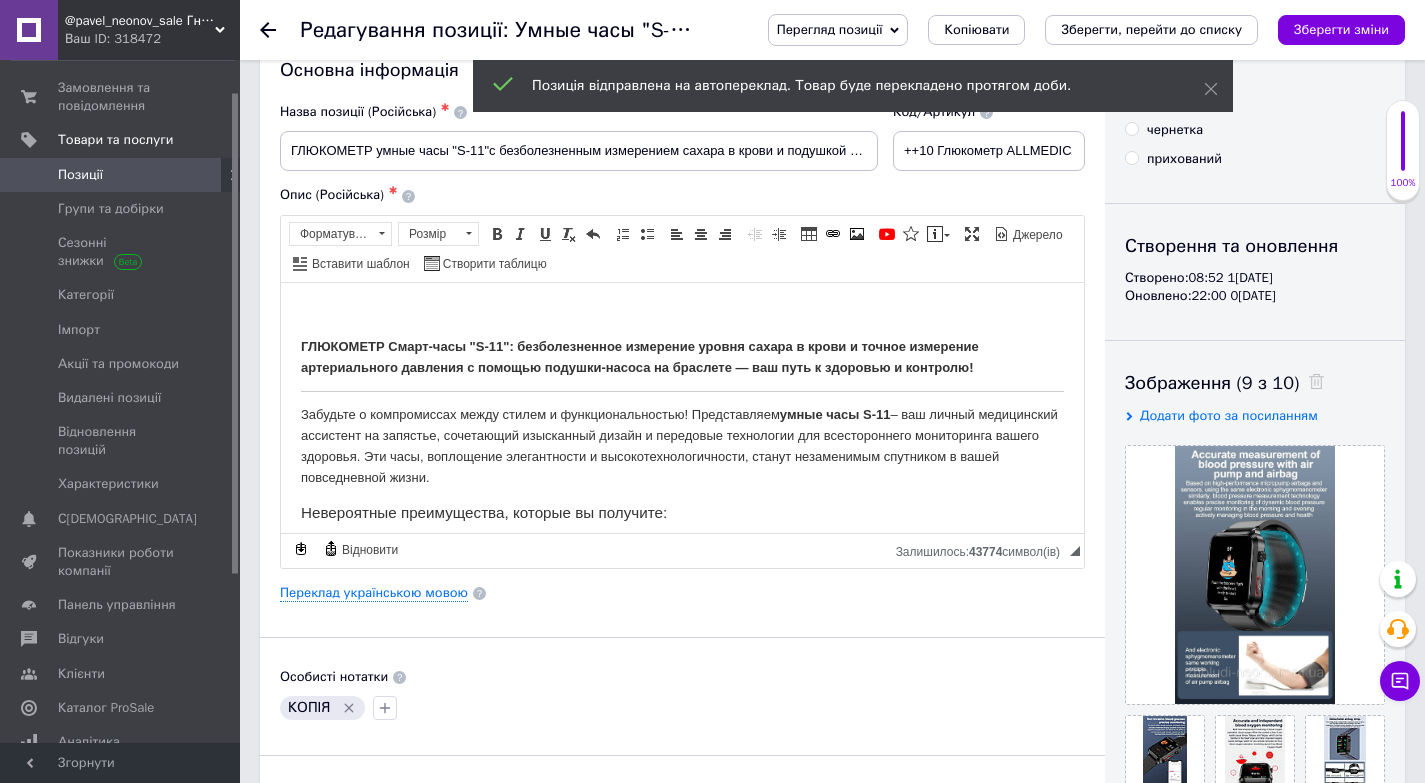 scroll, scrollTop: 685, scrollLeft: 0, axis: vertical 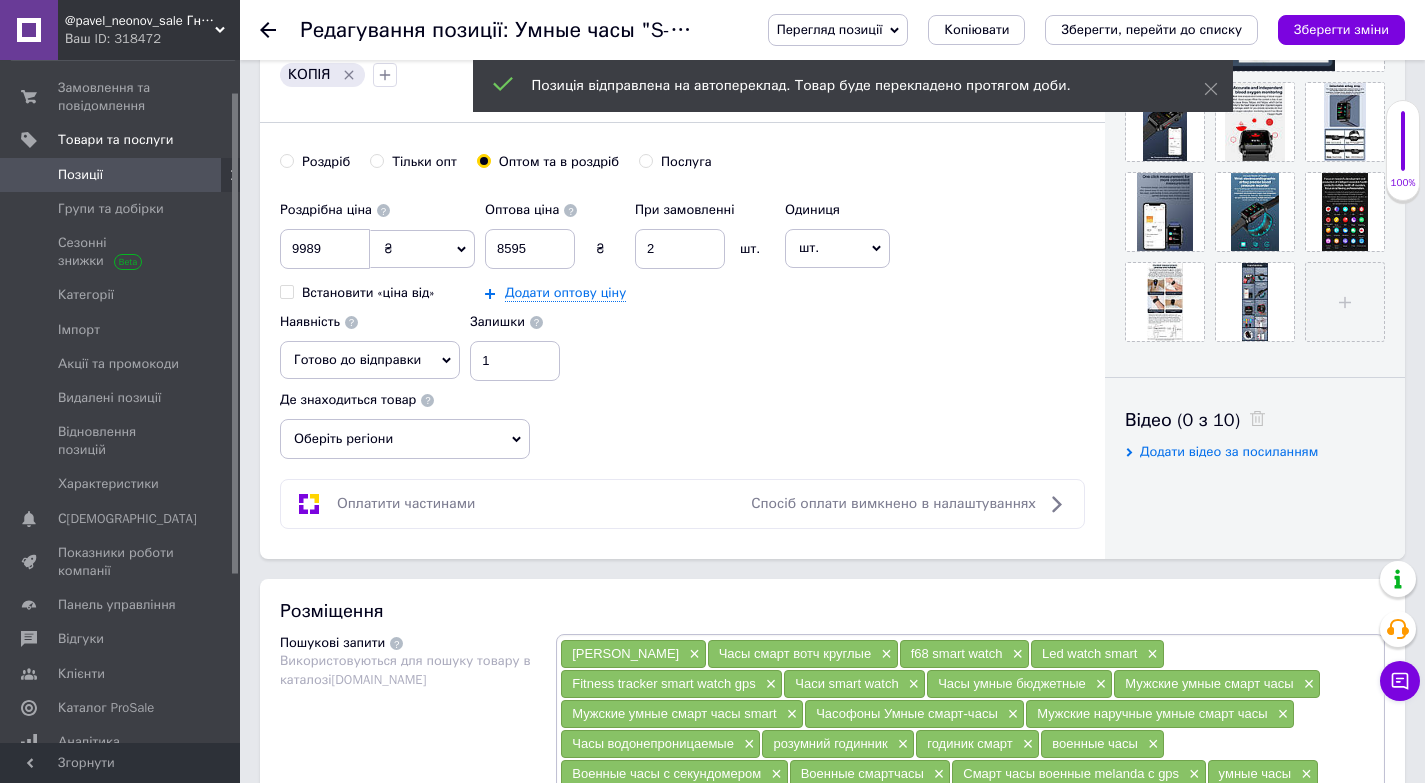 click on "Оплатити частинами Спосіб оплати вимкнено в налаштуваннях" at bounding box center (682, 504) 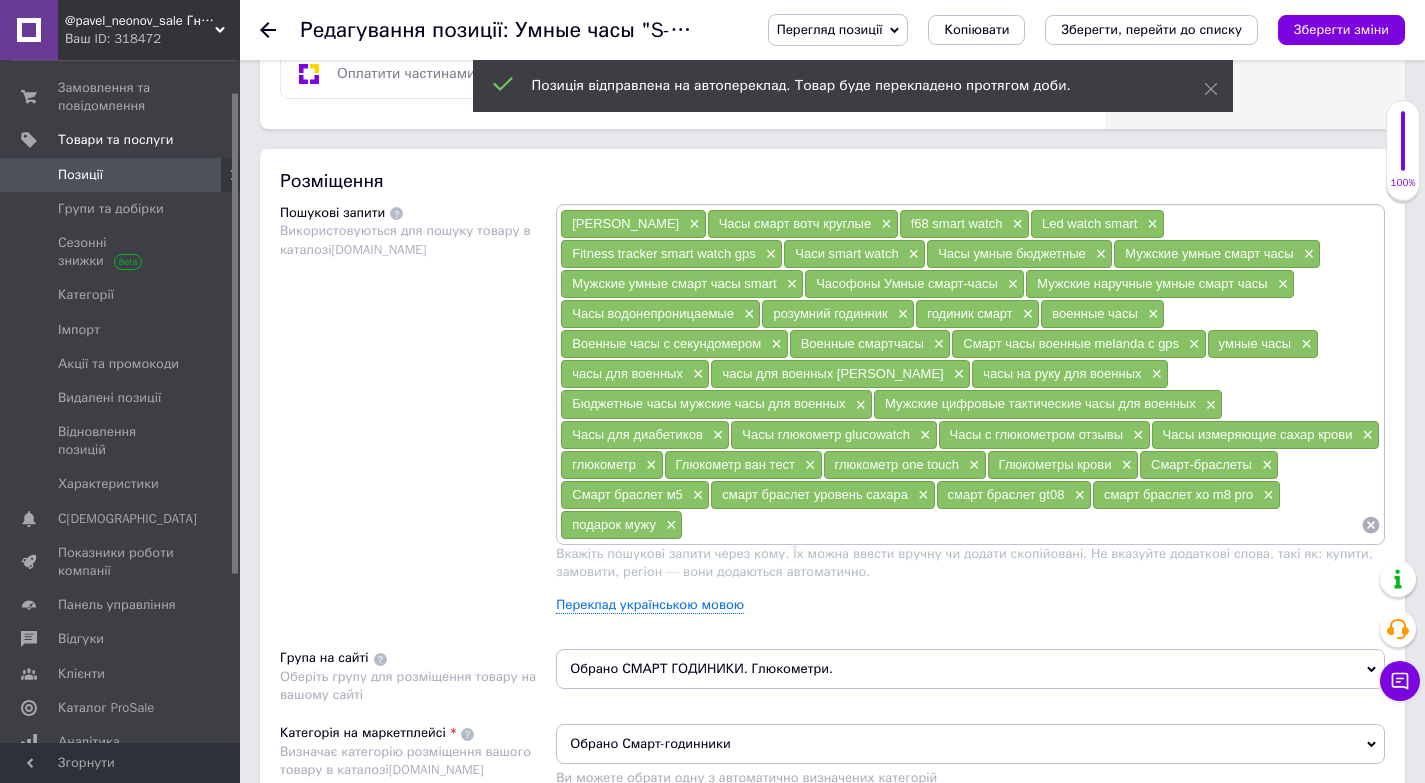 scroll, scrollTop: 1205, scrollLeft: 0, axis: vertical 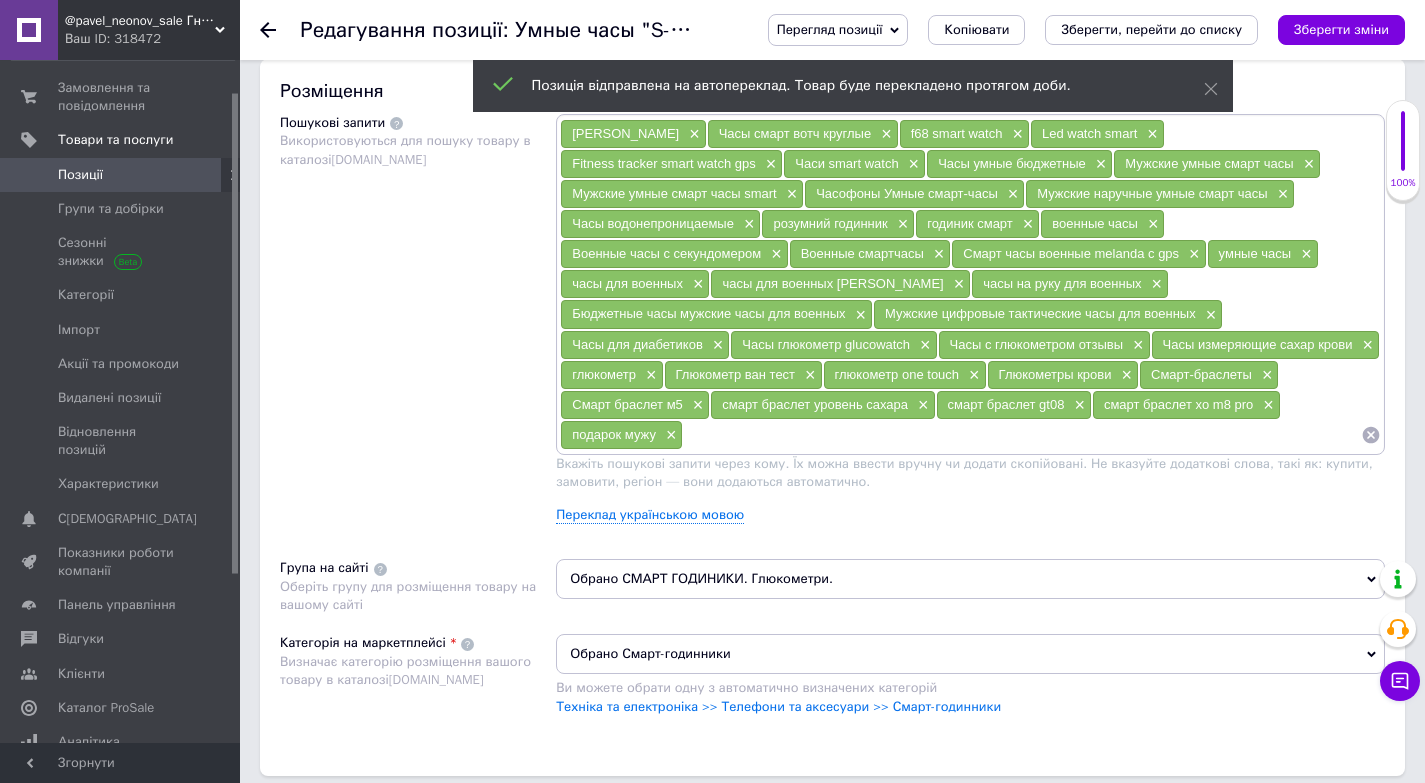 click at bounding box center [1022, 435] 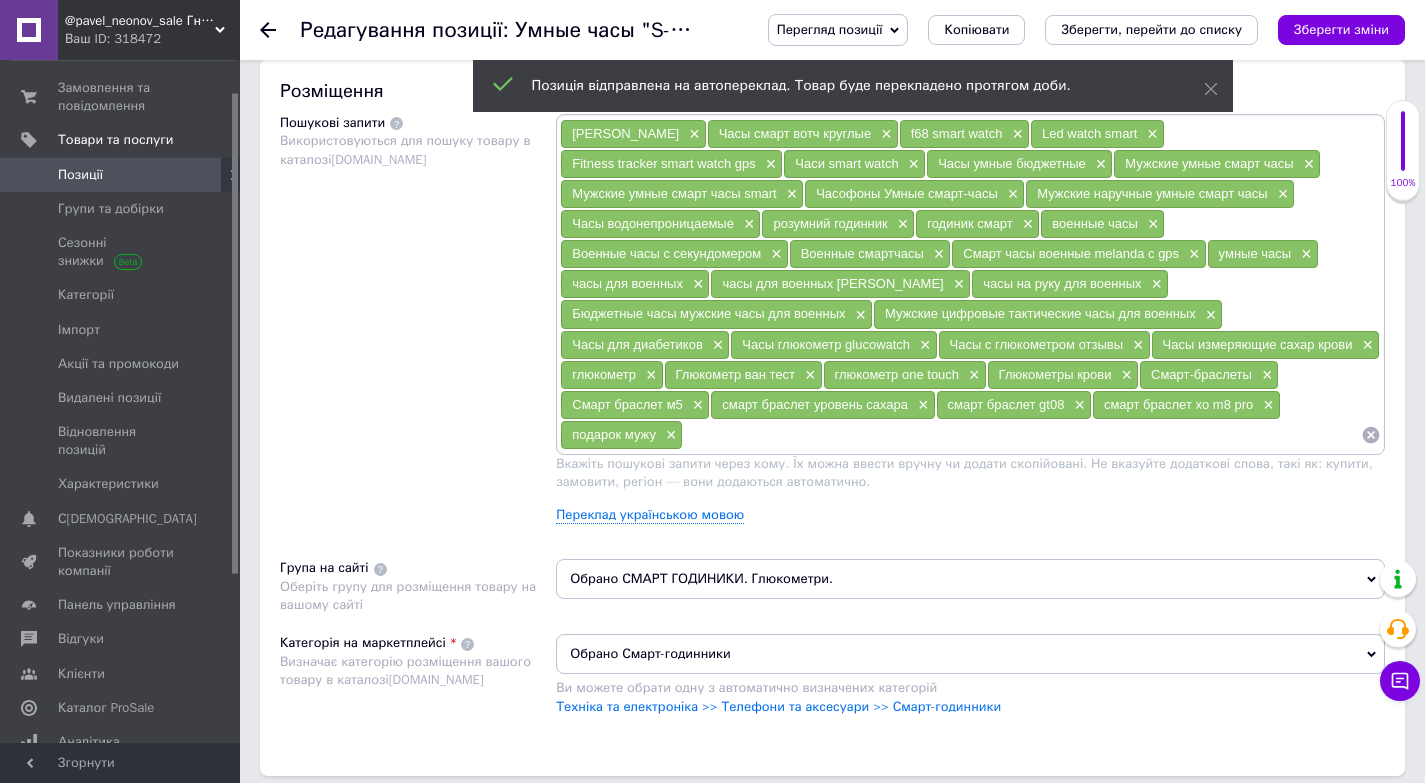 paste on "ГЛЮКОМЕТР" 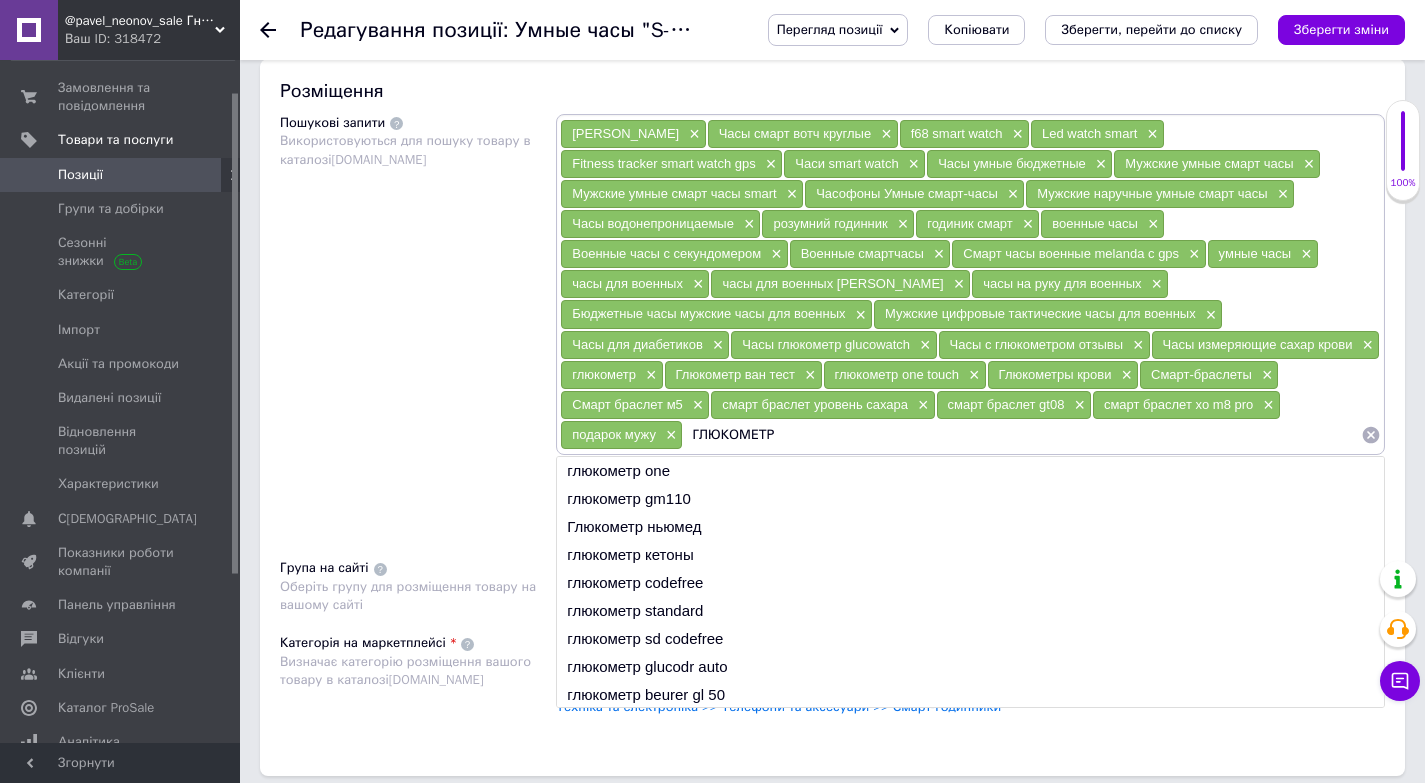 click on "ГЛЮКОМЕТР" at bounding box center [1022, 435] 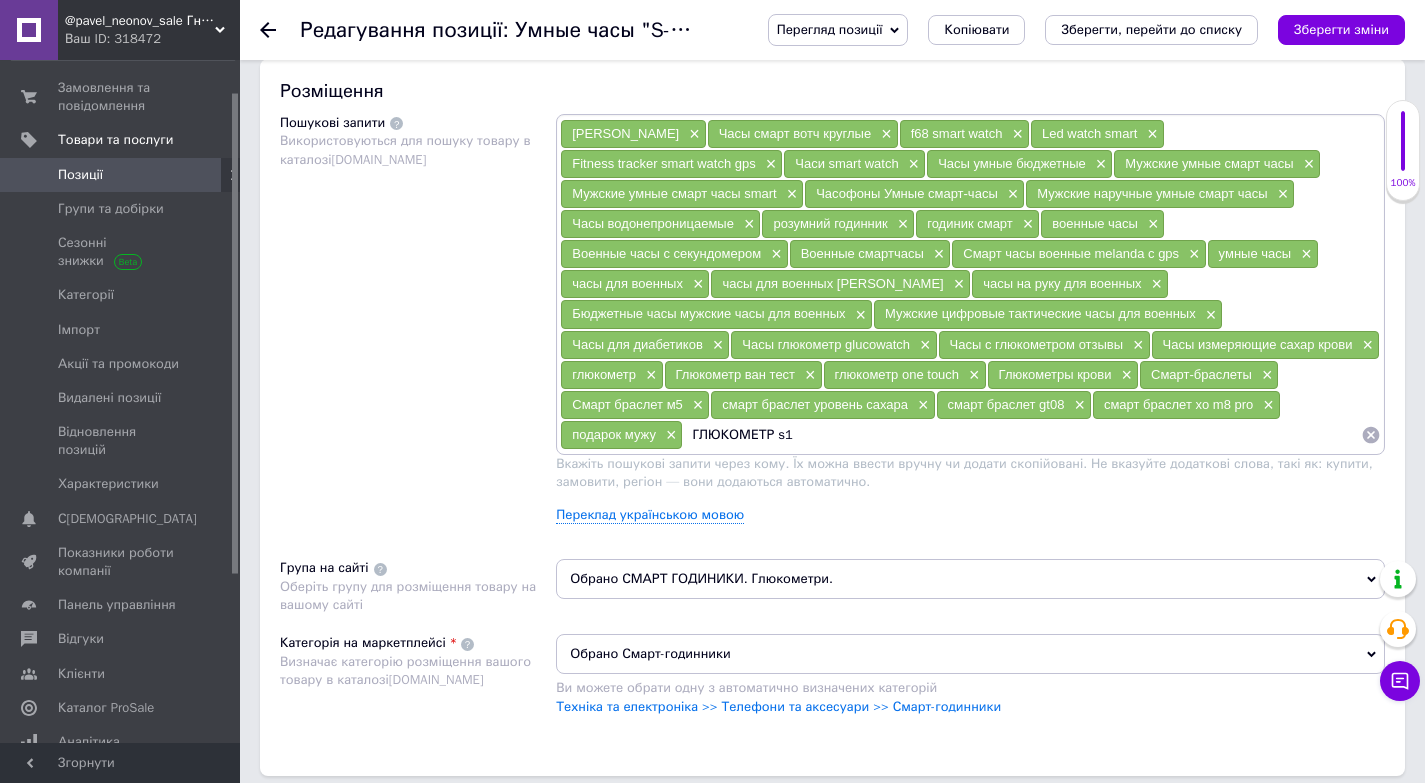 type on "ГЛЮКОМЕТР s11" 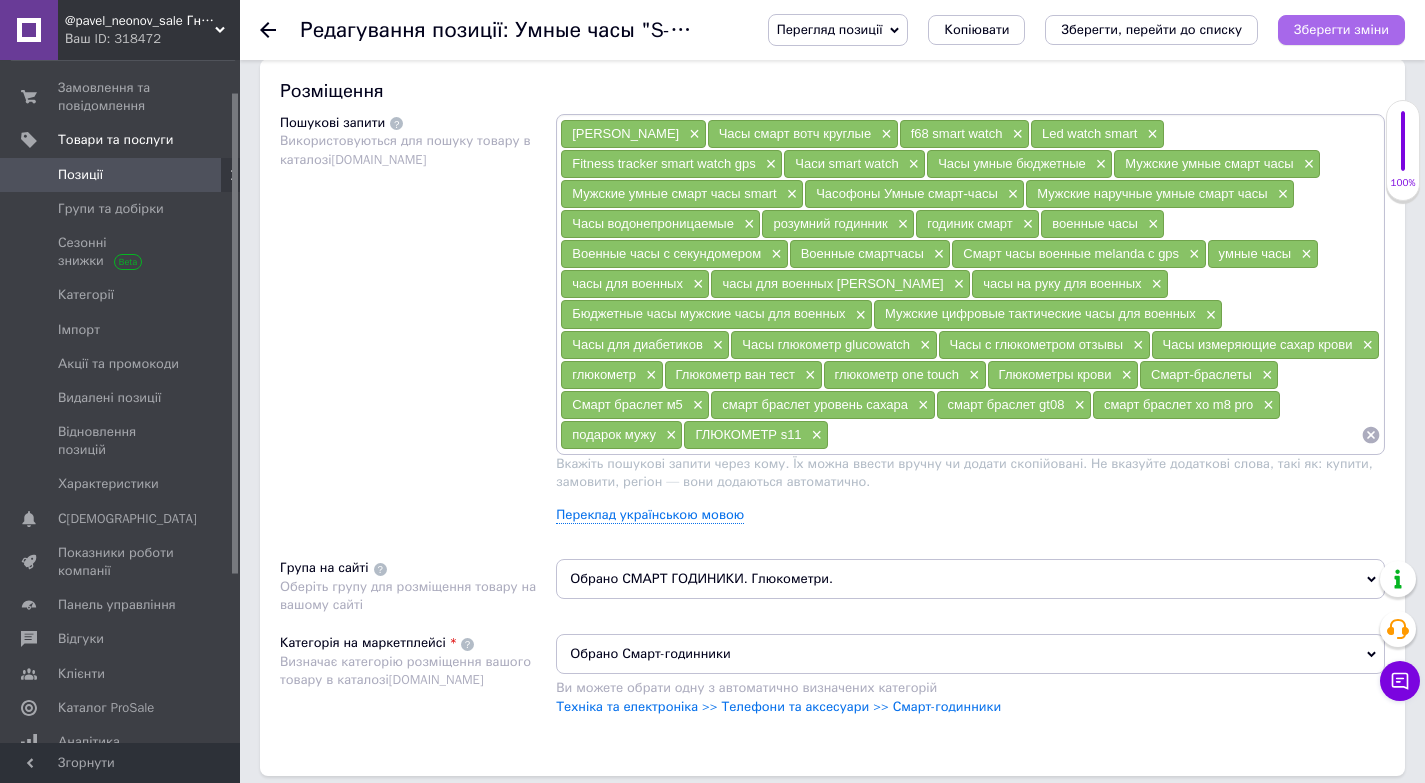 type 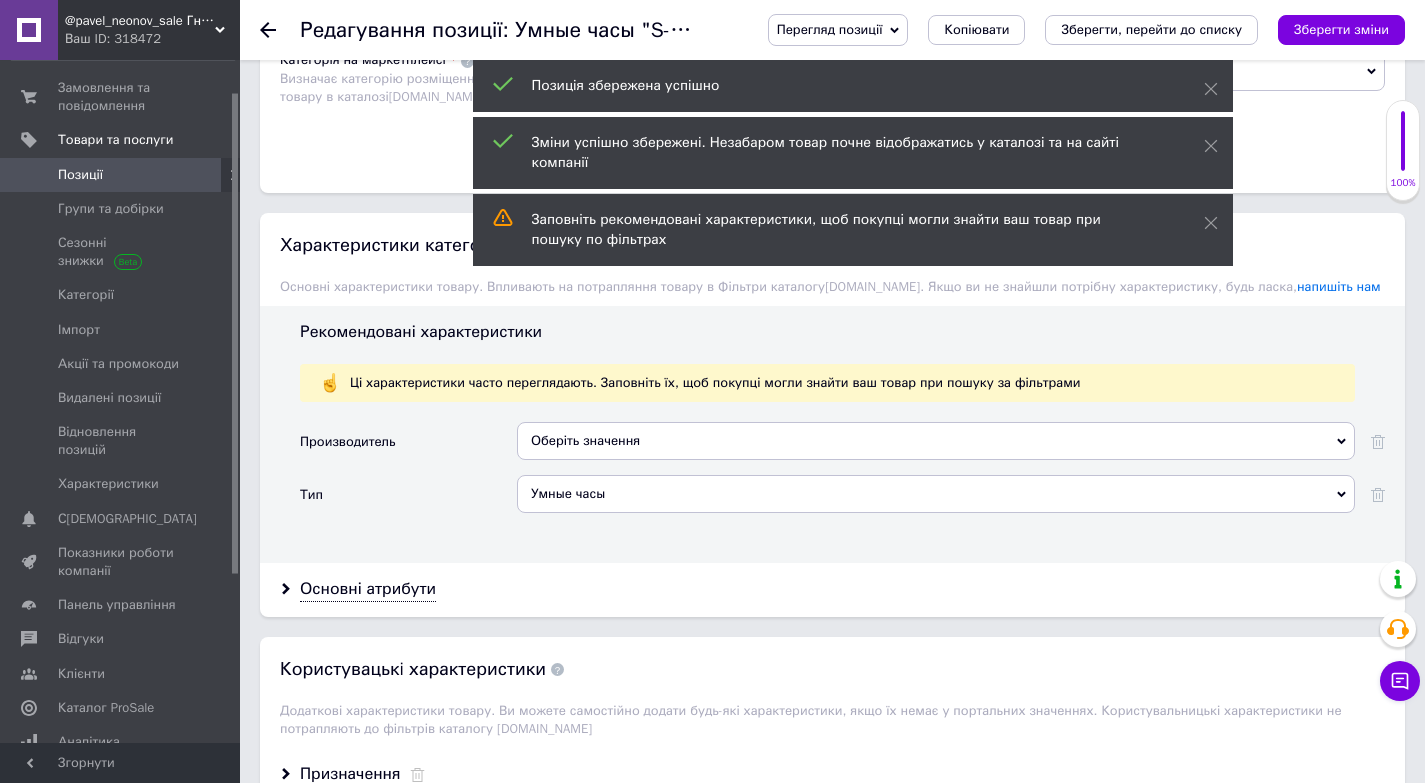 scroll, scrollTop: 1805, scrollLeft: 0, axis: vertical 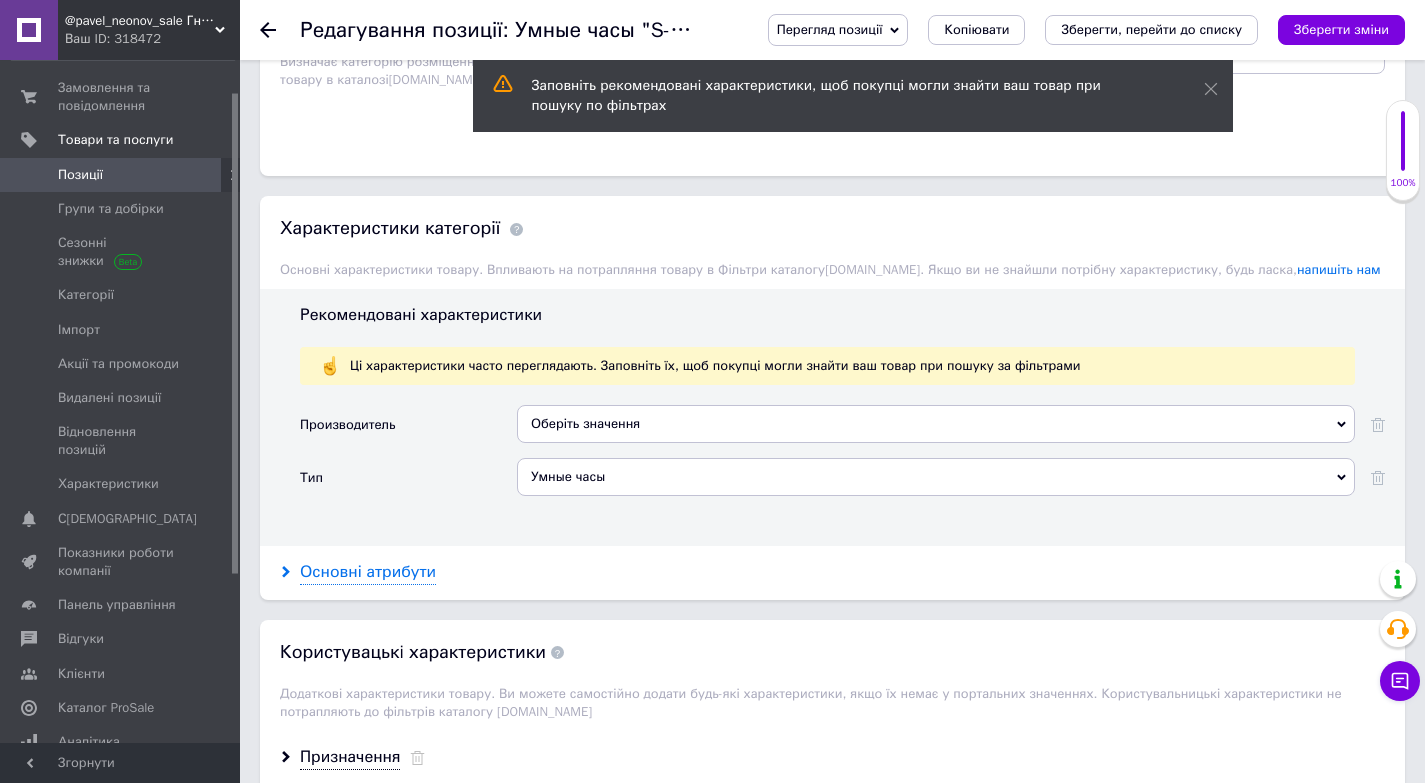 click on "Основні атрибути" at bounding box center (368, 572) 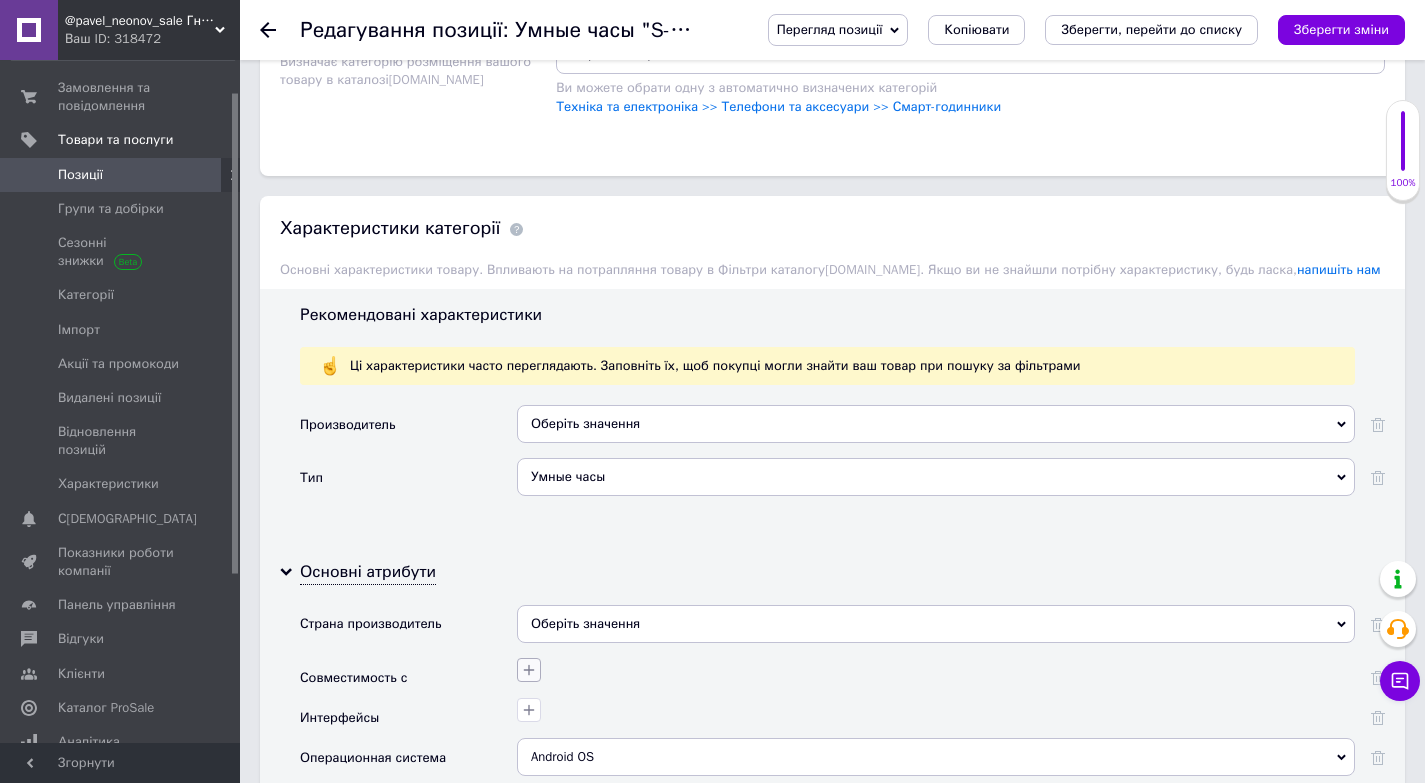 click 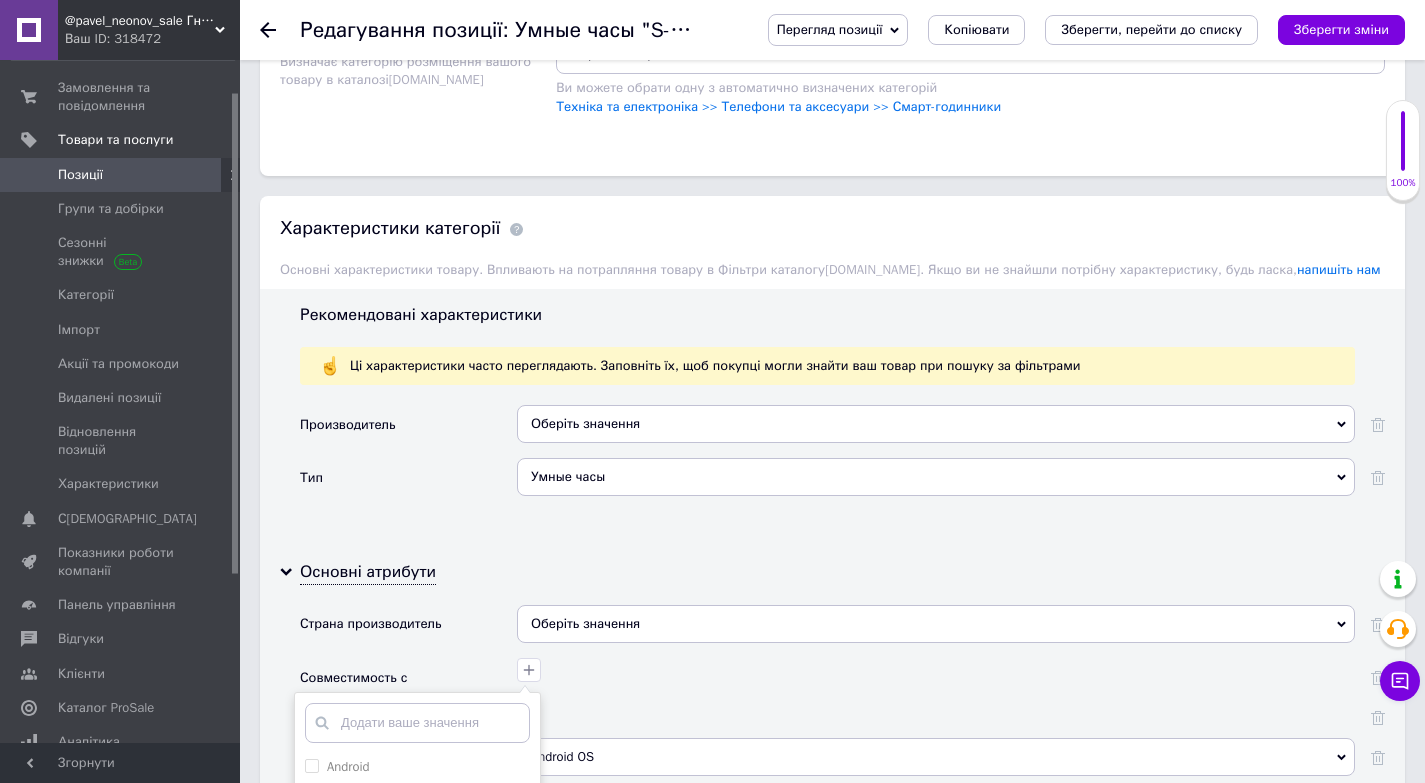 click on "Производитель Оберіть значення Тип Умные часы Умные часы" at bounding box center (842, 468) 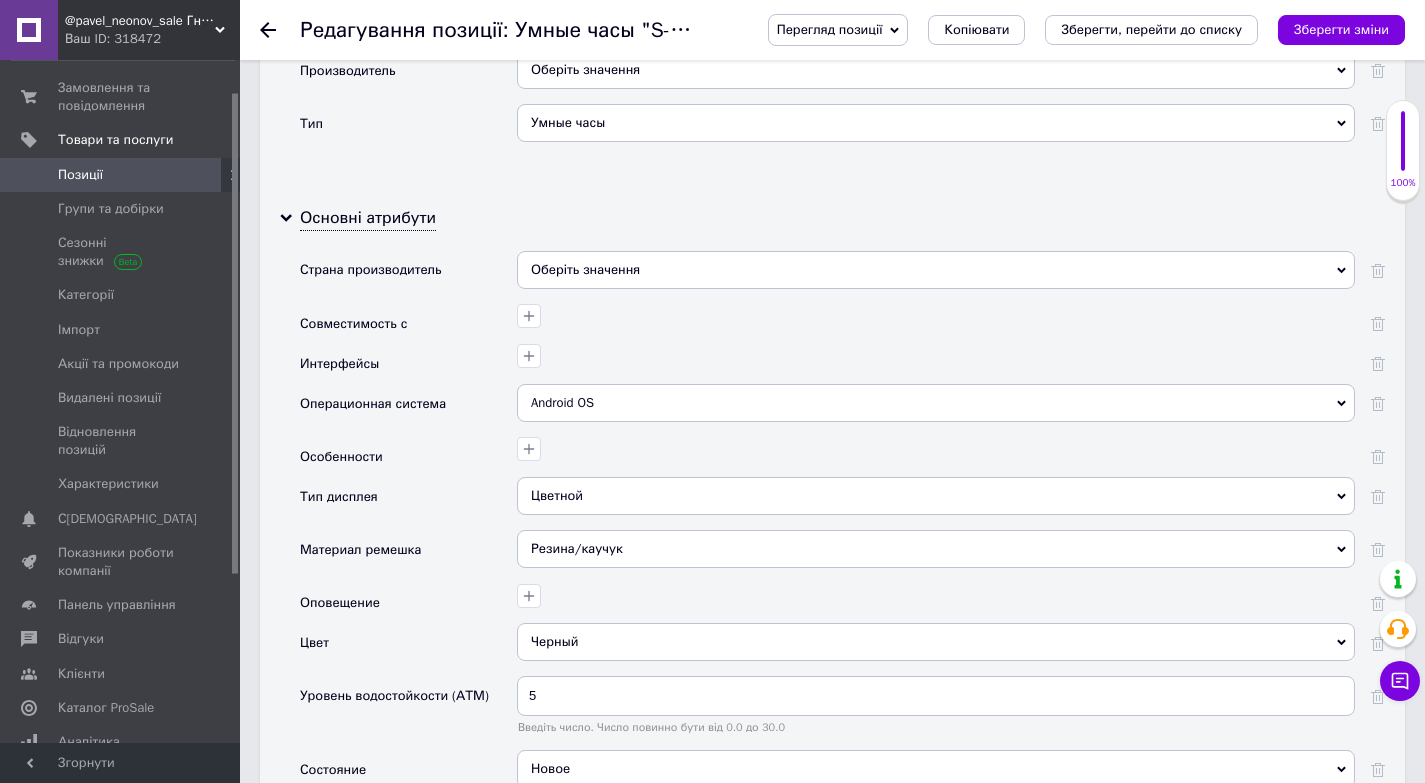 scroll, scrollTop: 2165, scrollLeft: 0, axis: vertical 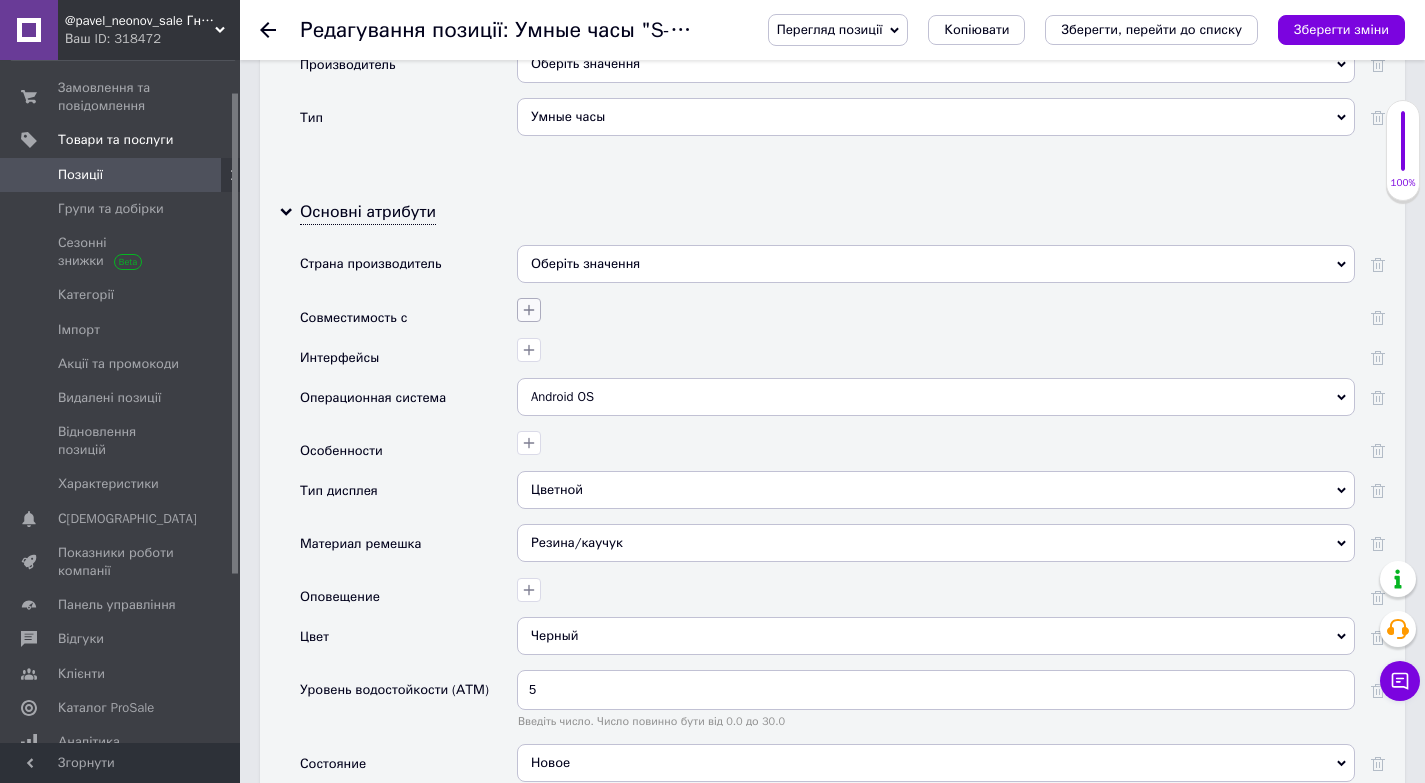 click 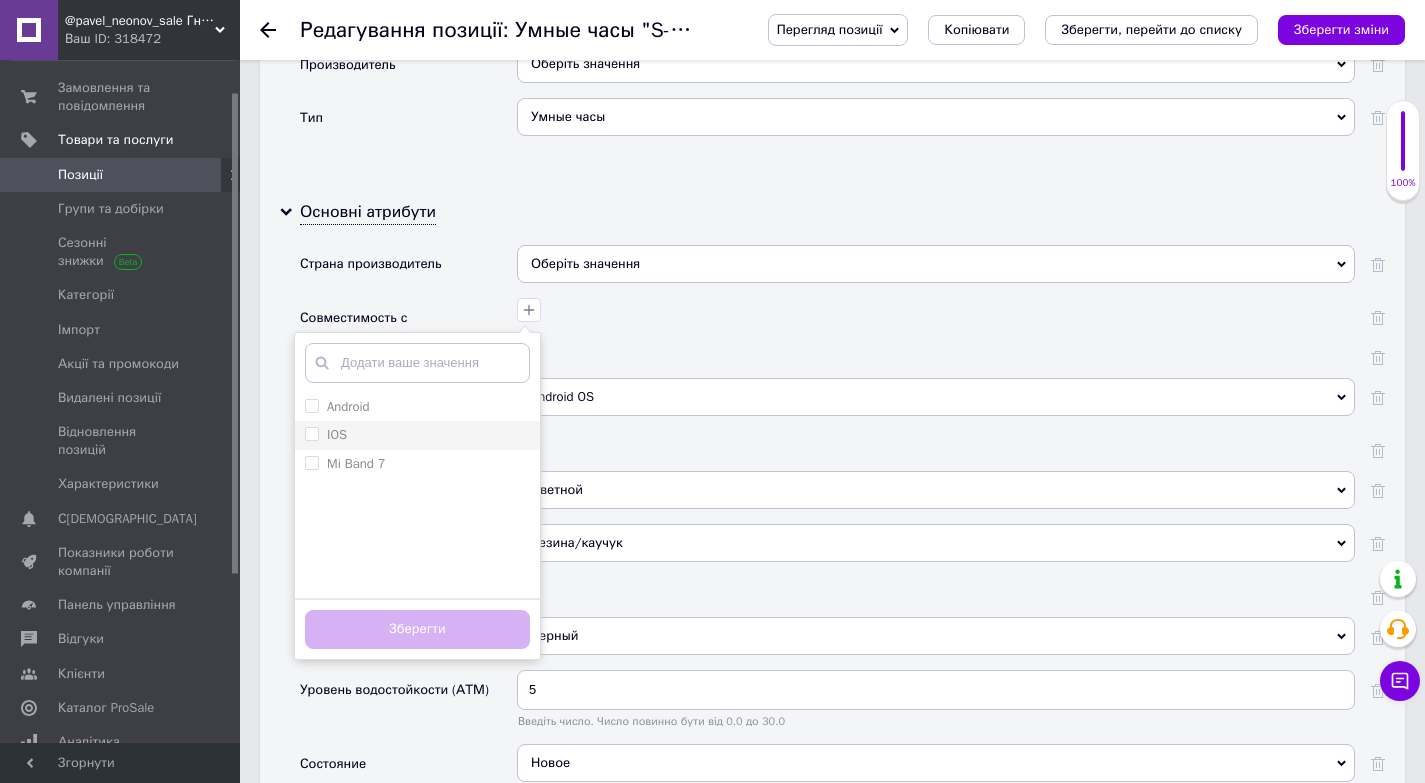 drag, startPoint x: 309, startPoint y: 436, endPoint x: 308, endPoint y: 425, distance: 11.045361 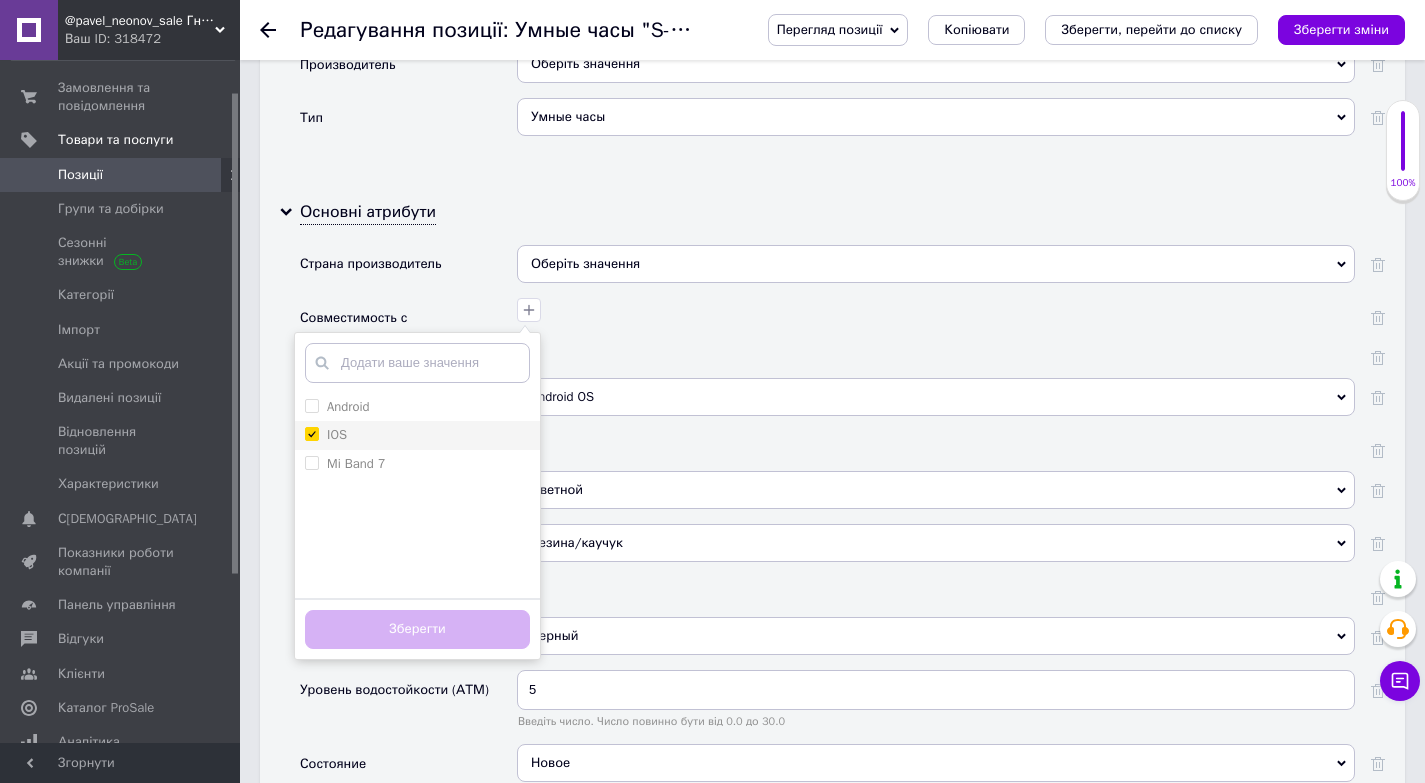 checkbox on "true" 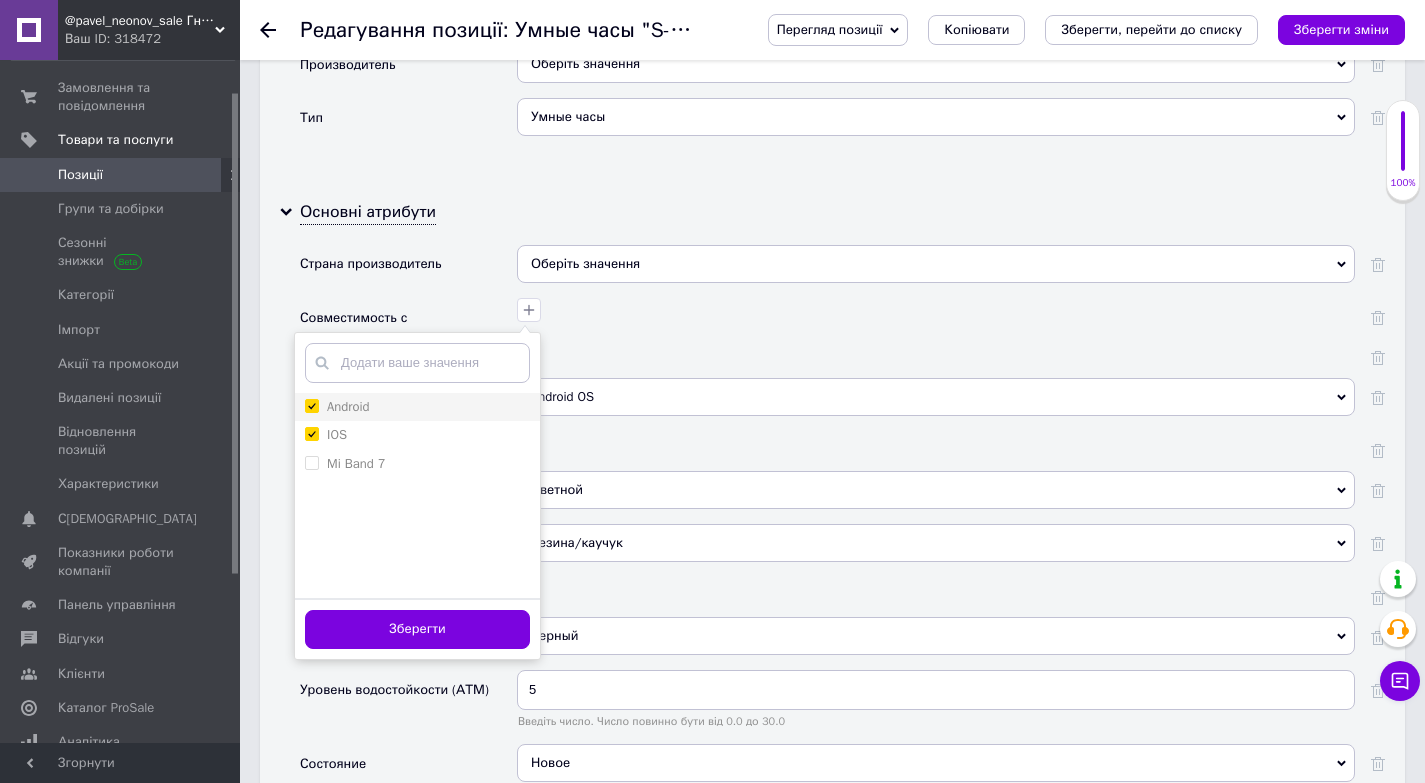 checkbox on "true" 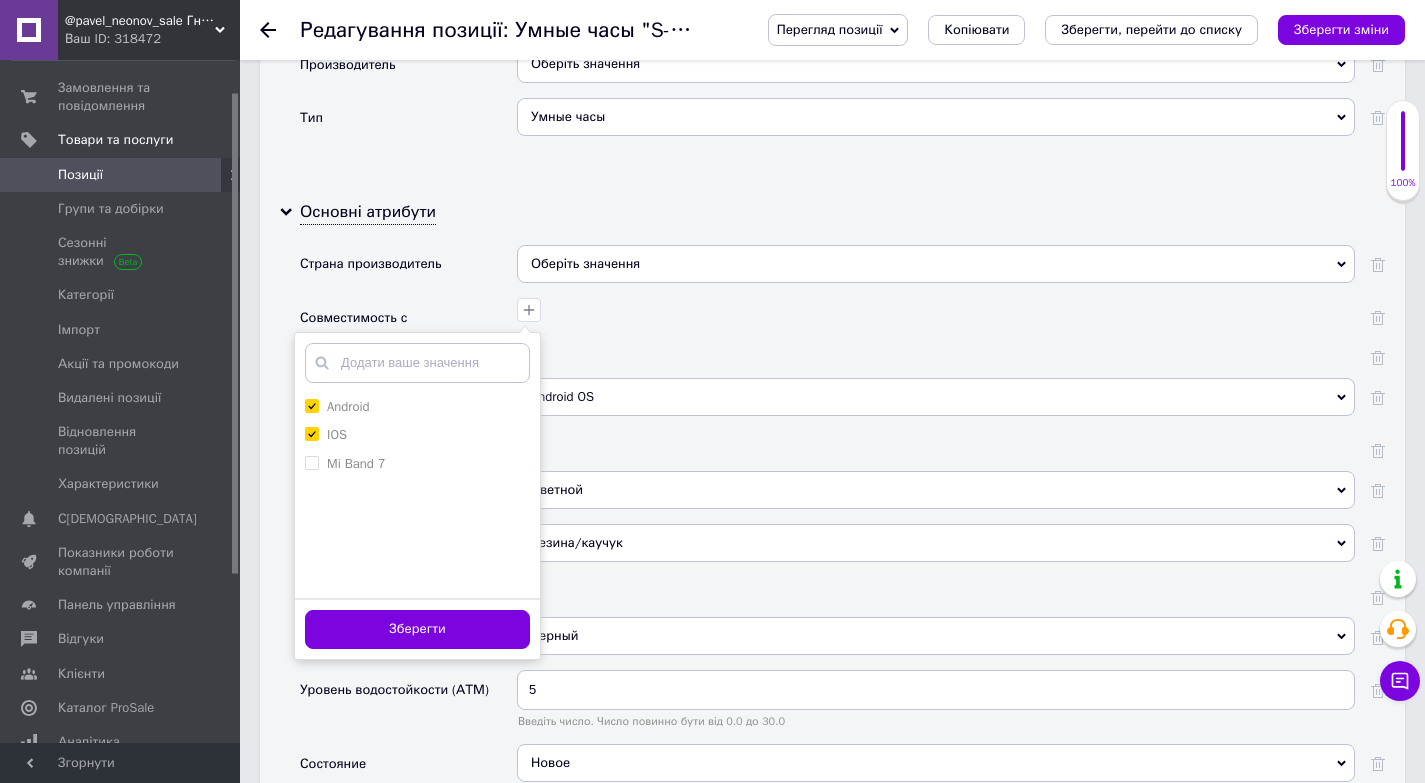 drag, startPoint x: 371, startPoint y: 619, endPoint x: 395, endPoint y: 600, distance: 30.610456 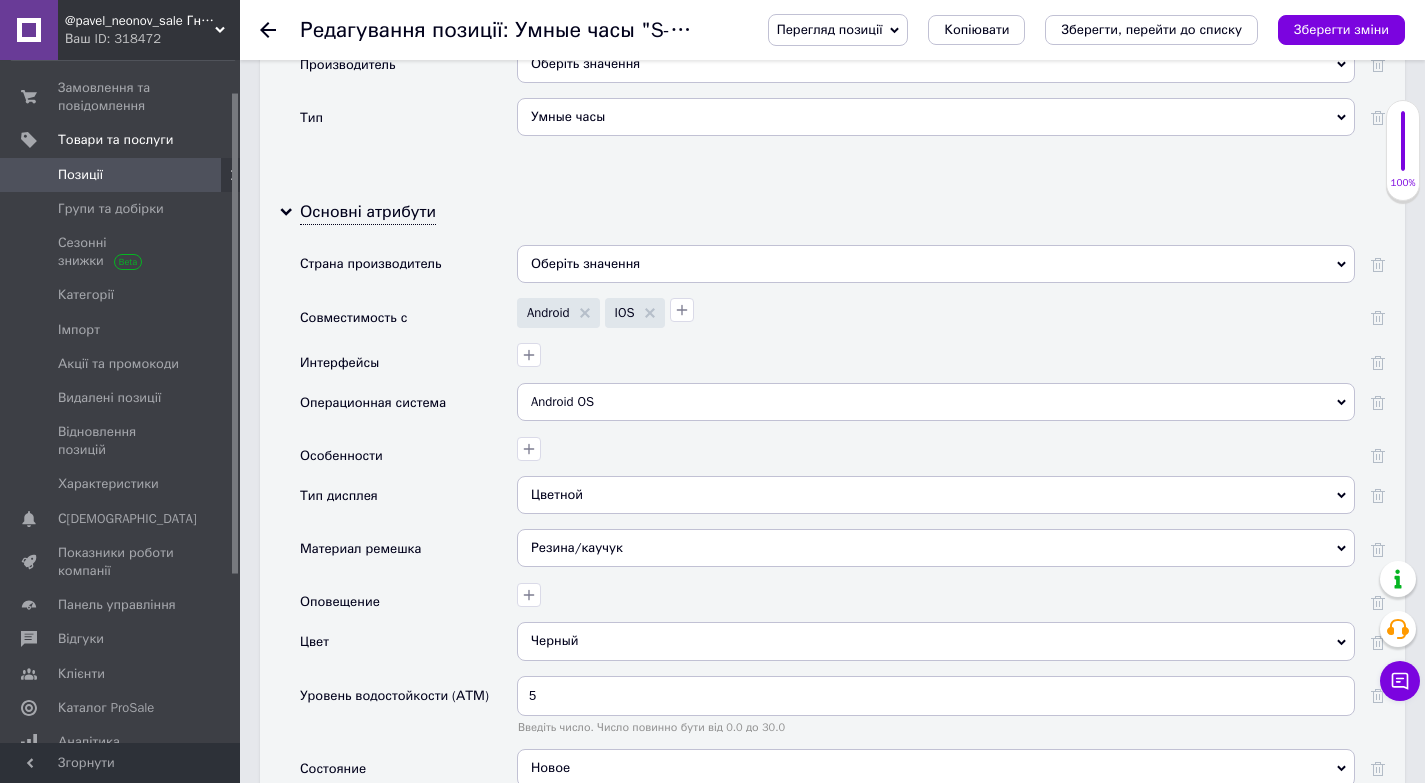 click on "Цветной" at bounding box center (936, 495) 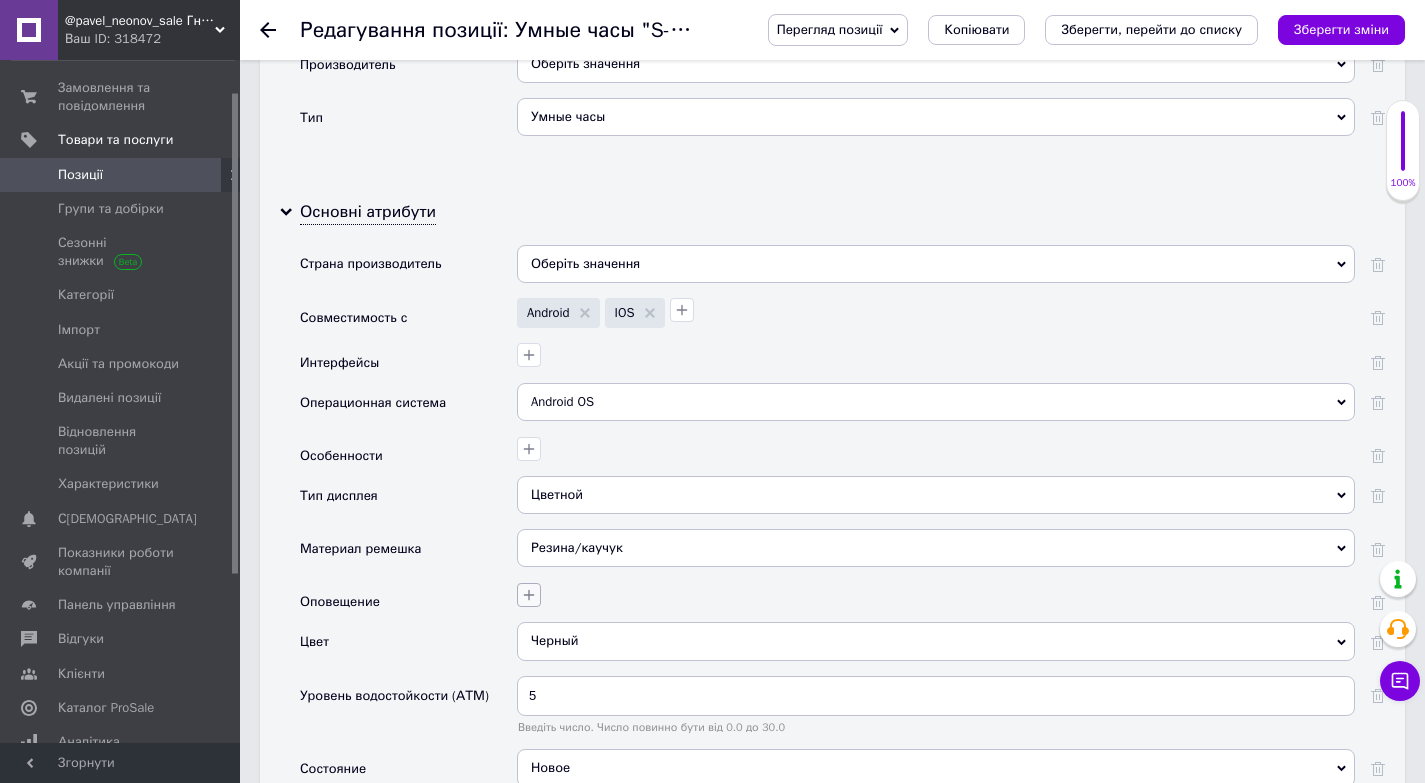 click 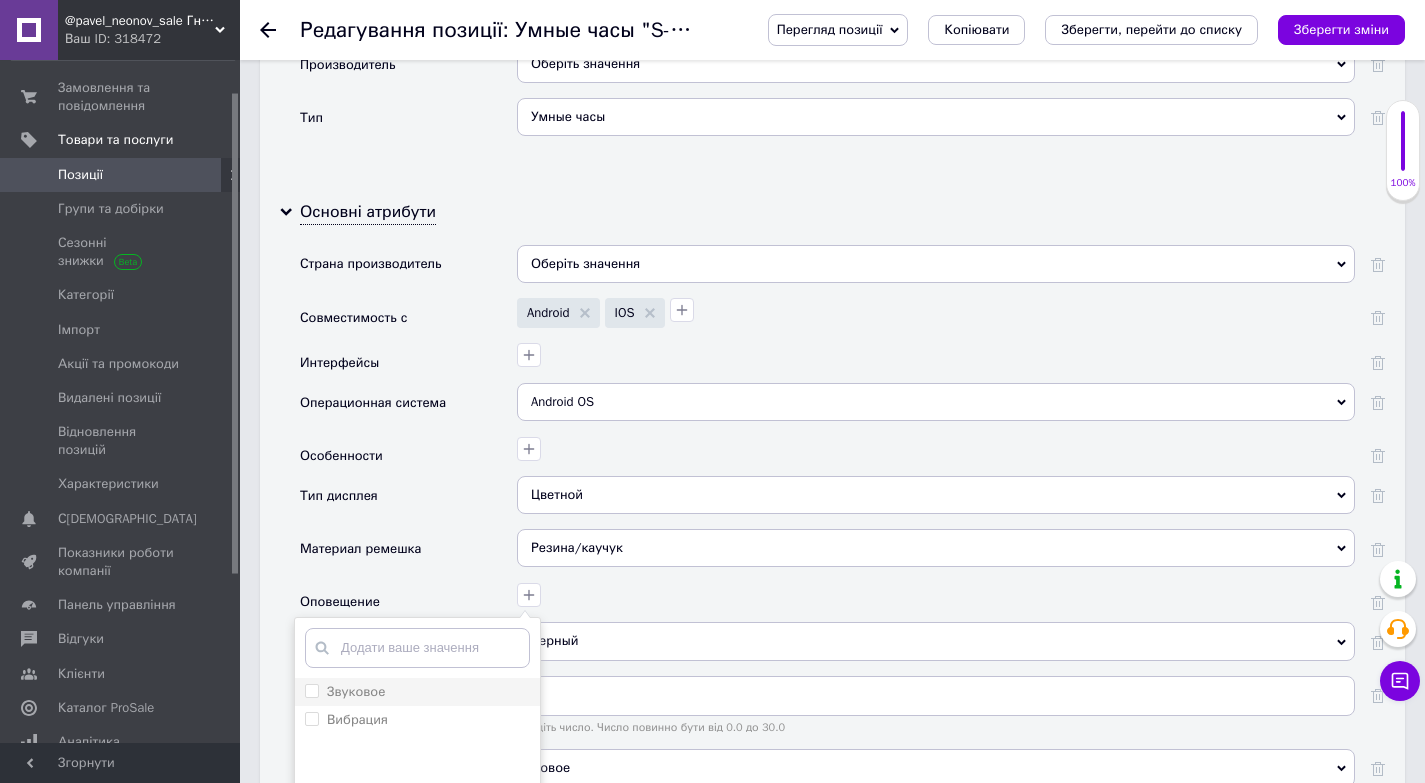 click on "Звуковое" at bounding box center (311, 690) 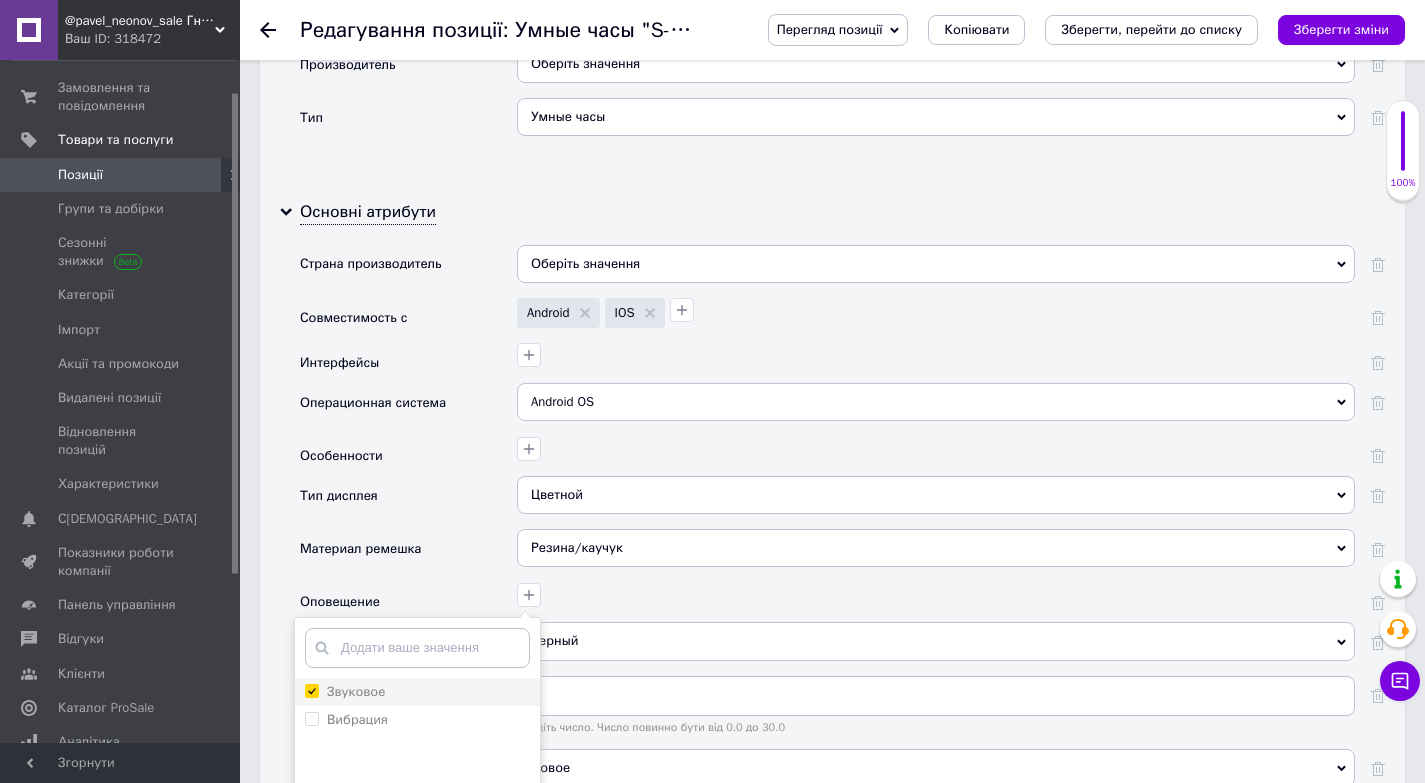 checkbox on "true" 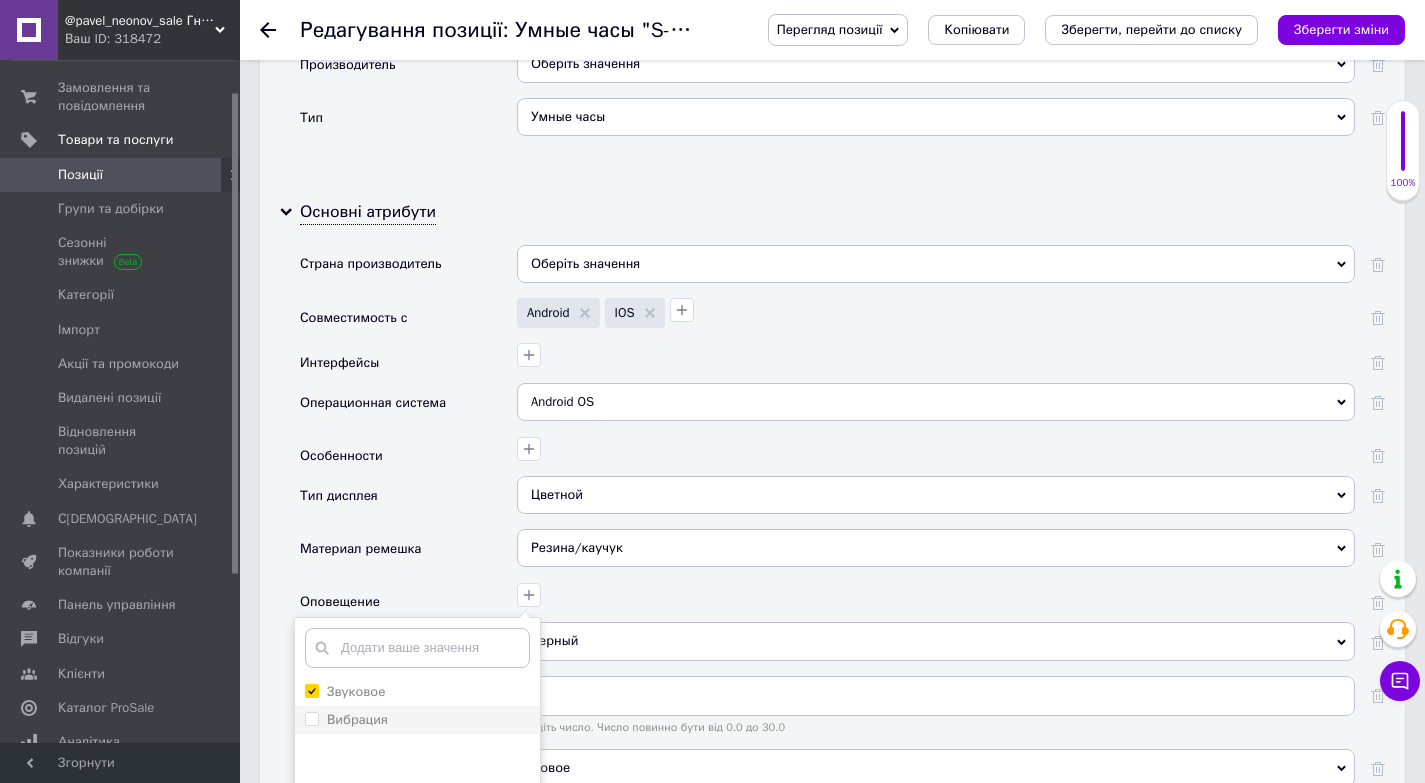 click at bounding box center (312, 719) 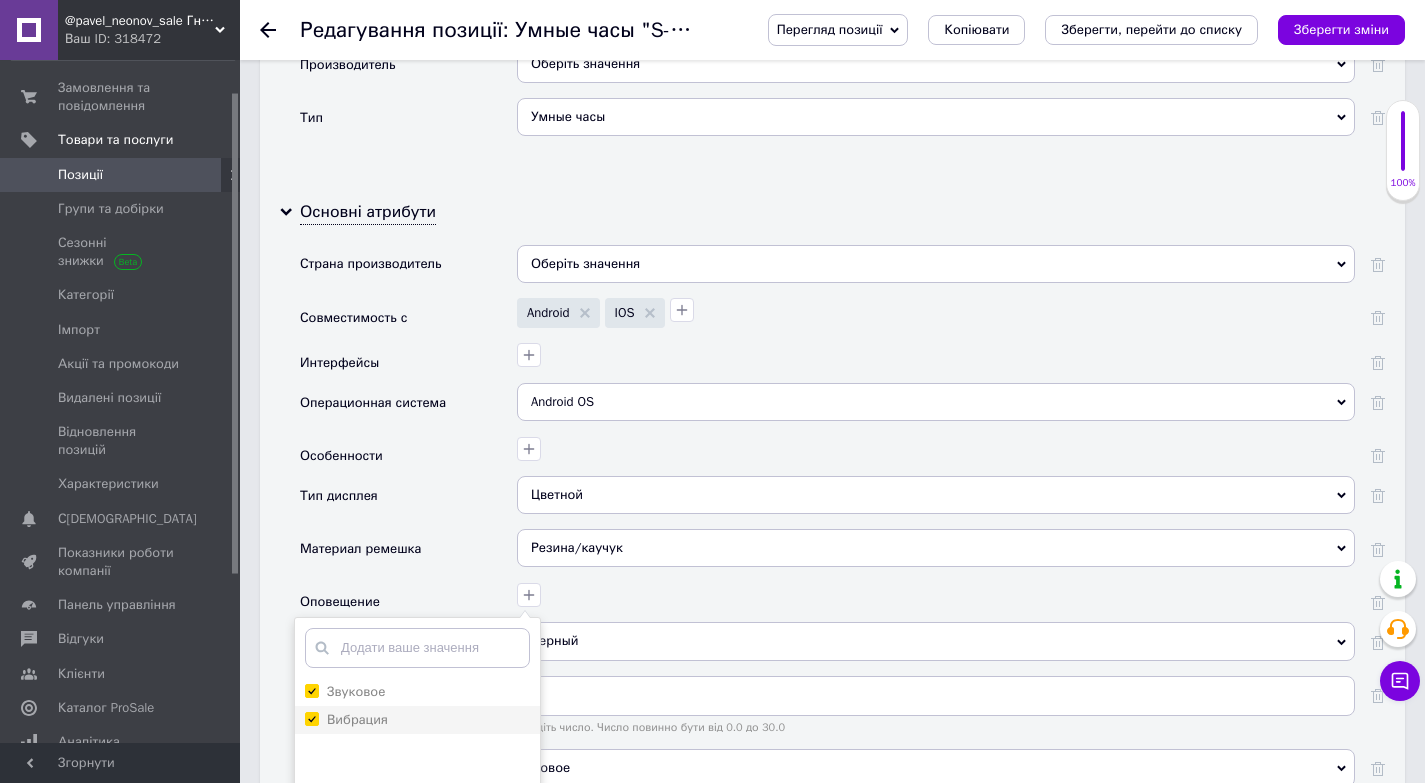 click on "Вибрация" at bounding box center (311, 718) 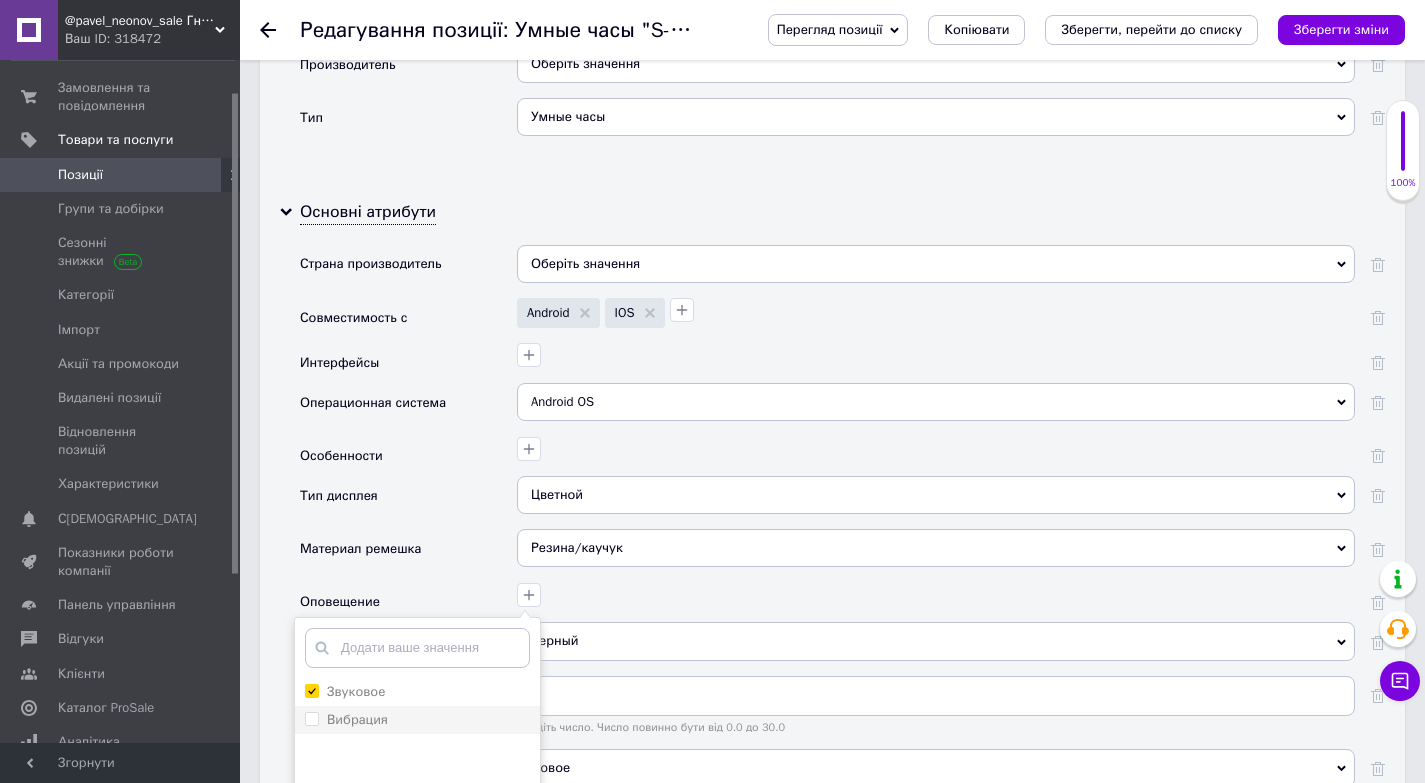 click on "Вибрация" at bounding box center [417, 720] 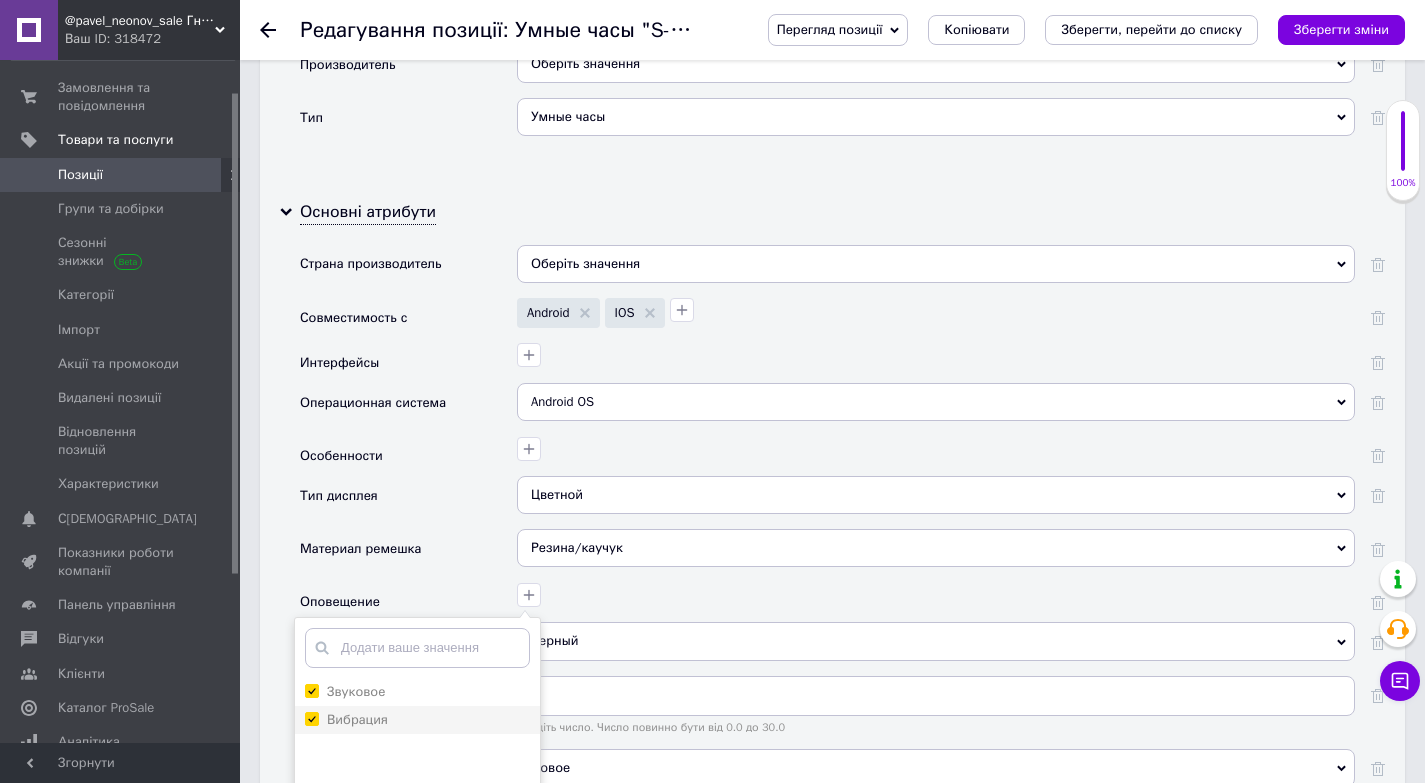 checkbox on "true" 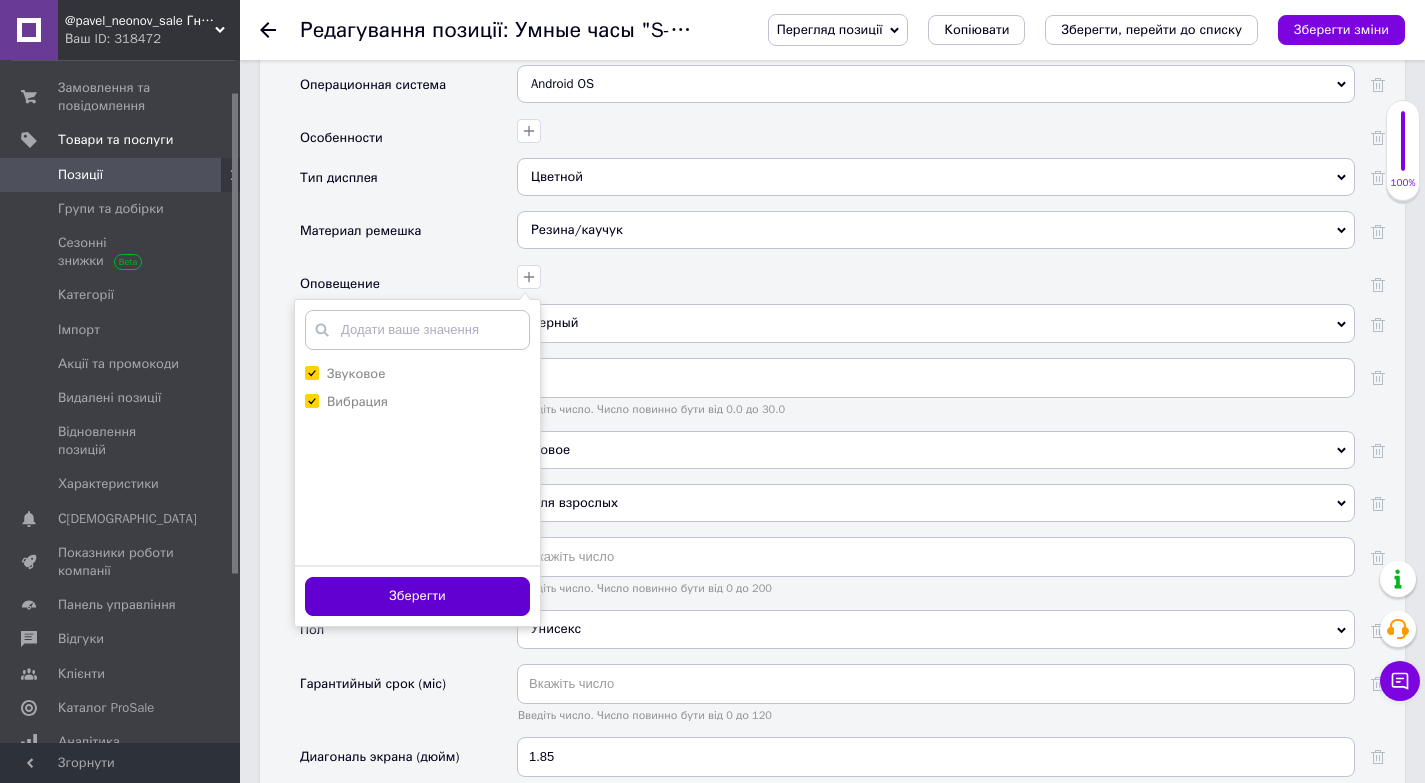 scroll, scrollTop: 2485, scrollLeft: 0, axis: vertical 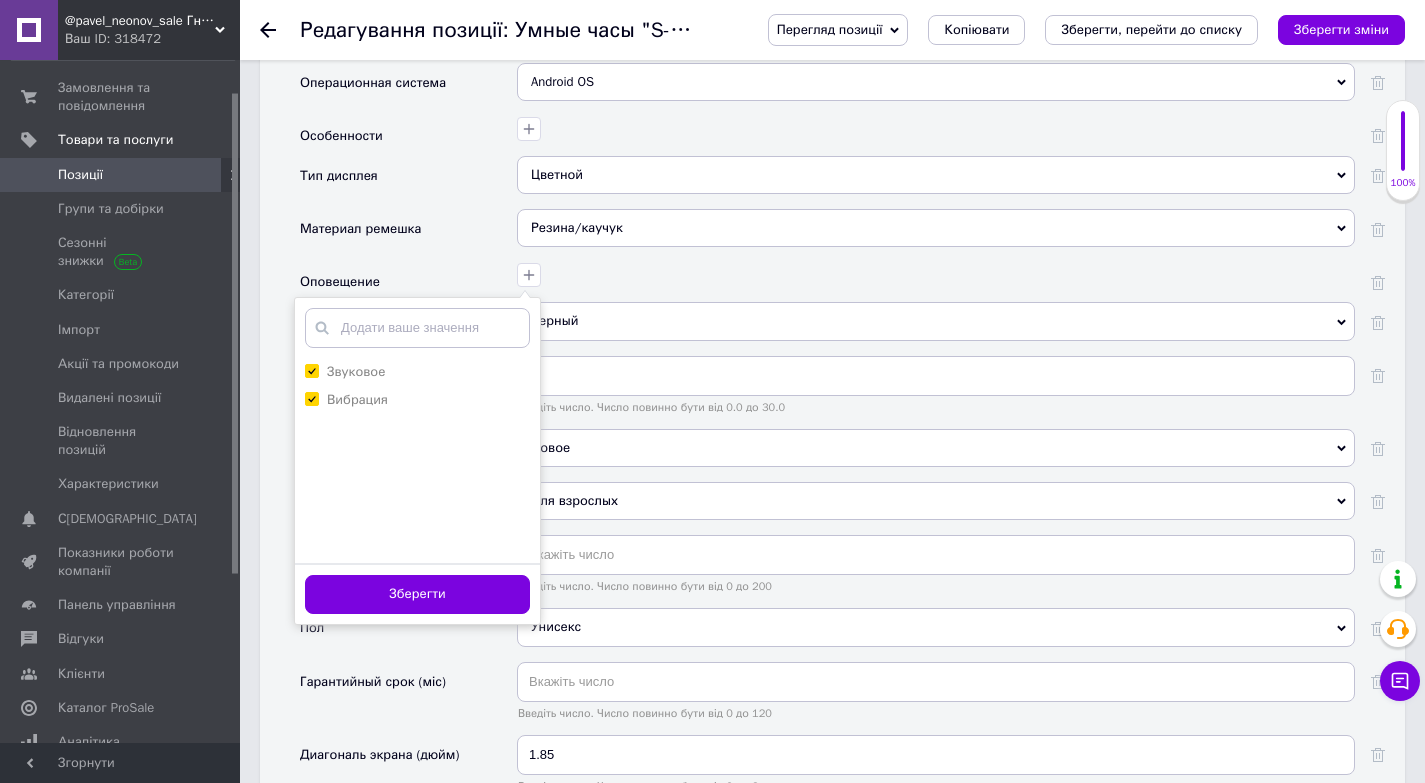 drag, startPoint x: 428, startPoint y: 597, endPoint x: 381, endPoint y: 595, distance: 47.042534 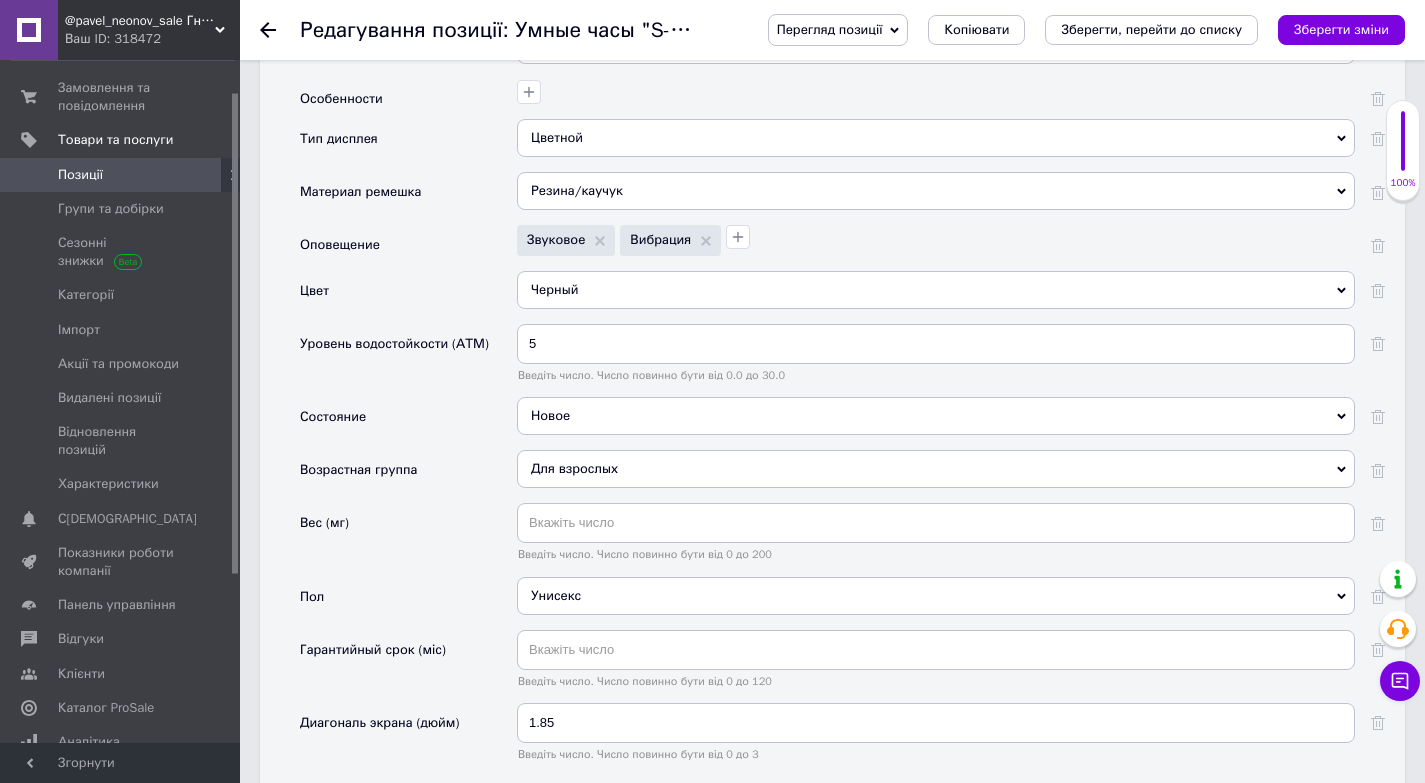 scroll, scrollTop: 2525, scrollLeft: 0, axis: vertical 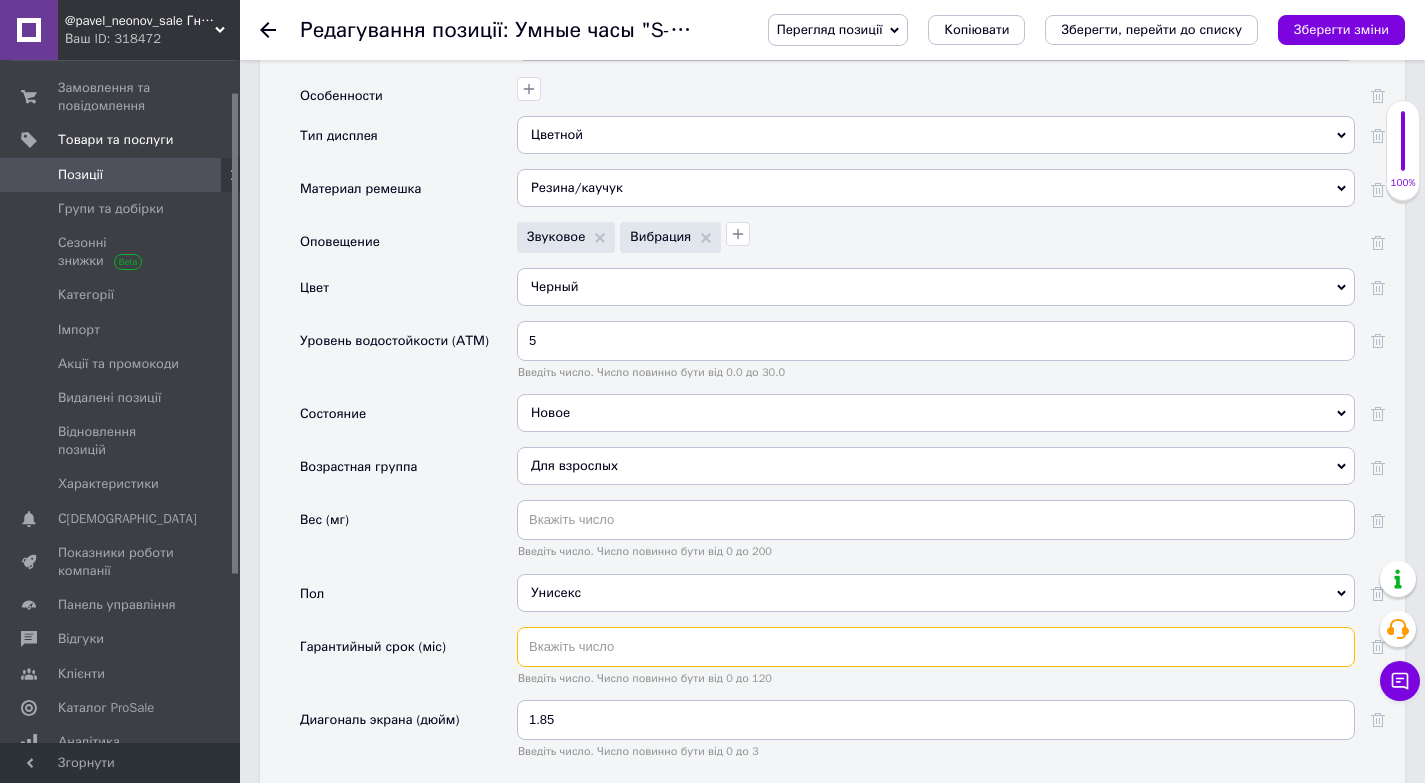click at bounding box center [936, 647] 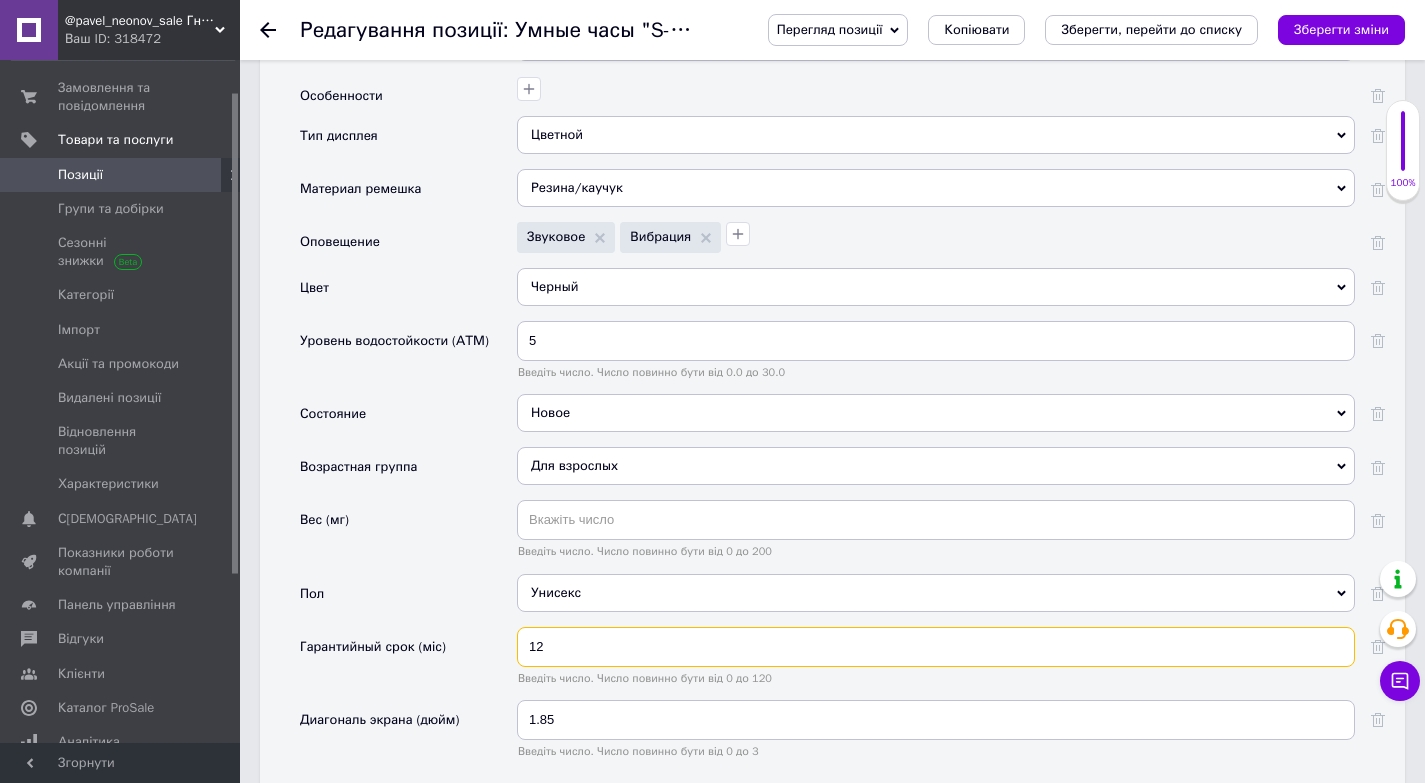 type on "12" 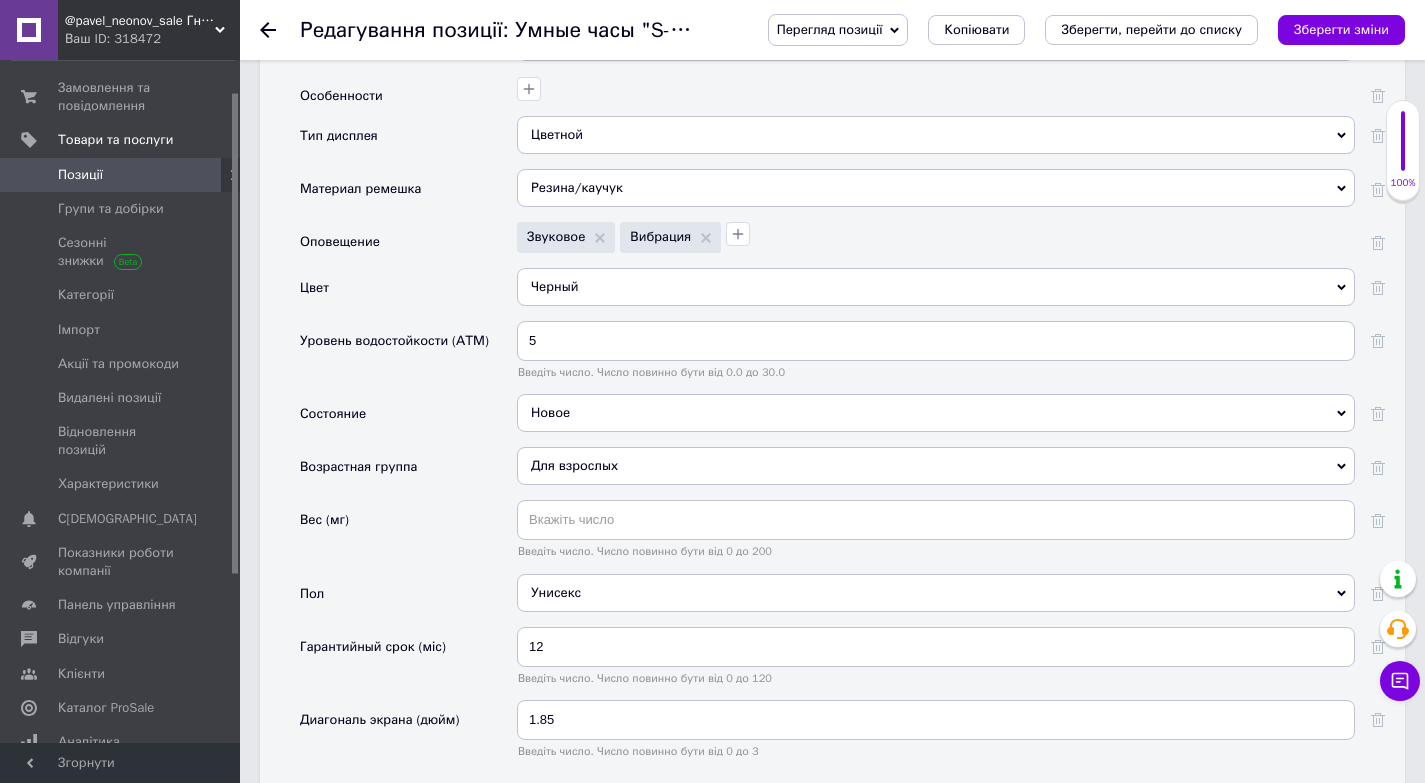 click on "Пол" at bounding box center [408, 600] 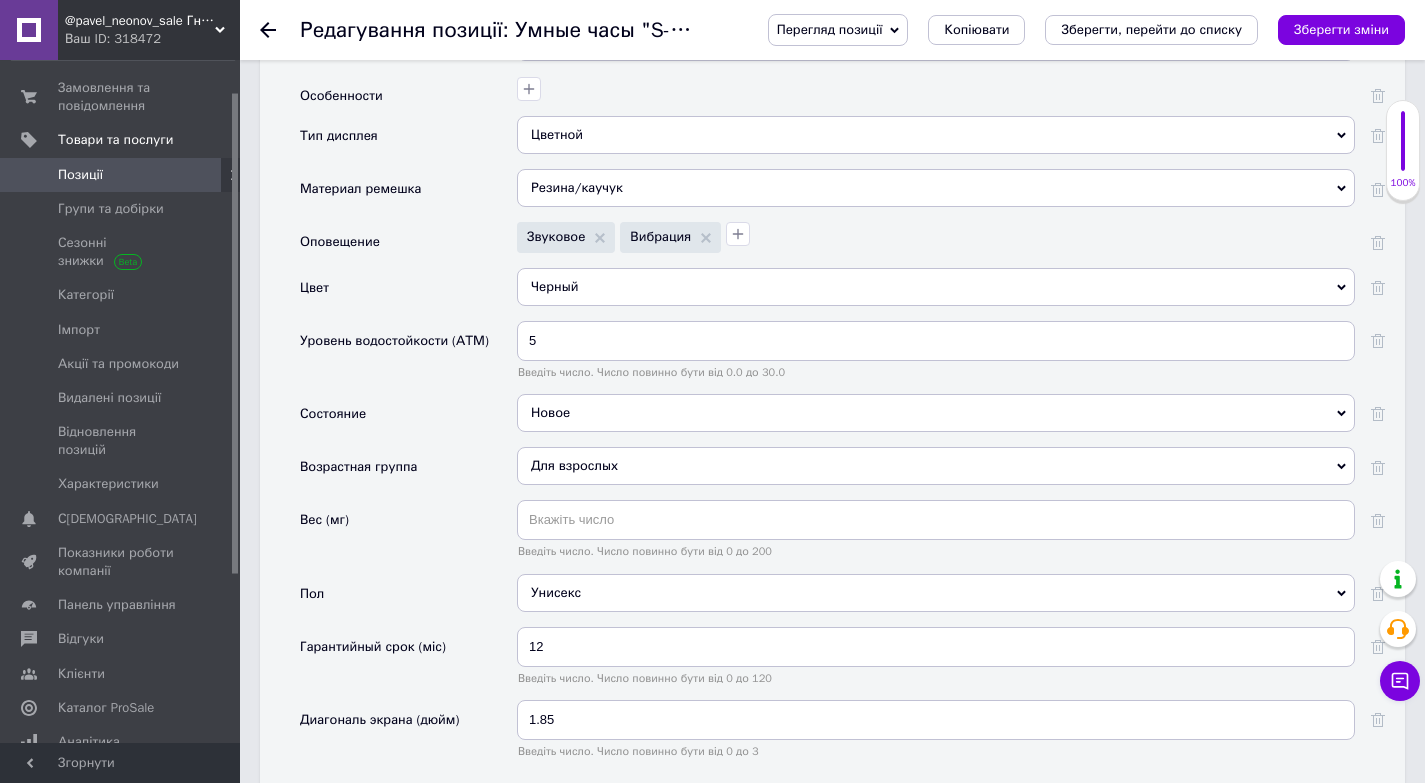 click on "Вес (мг)" at bounding box center (408, 536) 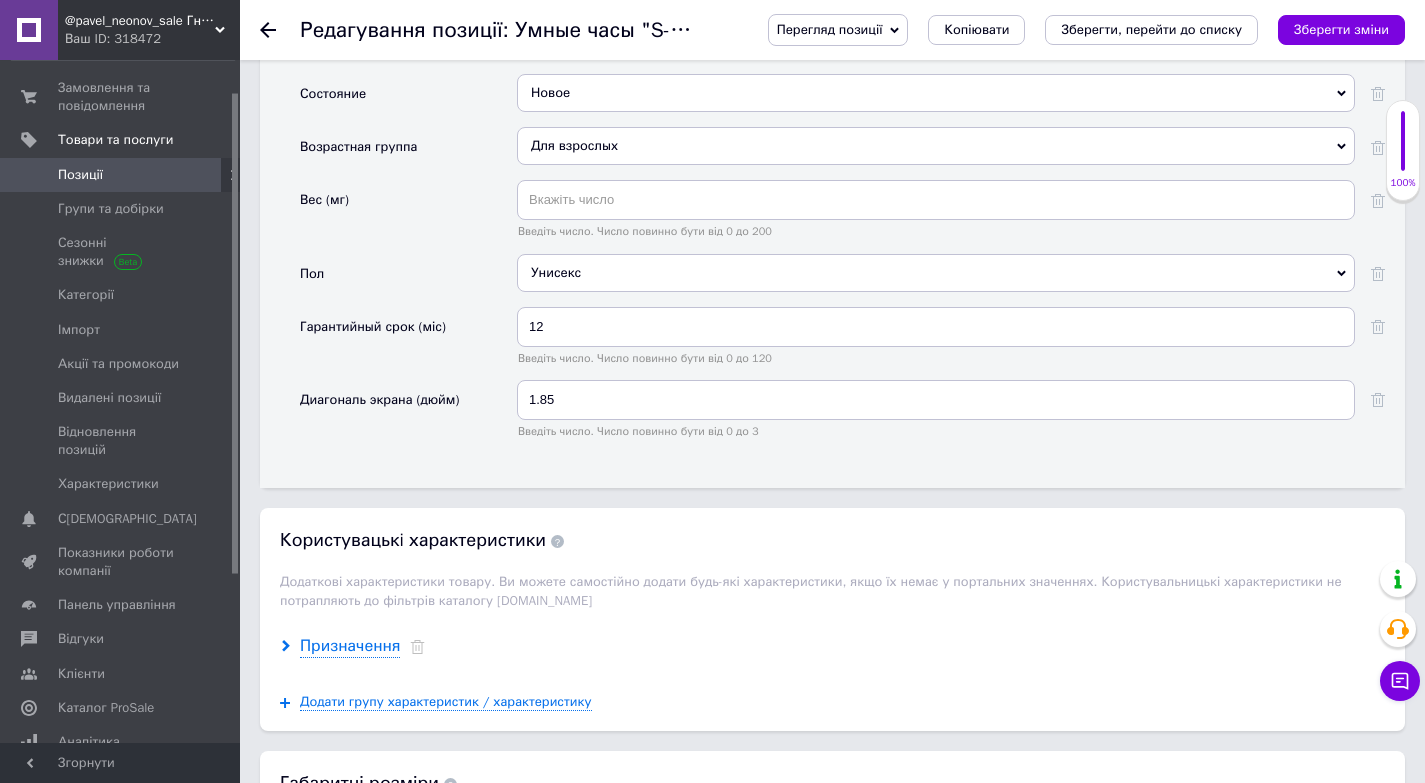 scroll, scrollTop: 2925, scrollLeft: 0, axis: vertical 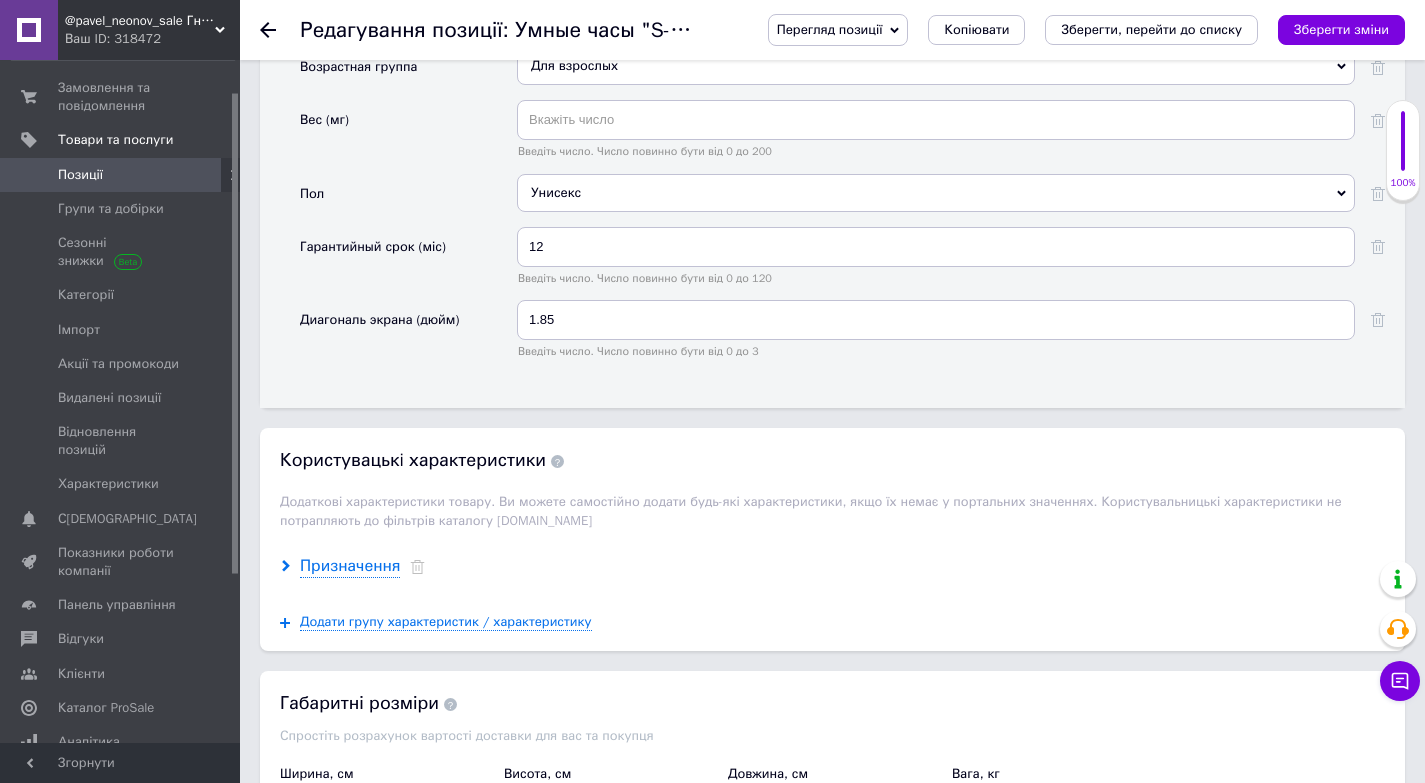 click on "Призначення" at bounding box center [350, 566] 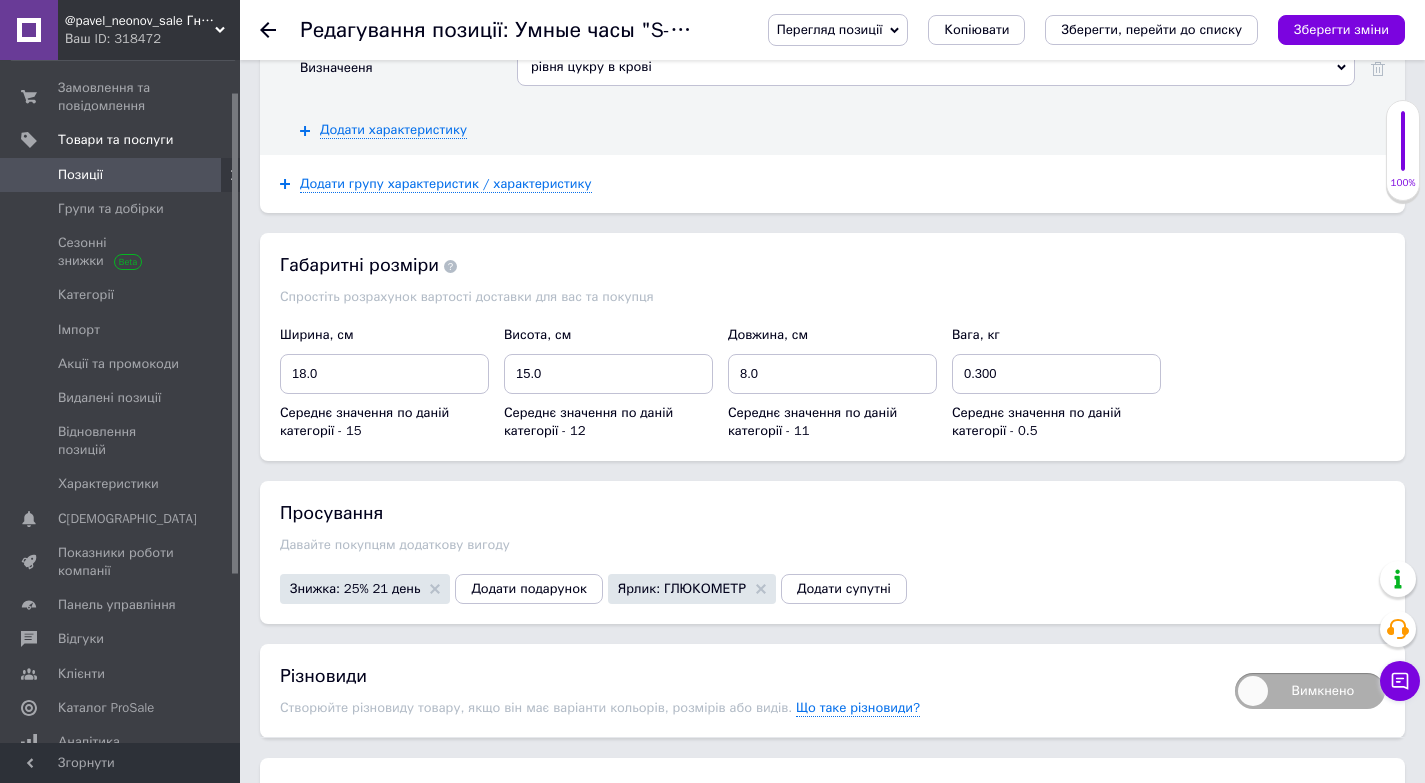 scroll, scrollTop: 3485, scrollLeft: 0, axis: vertical 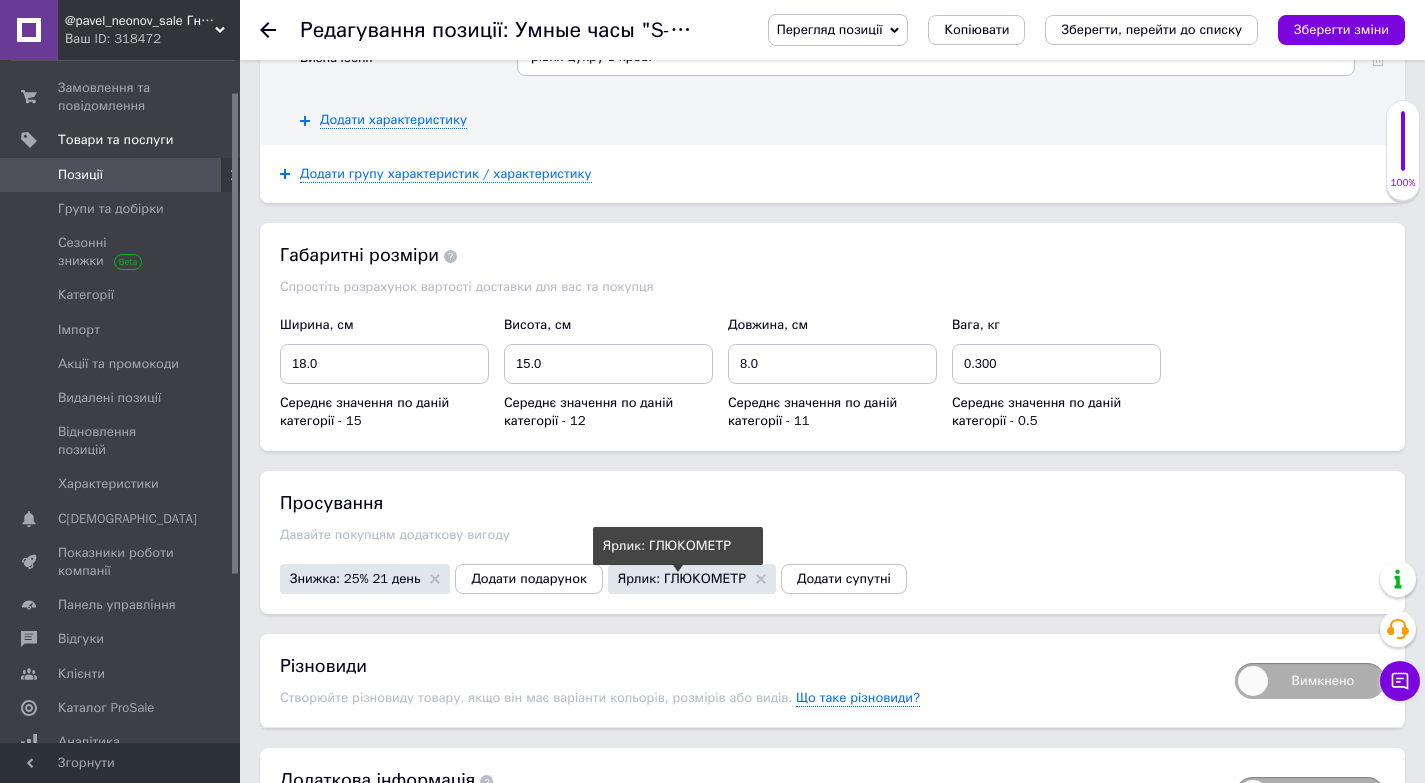 click on "Ярлик: ГЛЮКОМЕТР" at bounding box center [682, 578] 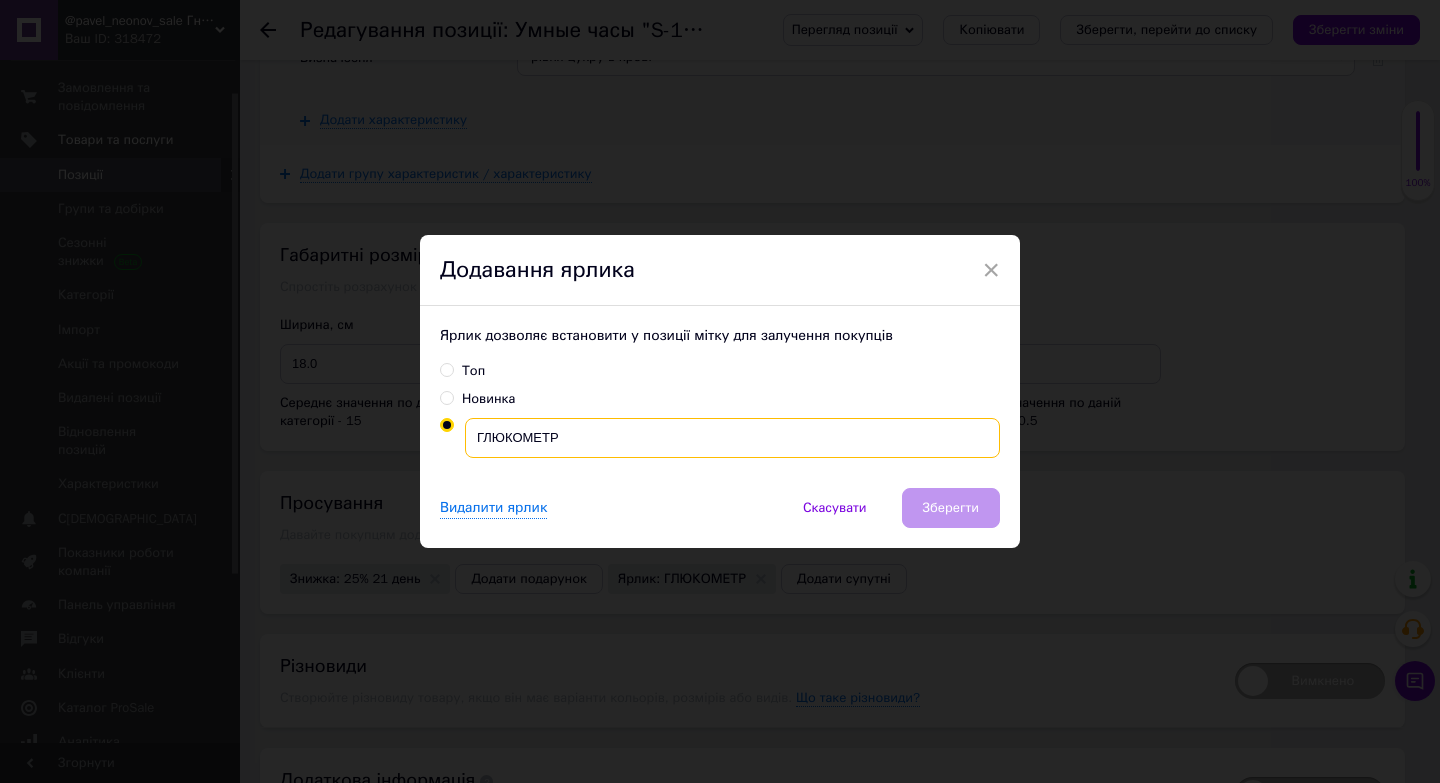 click on "ГЛЮКОМЕТР" at bounding box center [732, 438] 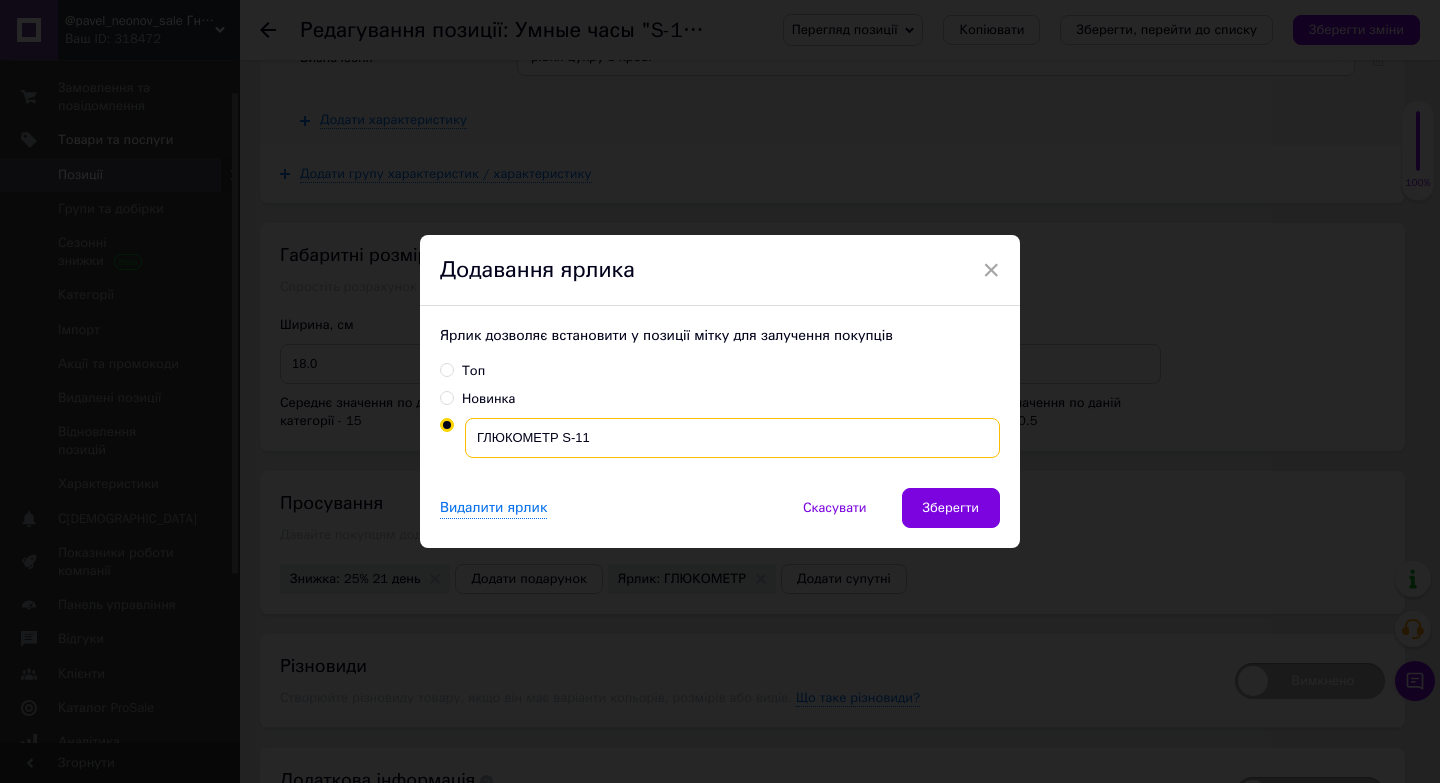 click on "ГЛЮКОМЕТР S-11" at bounding box center [732, 438] 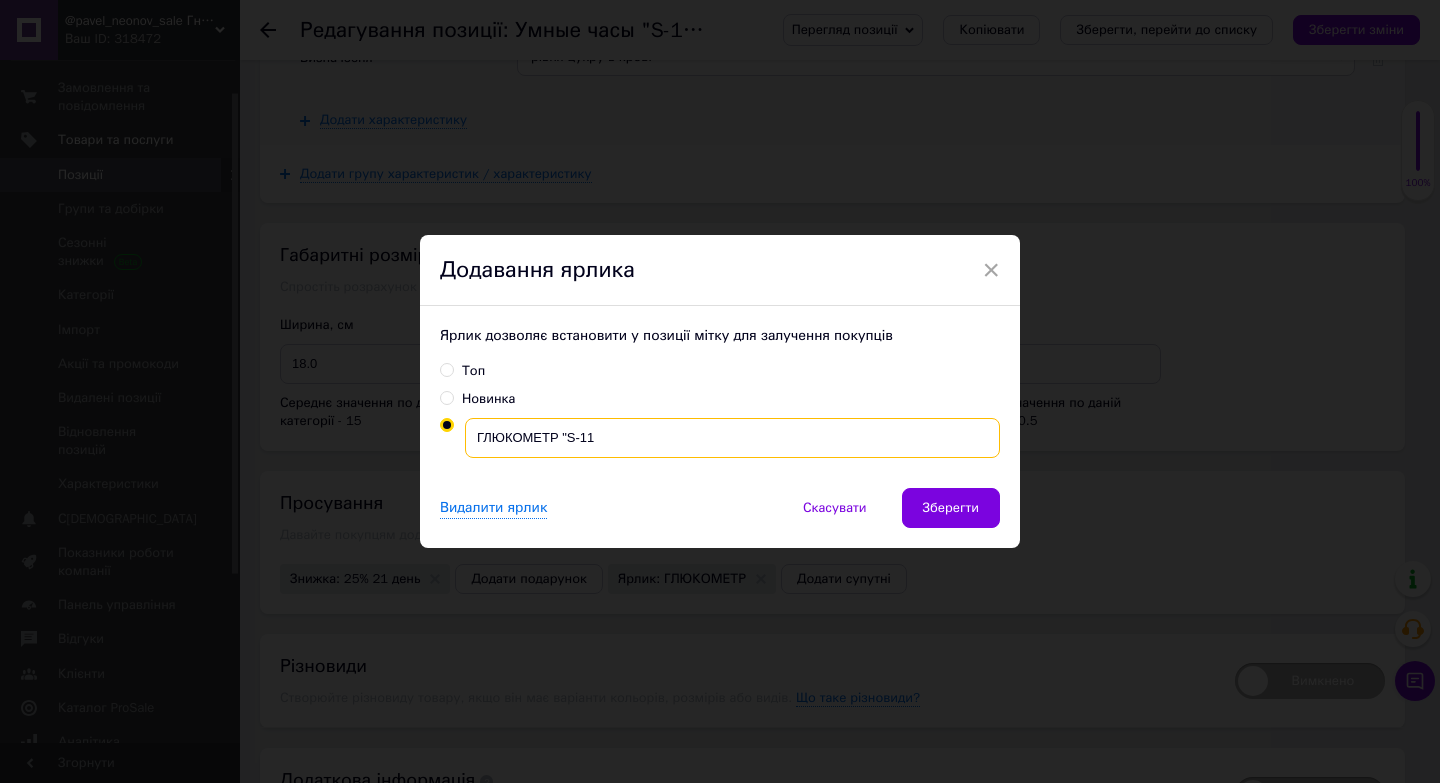 click on "ГЛЮКОМЕТР "S-11" at bounding box center [732, 438] 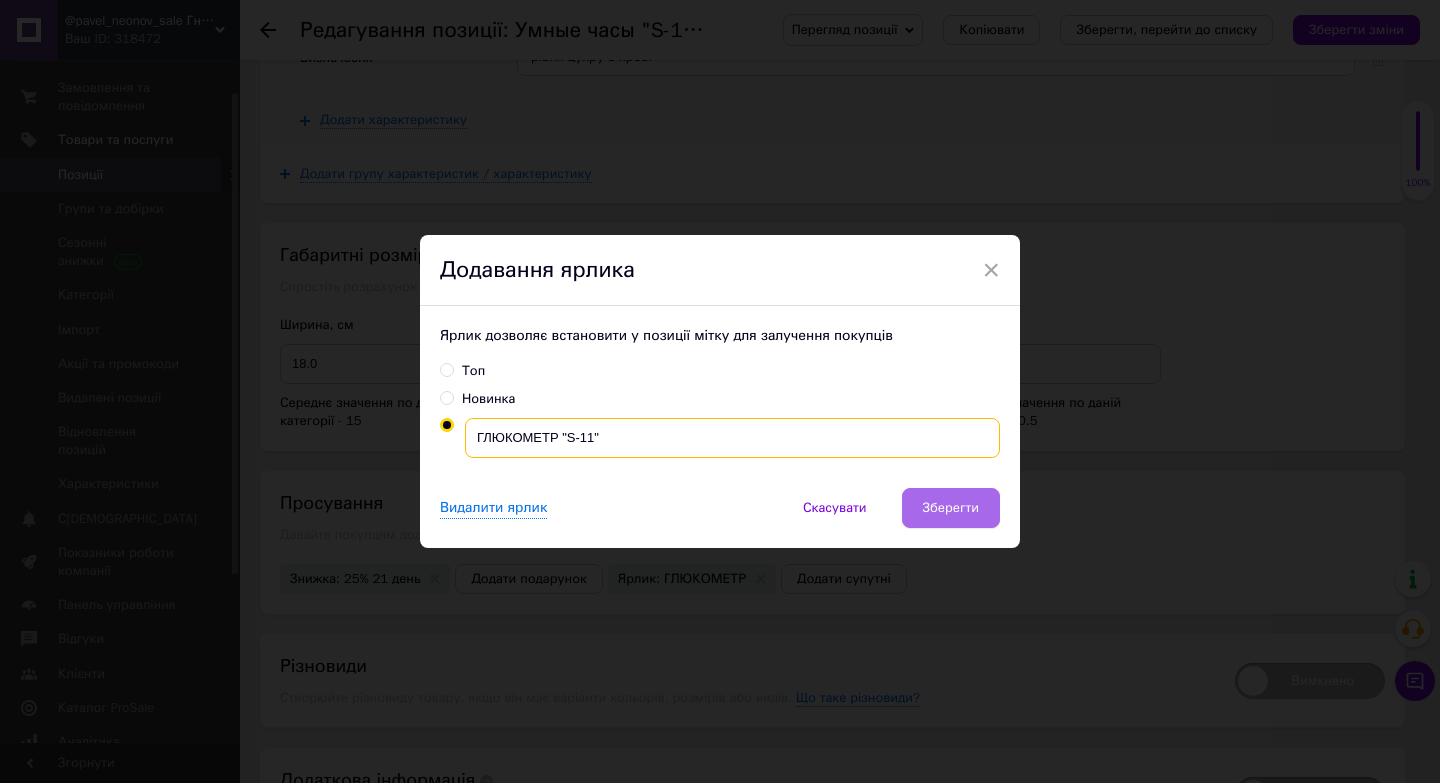 type on "ГЛЮКОМЕТР "S-11"" 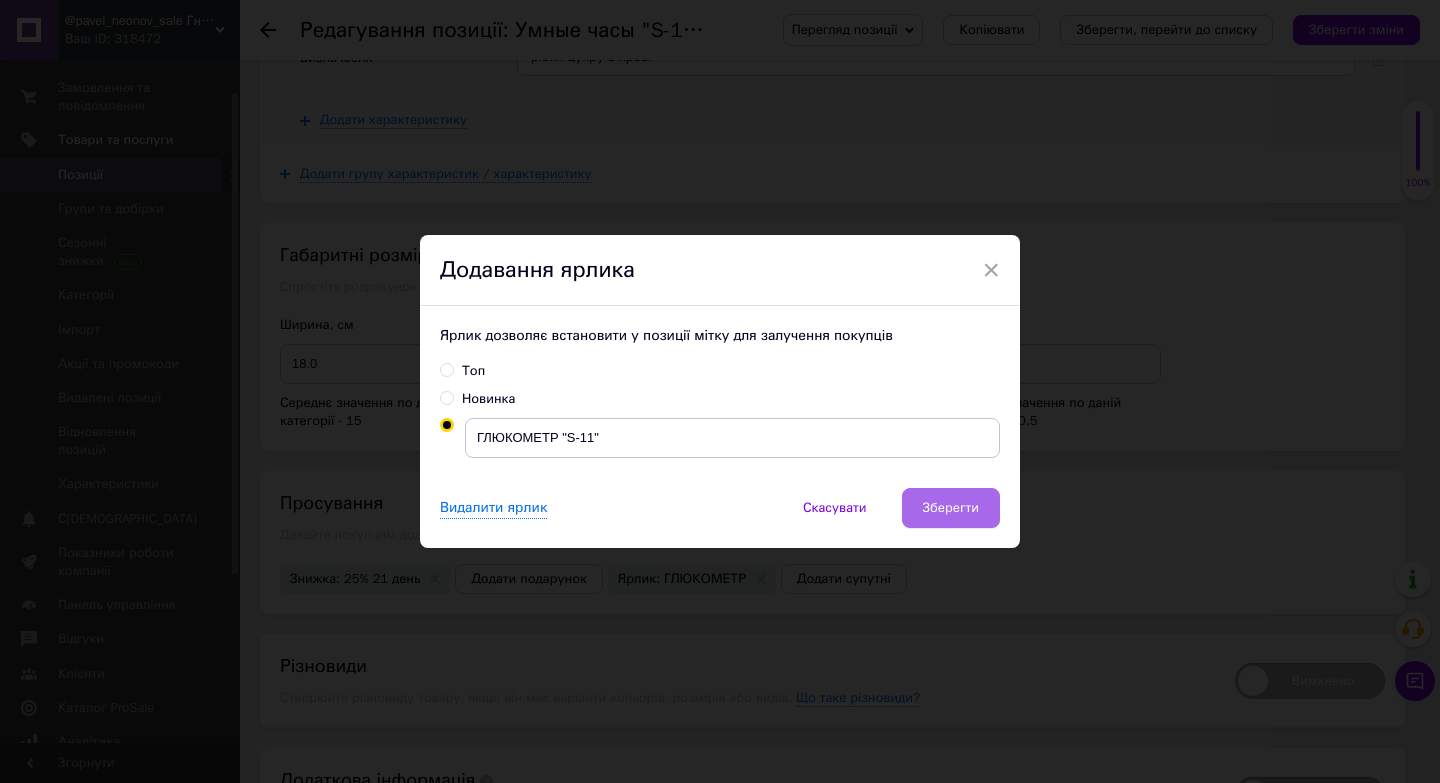 click on "Зберегти" at bounding box center [951, 508] 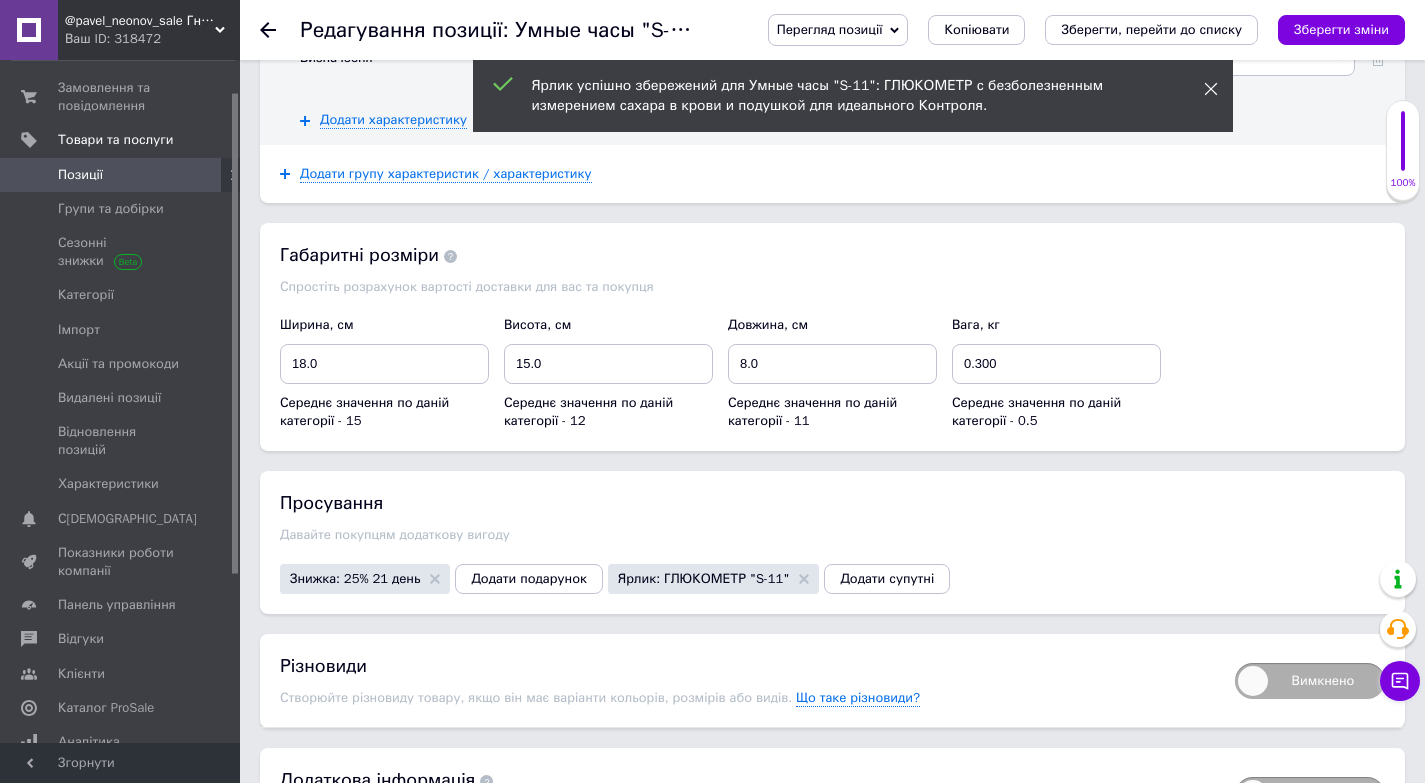 click 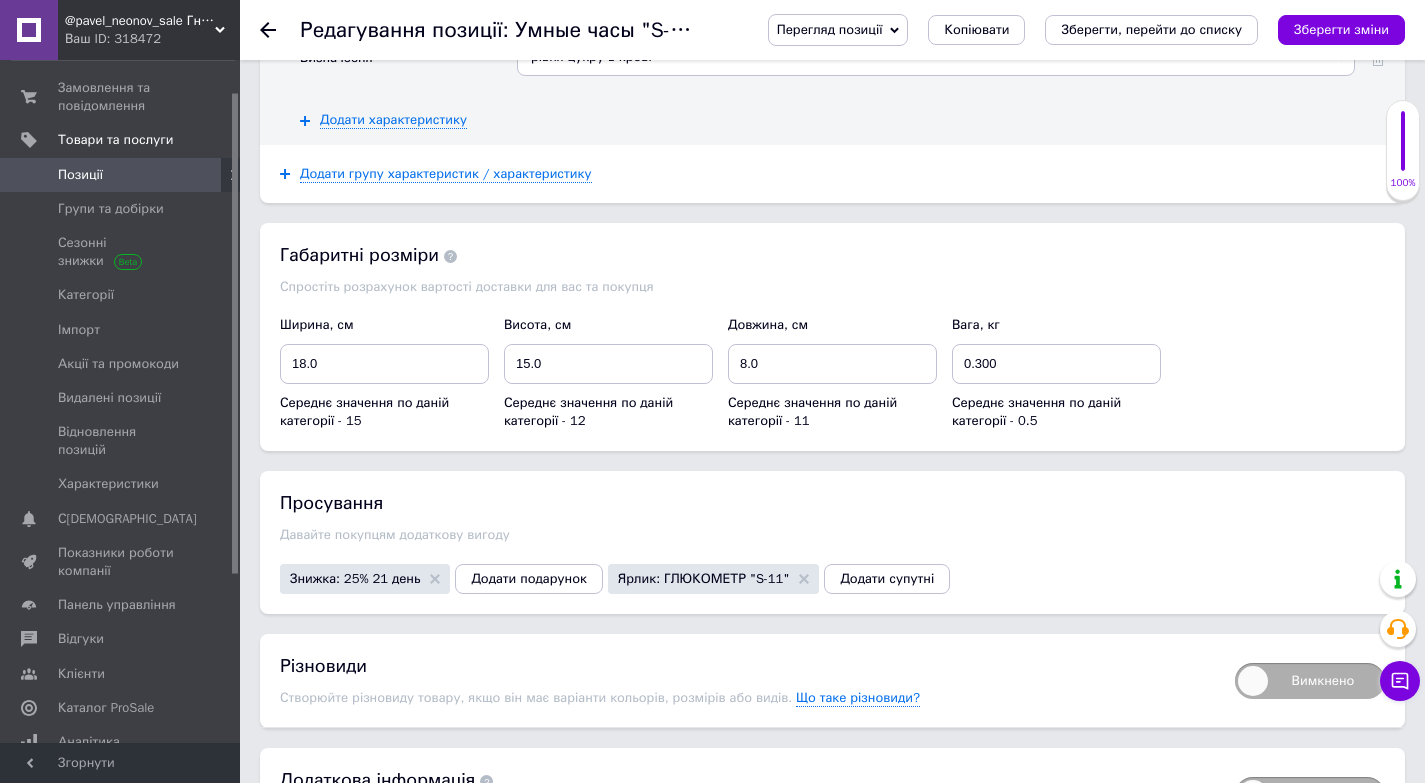 click on "Перегляд позиції" at bounding box center [838, 30] 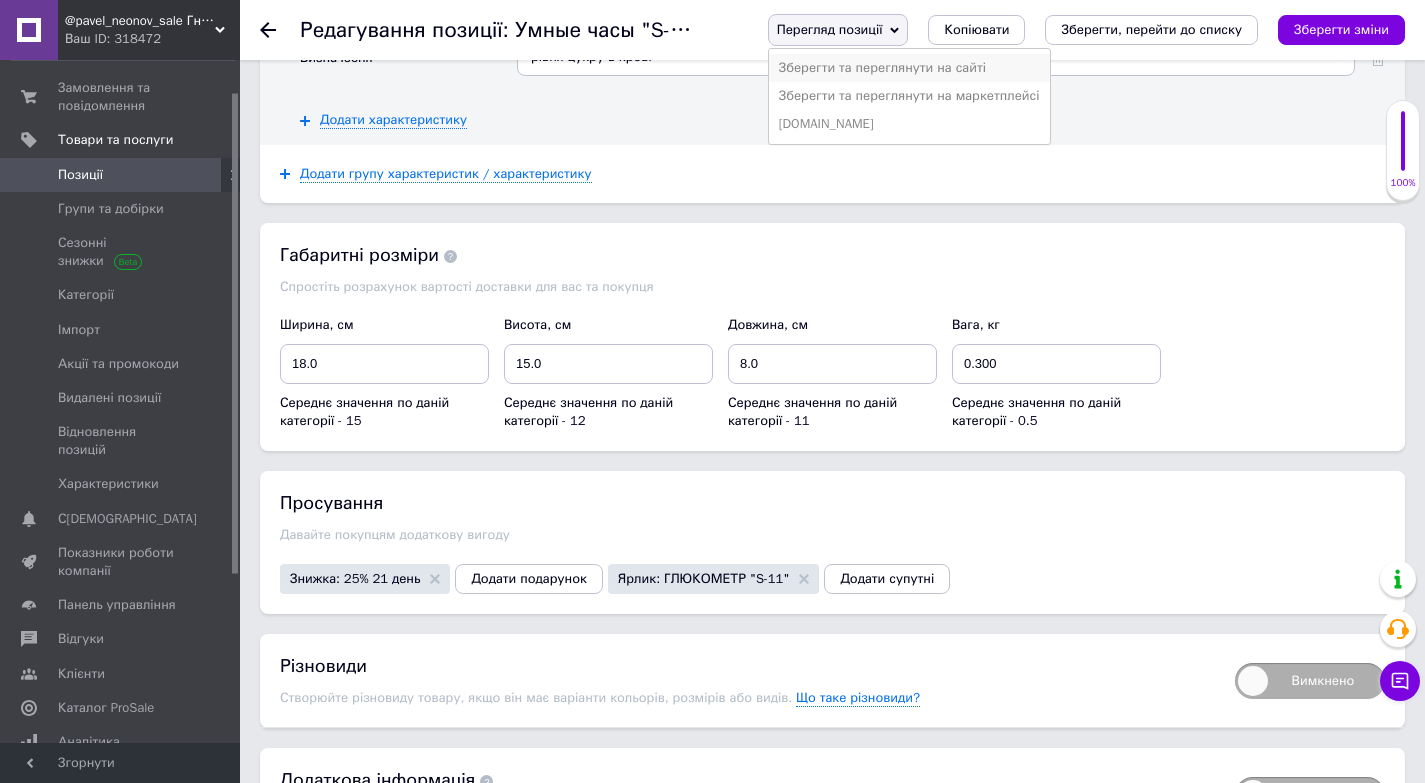 click on "Зберегти та переглянути на сайті" at bounding box center [909, 68] 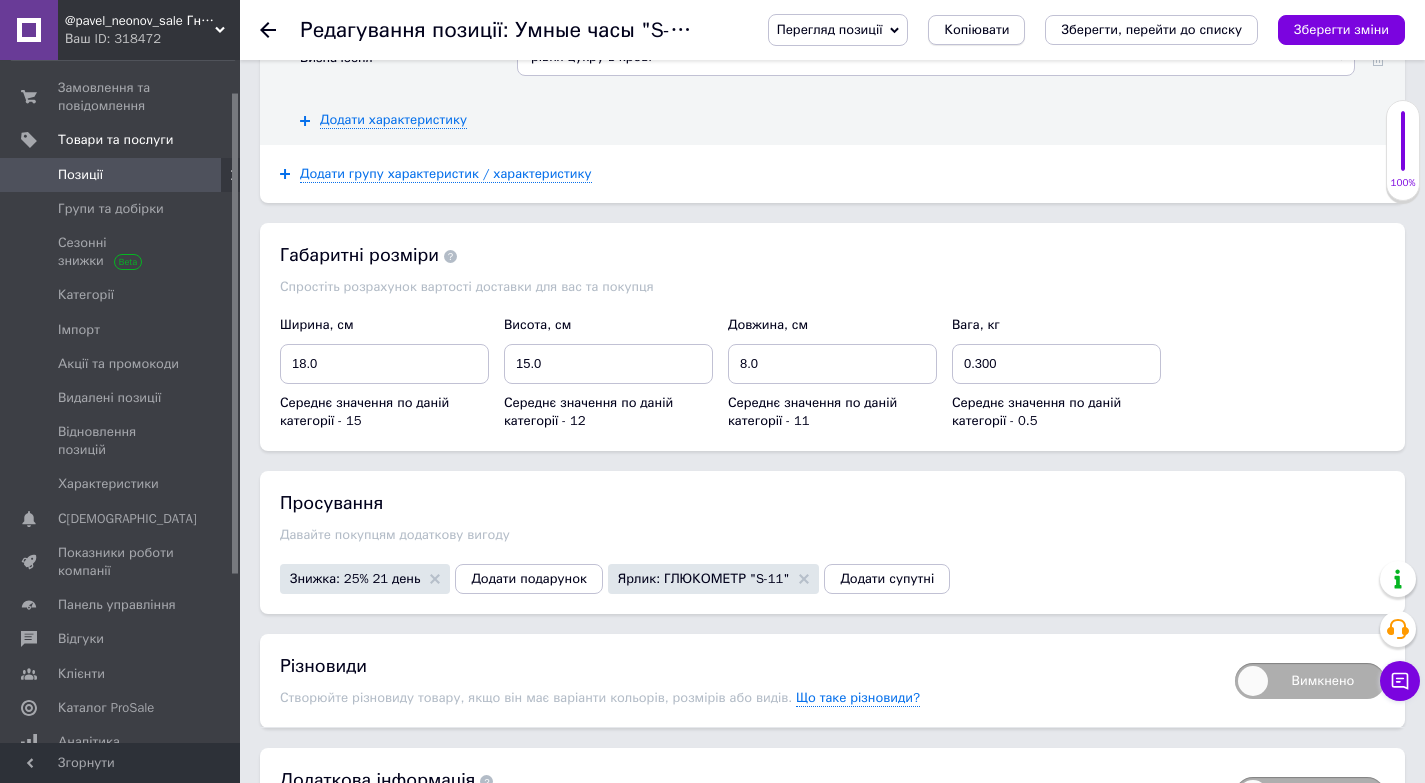 click on "Копіювати" at bounding box center [976, 30] 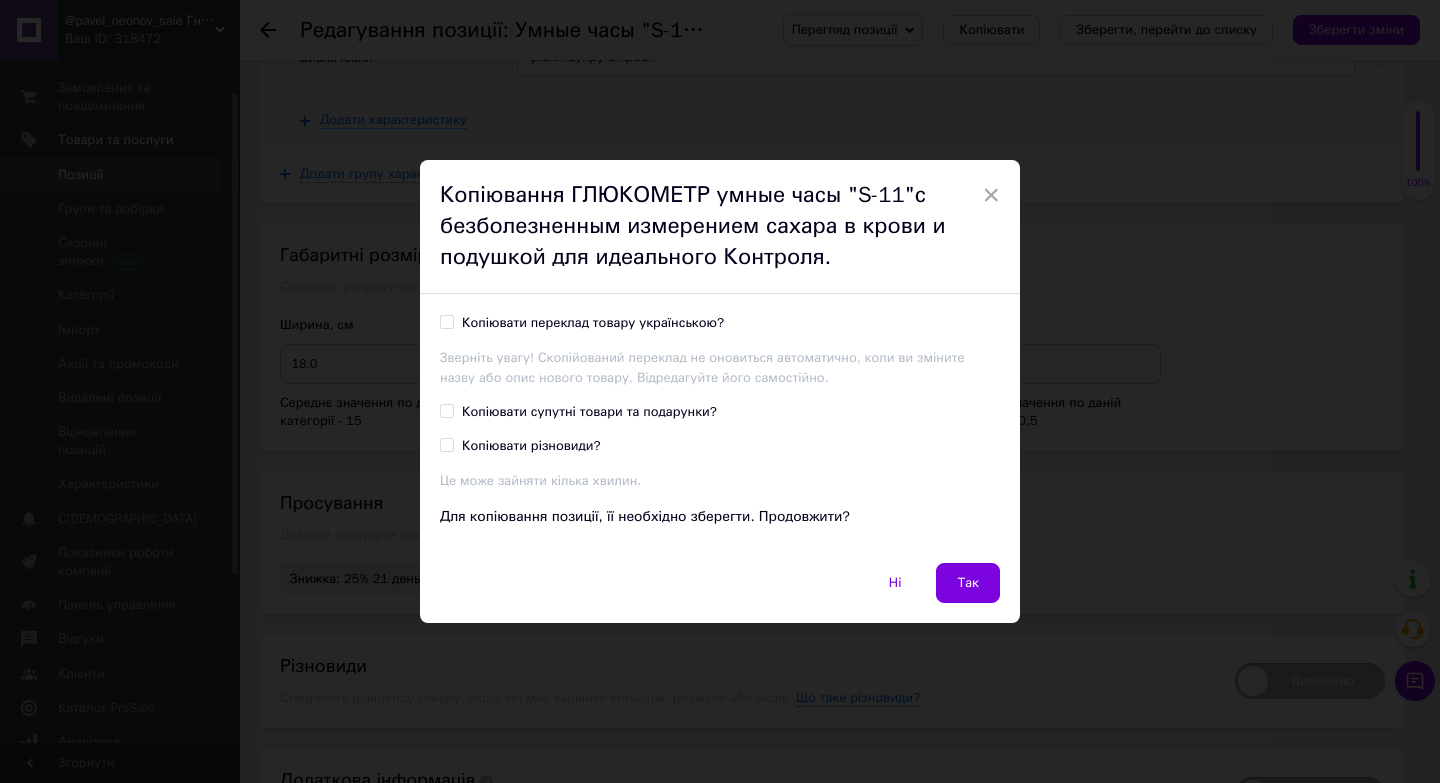 drag, startPoint x: 561, startPoint y: 445, endPoint x: 564, endPoint y: 421, distance: 24.186773 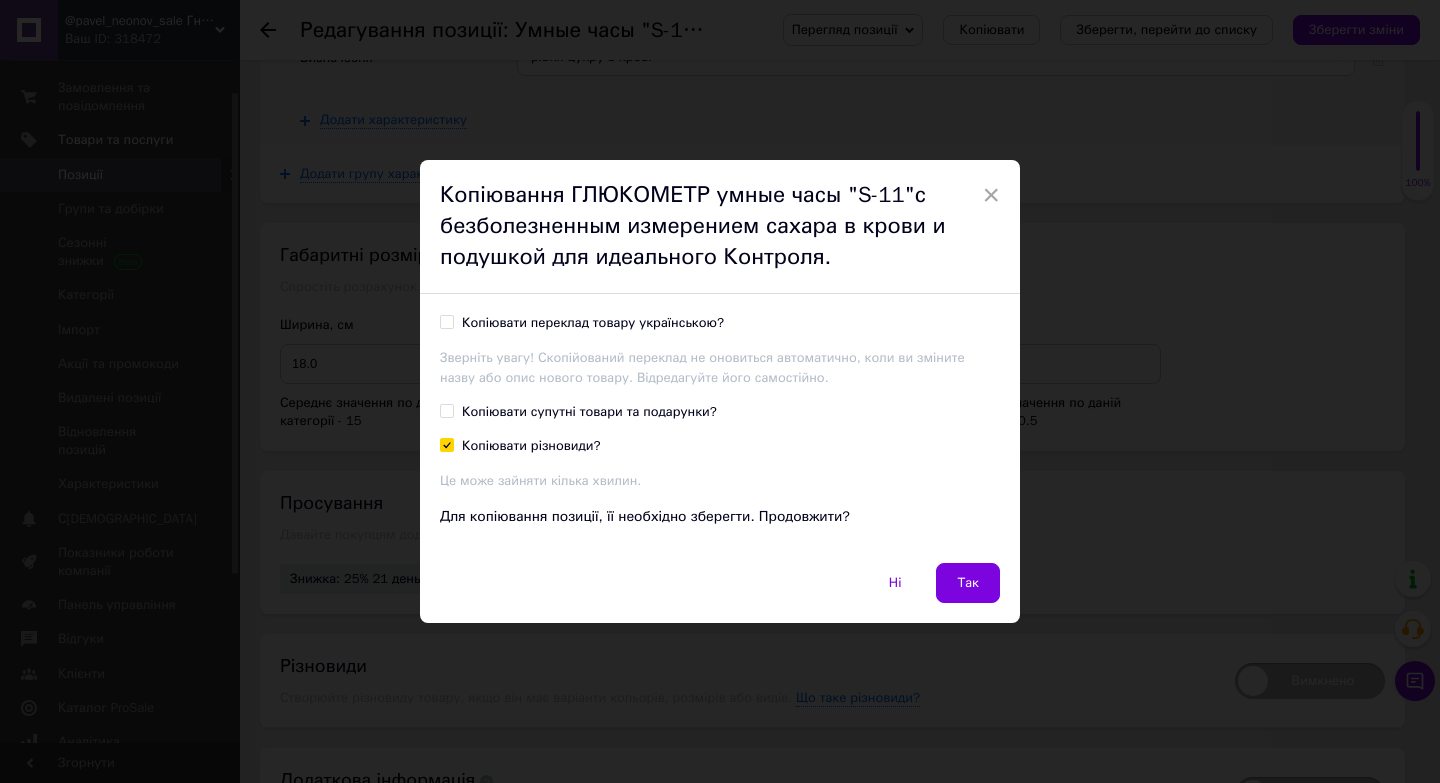 checkbox on "true" 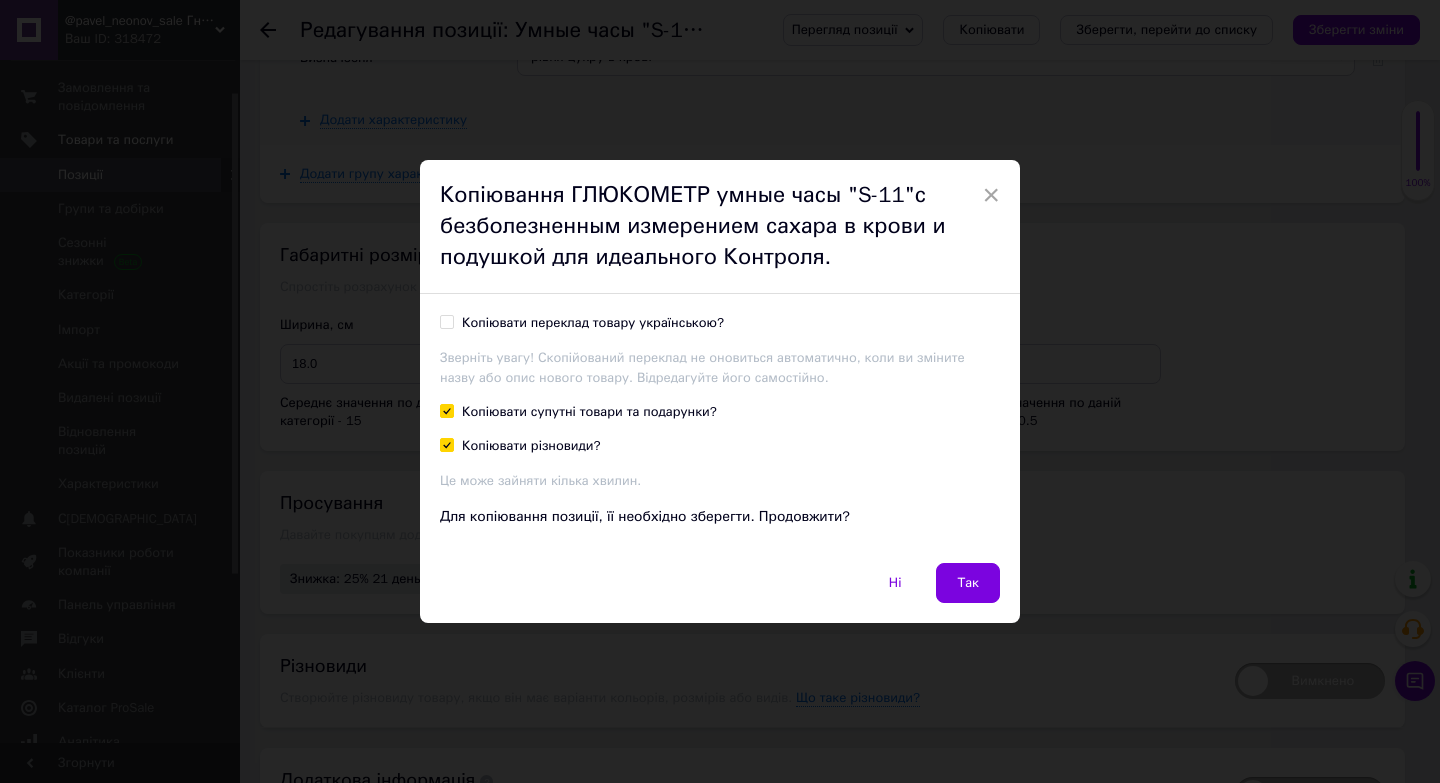 checkbox on "true" 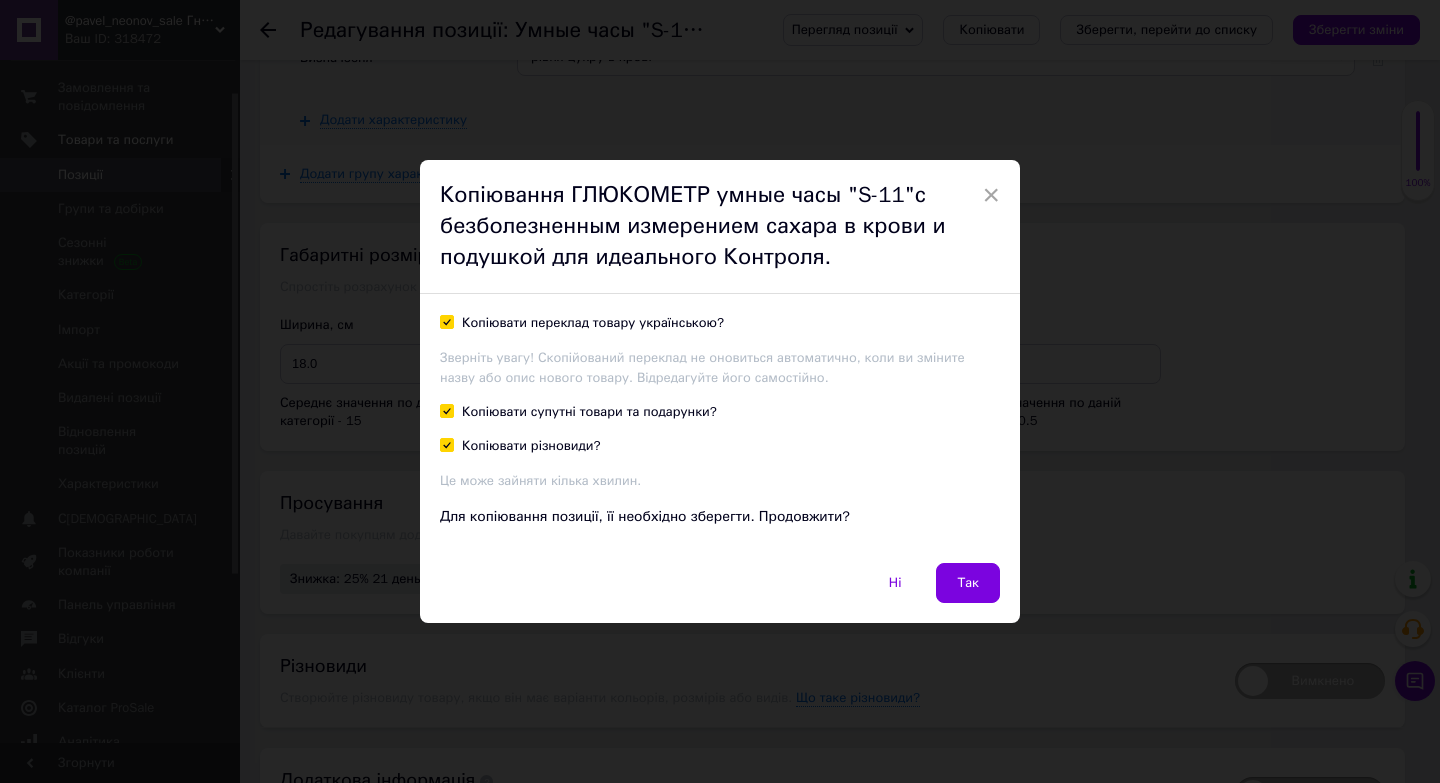 checkbox on "true" 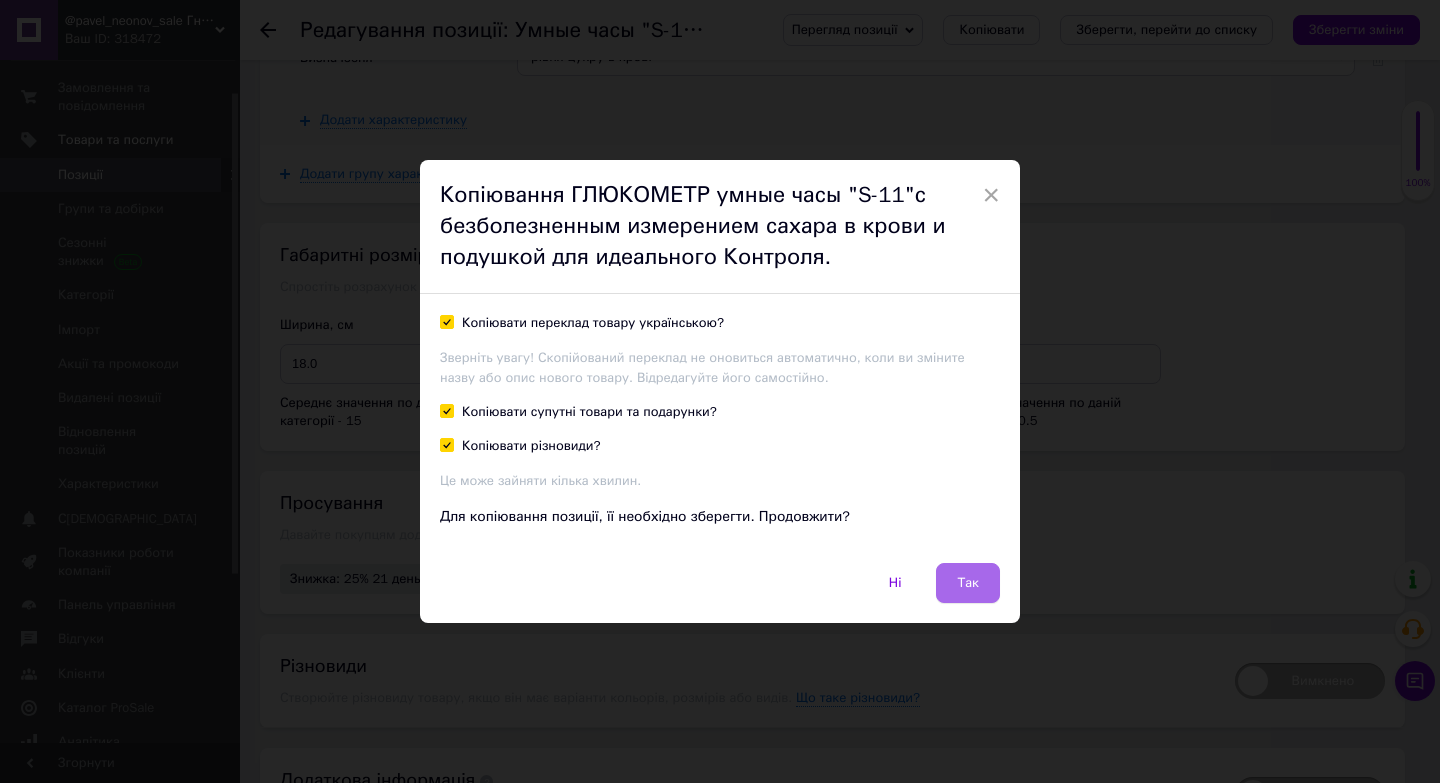 click on "Так" at bounding box center (968, 583) 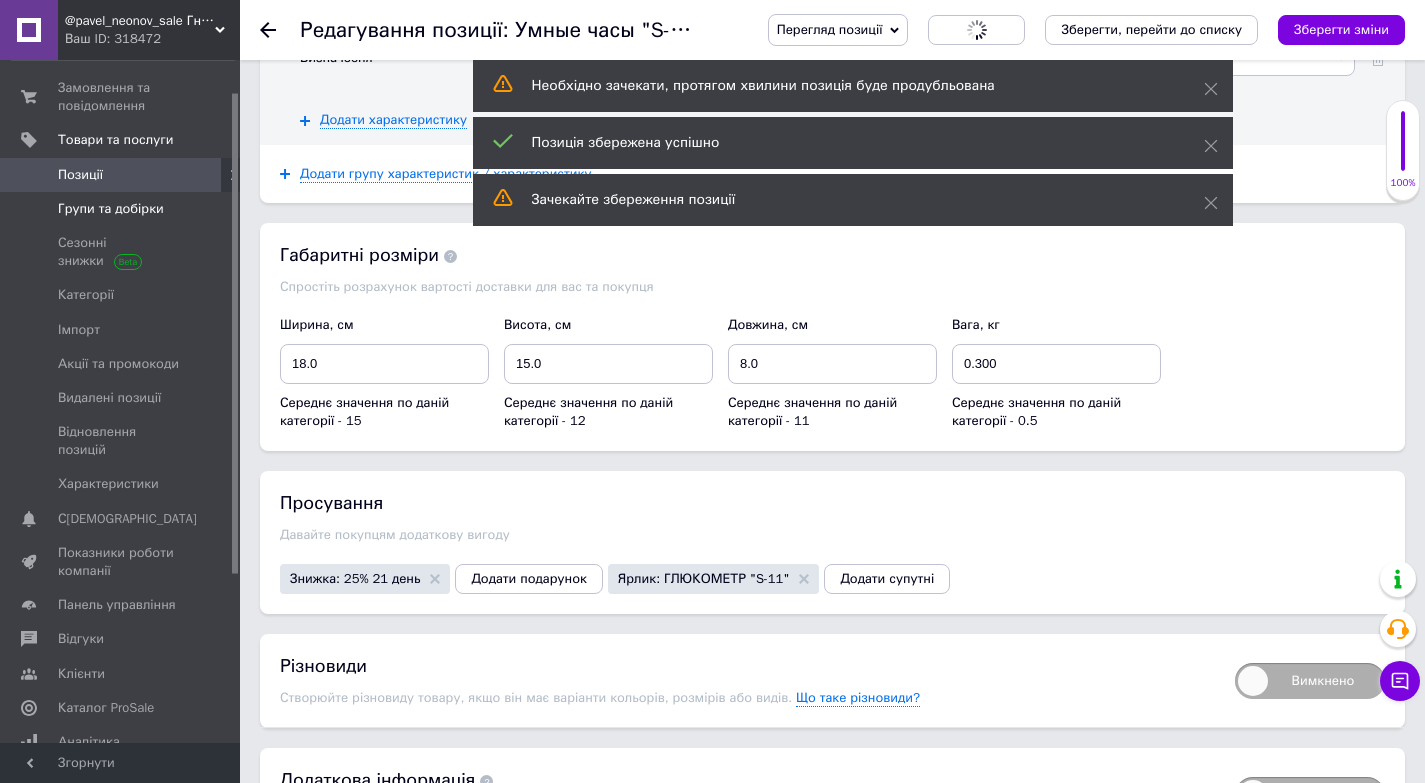 click on "Групи та добірки" at bounding box center [111, 209] 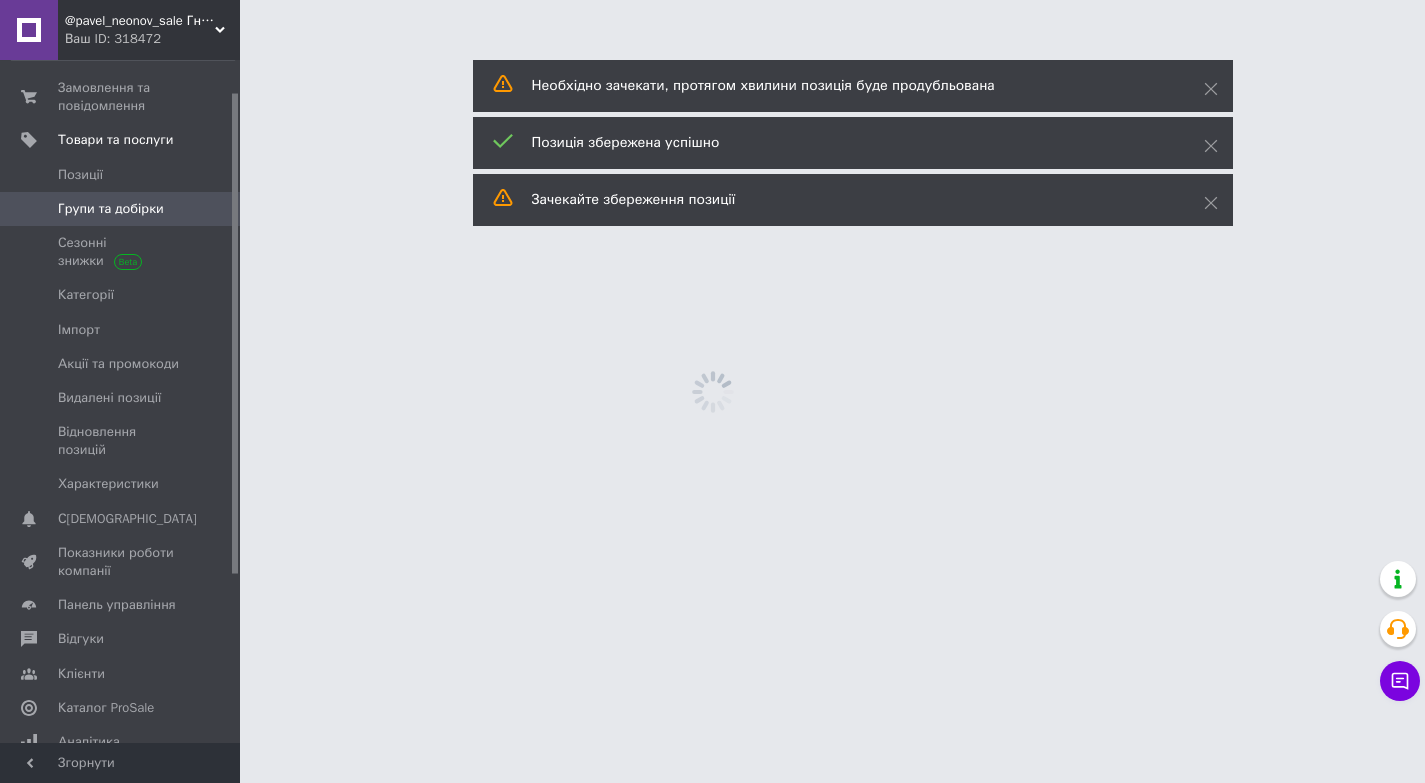 scroll, scrollTop: 0, scrollLeft: 0, axis: both 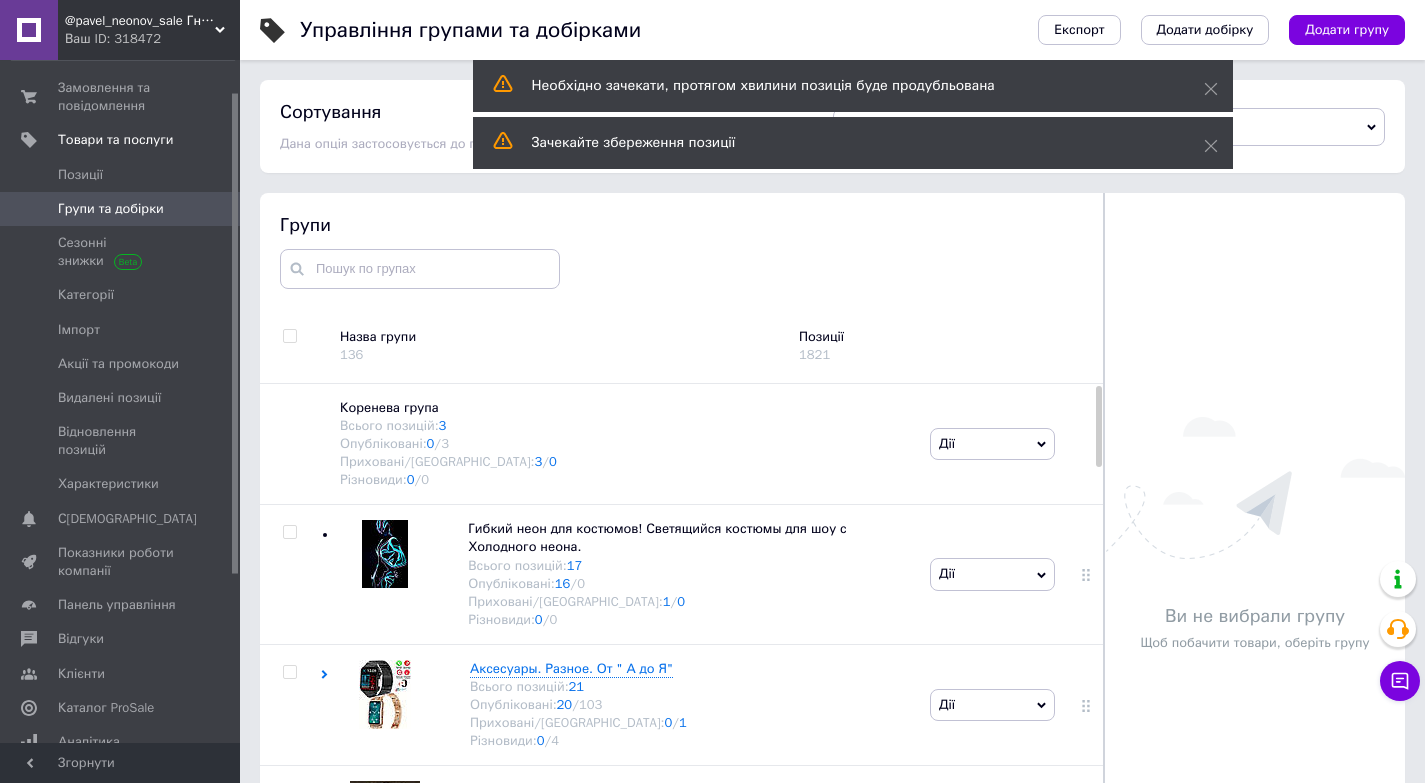 click on "Назва групи 136" at bounding box center [559, 346] 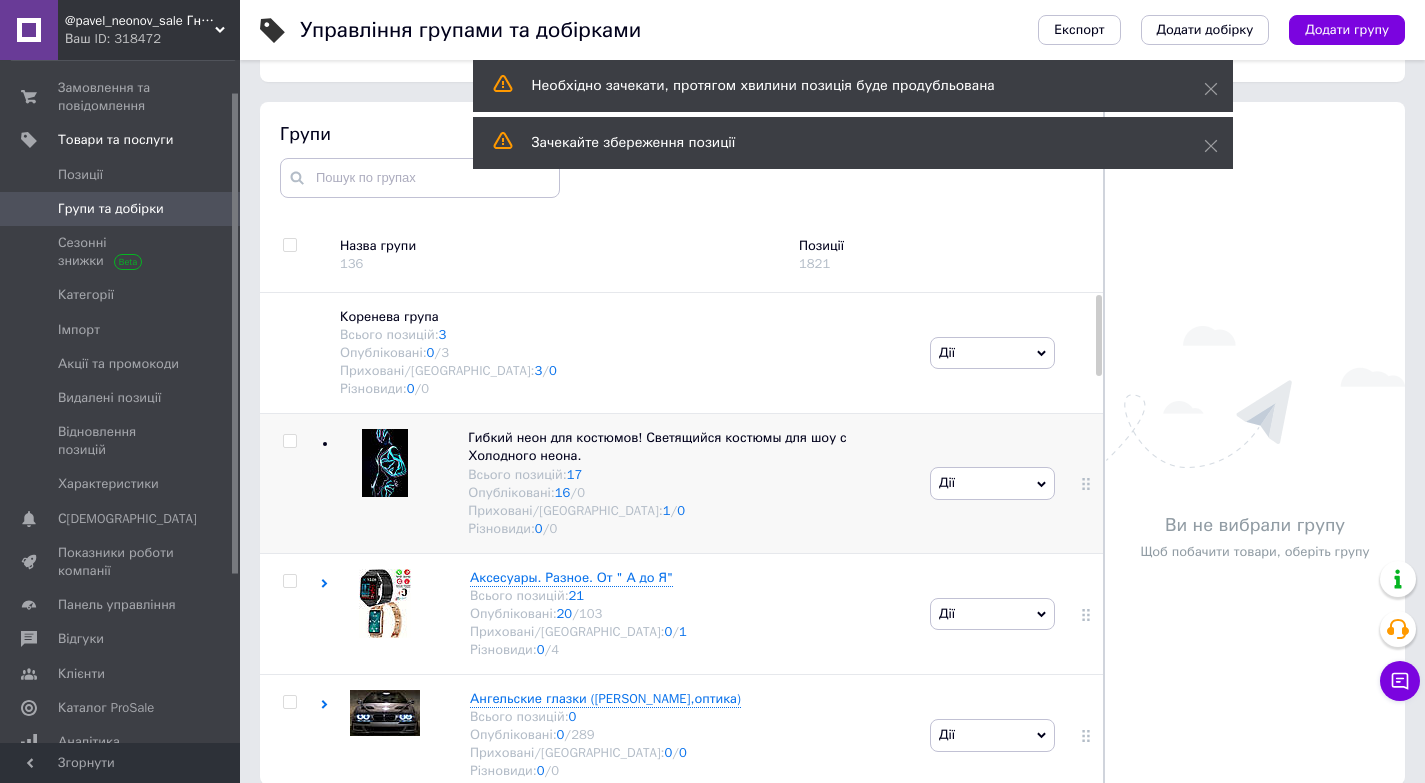 scroll, scrollTop: 113, scrollLeft: 0, axis: vertical 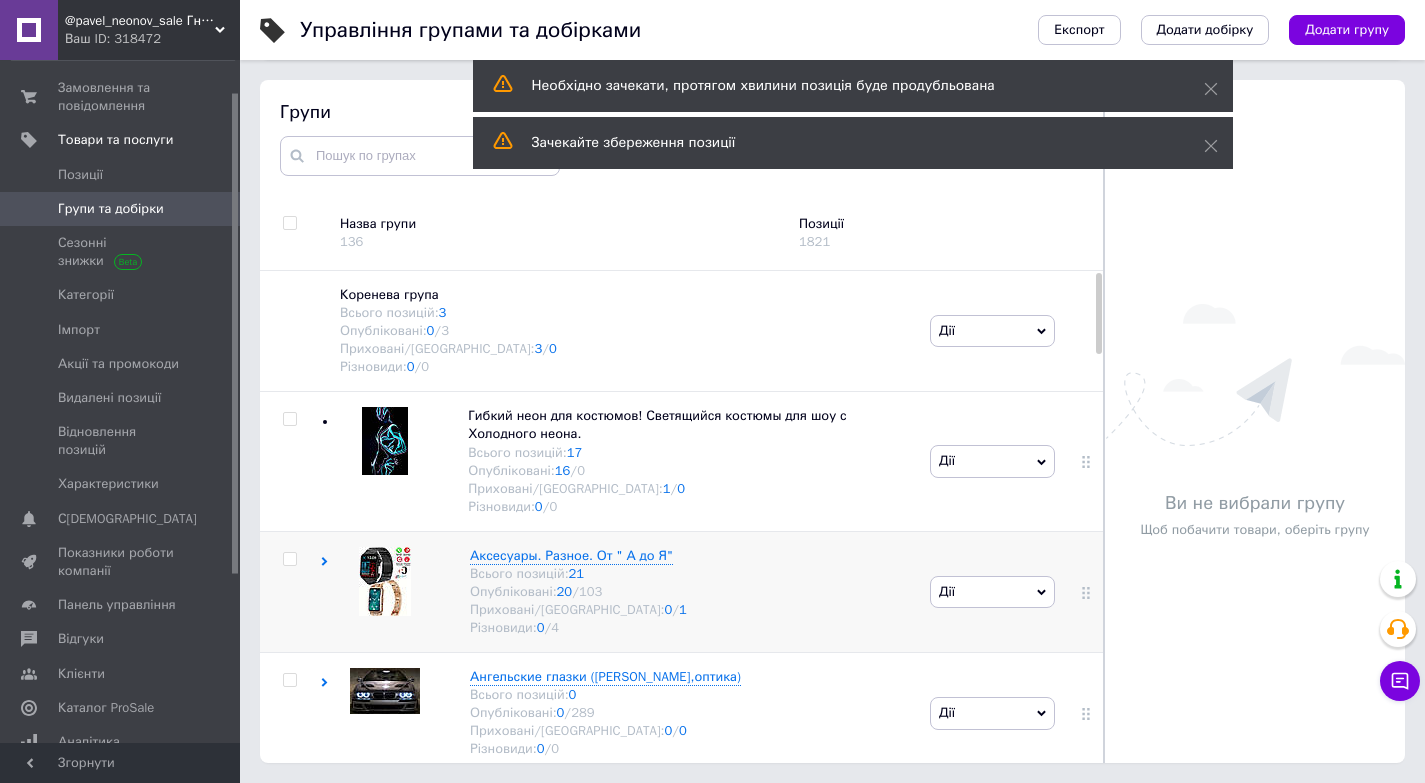 click 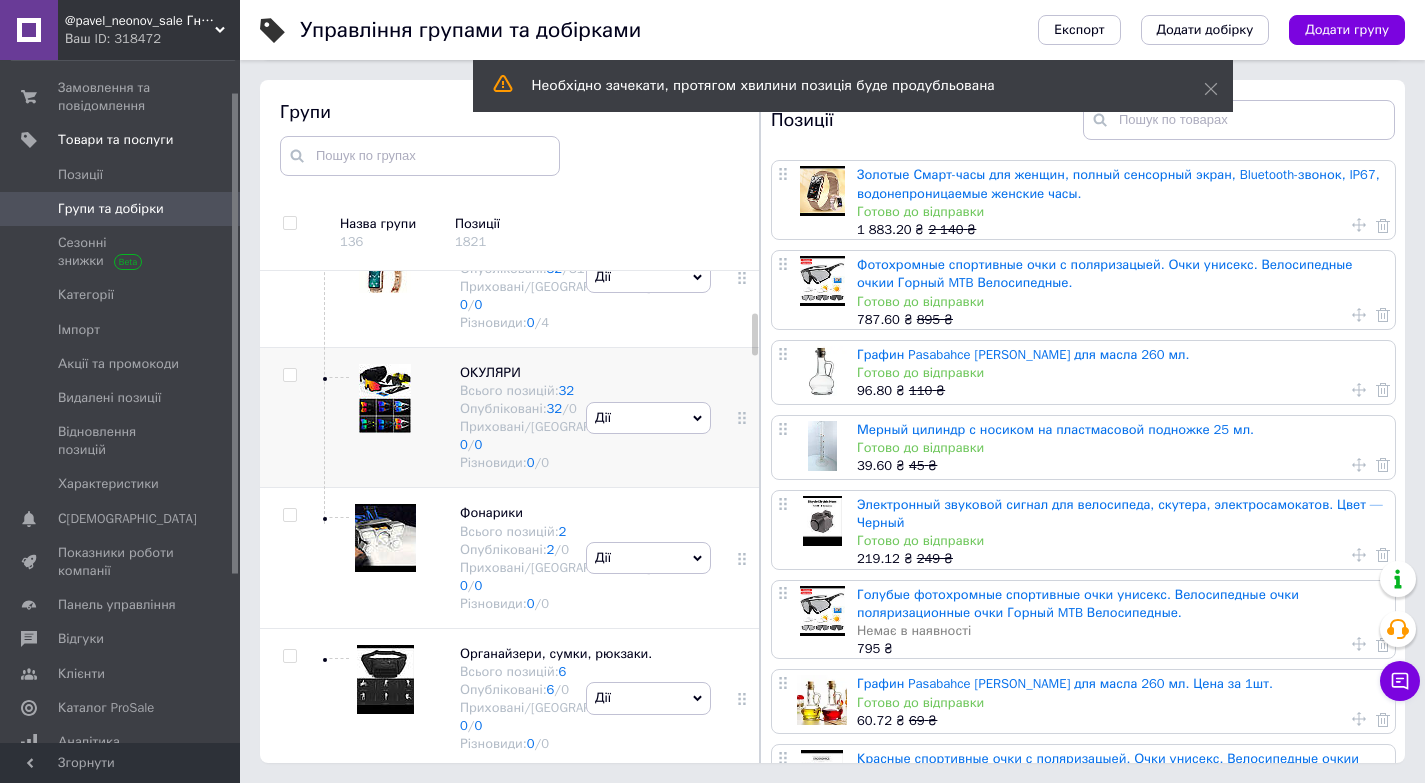 scroll, scrollTop: 520, scrollLeft: 0, axis: vertical 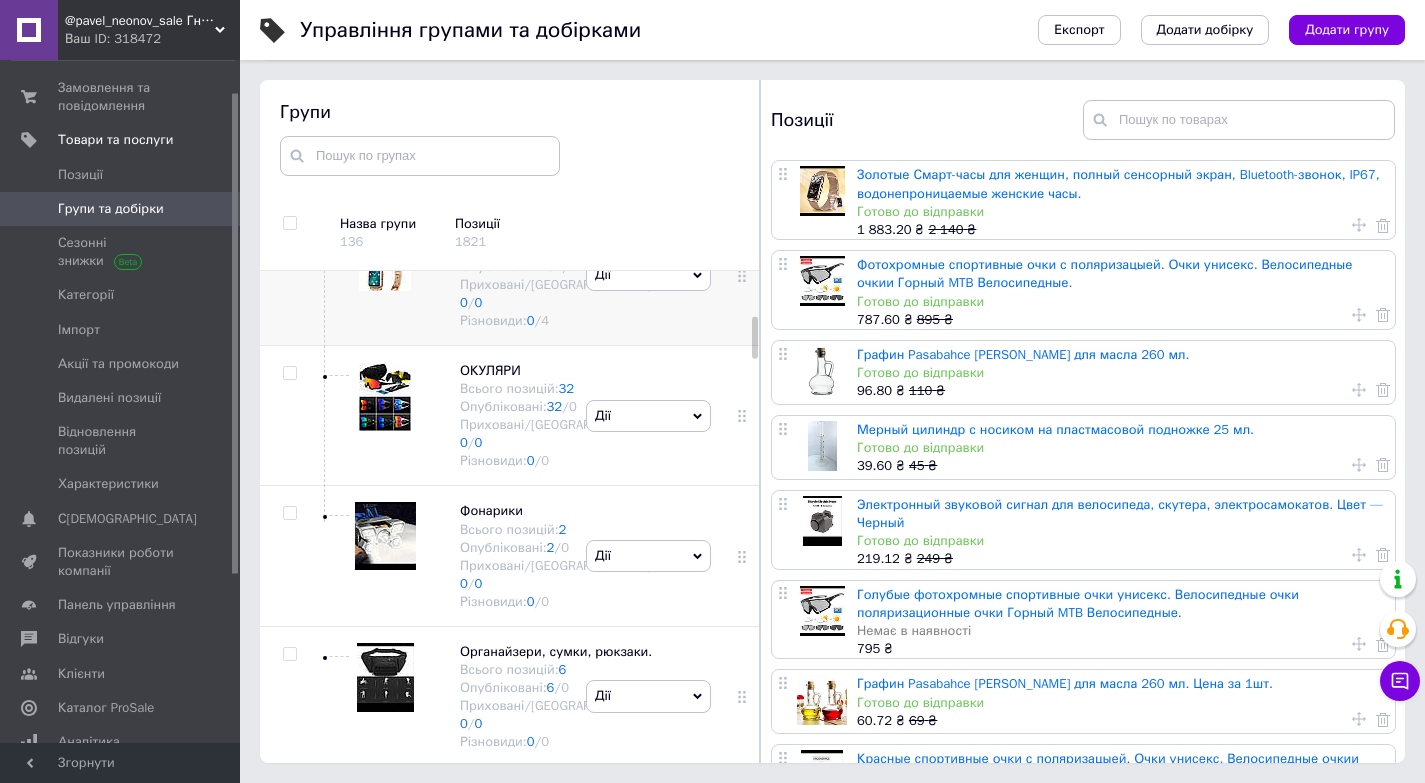click 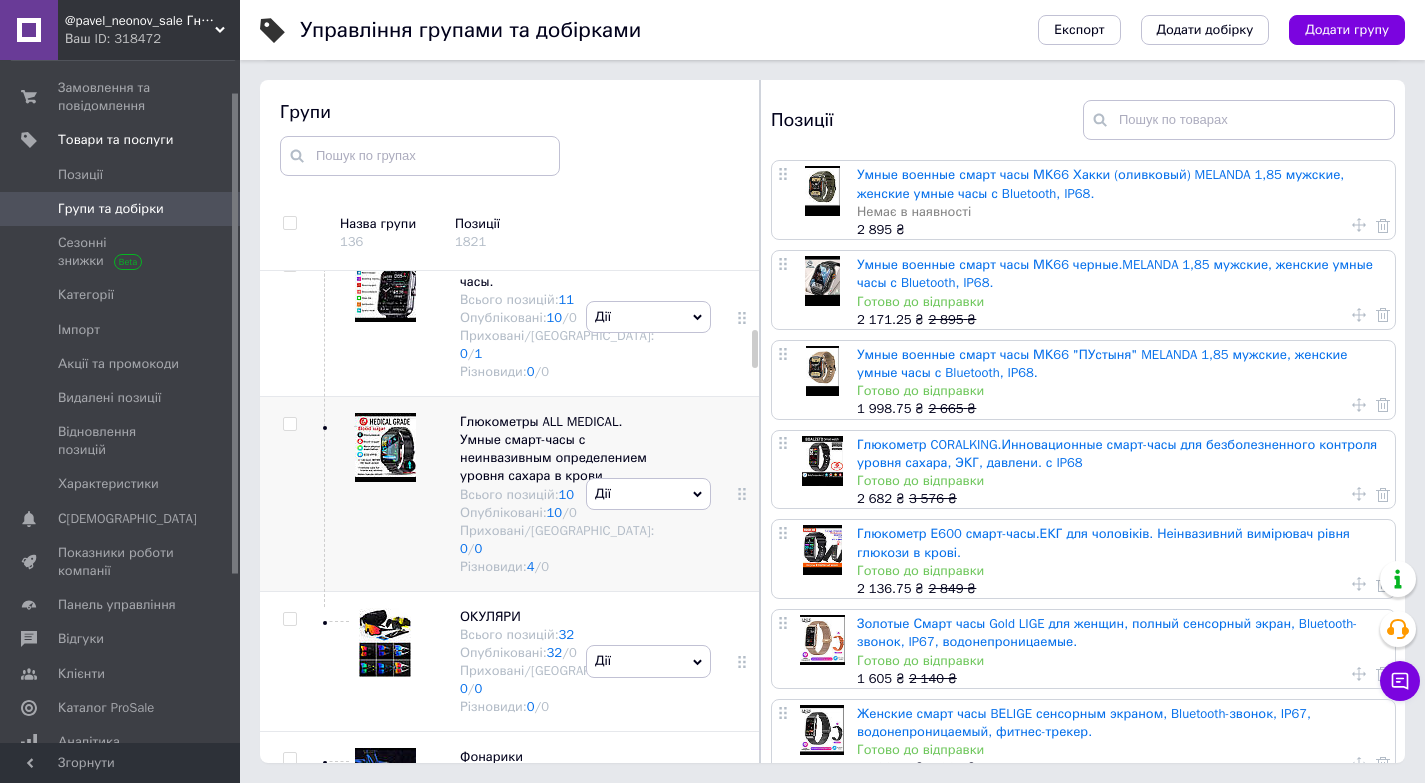 scroll, scrollTop: 760, scrollLeft: 0, axis: vertical 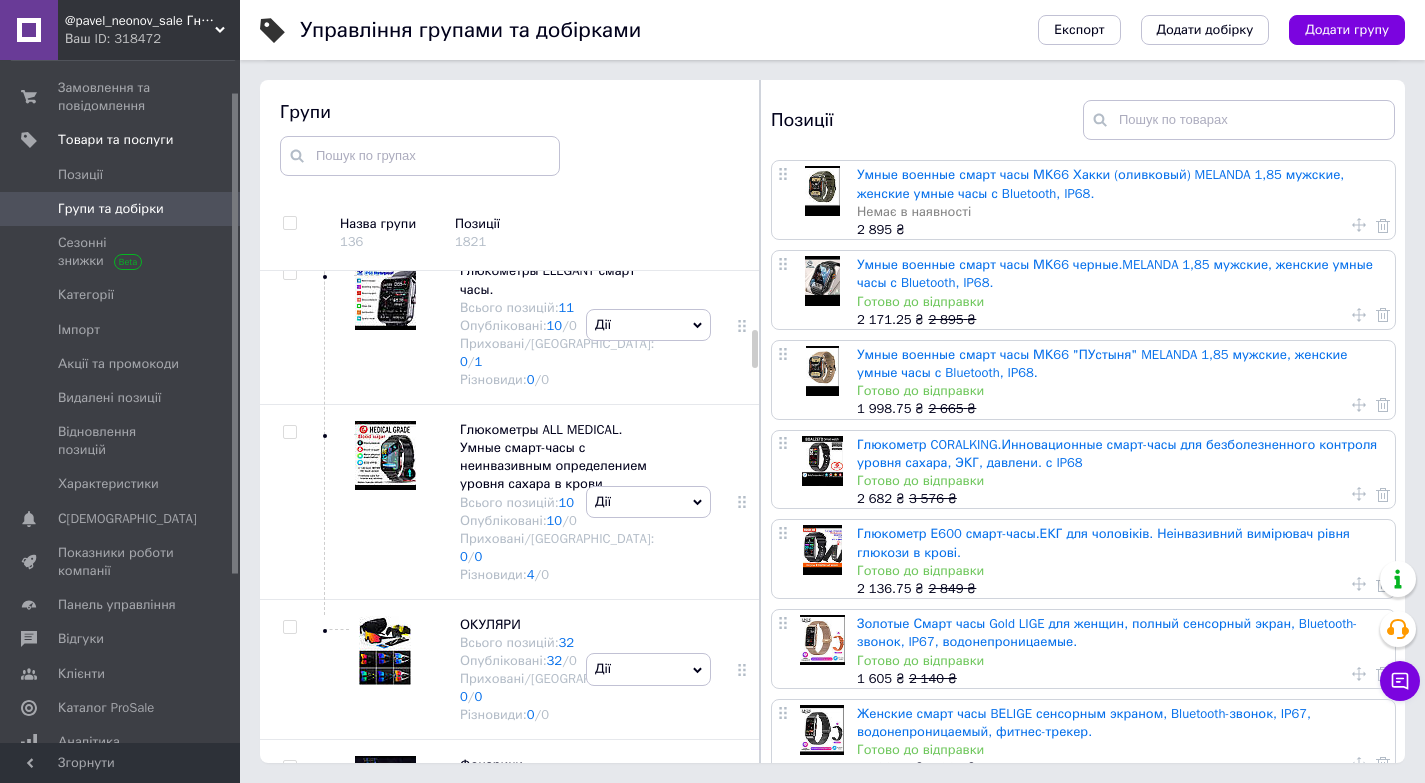 click at bounding box center [289, 133] 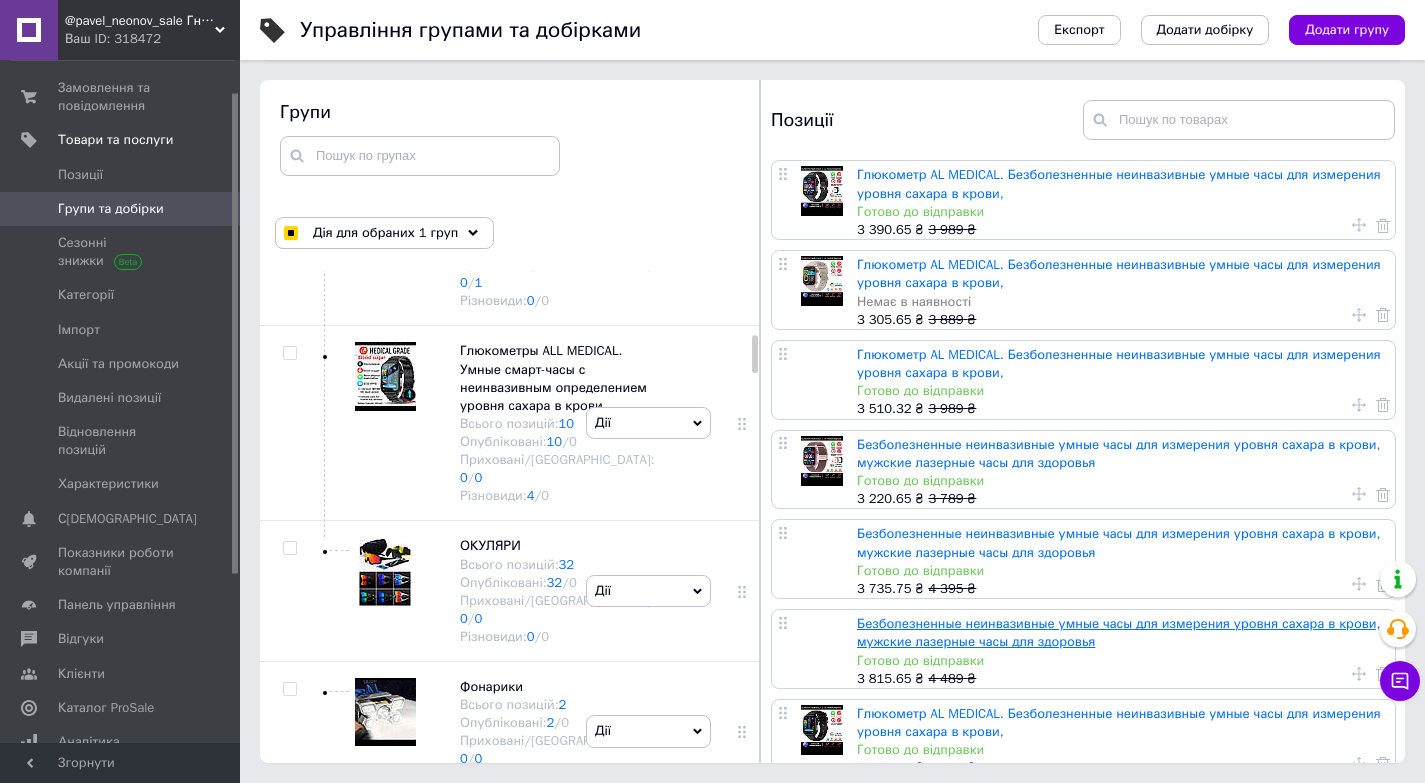 scroll, scrollTop: 840, scrollLeft: 0, axis: vertical 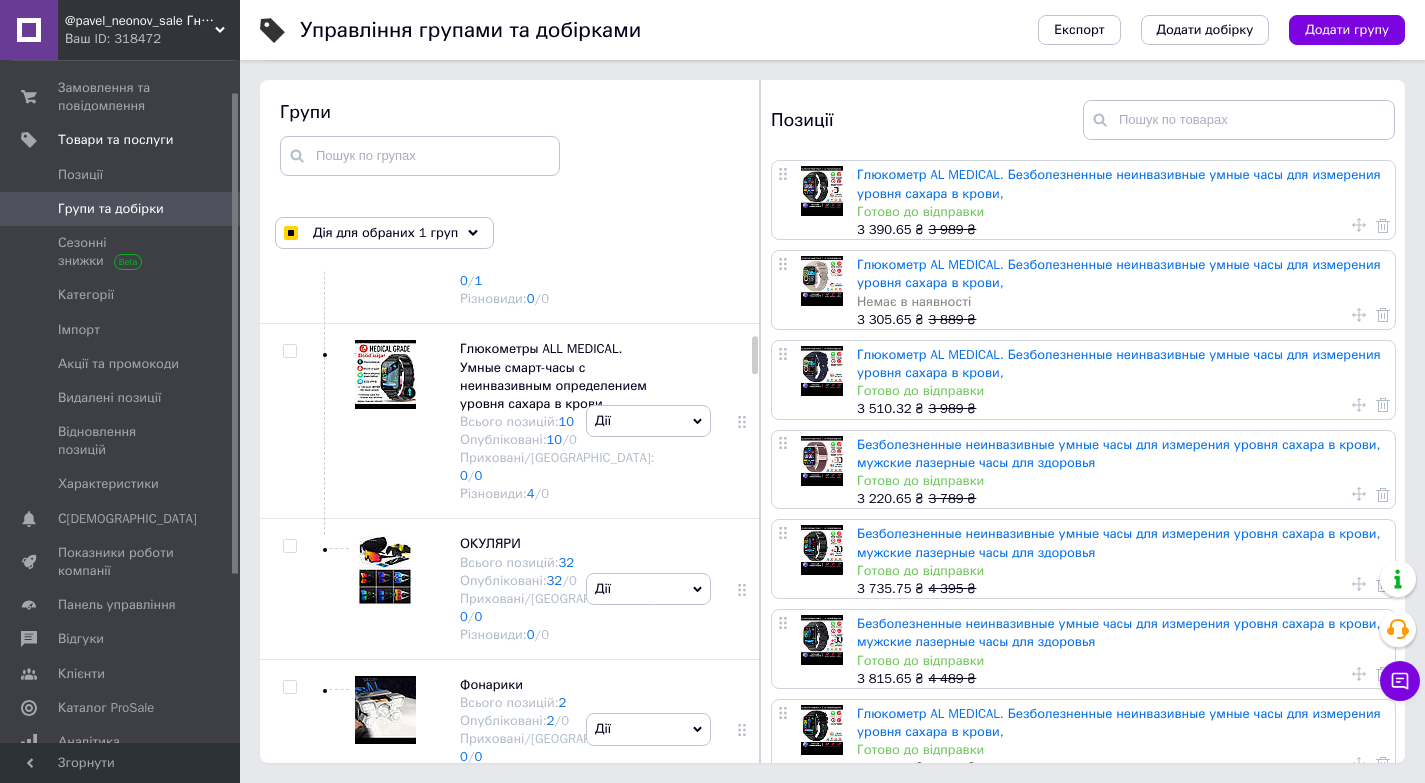 click on "Готово до відправки" at bounding box center [1121, 481] 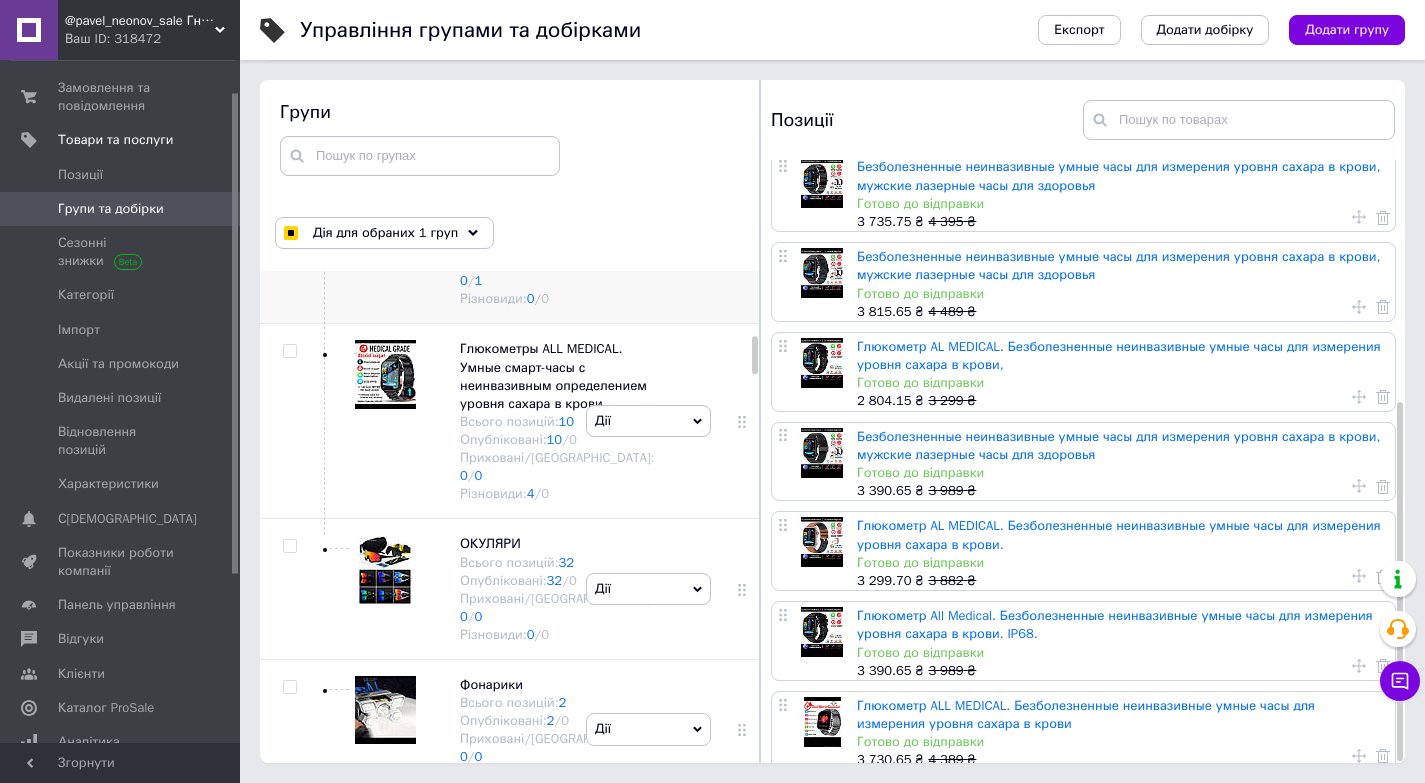 scroll, scrollTop: 364, scrollLeft: 0, axis: vertical 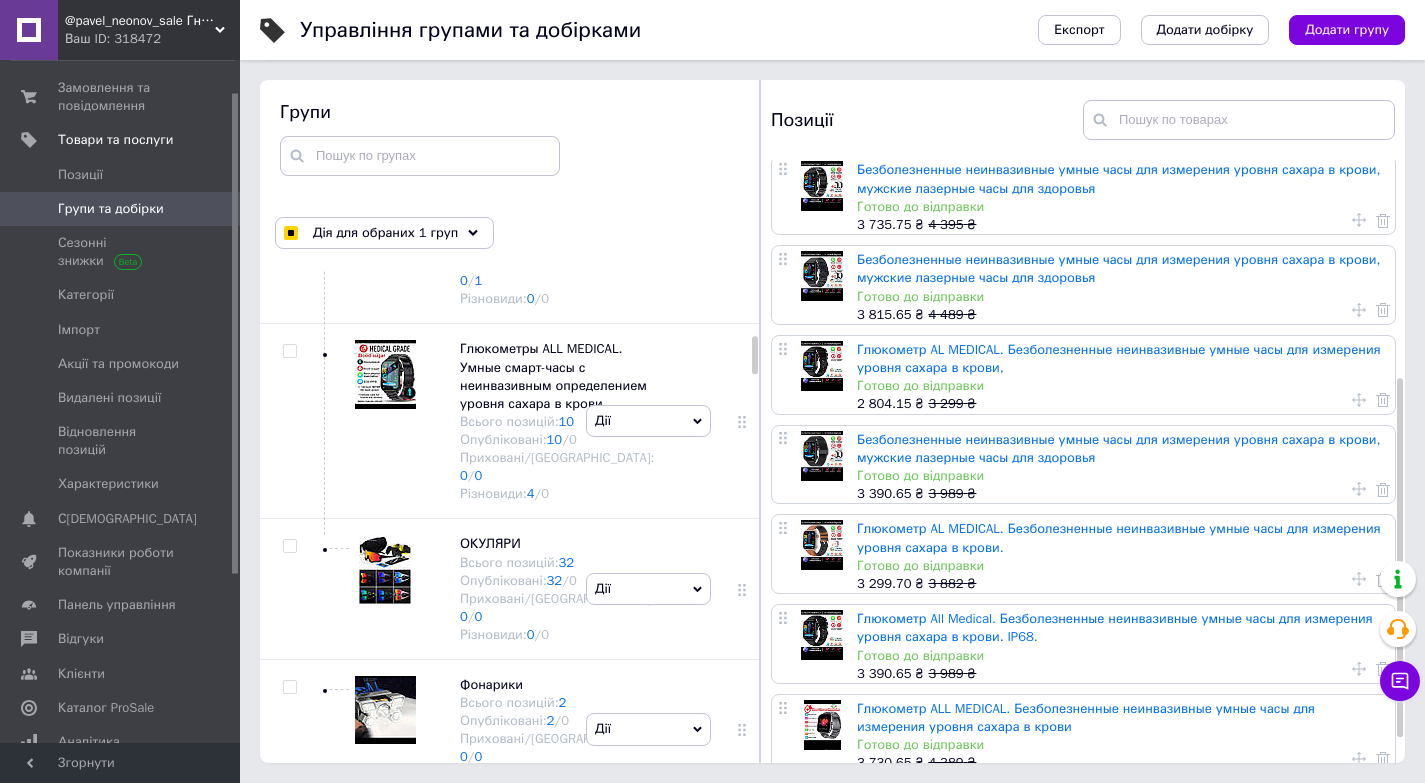click at bounding box center [290, 95] 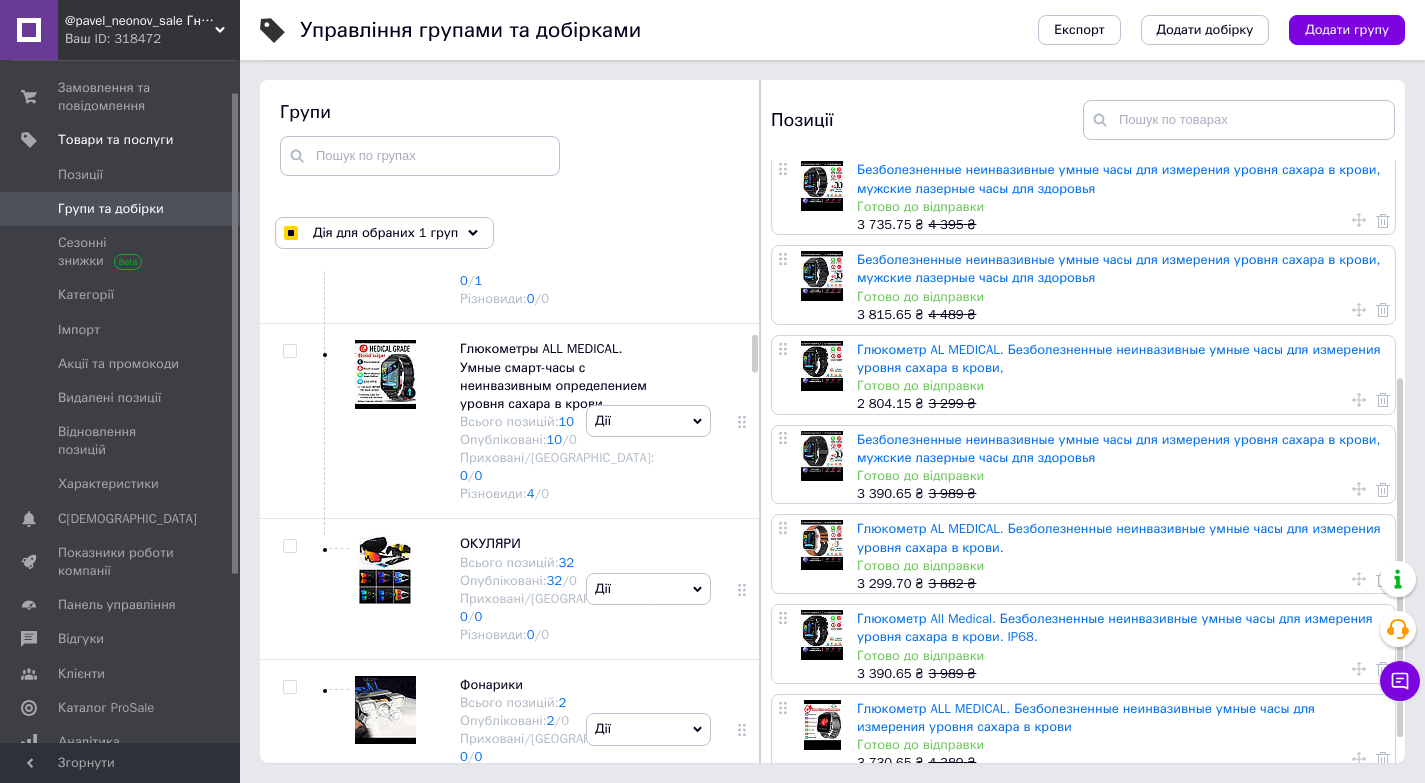 scroll, scrollTop: 800, scrollLeft: 0, axis: vertical 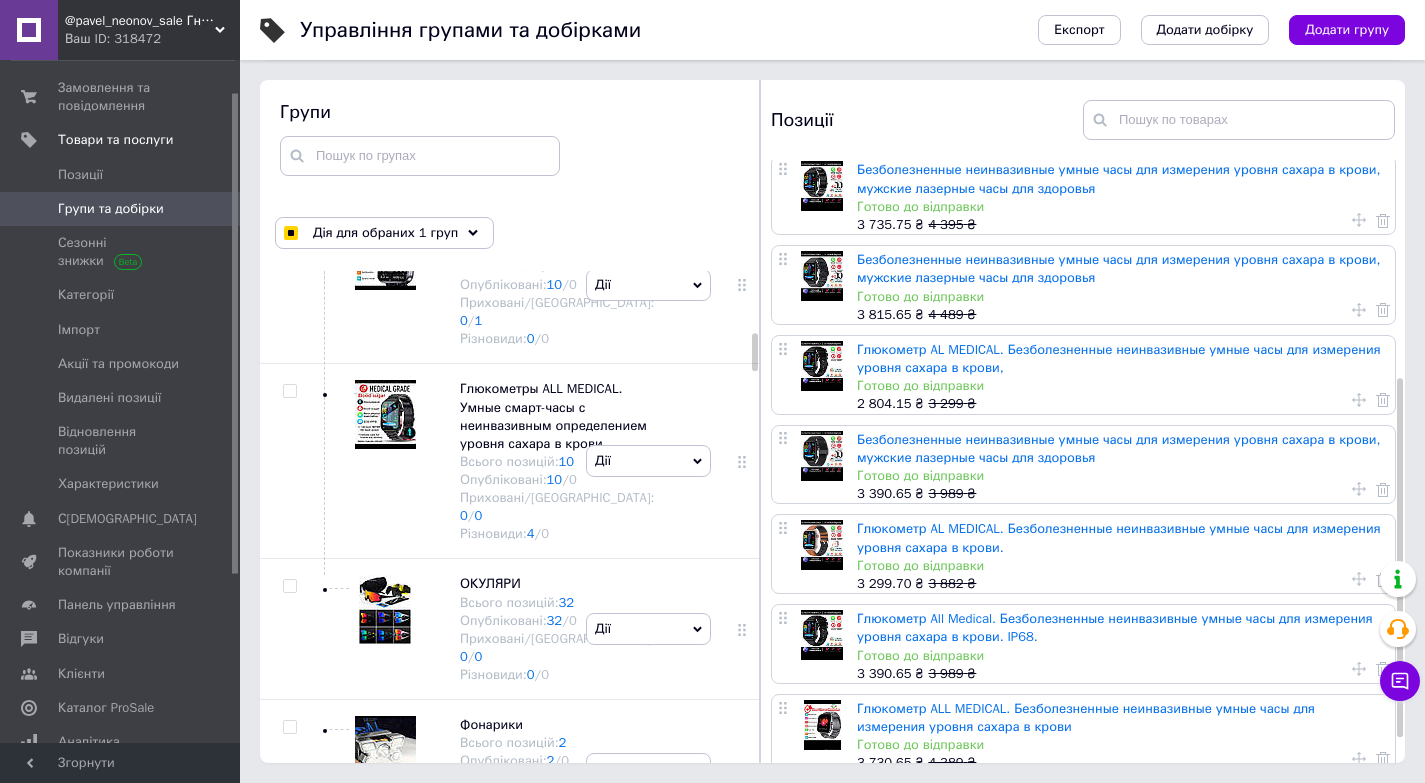 click at bounding box center [290, 135] 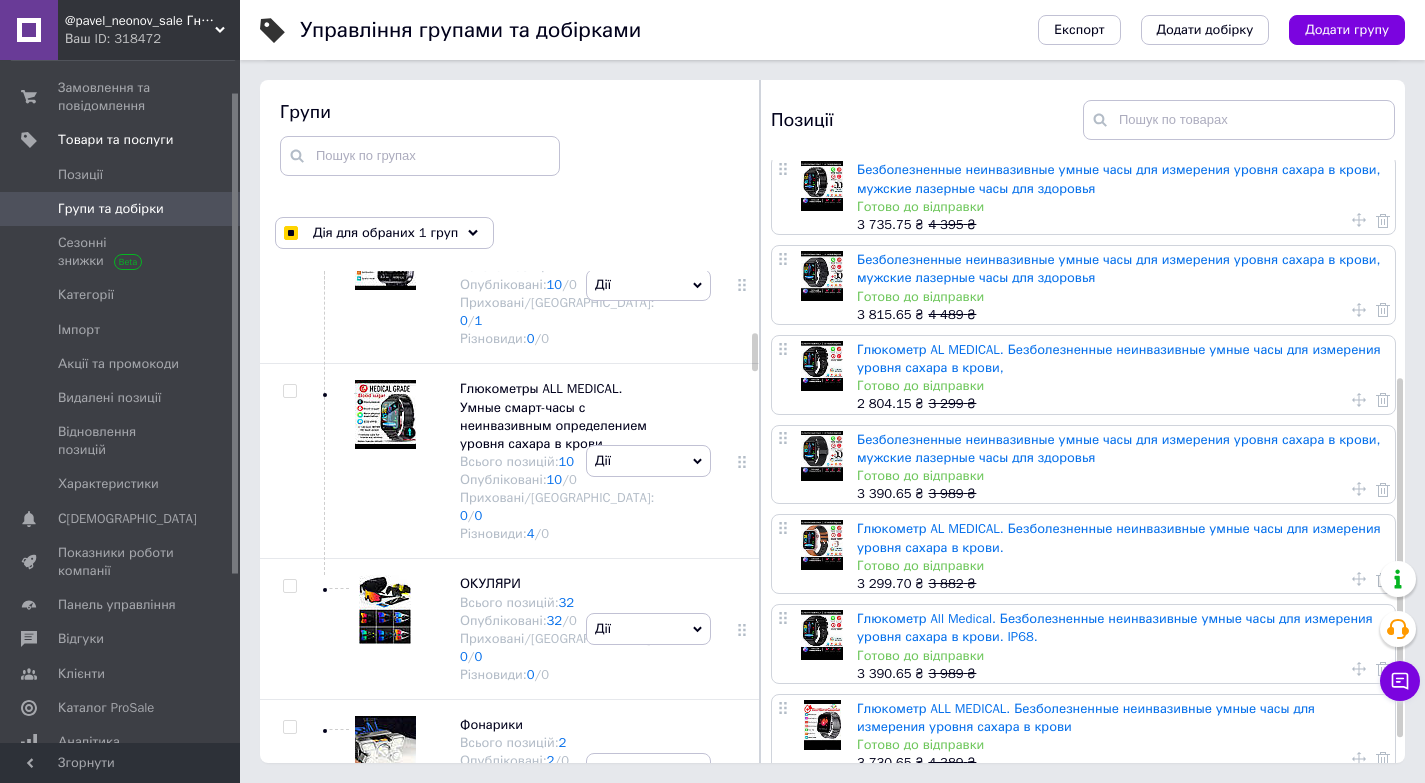click at bounding box center (290, 92) 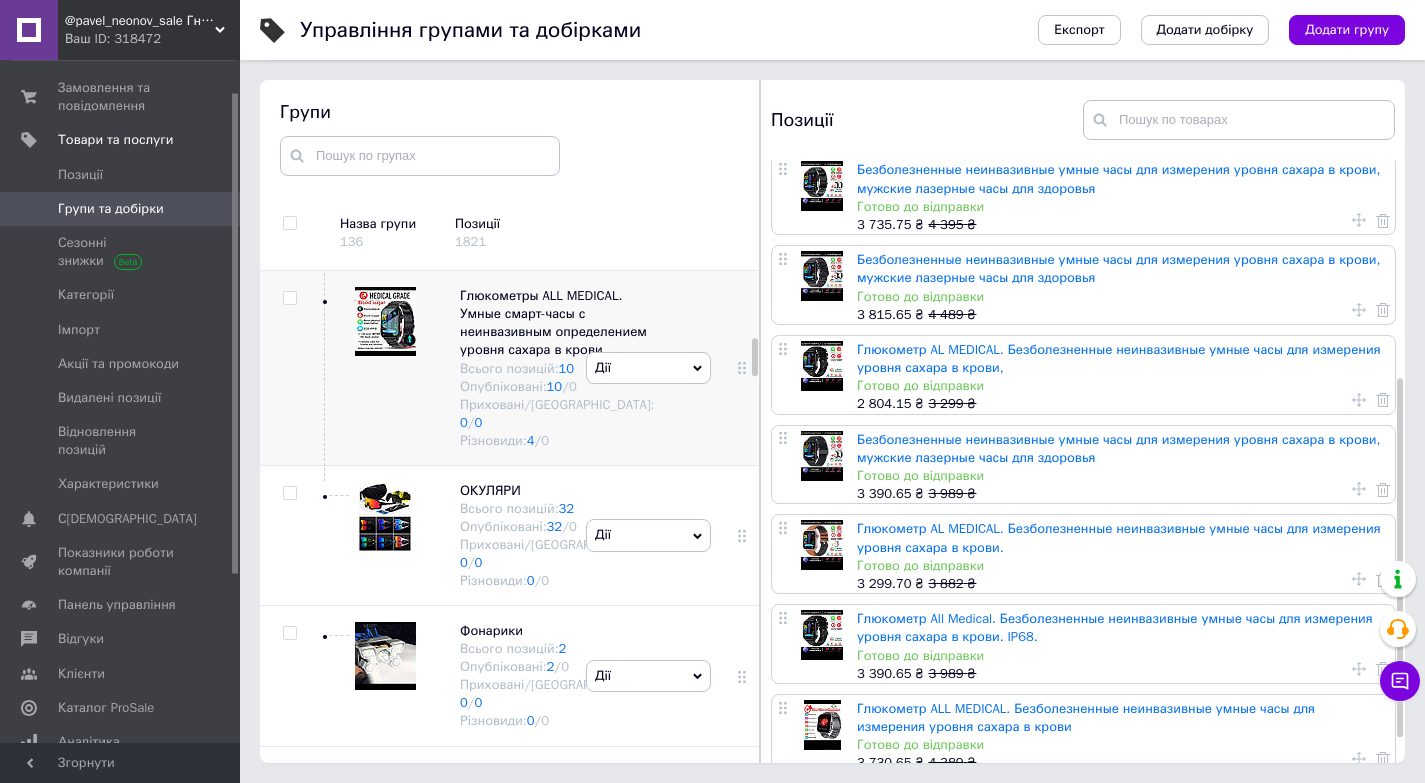 scroll, scrollTop: 960, scrollLeft: 0, axis: vertical 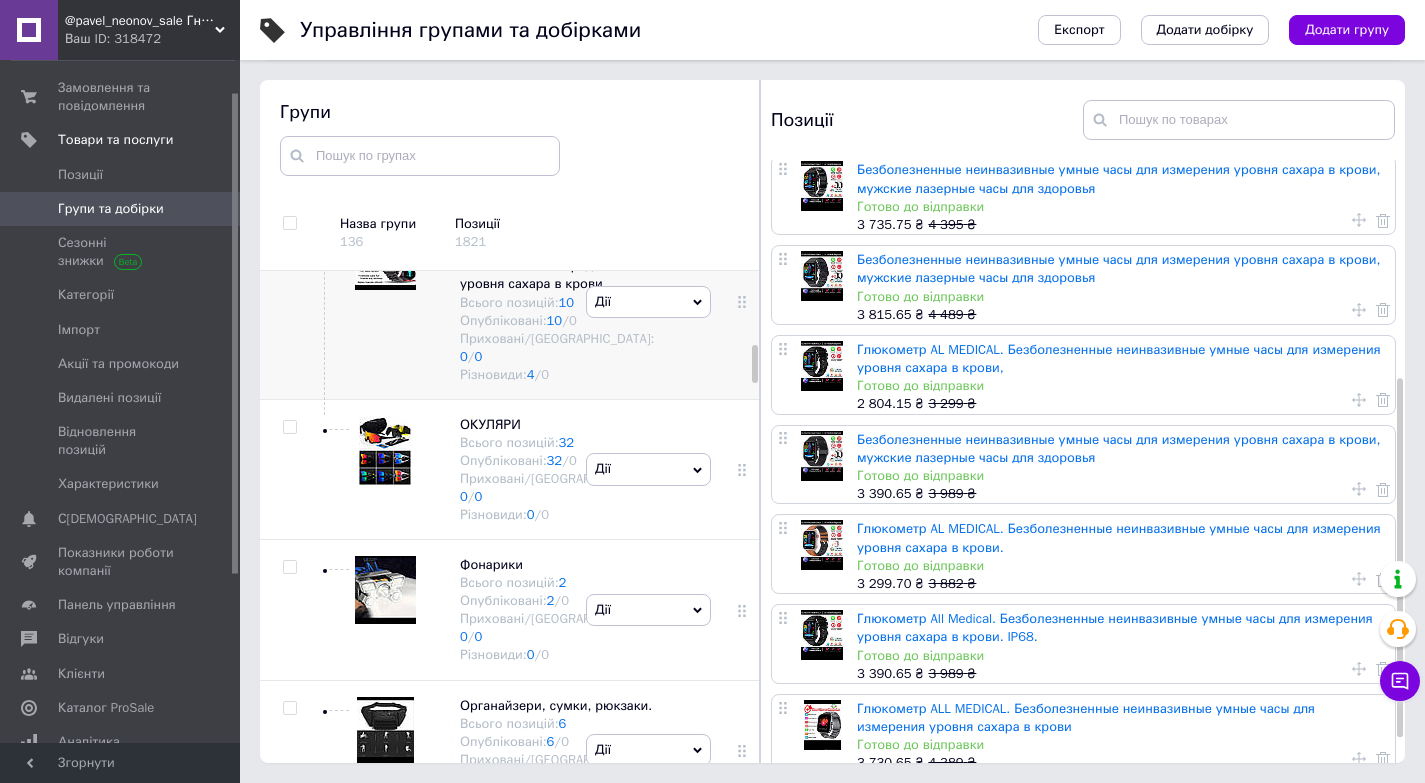 click at bounding box center [289, 232] 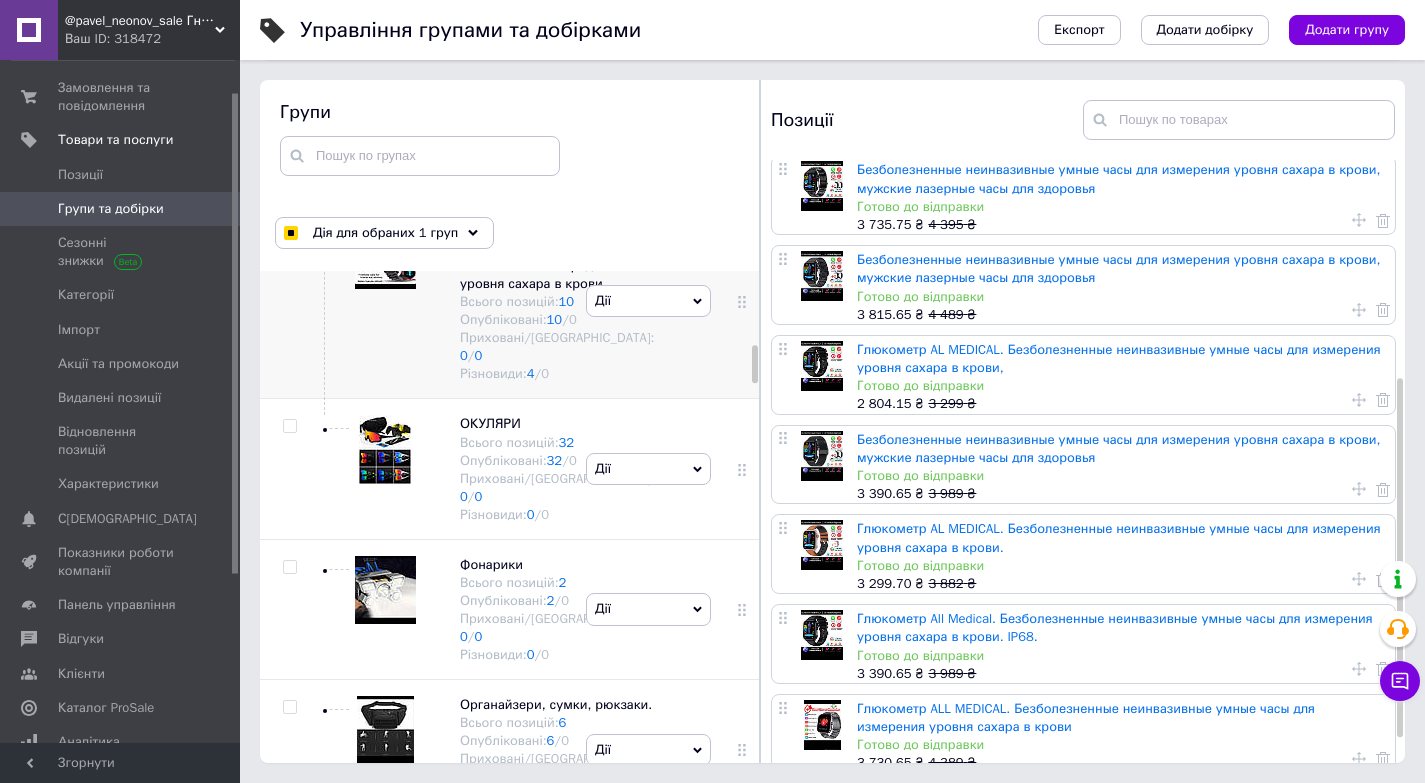 scroll, scrollTop: 0, scrollLeft: 0, axis: both 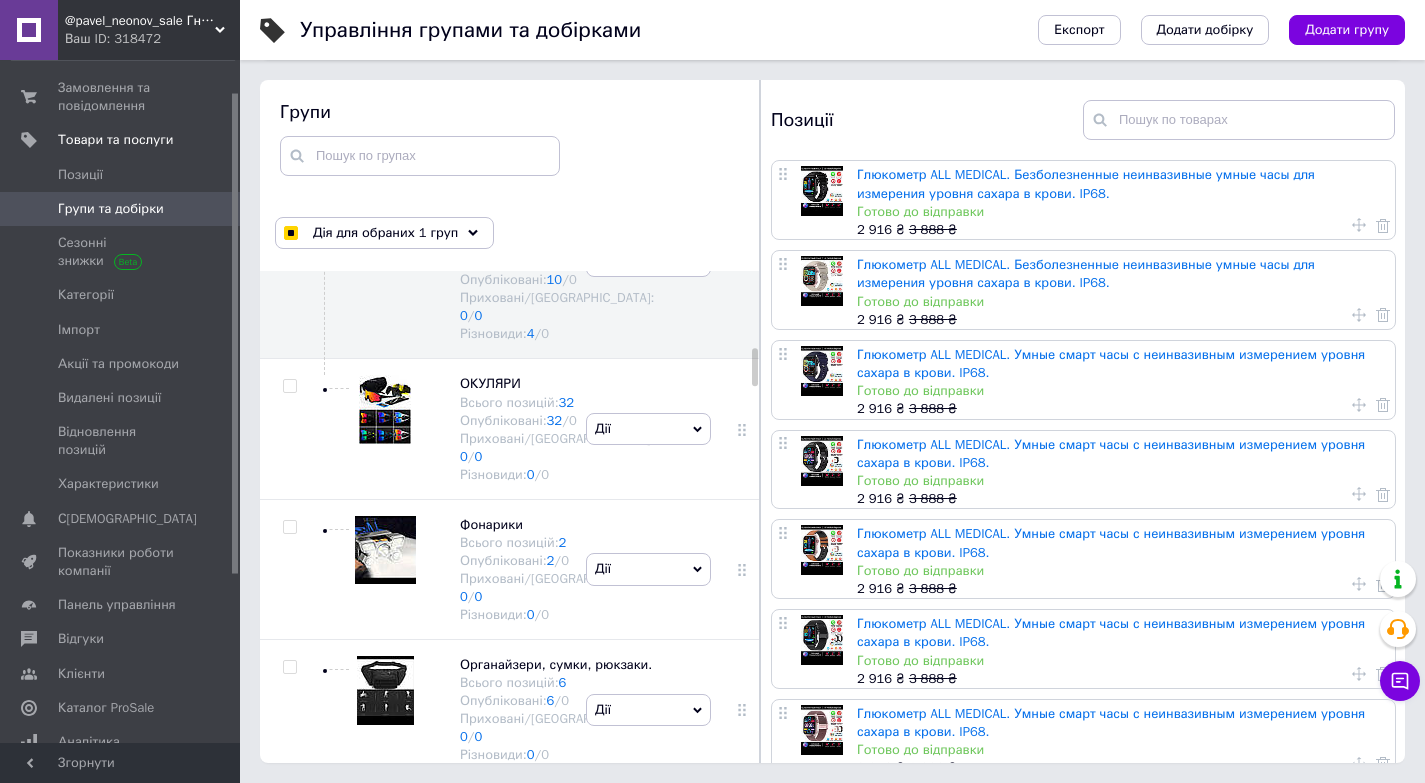 click on "Готово до відправки" at bounding box center [1121, 661] 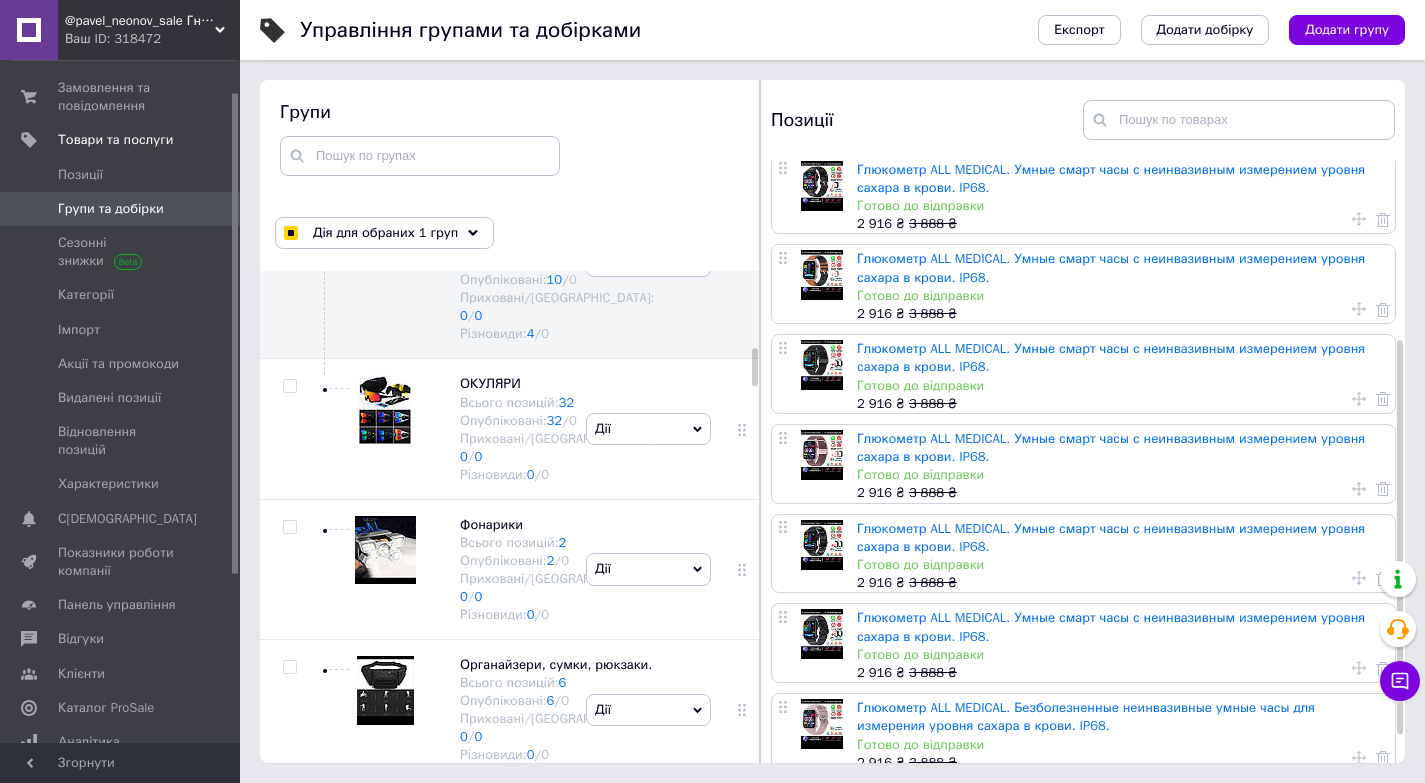 scroll, scrollTop: 64, scrollLeft: 0, axis: vertical 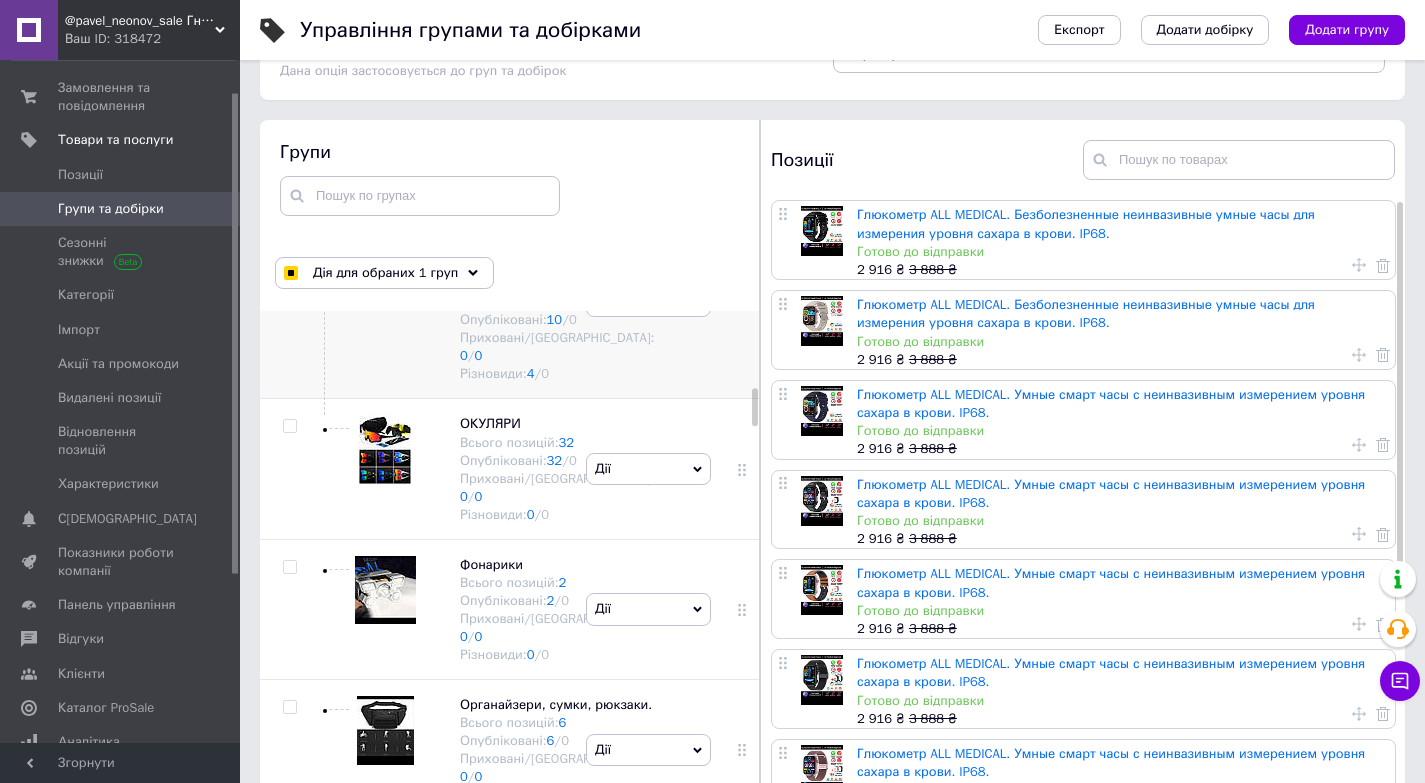 click at bounding box center (289, 231) 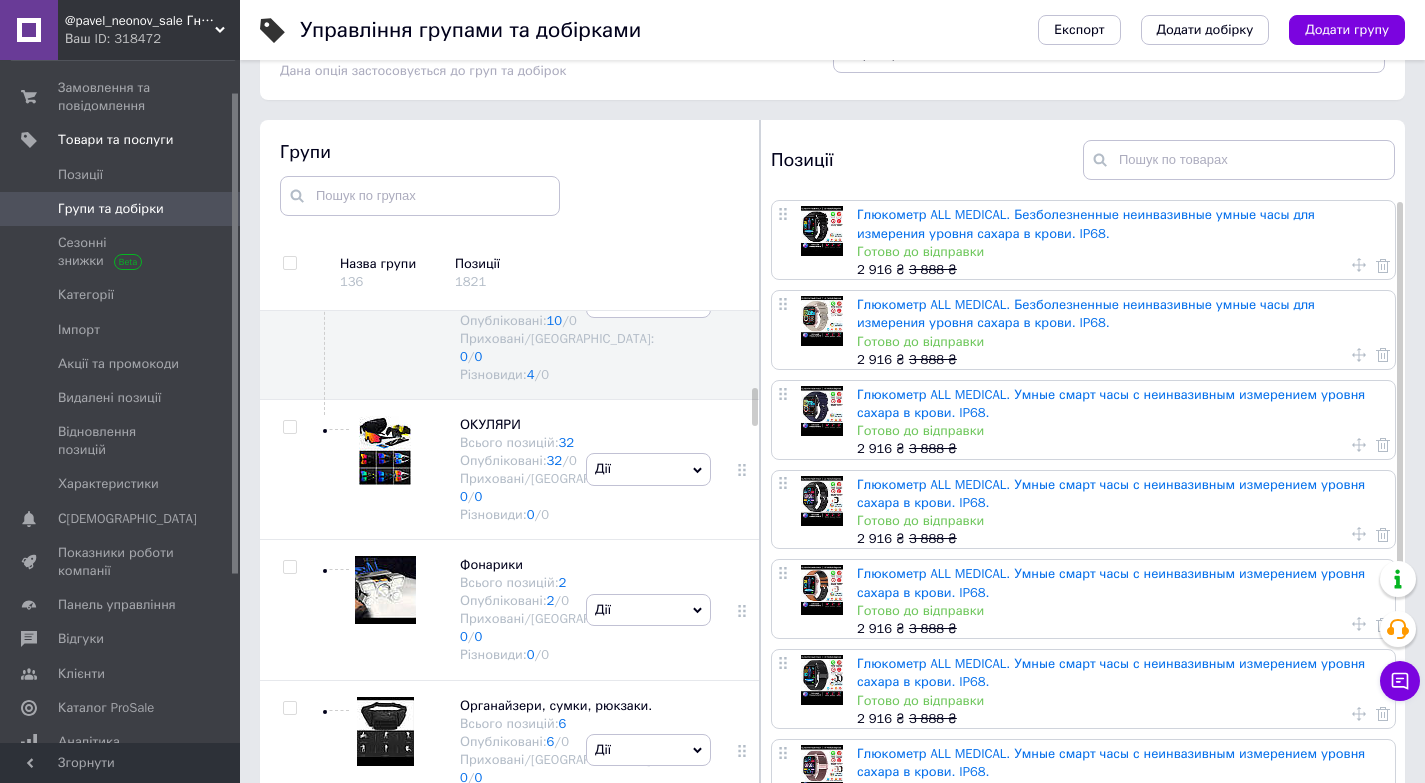 click at bounding box center [290, 125] 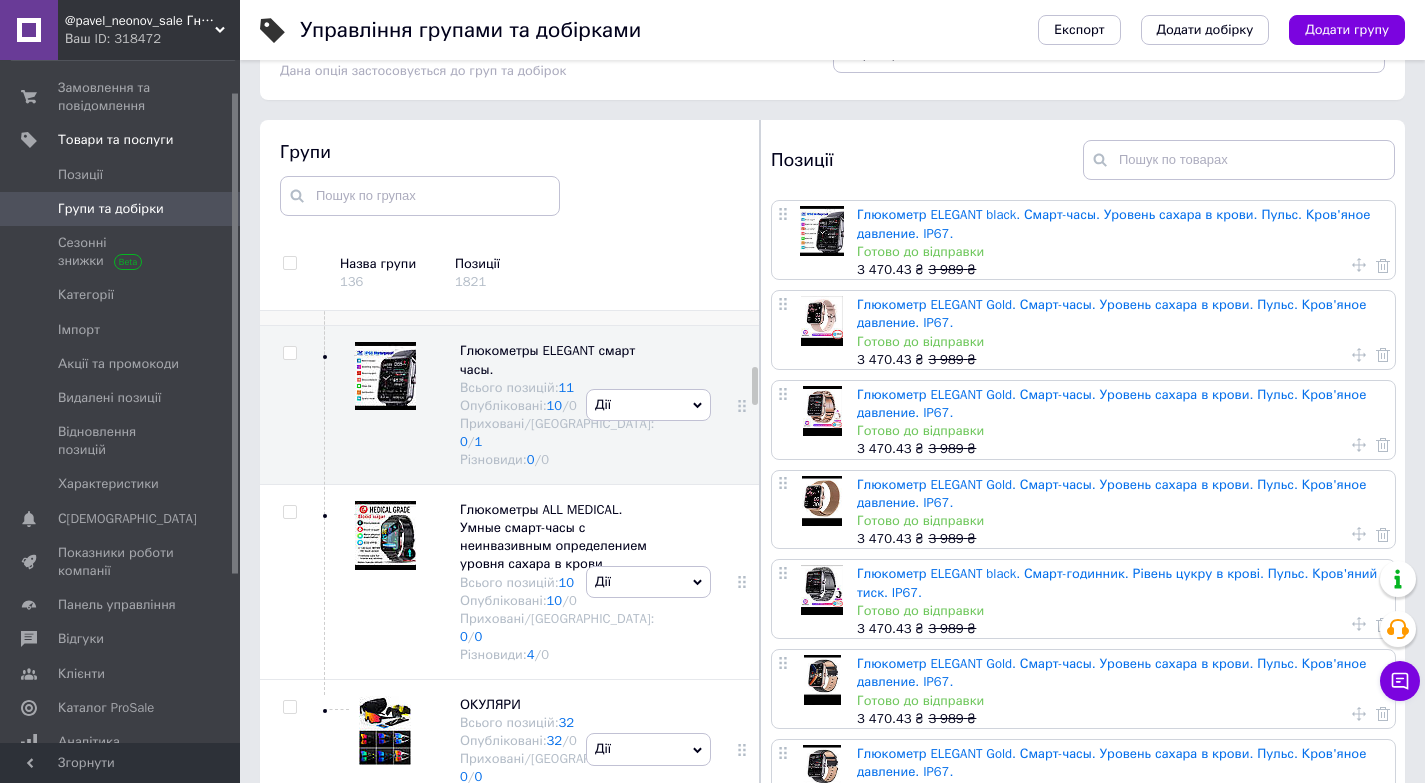 click at bounding box center (289, 213) 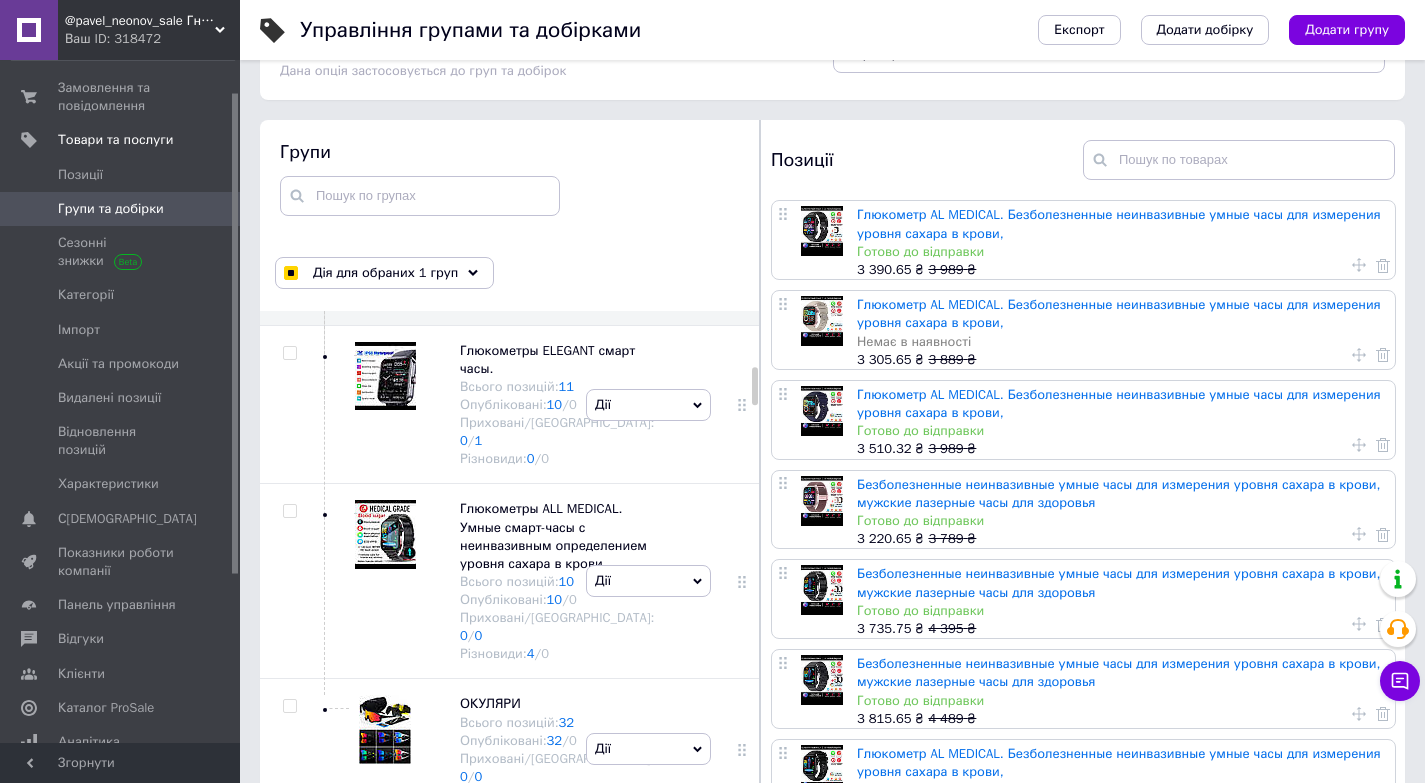 click on "Готово до відправки" at bounding box center [1121, 521] 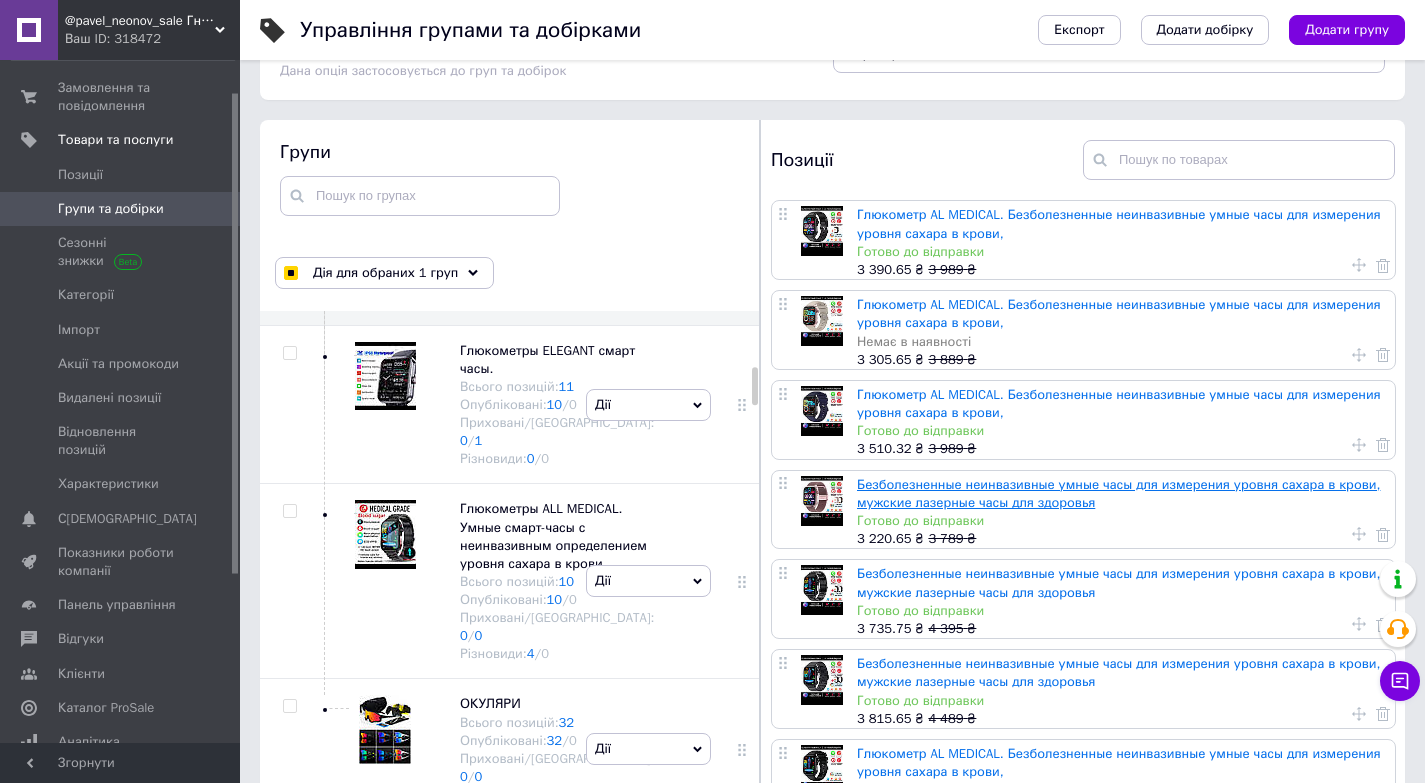 click on "Безболезненные неинвазивные умные часы для измерения уровня сахара в крови, мужские лазерные часы для здоровья" at bounding box center [1118, 493] 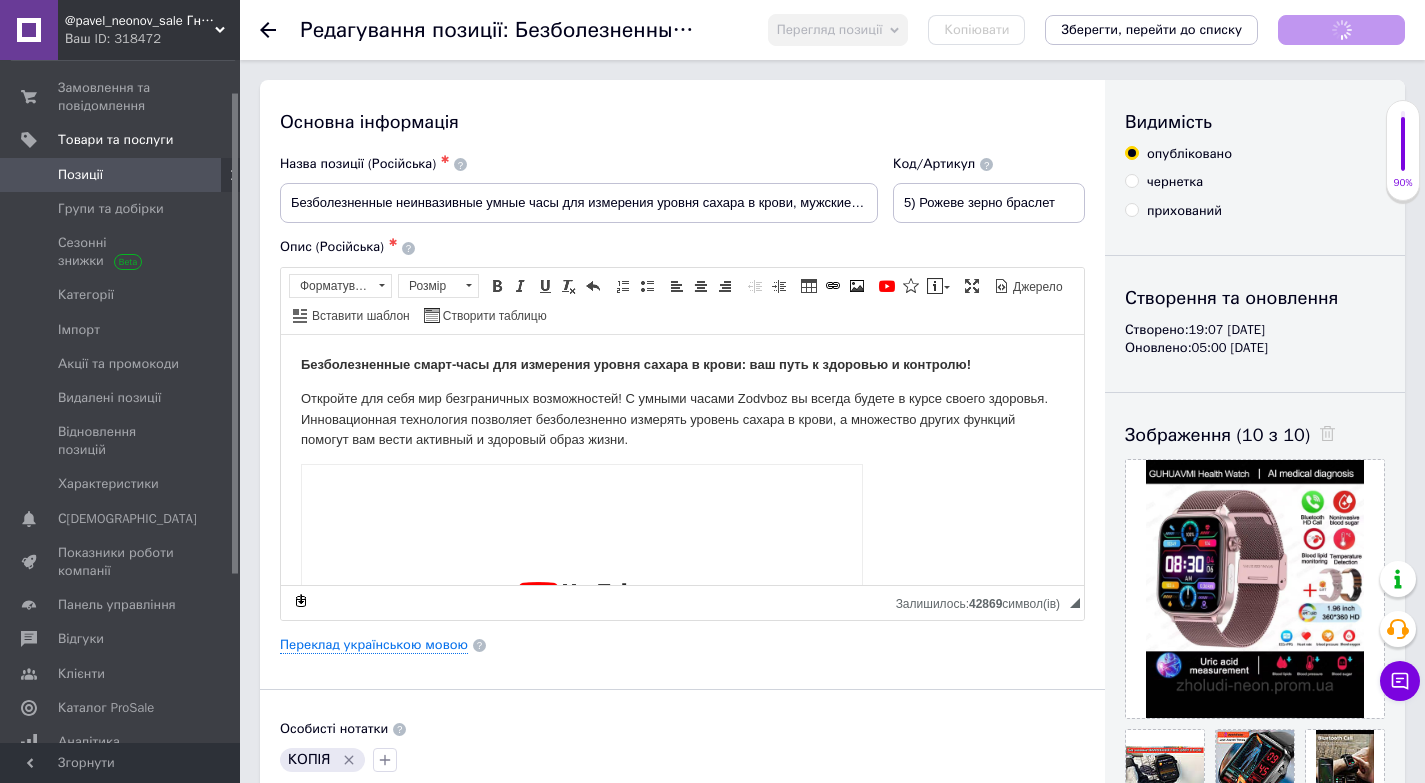 scroll, scrollTop: 0, scrollLeft: 0, axis: both 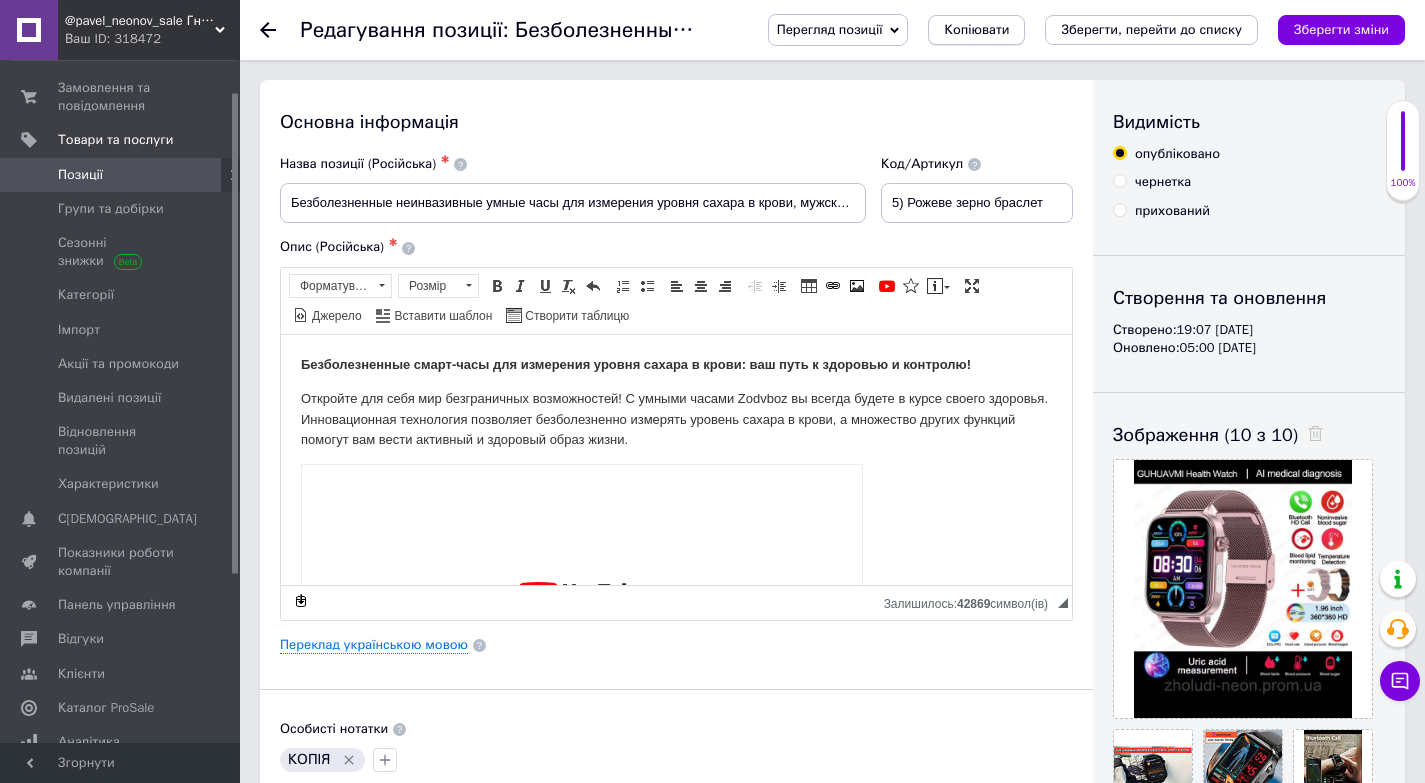 click on "Копіювати" at bounding box center [976, 30] 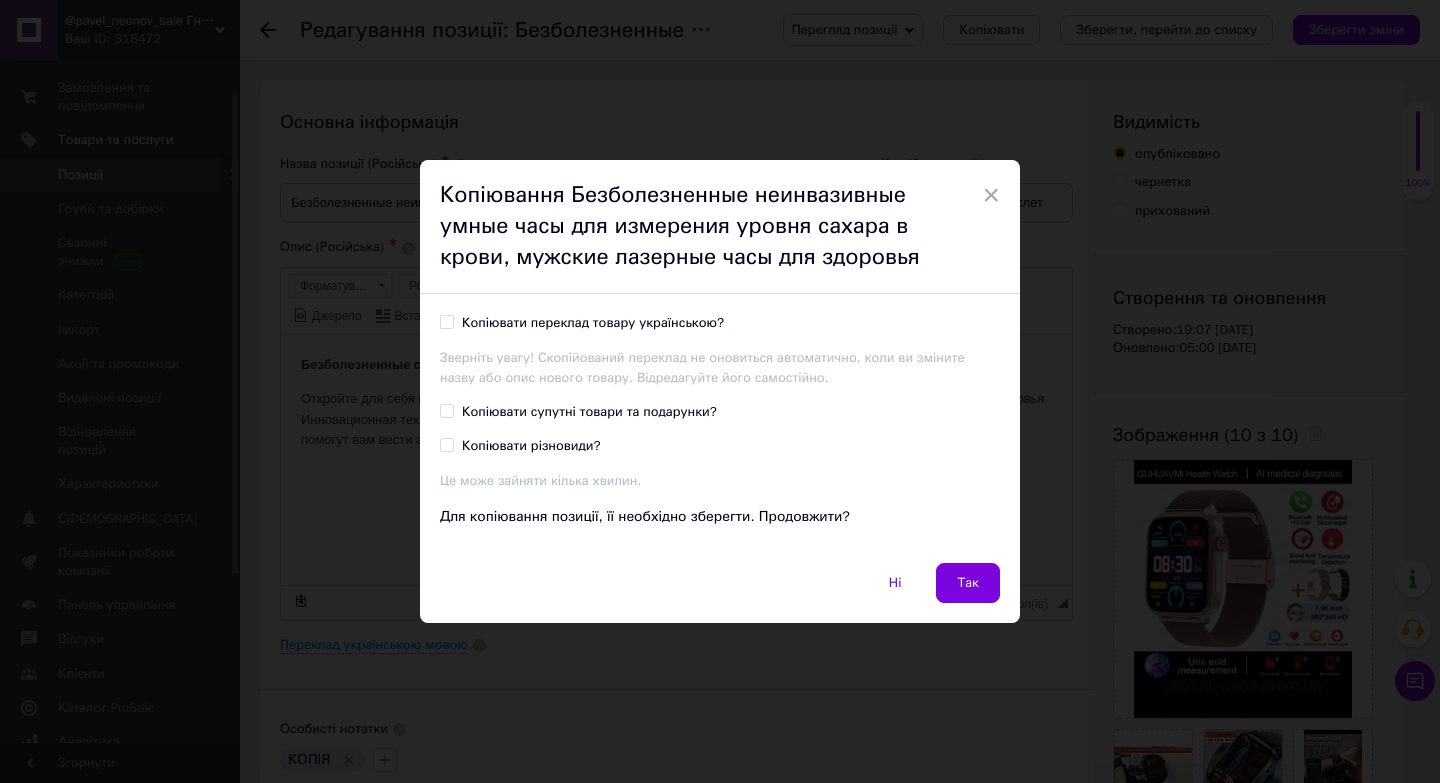 click on "Копіювати різновиди?" at bounding box center [531, 446] 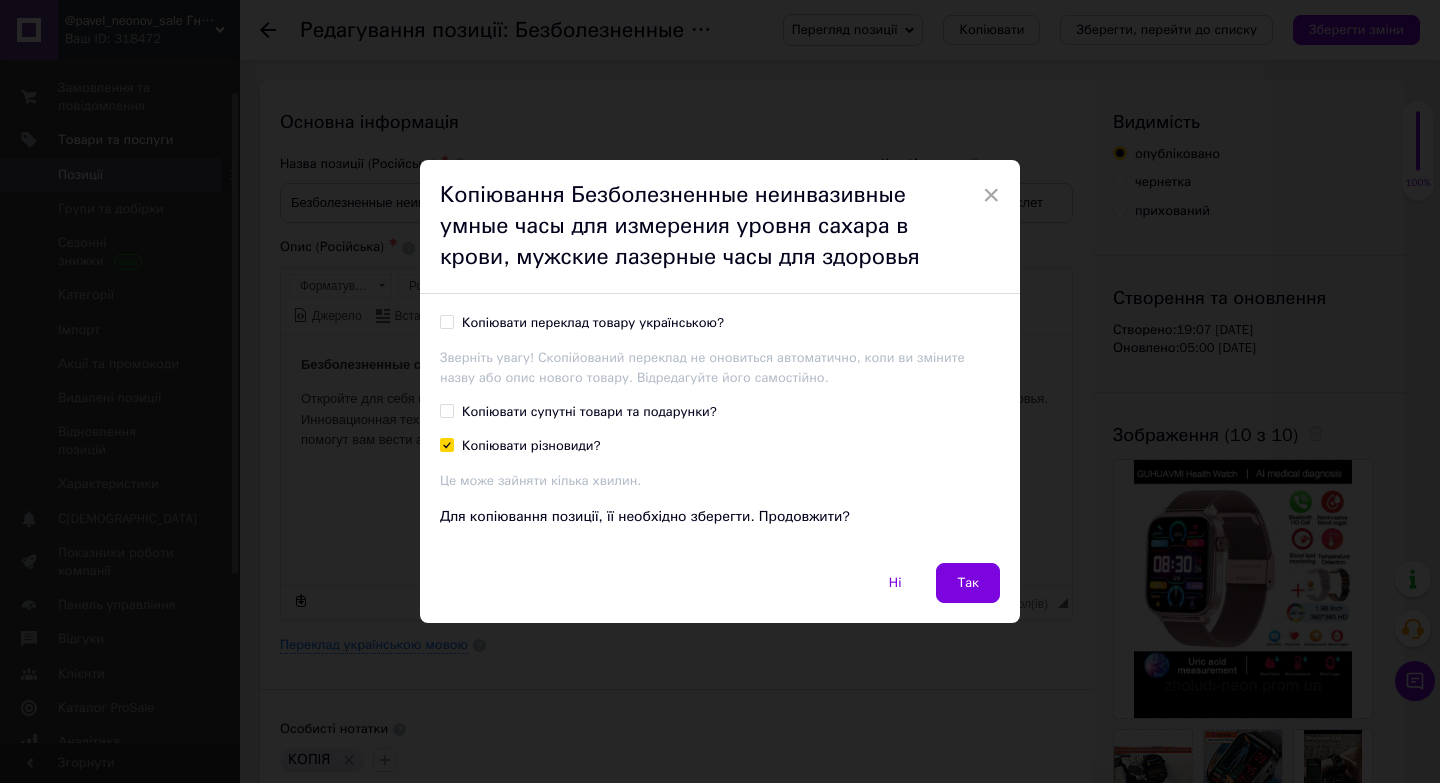 checkbox on "true" 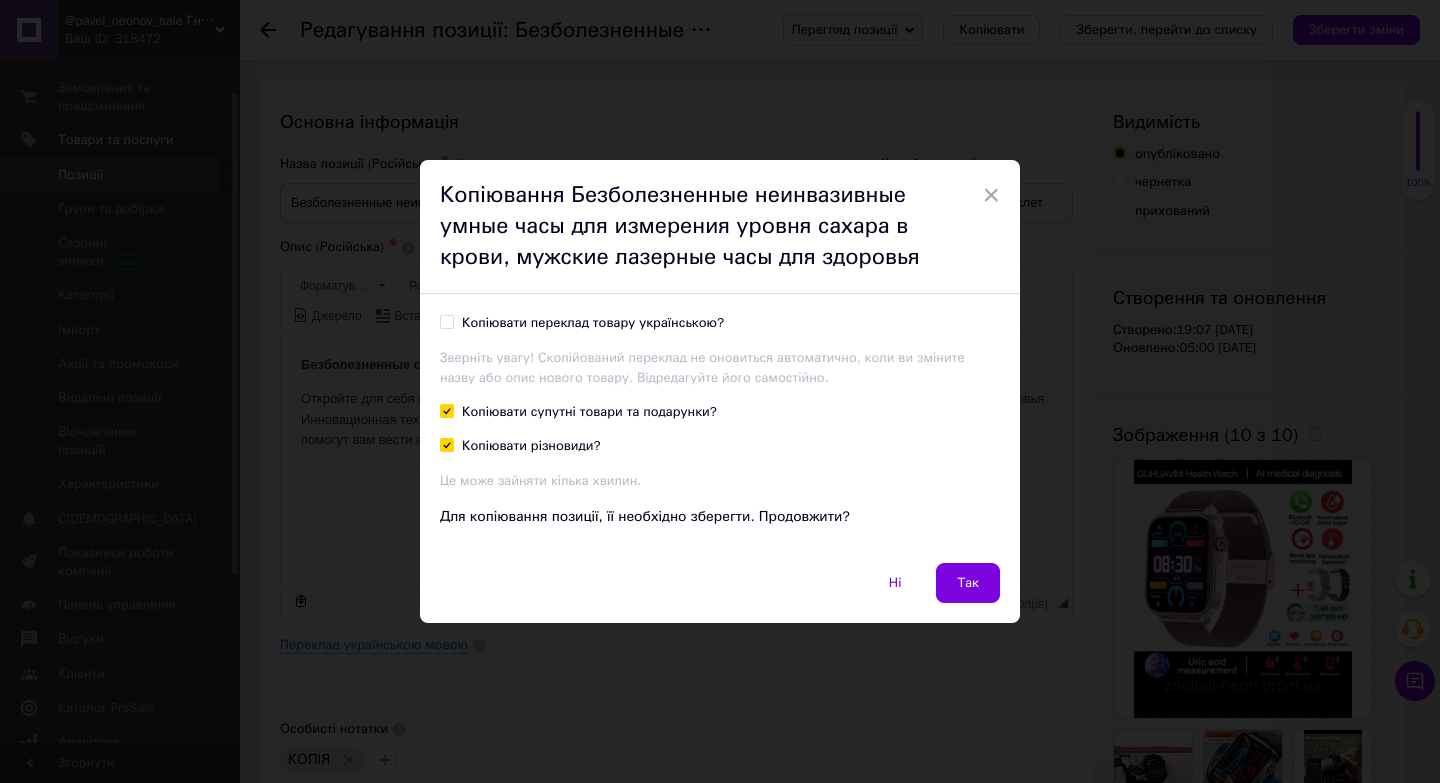 checkbox on "true" 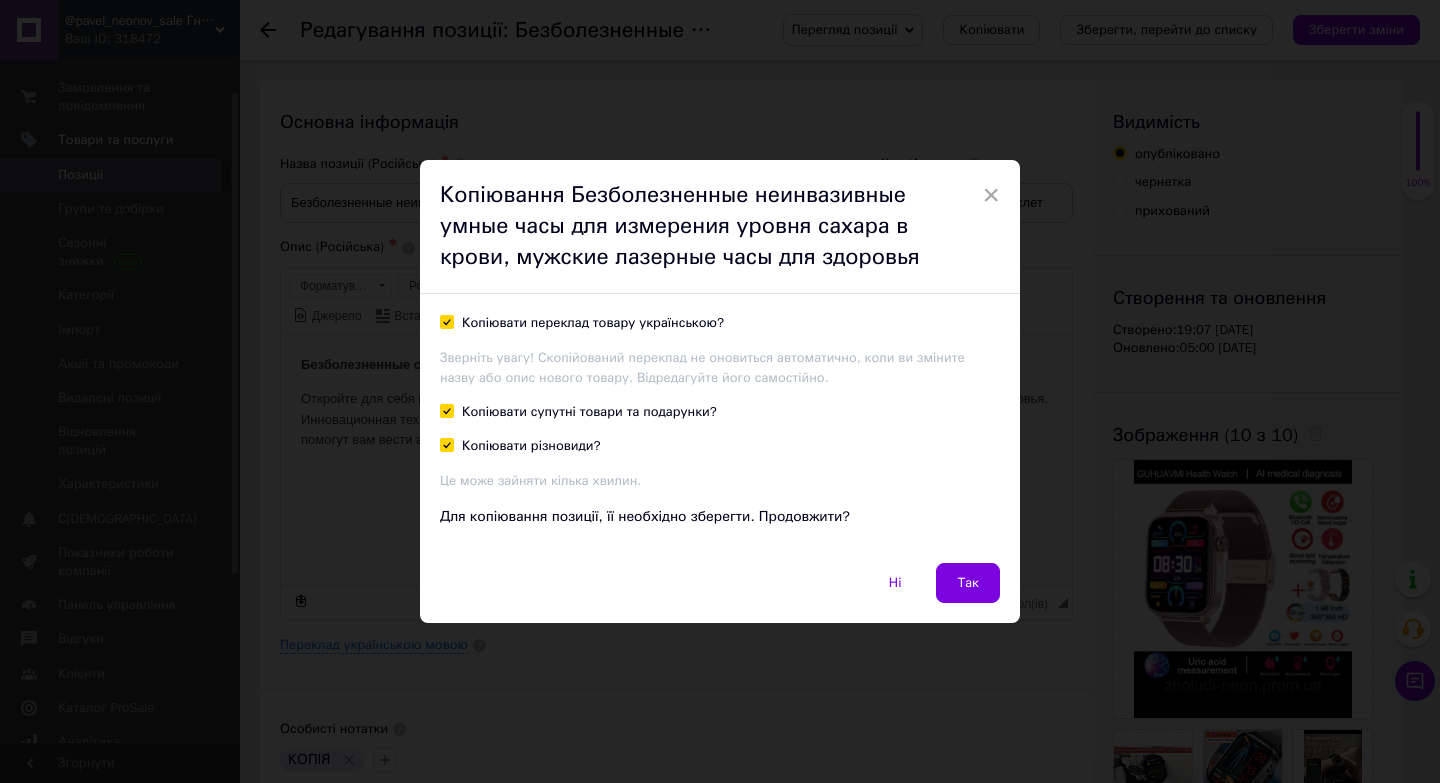 checkbox on "true" 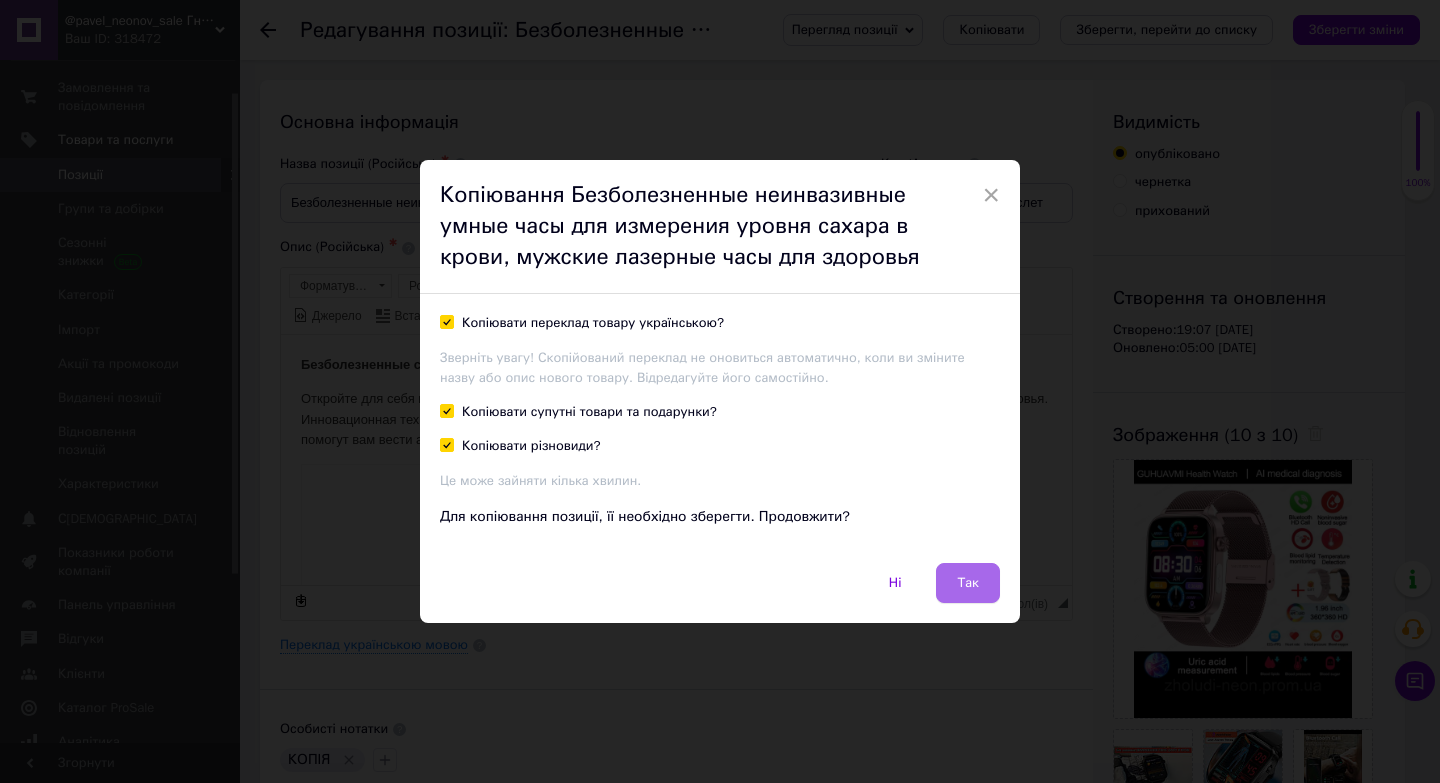 click on "Так" at bounding box center (968, 583) 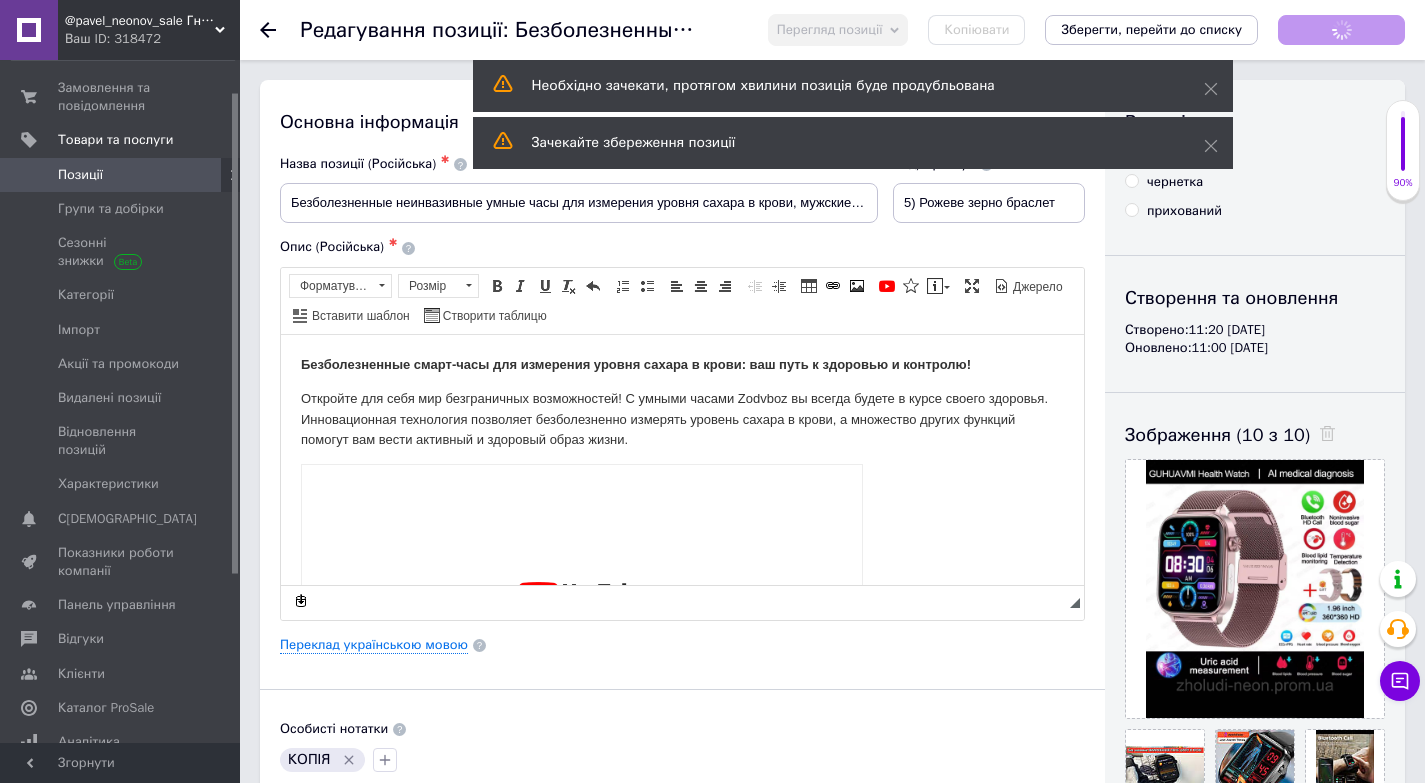 scroll, scrollTop: 0, scrollLeft: 0, axis: both 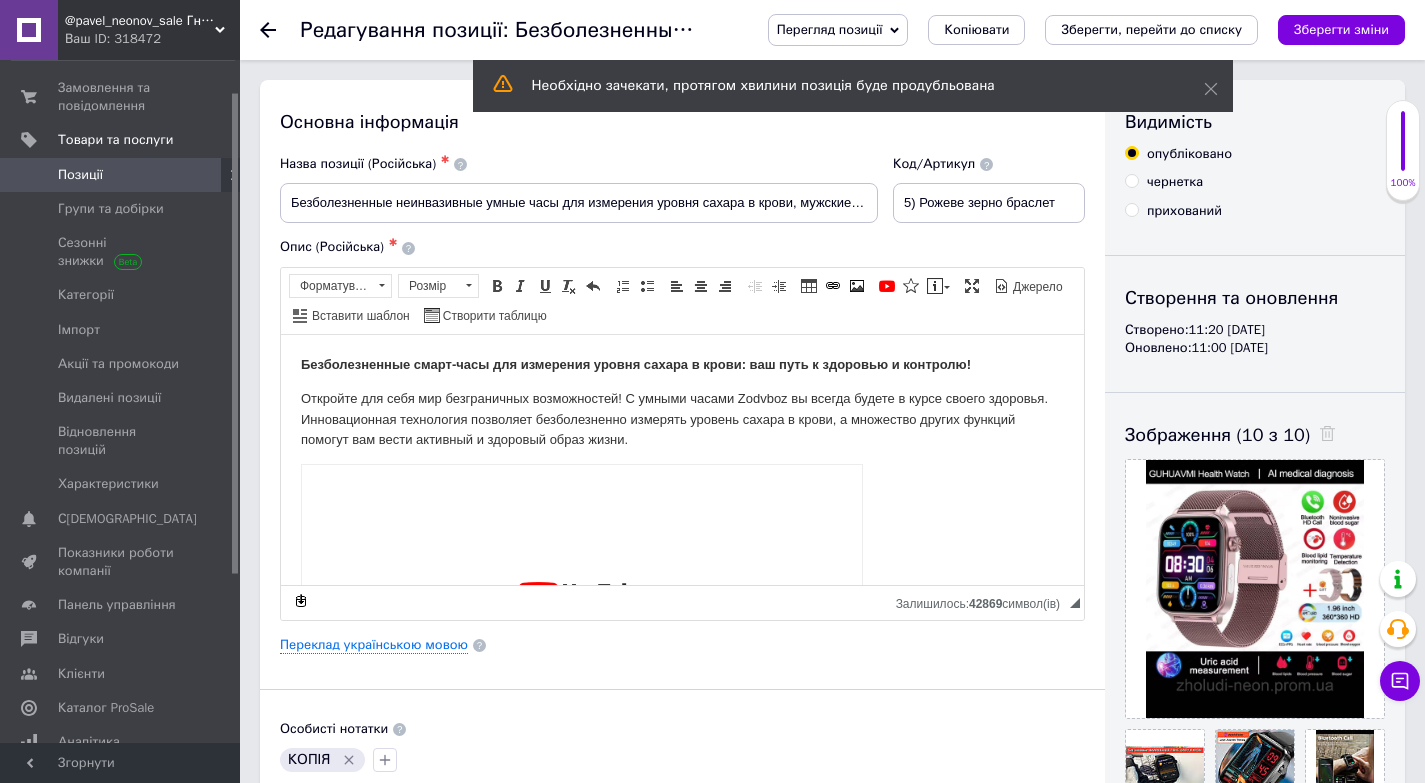 drag, startPoint x: 1365, startPoint y: 197, endPoint x: 1335, endPoint y: 212, distance: 33.54102 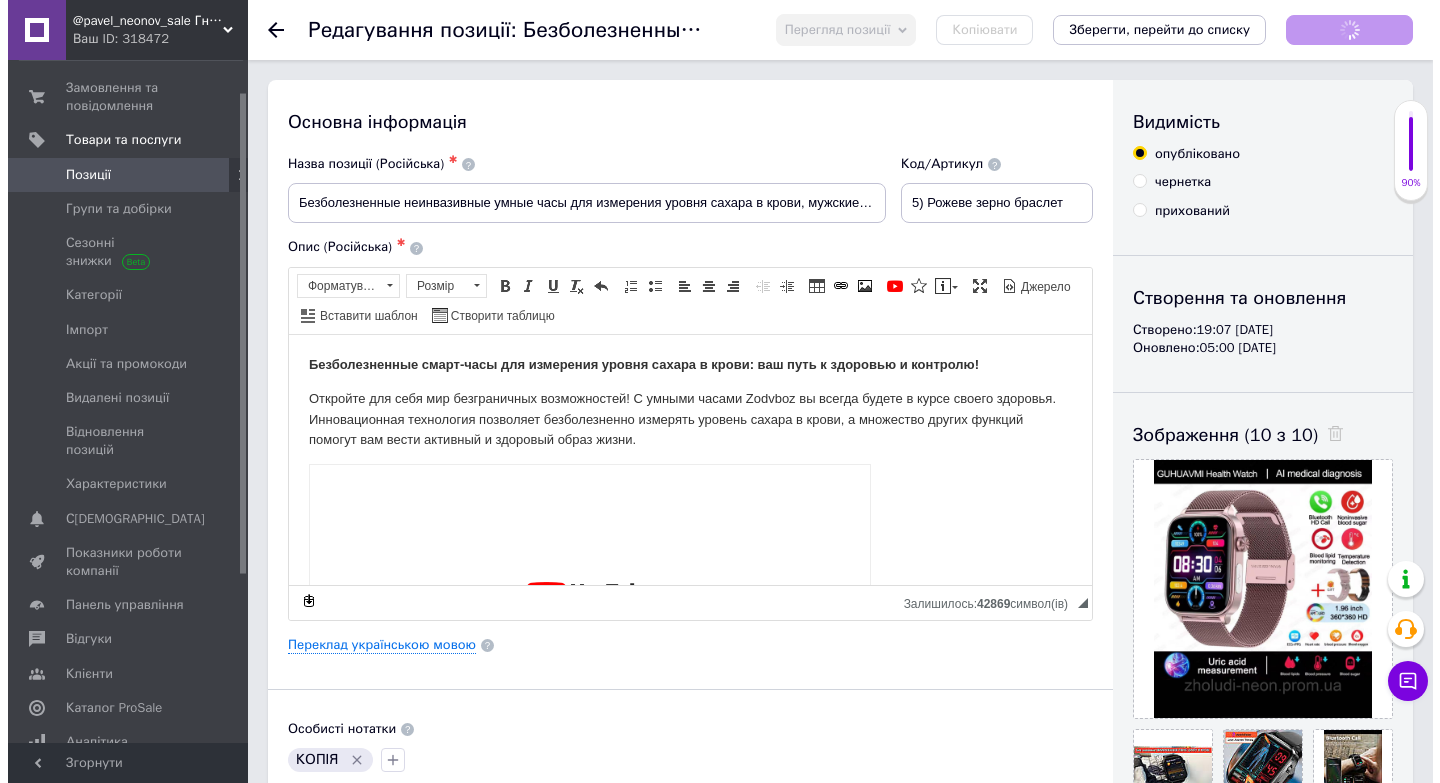scroll, scrollTop: 0, scrollLeft: 0, axis: both 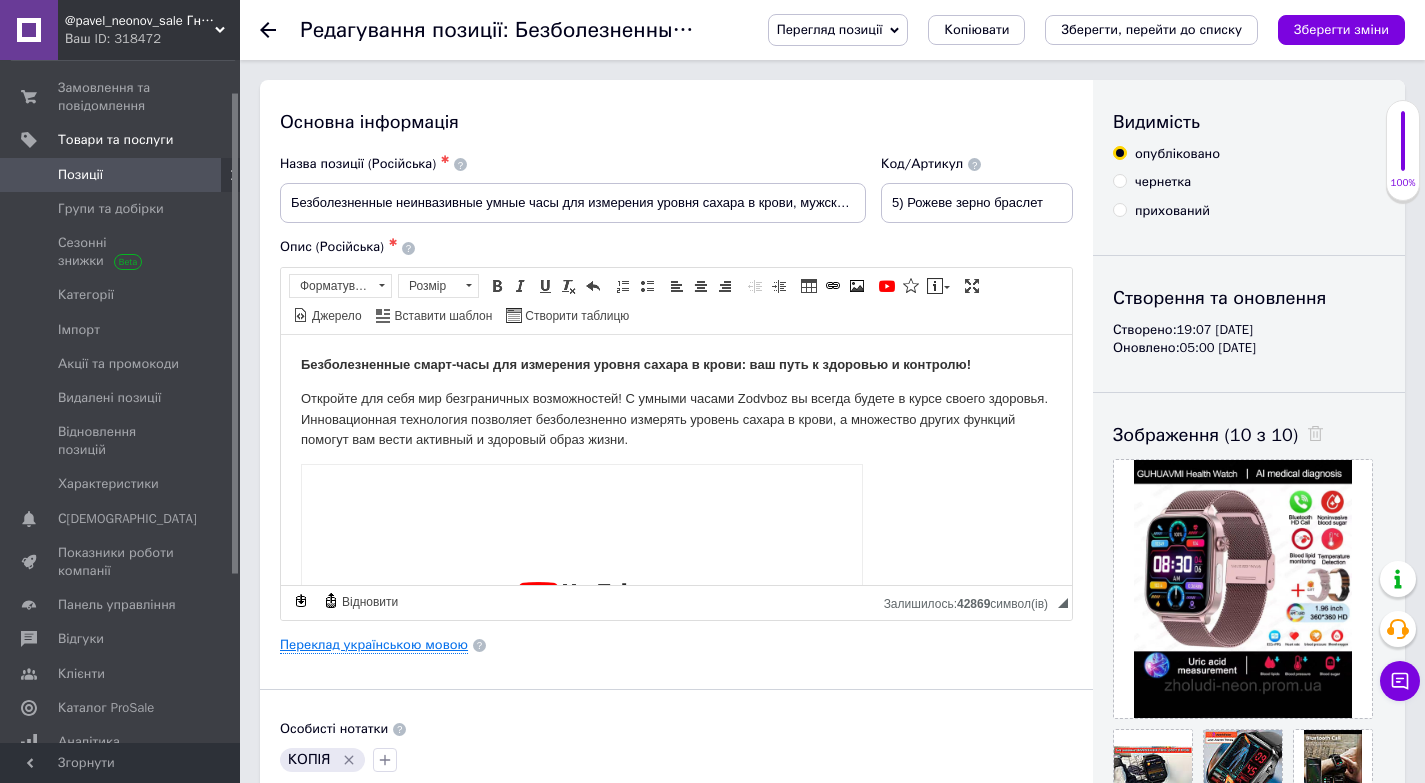 click on "Переклад українською мовою" at bounding box center (374, 645) 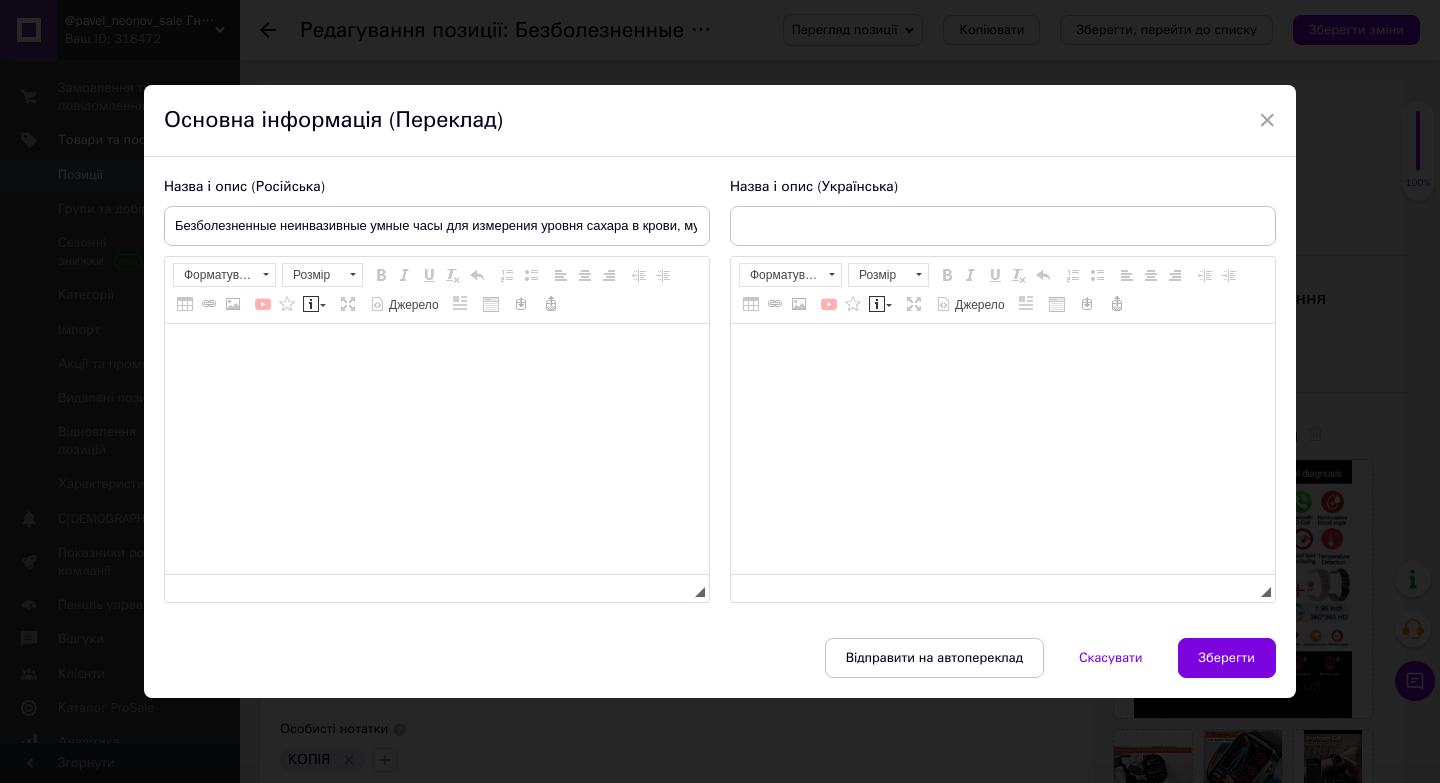 type on "Безболісний неінвазивний розумний годинник для вимірювання рівня цукру в крові, чоловічий лазерний годинник для здоров'я" 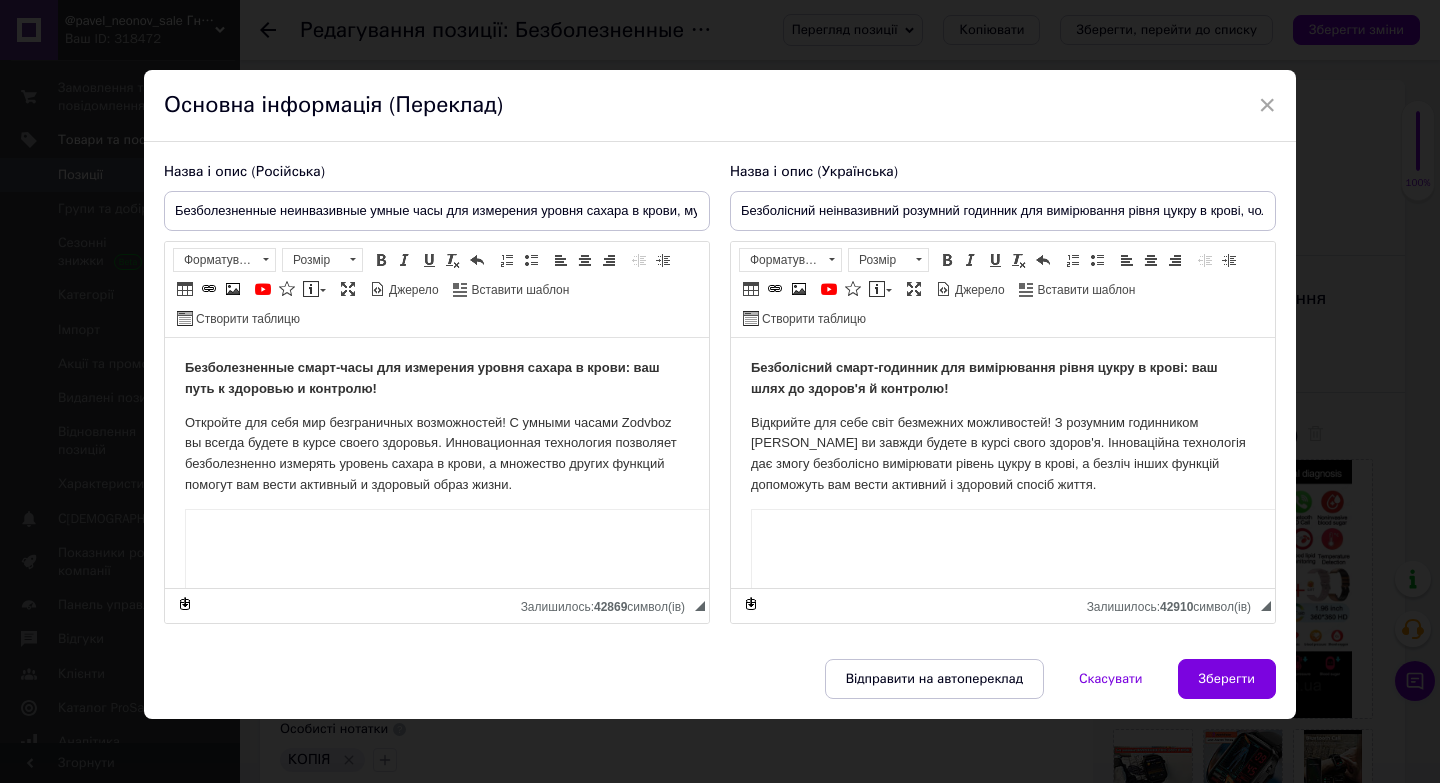 scroll, scrollTop: 0, scrollLeft: 0, axis: both 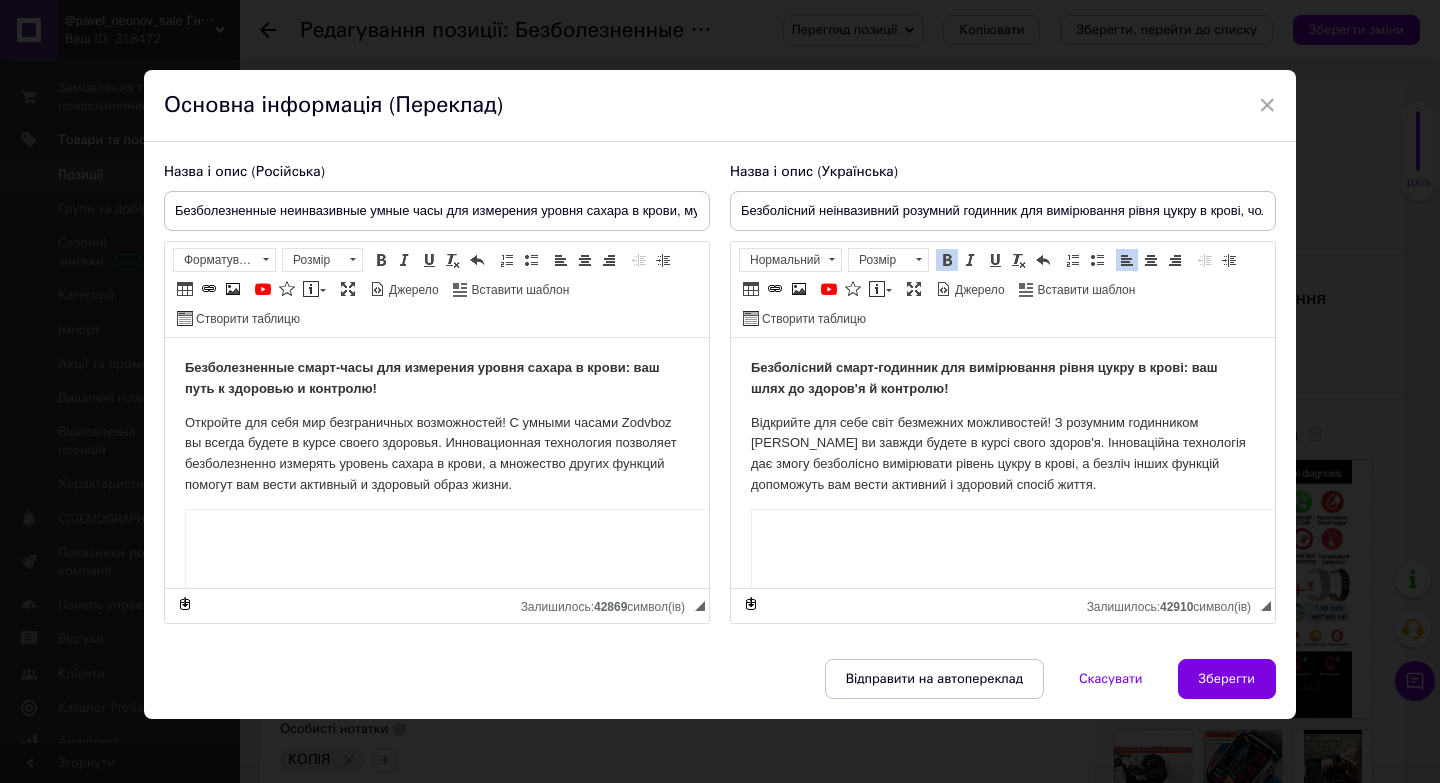 click on "Безболісний смарт-годинник для вимірювання рівня цукру в крові: ваш шлях до здоров'я й контролю! Відкрийте для себе світ безмежних можливостей! З розумним годинником Zodvboz ви завжди будете в курсі свого здоров'я. Інноваційна технологія дає змогу безболісно вимірювати рівень цукру в крові, а безліч інших функцій допоможуть вам вести активний і здоровий спосіб життя. Стильний дизайн і зручне керування: 1,70-дюймовий AMOLED-екран із високою роздільною здатністю Сенсорне керування й голосовий помічник Легкий і міцний корпус із металевого сплаву Аналіз ЕКГ Браки:" at bounding box center (1003, 2095) 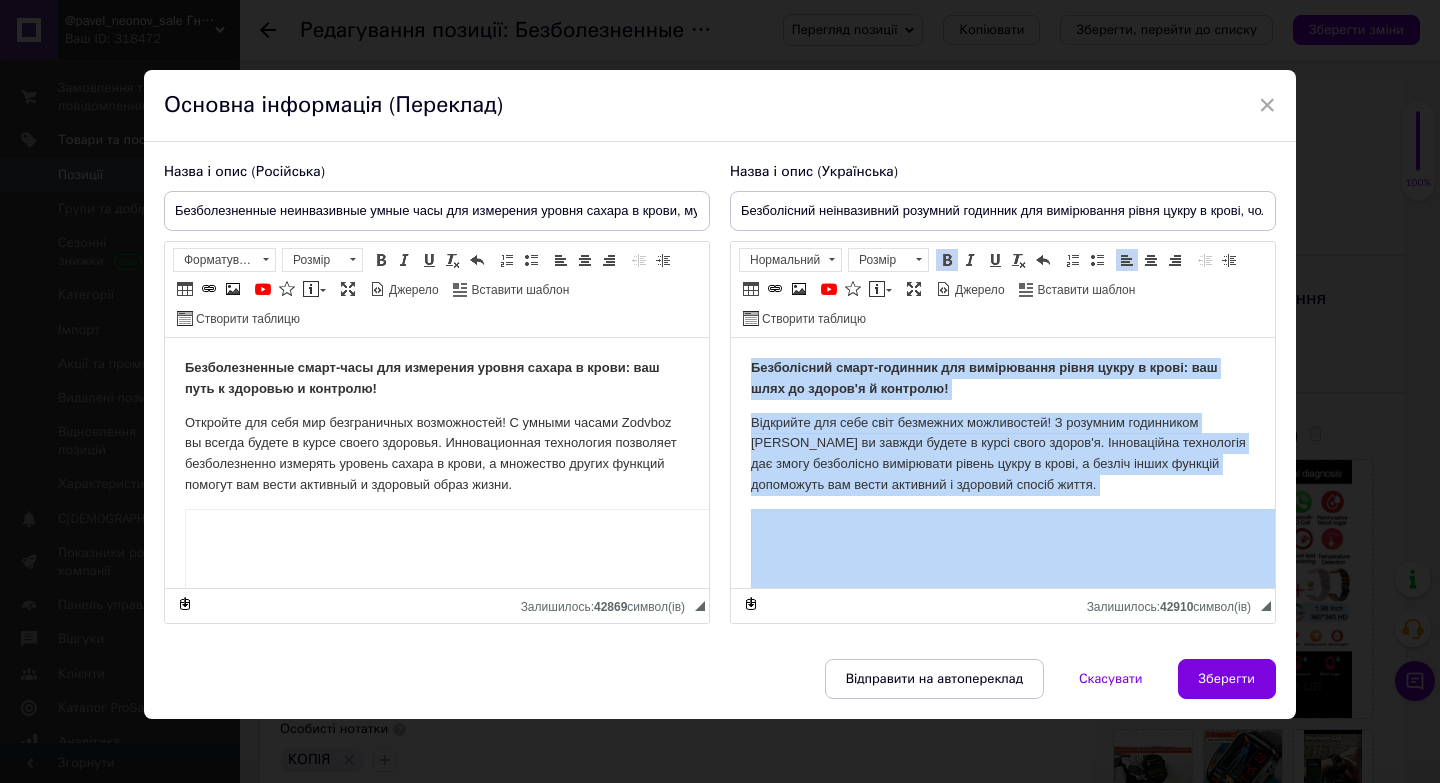 scroll, scrollTop: 6221, scrollLeft: 0, axis: vertical 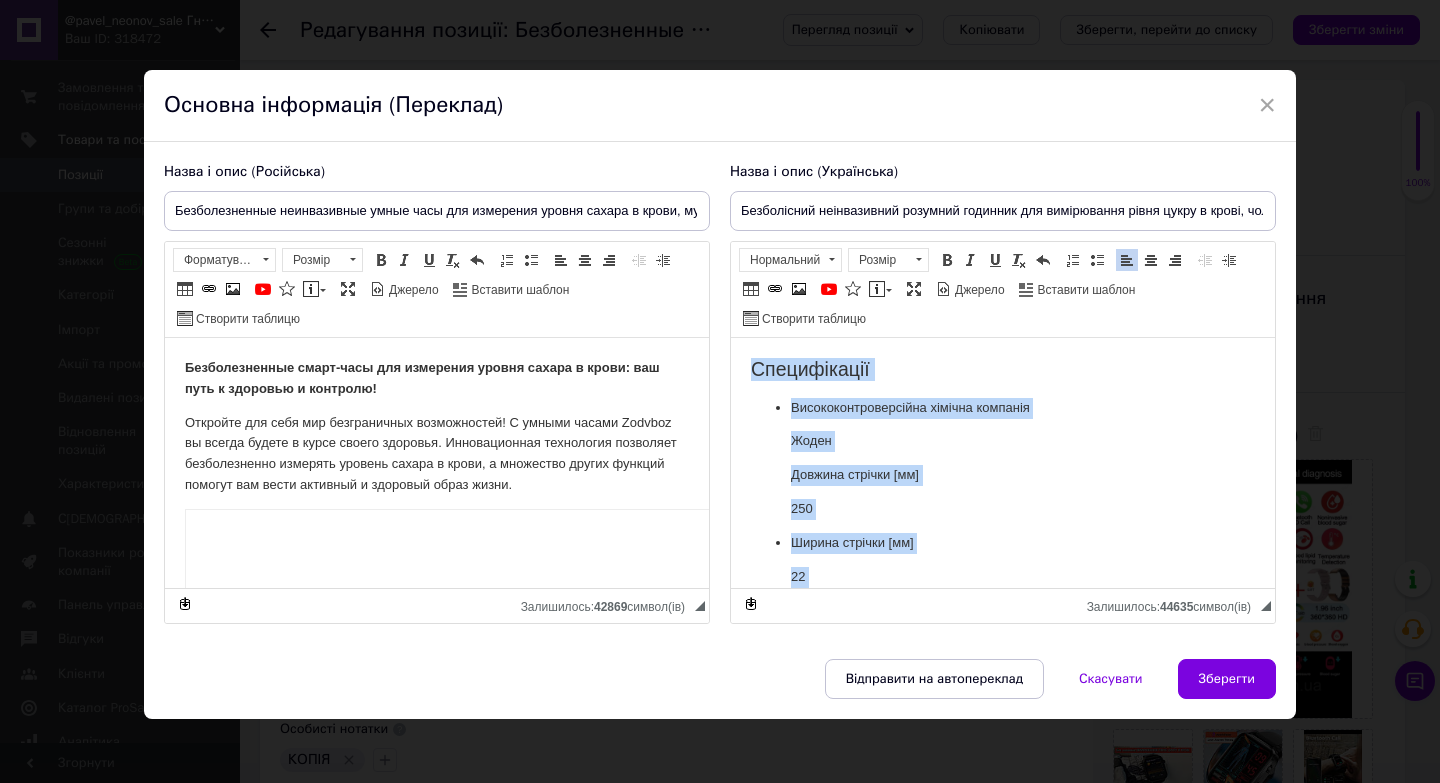type 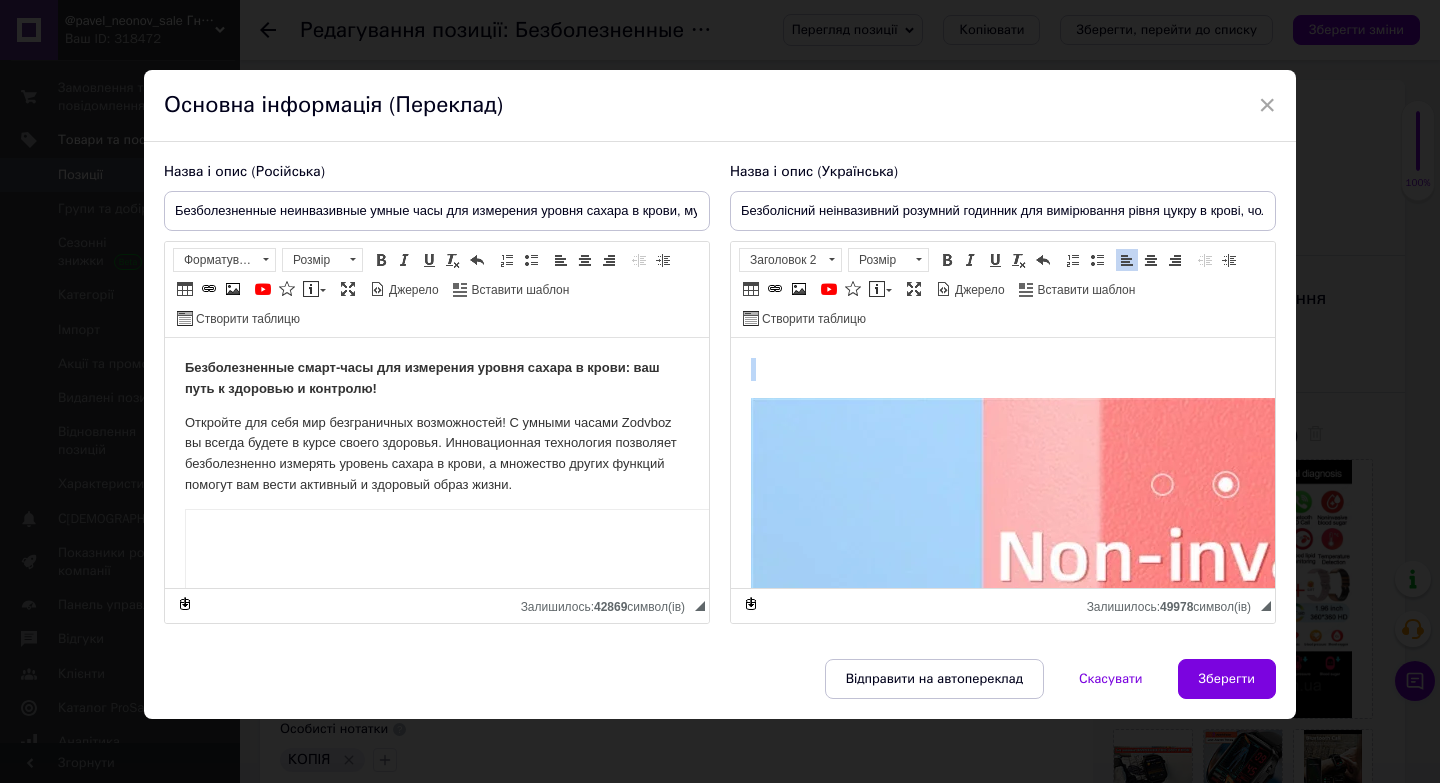 drag, startPoint x: 961, startPoint y: 515, endPoint x: 844, endPoint y: 373, distance: 183.99185 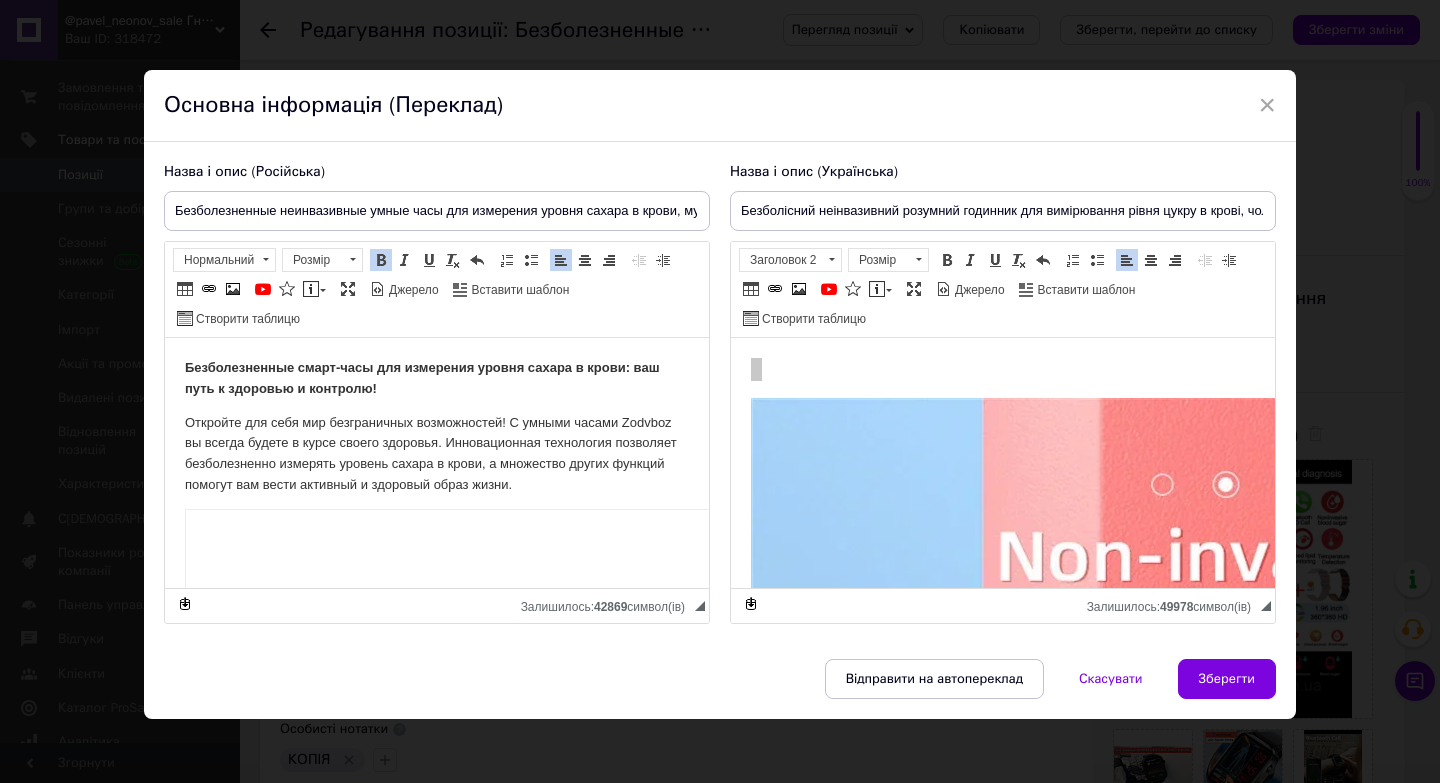 click on "Откройте для себя мир безграничных возможностей! С умными часами Zodvboz вы всегда будете в курсе своего здоровья. Инновационная технология позволяет безболезненно измерять уровень сахара в крови, а множество других функций помогут вам вести активный и здоровый образ жизни." at bounding box center [437, 454] 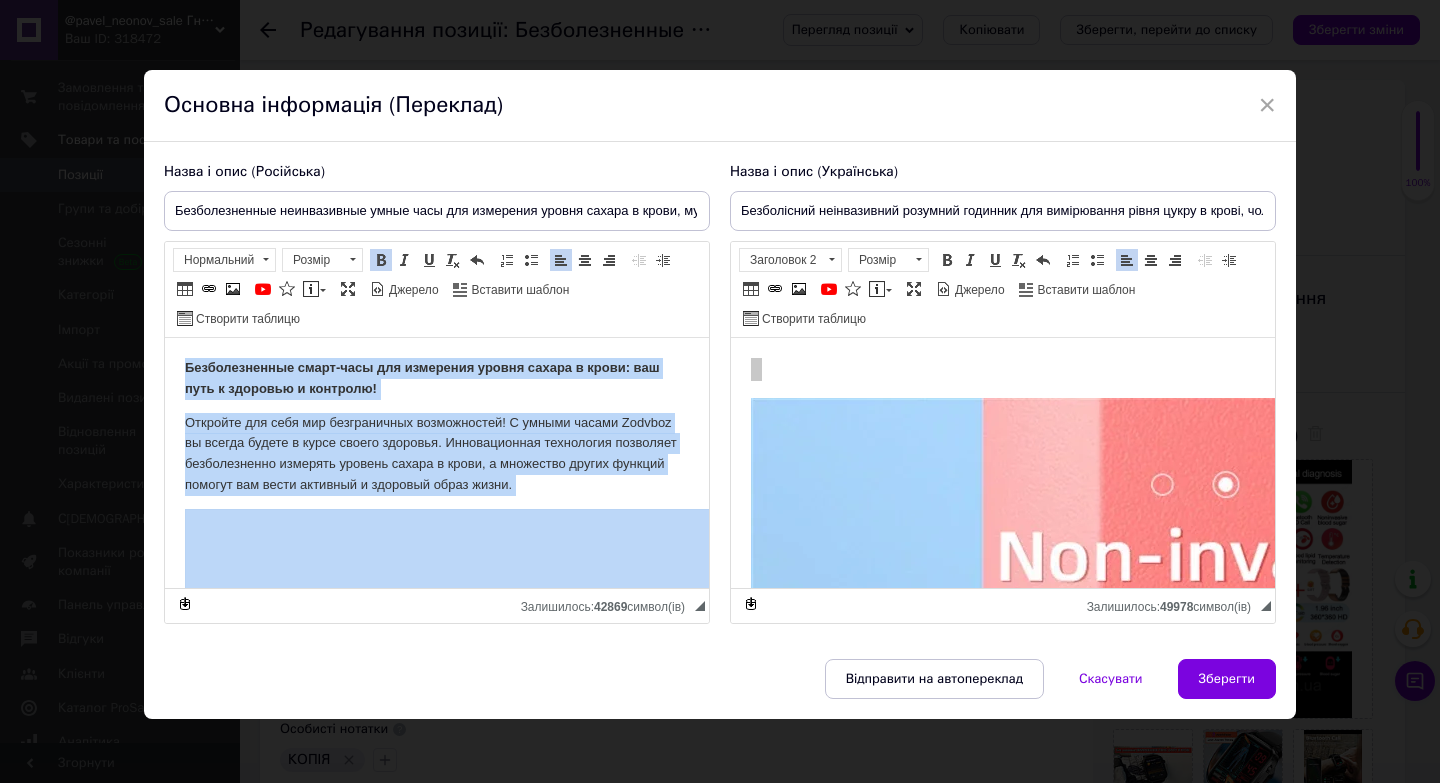 scroll, scrollTop: 29040, scrollLeft: 0, axis: vertical 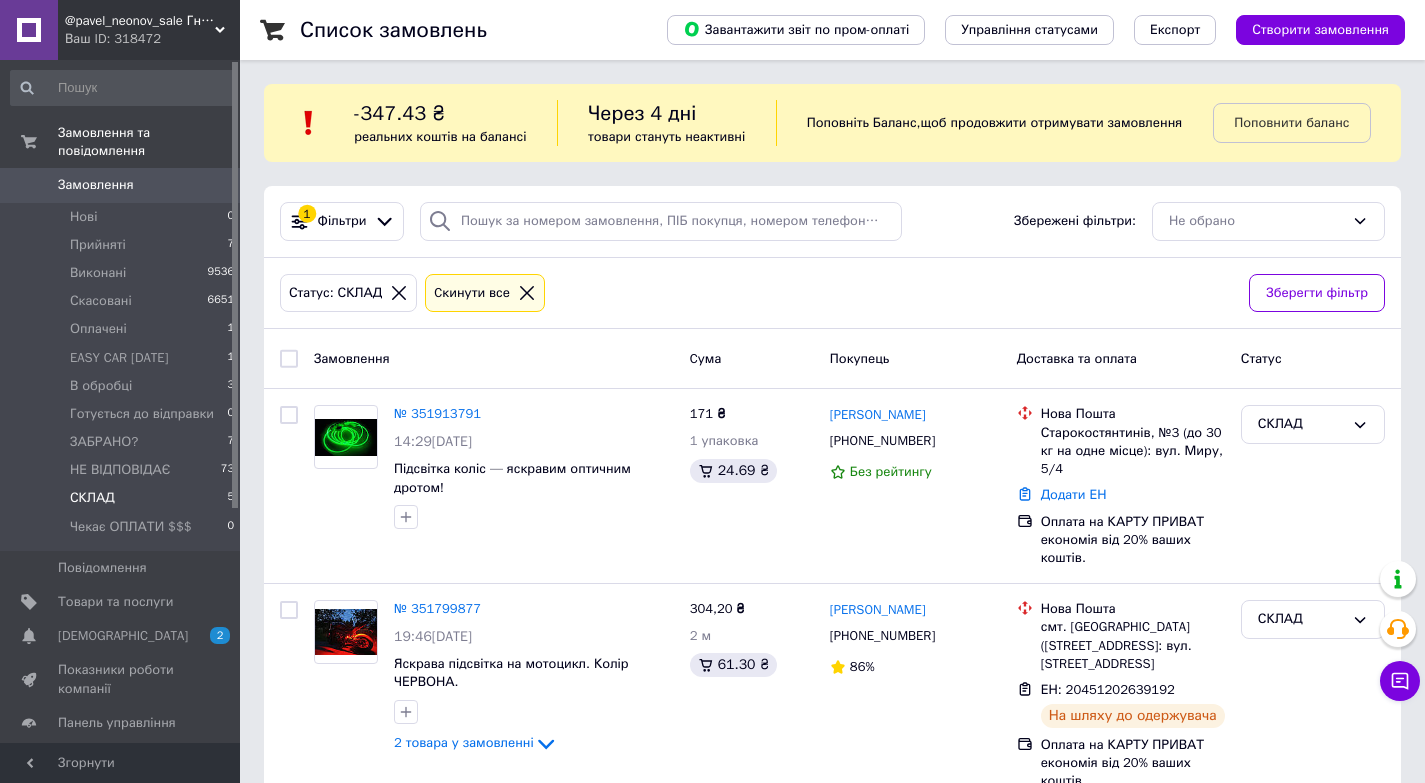 click on "Статус: СКЛАД Cкинути все" at bounding box center (756, 293) 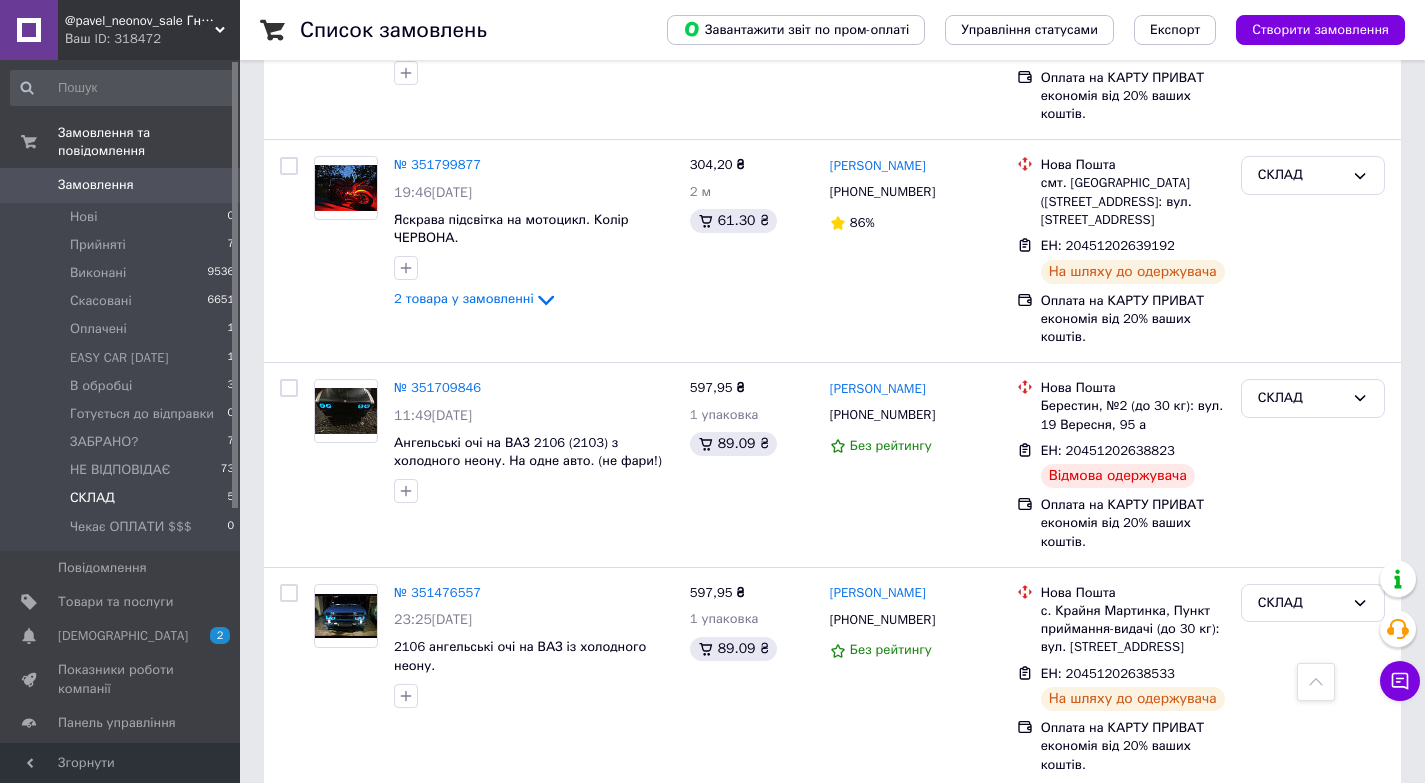 scroll, scrollTop: 440, scrollLeft: 0, axis: vertical 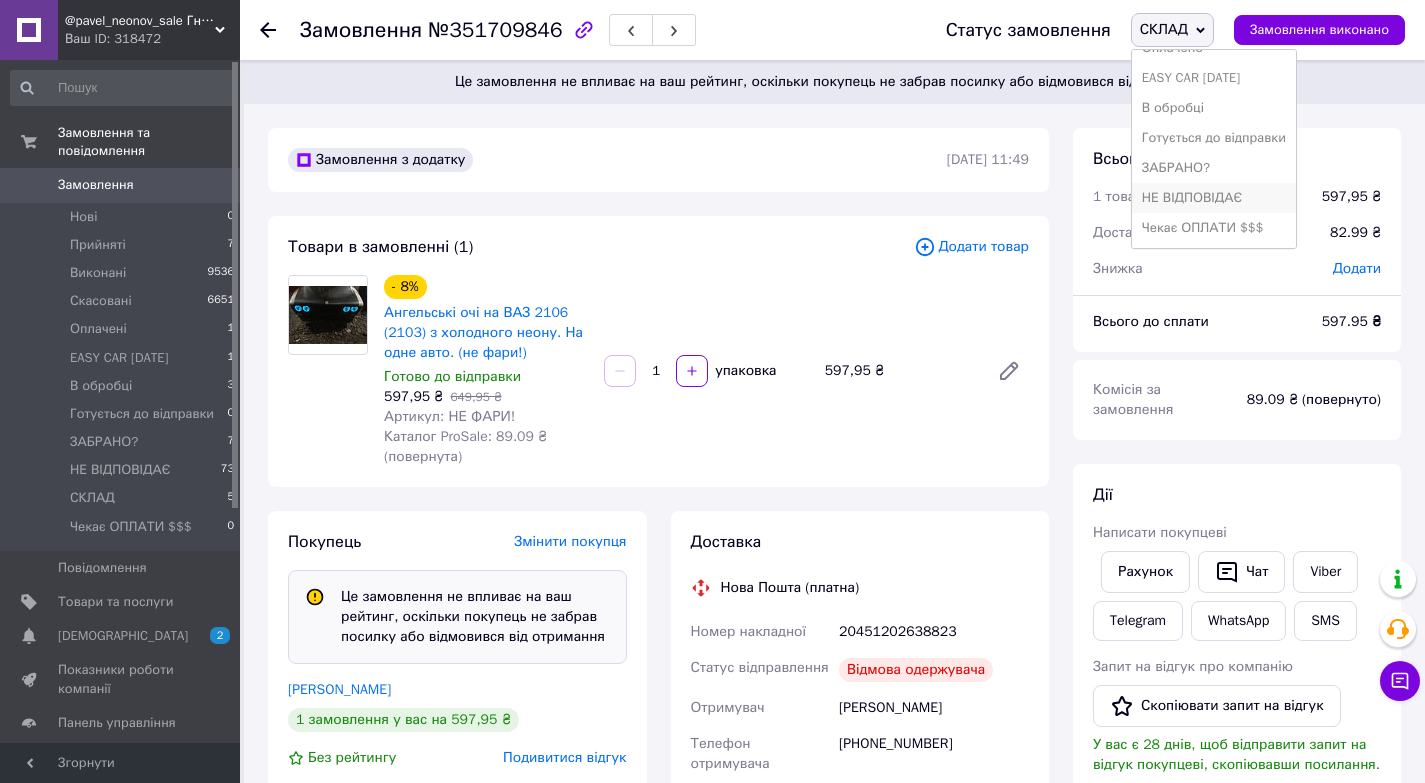 click on "НЕ ВІДПОВІДАЄ" at bounding box center [1214, 198] 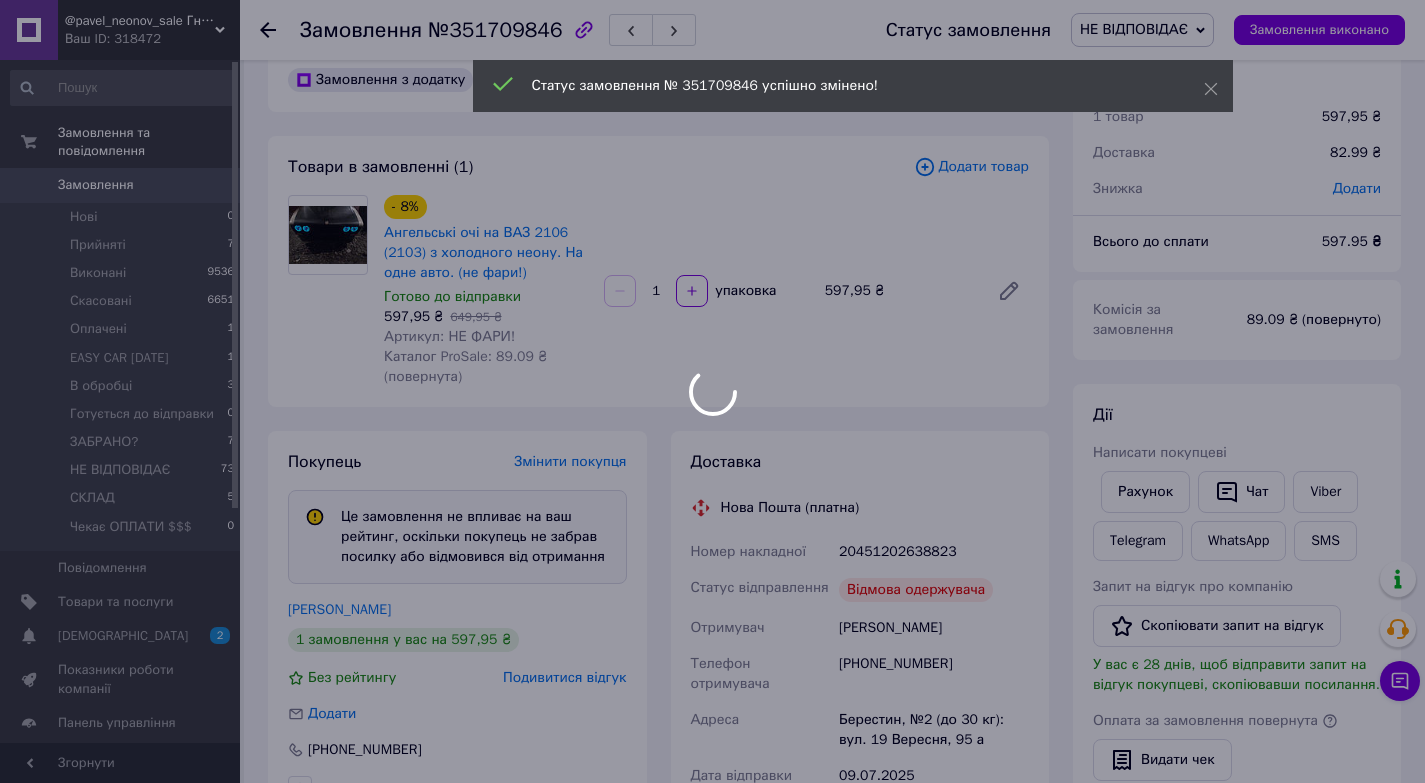 scroll, scrollTop: 109, scrollLeft: 0, axis: vertical 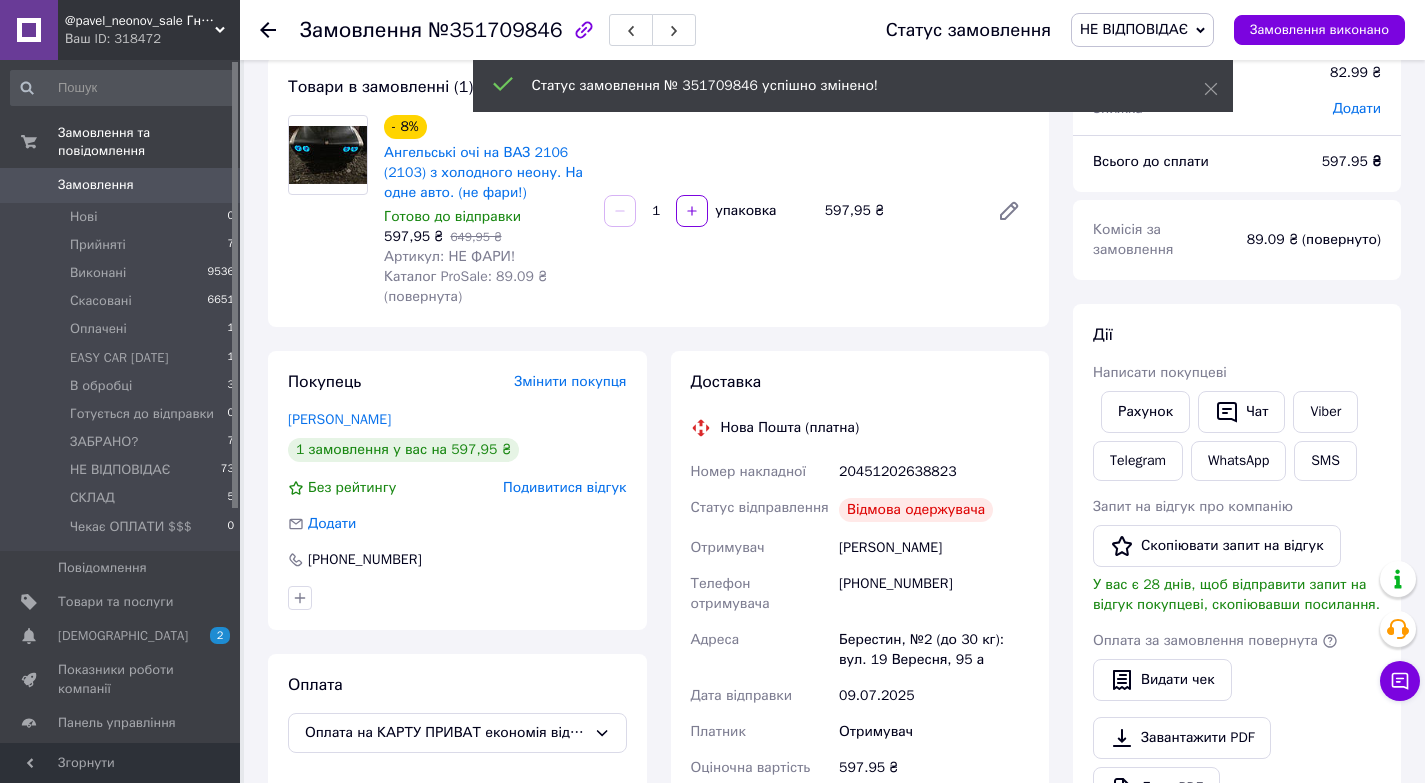 click on "Покупець Змінити покупця Афанасенко Дмитрий 1 замовлення у вас на 597,95 ₴ Без рейтингу   Подивитися відгук Додати +380950757806" at bounding box center [457, 490] 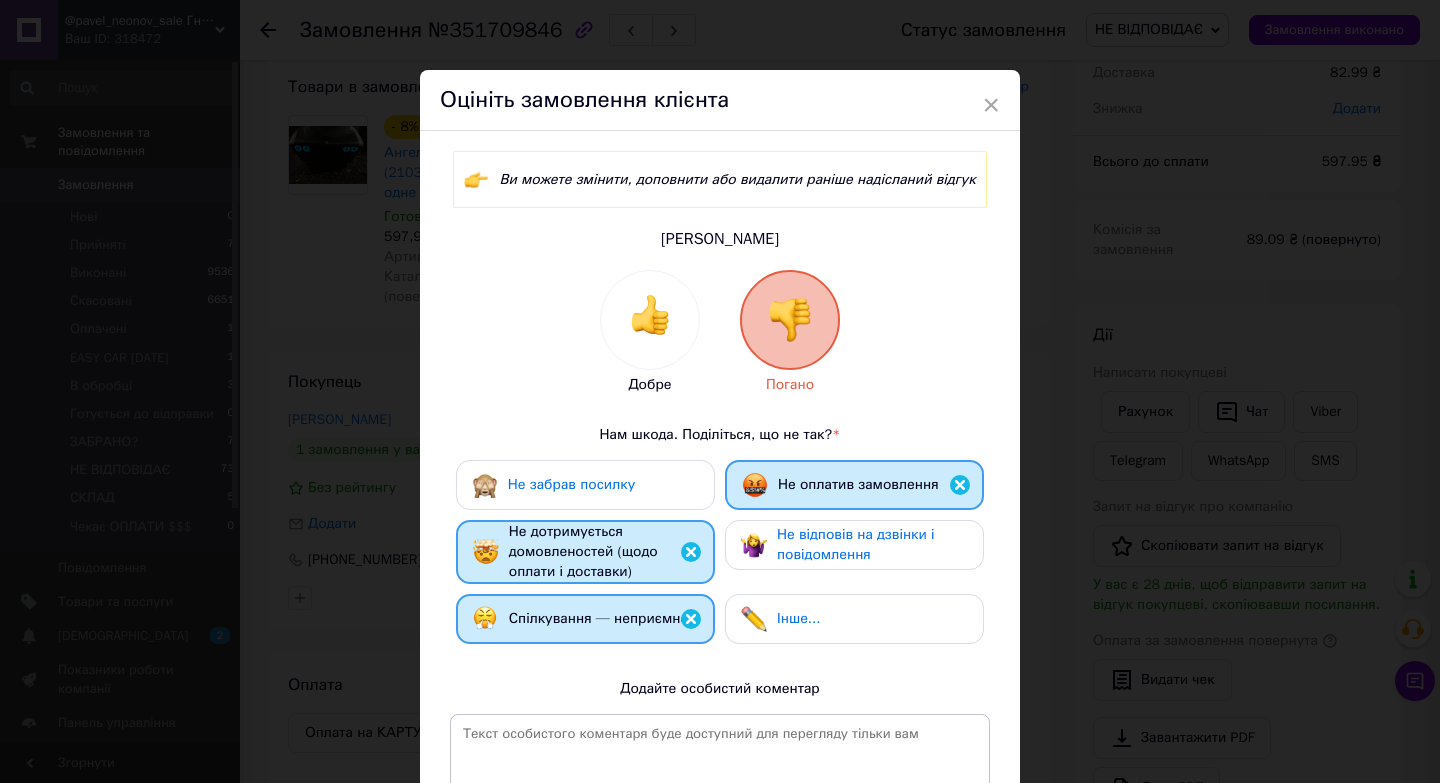 click at bounding box center [650, 315] 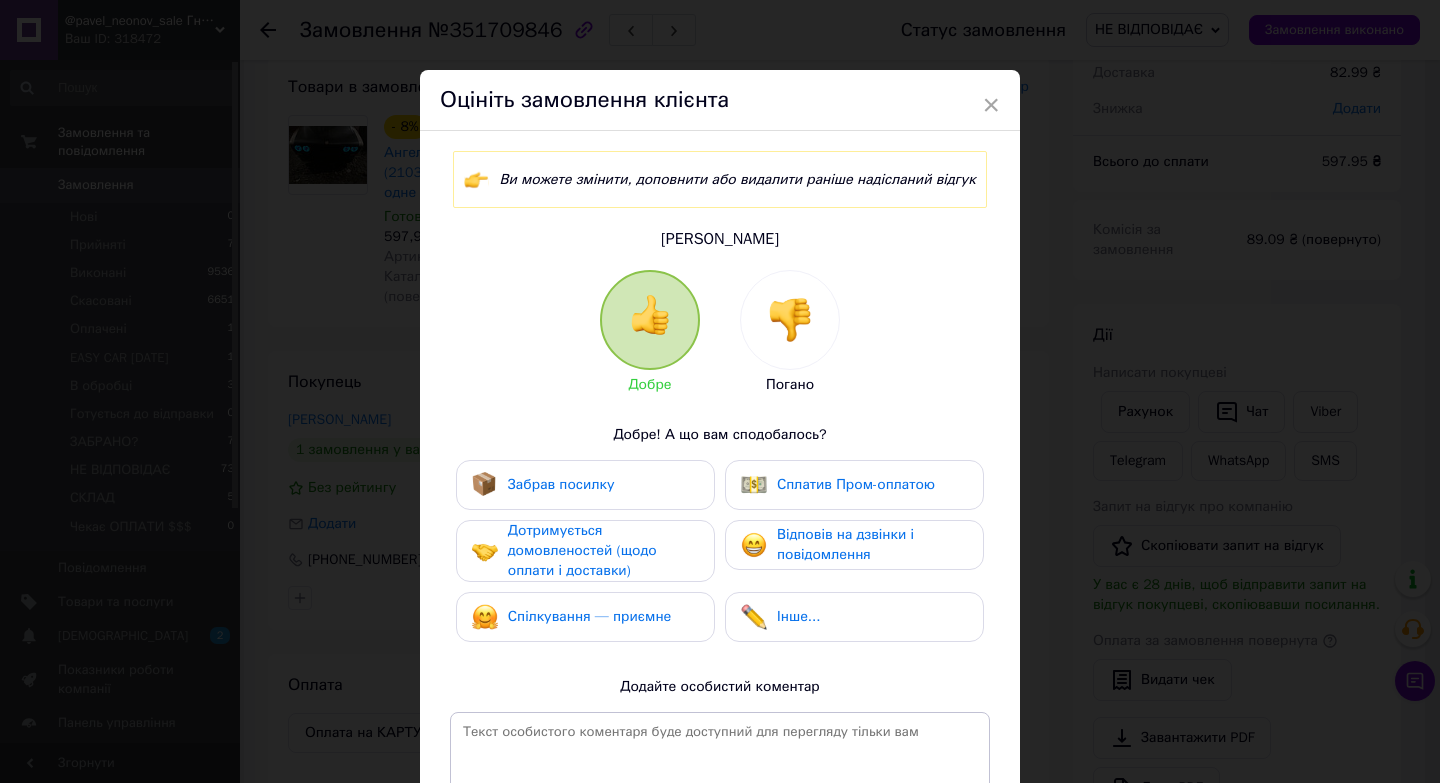 drag, startPoint x: 818, startPoint y: 303, endPoint x: 769, endPoint y: 326, distance: 54.129475 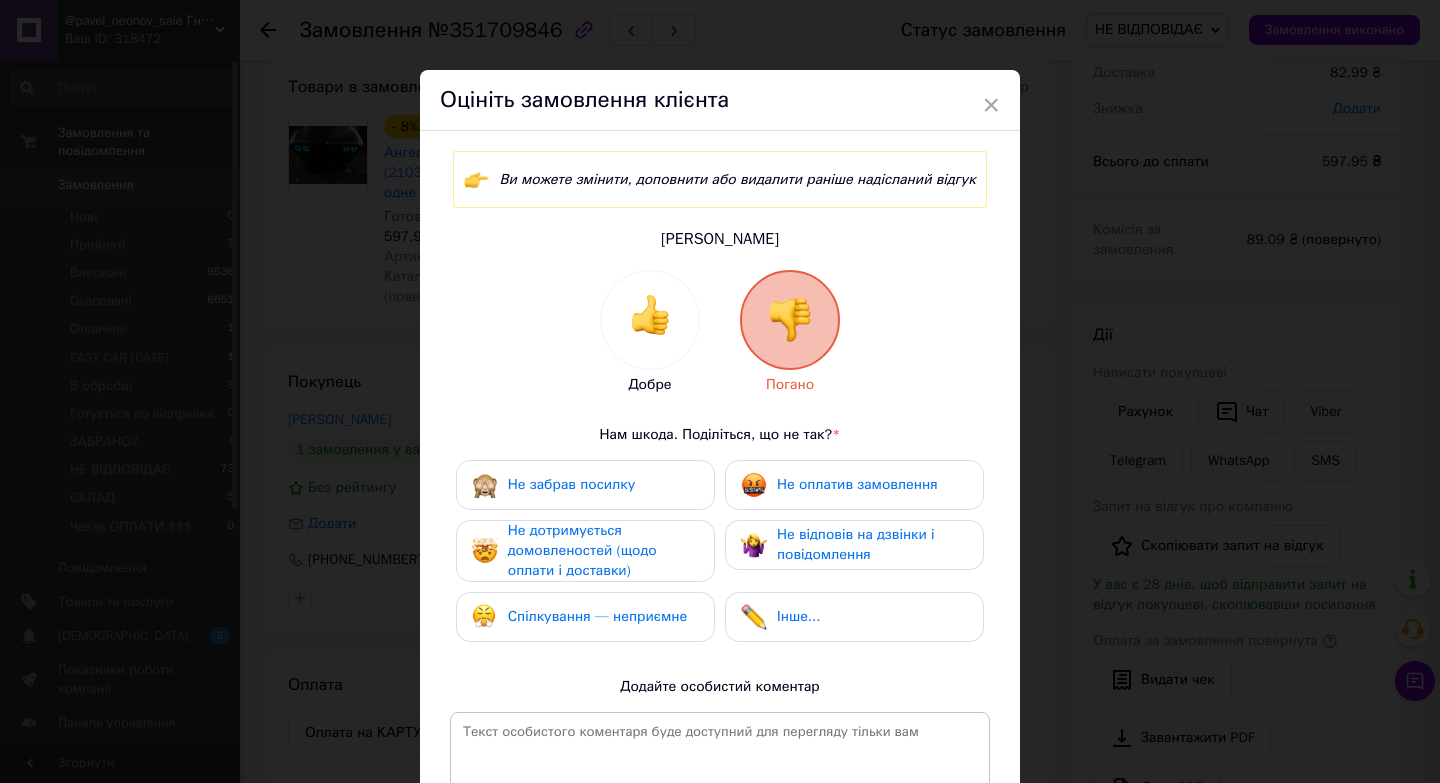 click on "Не забрав посилку" at bounding box center (571, 484) 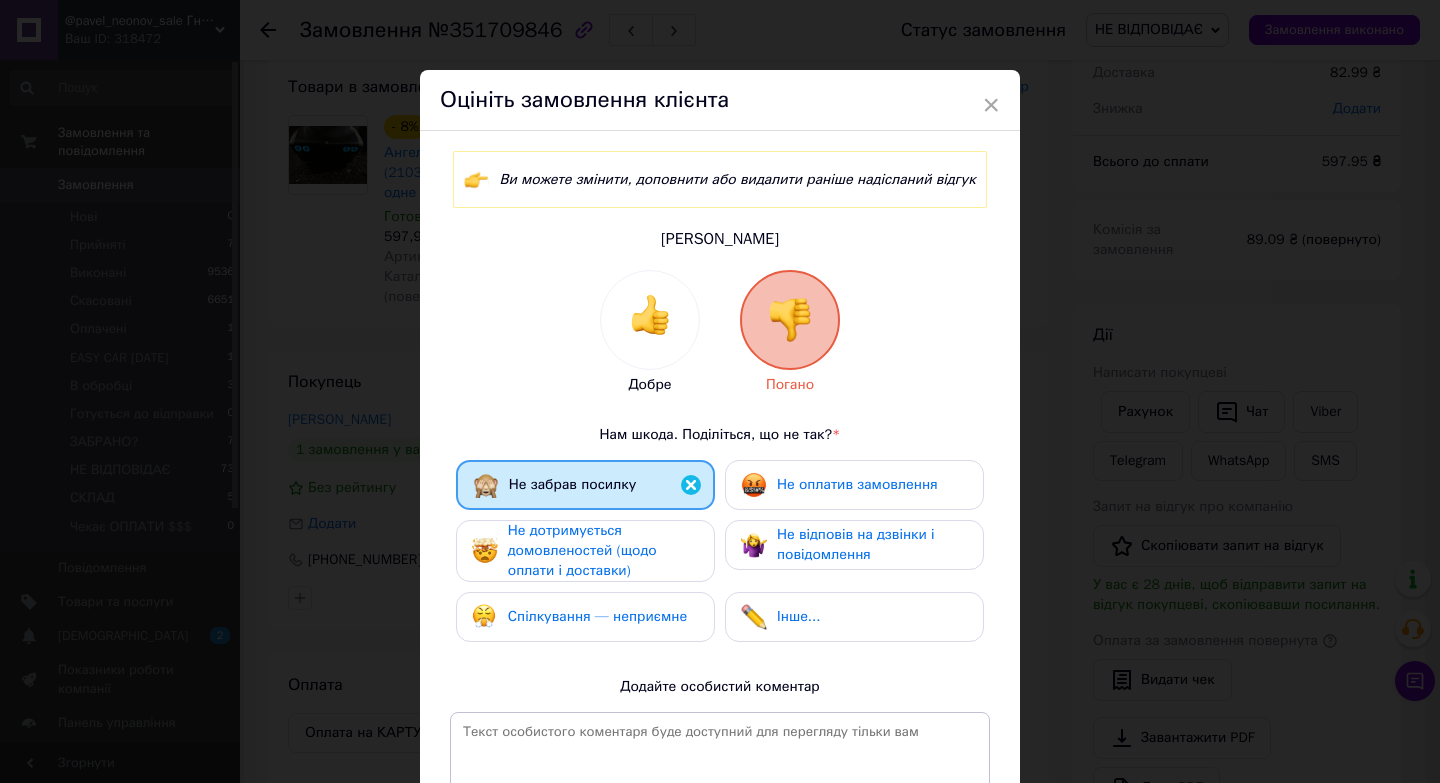 drag, startPoint x: 640, startPoint y: 549, endPoint x: 779, endPoint y: 549, distance: 139 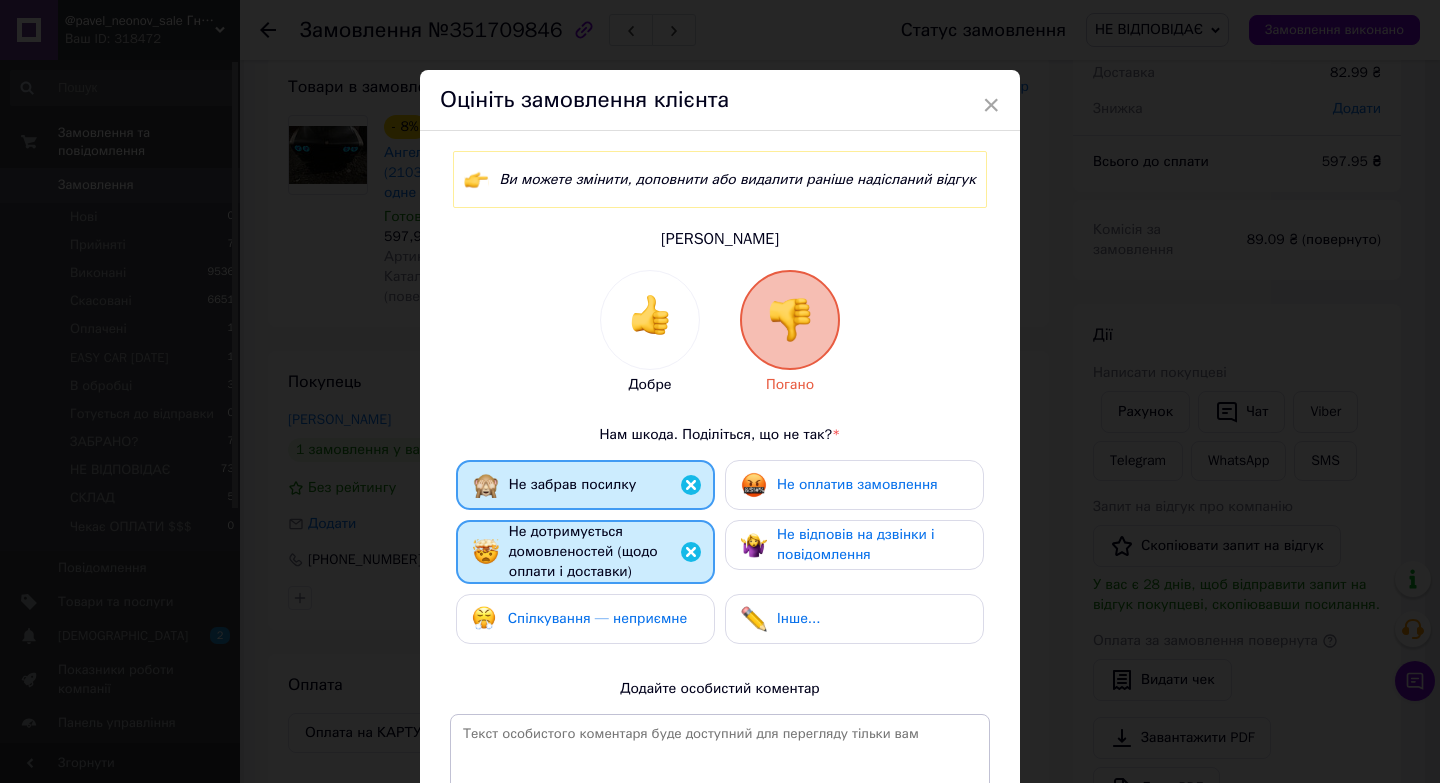 click on "Не відповів на дзвінки і повідомлення" at bounding box center [856, 544] 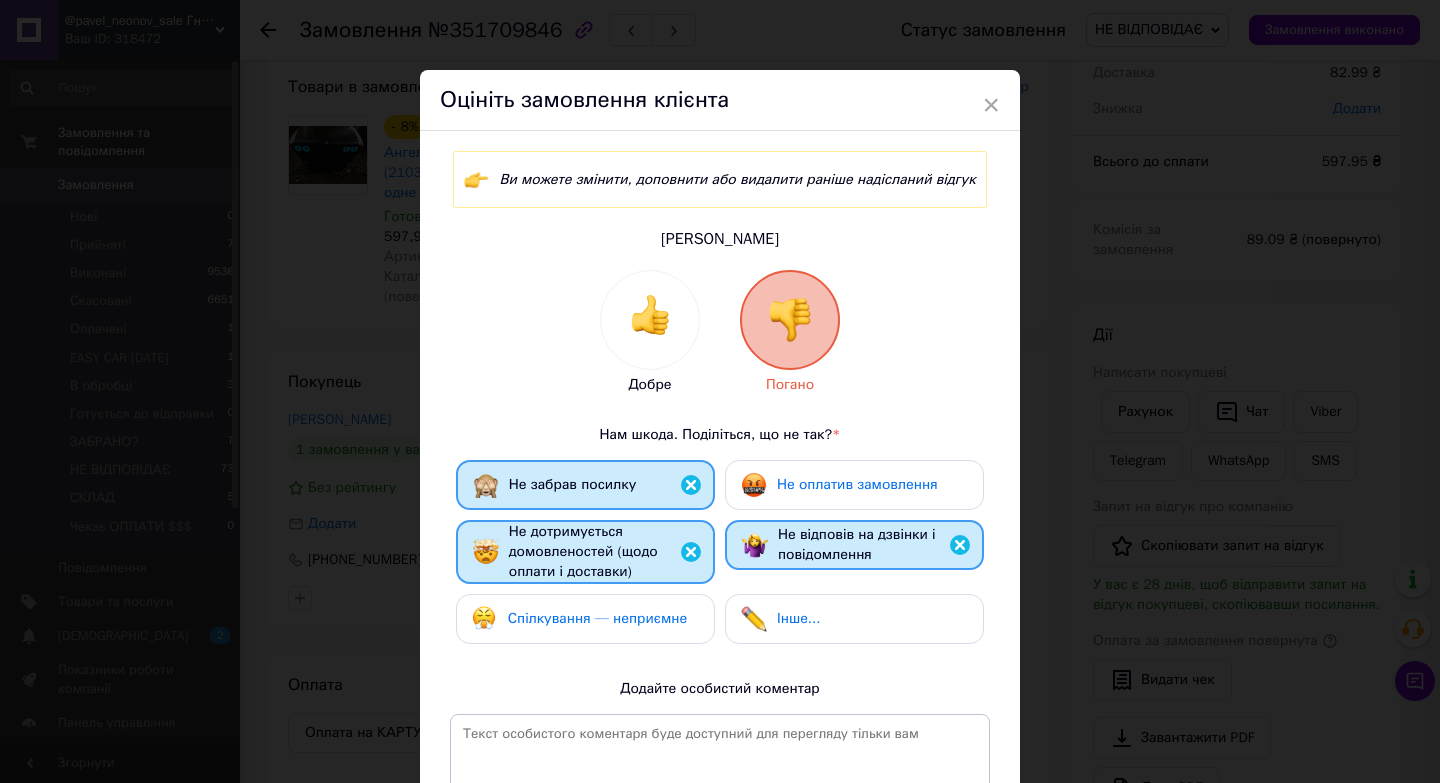 click on "Добре Погано Нам шкода. Поділіться, що не так?  * Не забрав посилку Не оплатив замовлення Не дотримується домовленостей (щодо оплати і доставки) Не відповів на дзвінки і повідомлення Спілкування — неприємне Інше... Додайте особистий коментар 0   з   500" at bounding box center [720, 584] 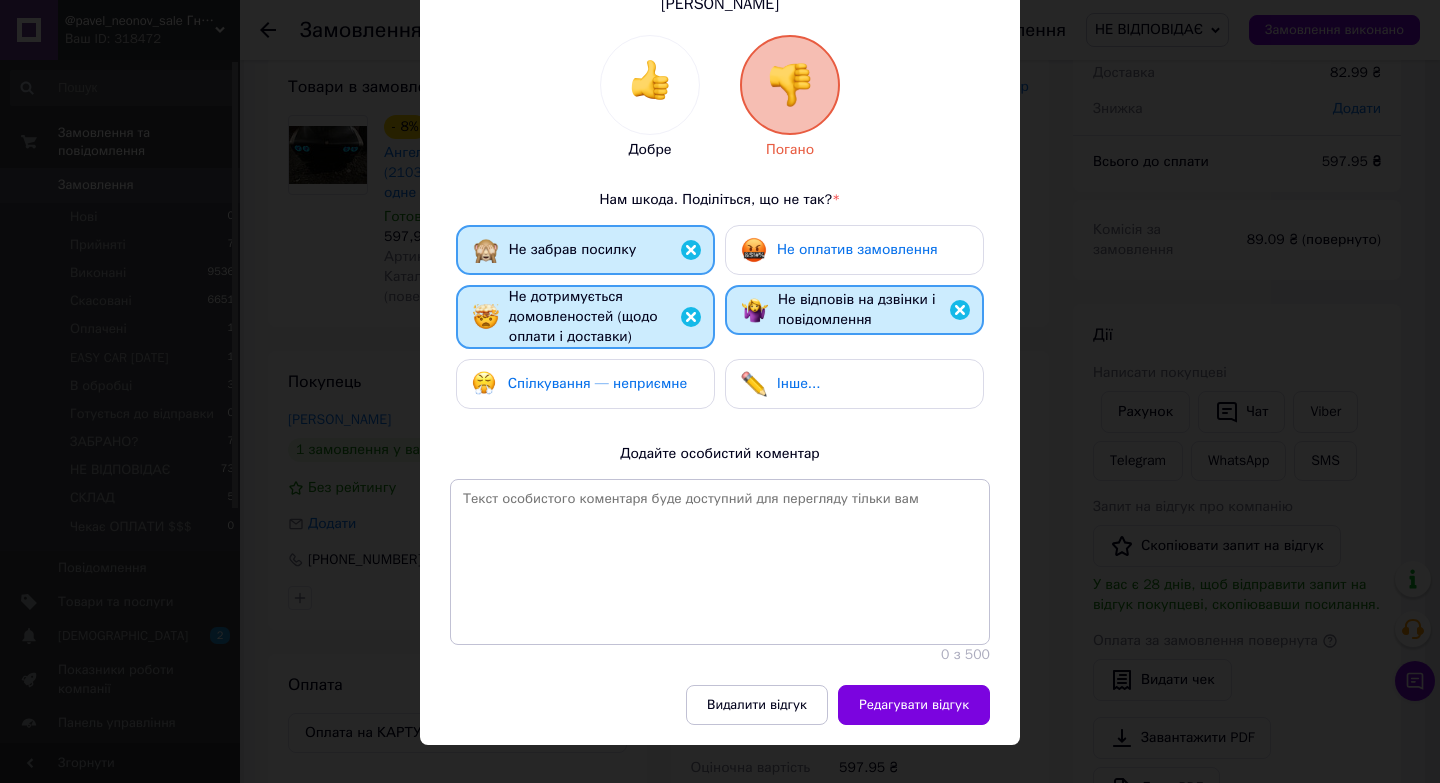 scroll, scrollTop: 0, scrollLeft: 0, axis: both 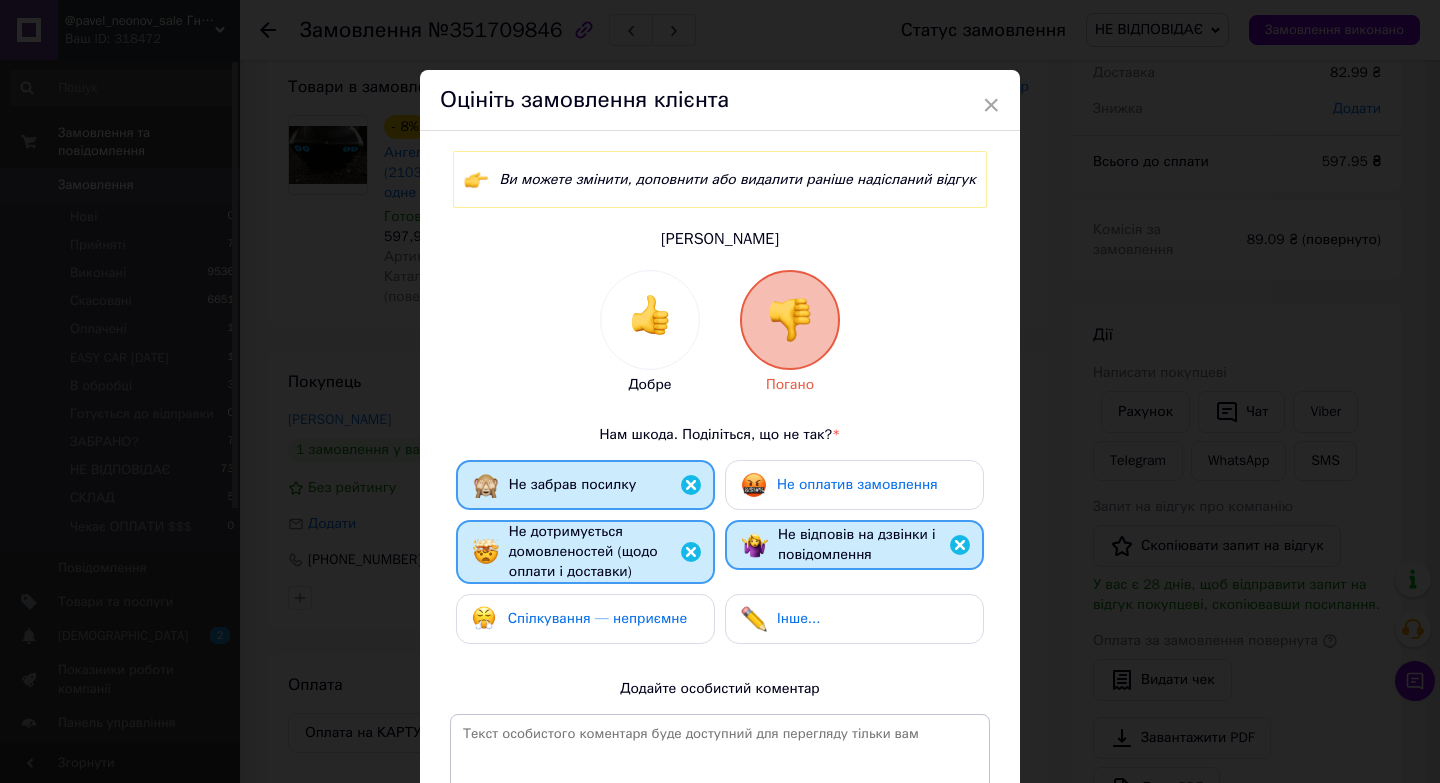 click on "Не забрав посилку Не оплатив замовлення Не дотримується домовленостей (щодо оплати і доставки) Не відповів на дзвінки і повідомлення Спілкування — неприємне Інше..." at bounding box center [720, 557] 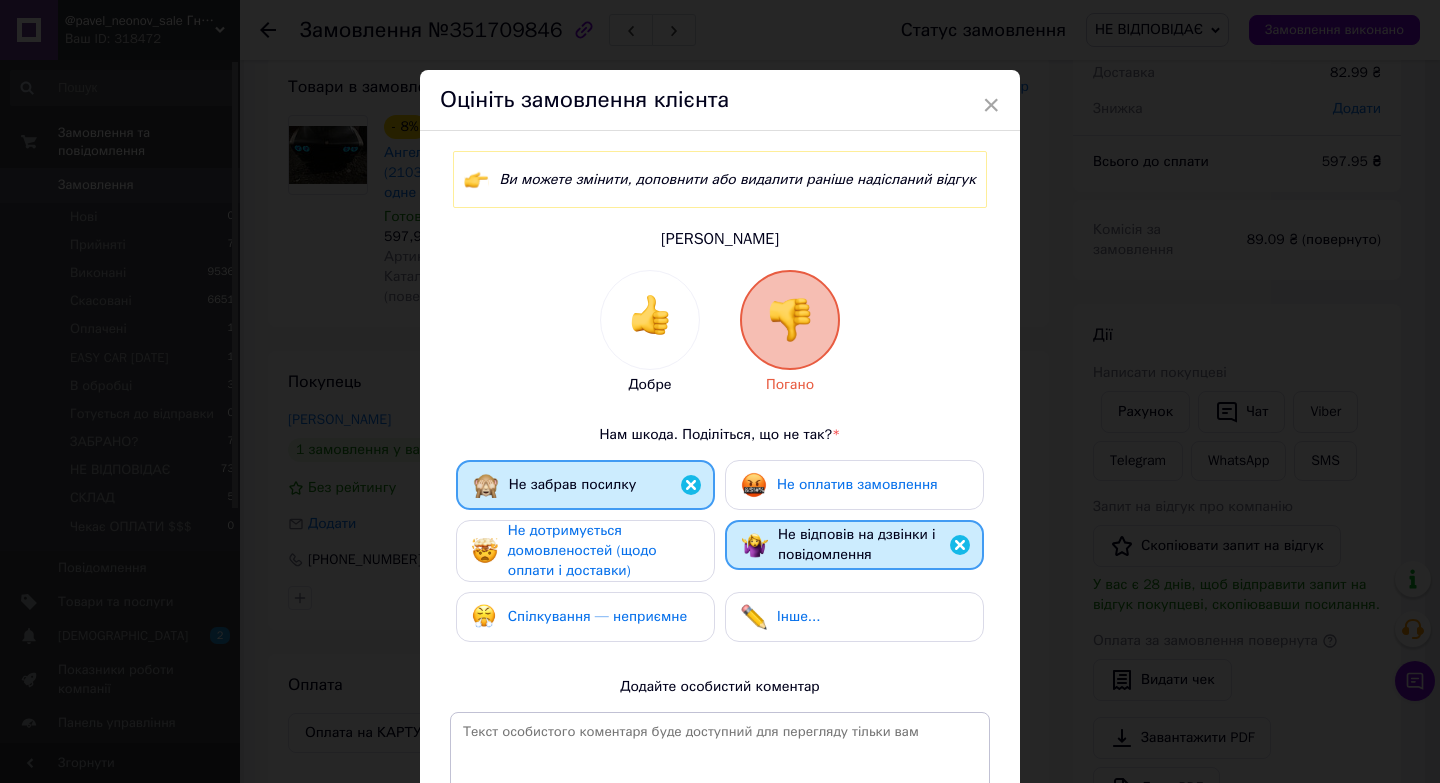 click on "Не дотримується домовленостей (щодо оплати і доставки)" at bounding box center (603, 551) 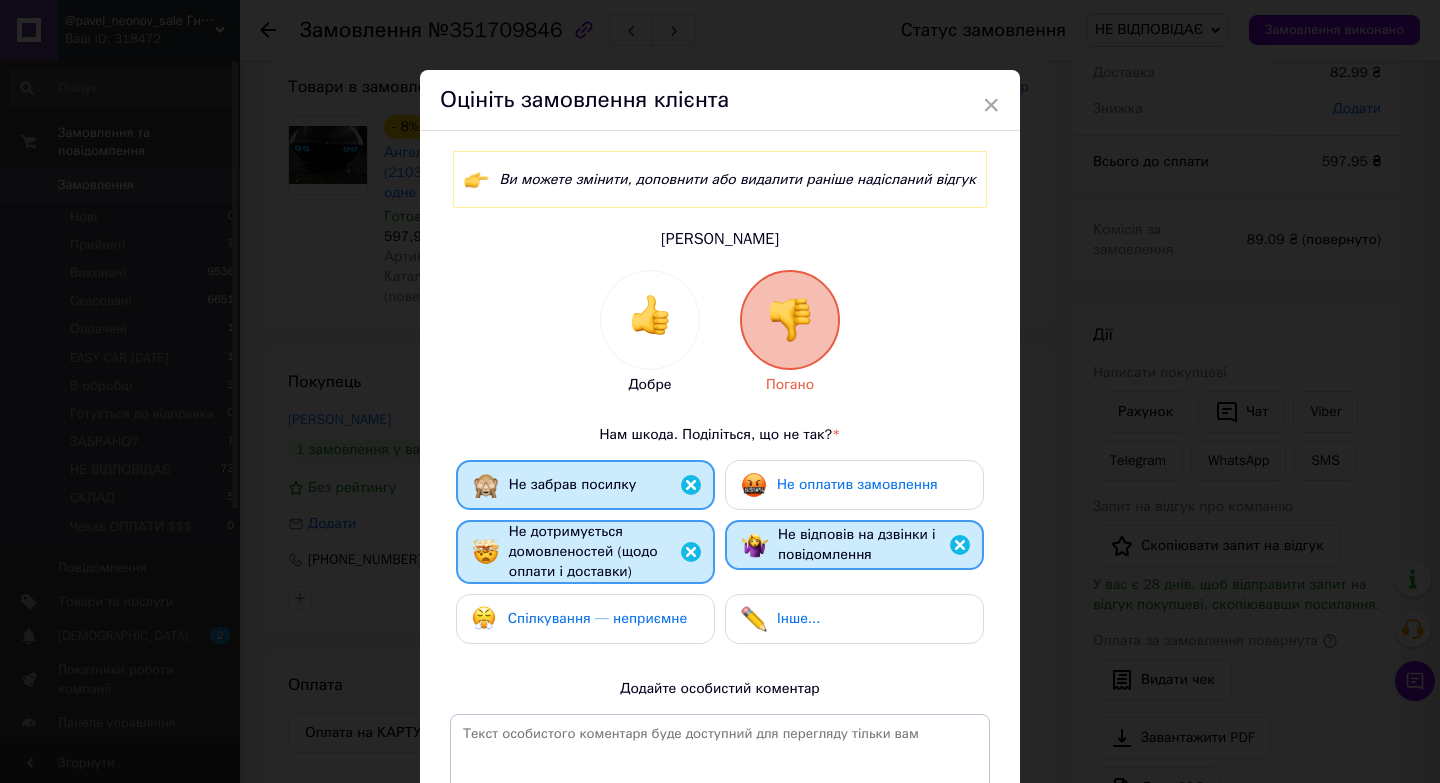 drag, startPoint x: 622, startPoint y: 622, endPoint x: 653, endPoint y: 609, distance: 33.61547 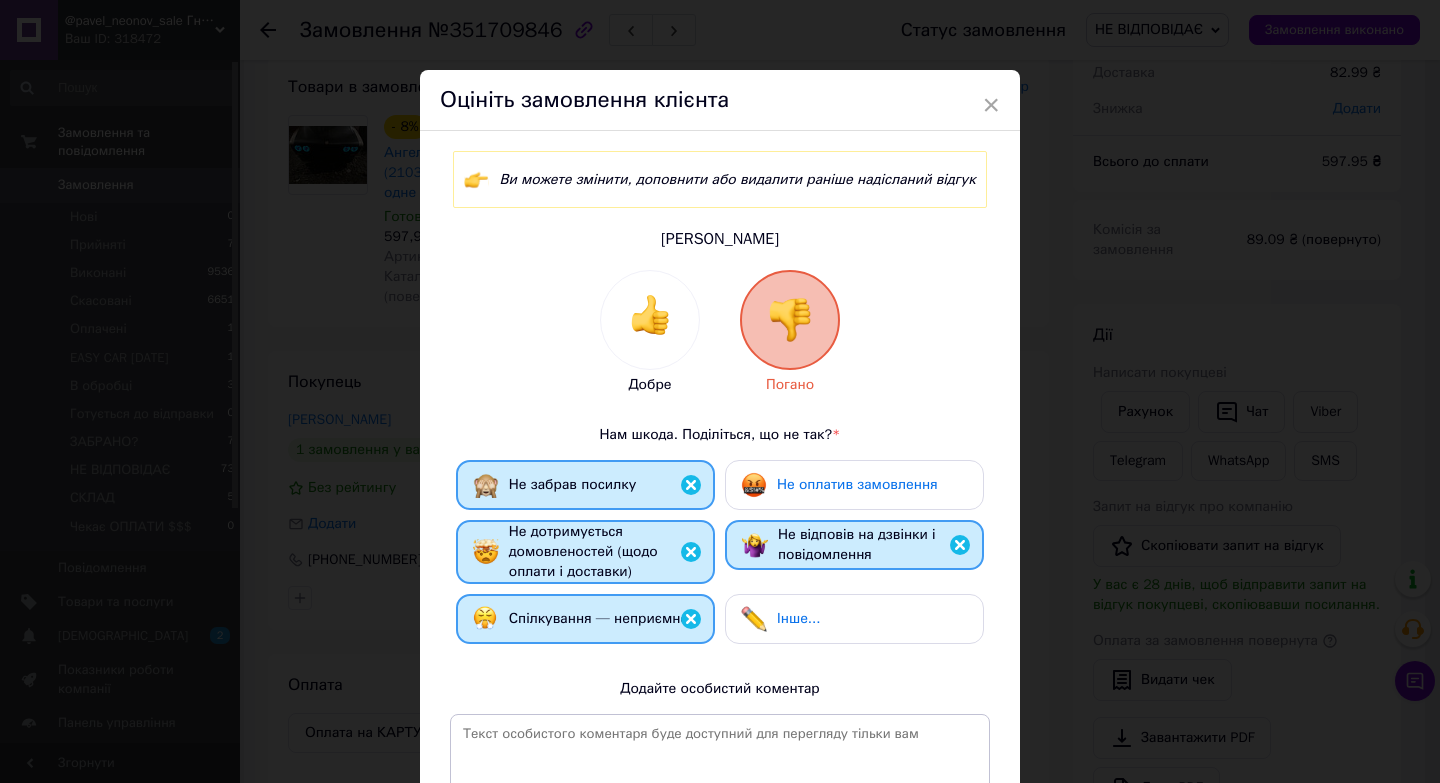 click on "Не відповів на дзвінки і повідомлення" at bounding box center (857, 544) 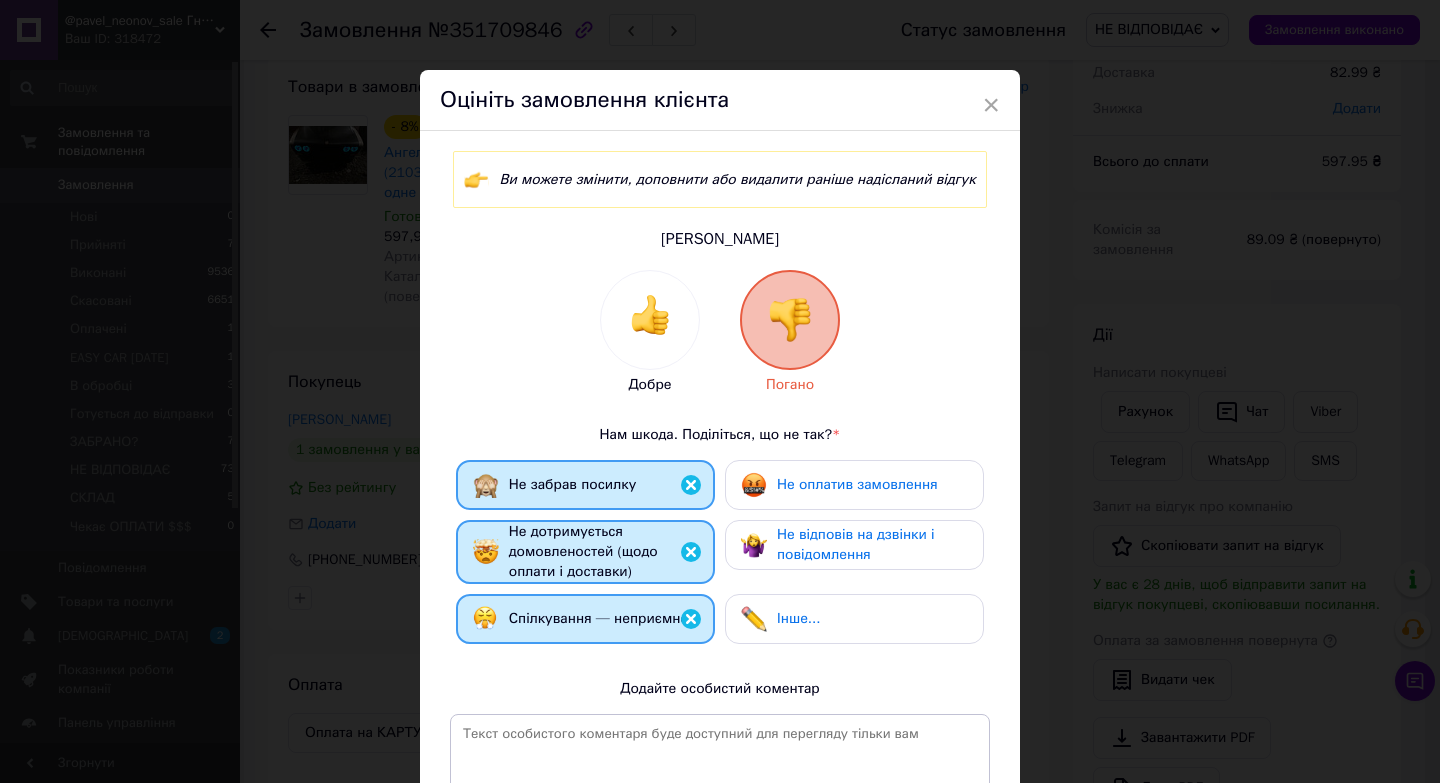 click on "Не відповів на дзвінки і повідомлення" at bounding box center (856, 544) 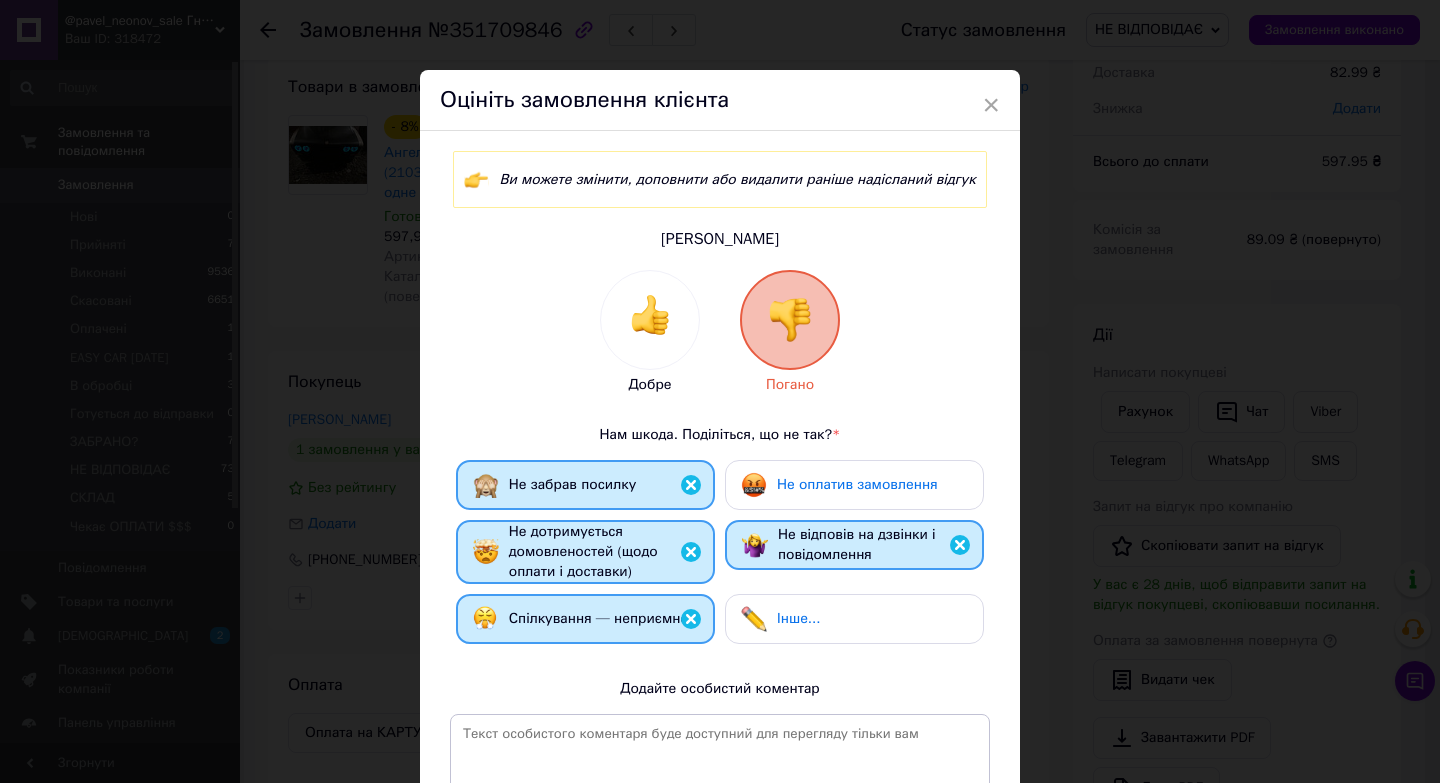 click on "Добре Погано Нам шкода. Поділіться, що не так?  * Не забрав посилку Не оплатив замовлення Не дотримується домовленостей (щодо оплати і доставки) Не відповів на дзвінки і повідомлення Спілкування — неприємне Інше... Додайте особистий коментар 0   з   500" at bounding box center (720, 584) 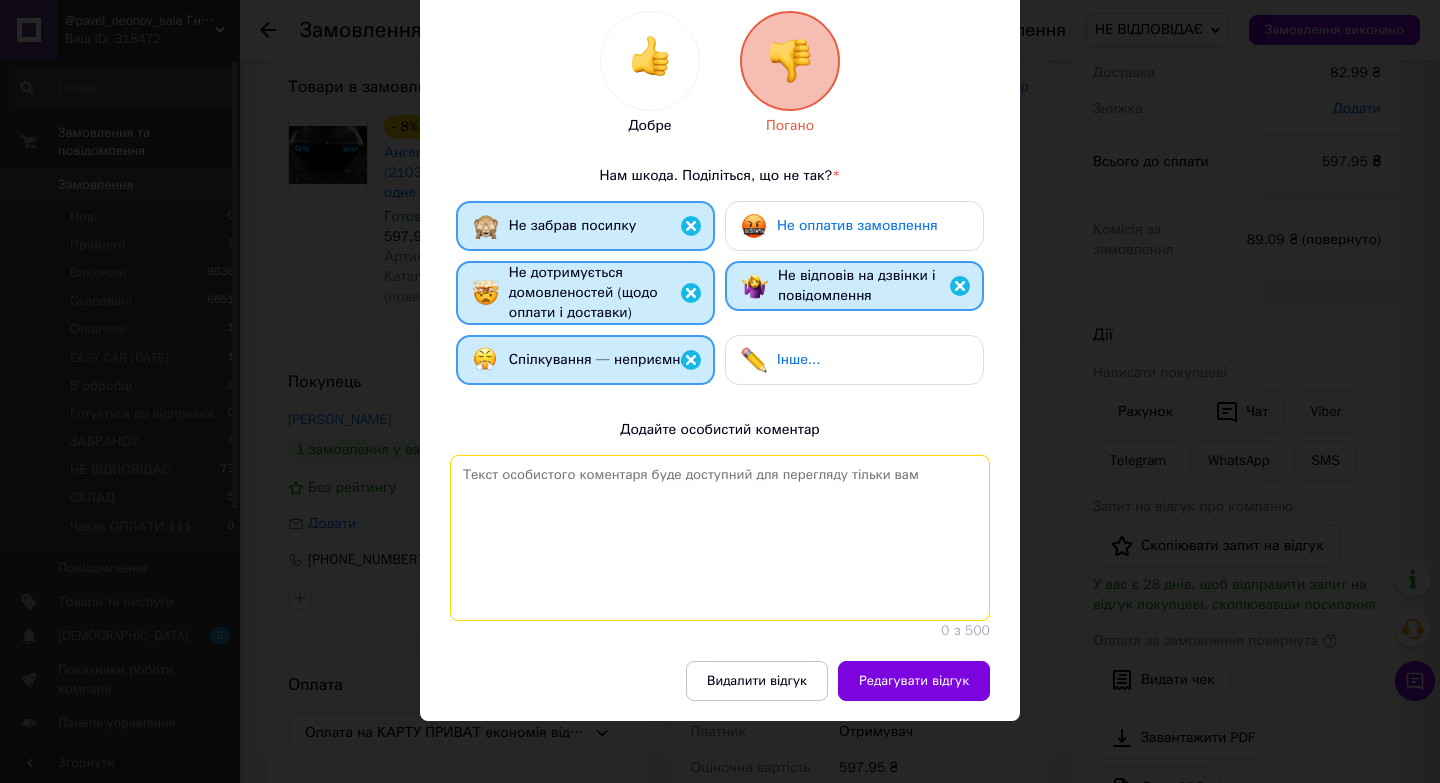 scroll, scrollTop: 27, scrollLeft: 0, axis: vertical 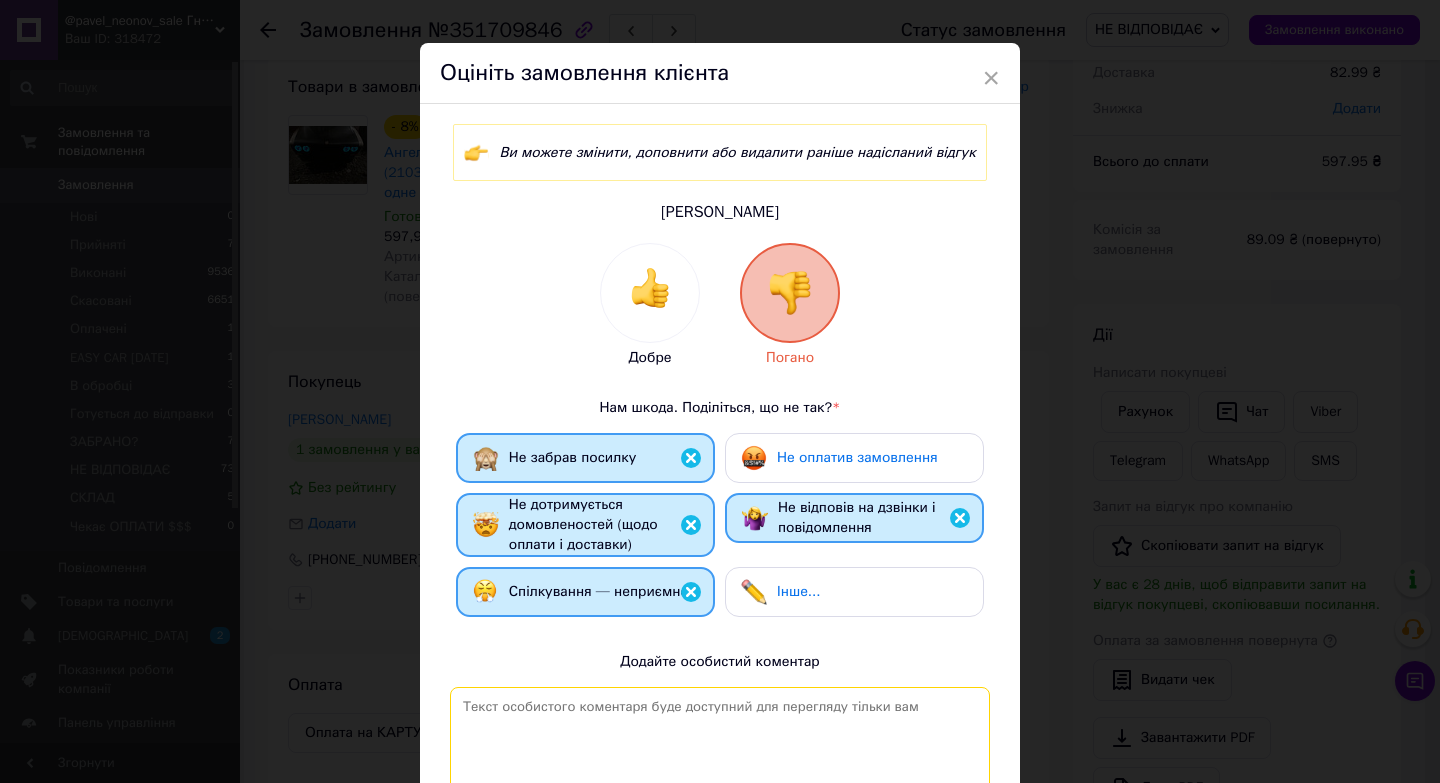 click on "Добре Погано Нам шкода. Поділіться, що не так?  * Не забрав посилку Не оплатив замовлення Не дотримується домовленостей (щодо оплати і доставки) Не відповів на дзвінки і повідомлення Спілкування — неприємне Інше... Додайте особистий коментар 0   з   500" at bounding box center (720, 557) 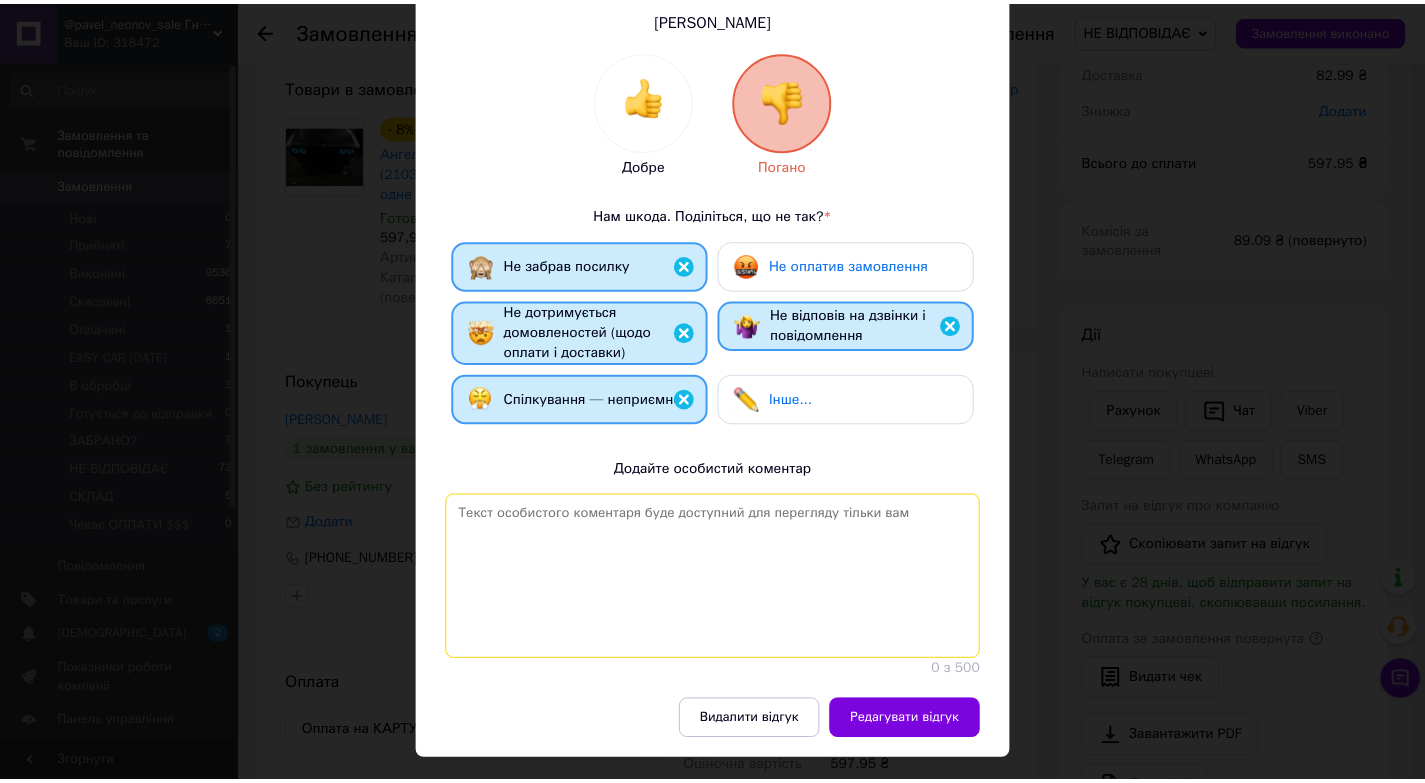 scroll, scrollTop: 259, scrollLeft: 0, axis: vertical 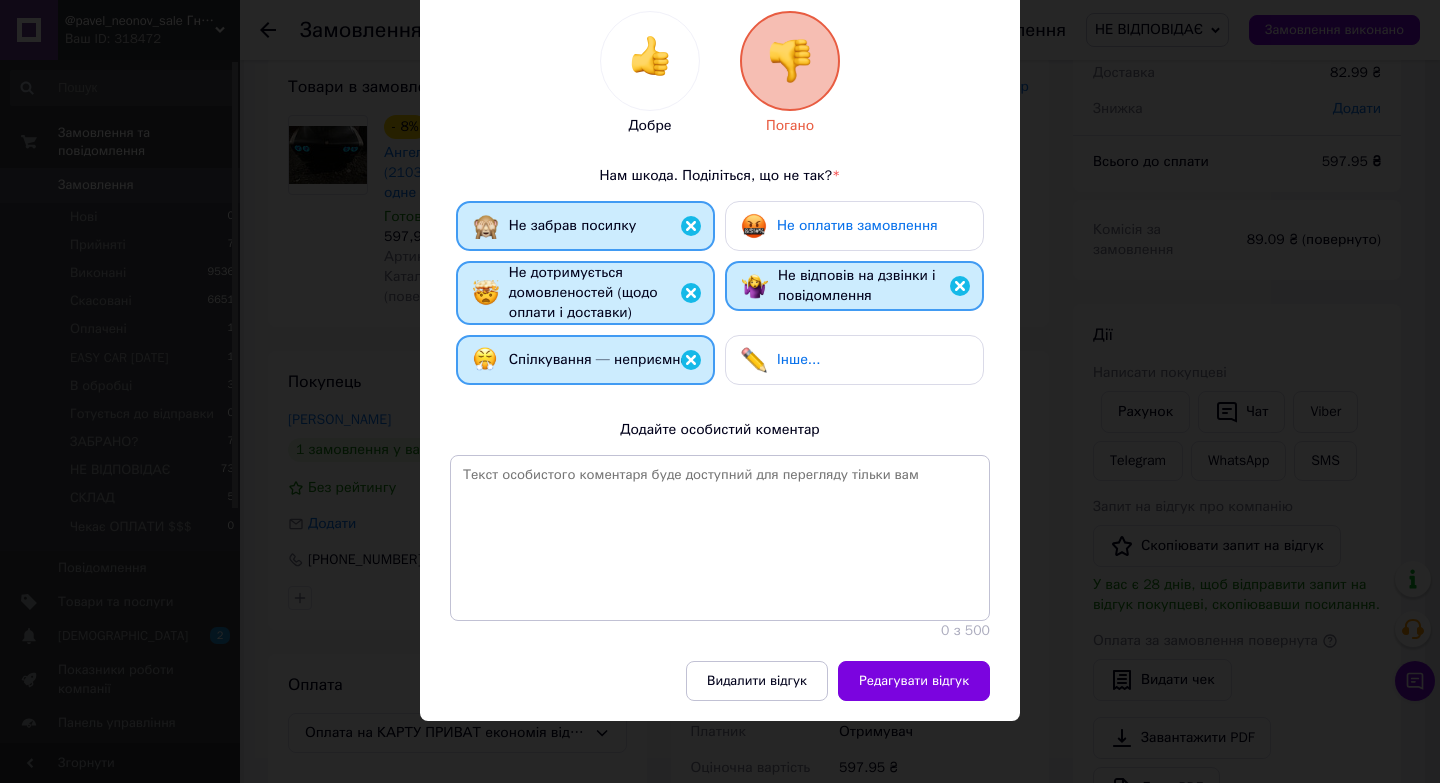 drag, startPoint x: 927, startPoint y: 681, endPoint x: 624, endPoint y: 630, distance: 307.26212 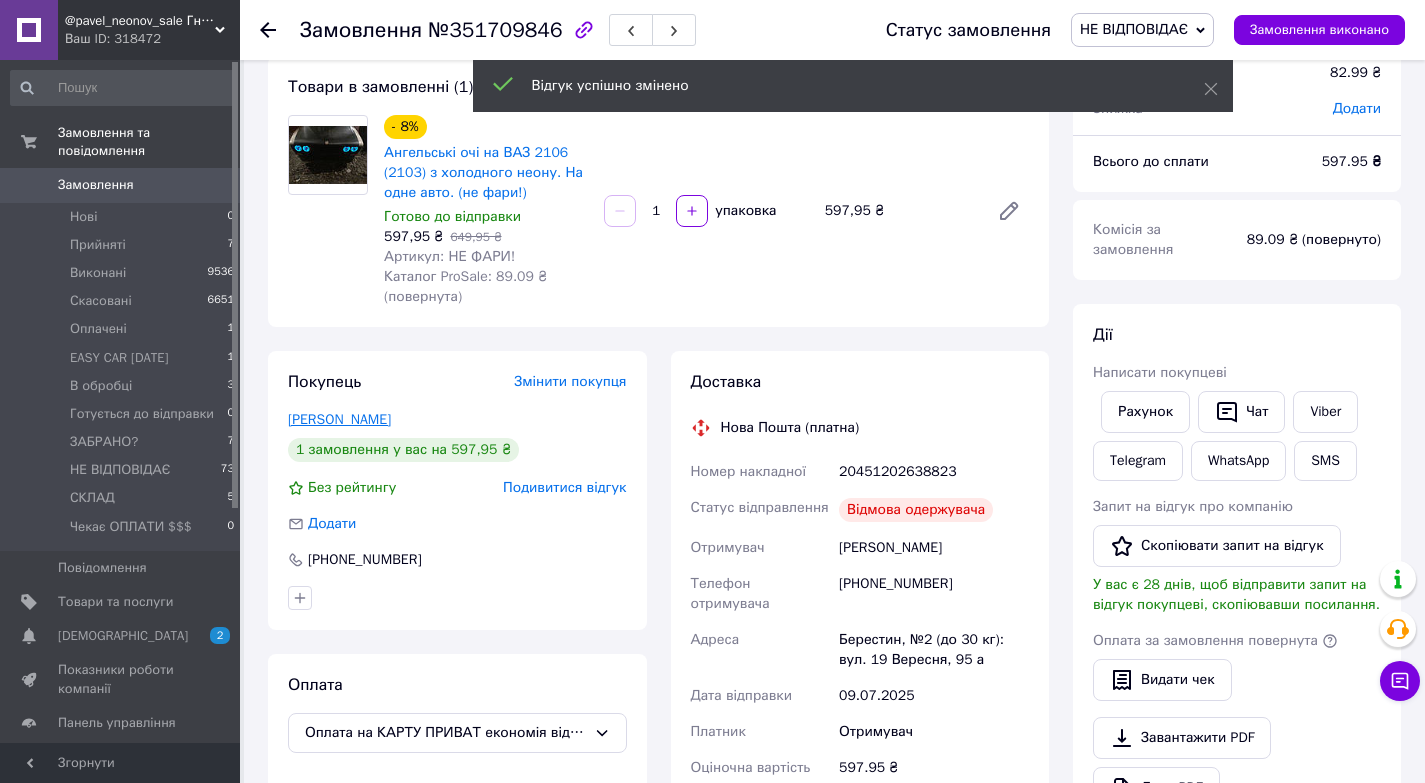 click on "Афанасенко Дмитрий" at bounding box center [339, 419] 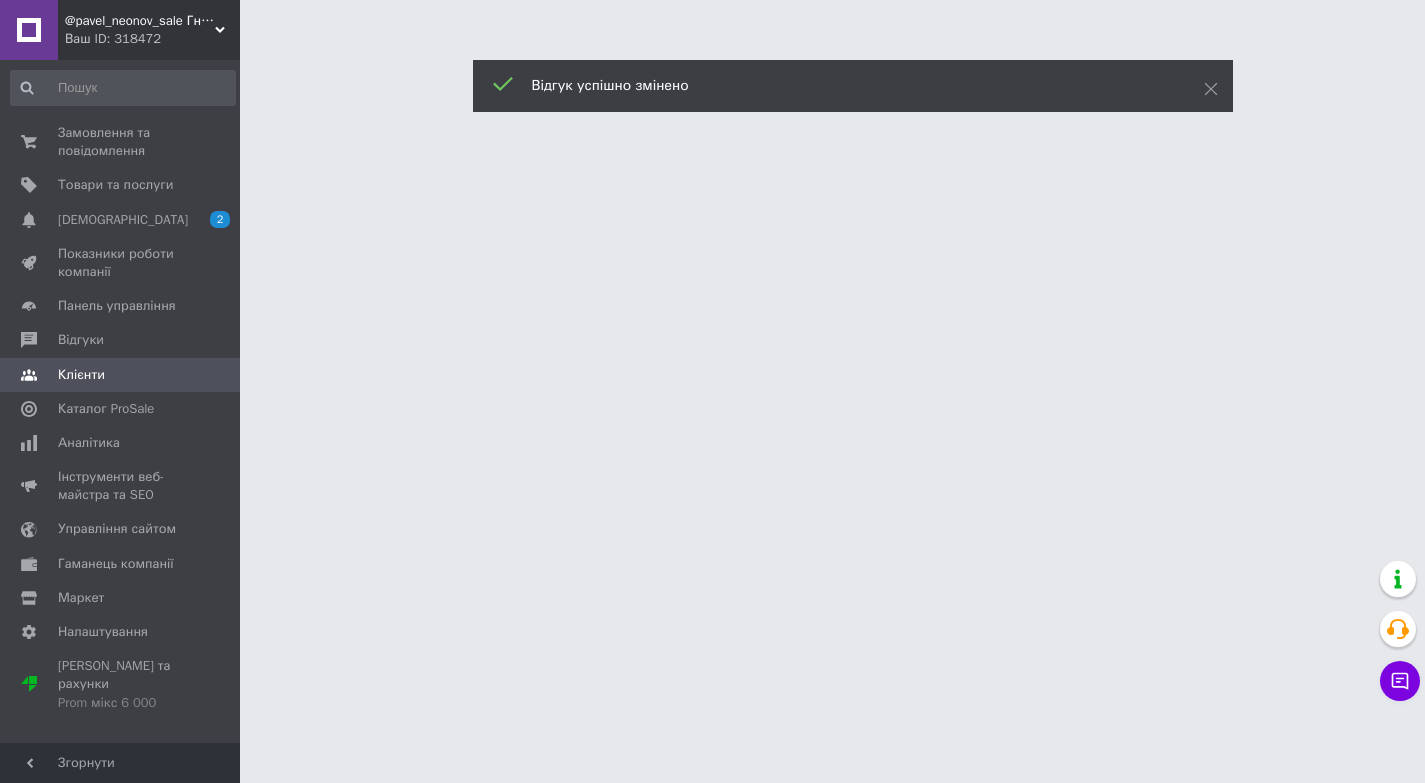 scroll, scrollTop: 0, scrollLeft: 0, axis: both 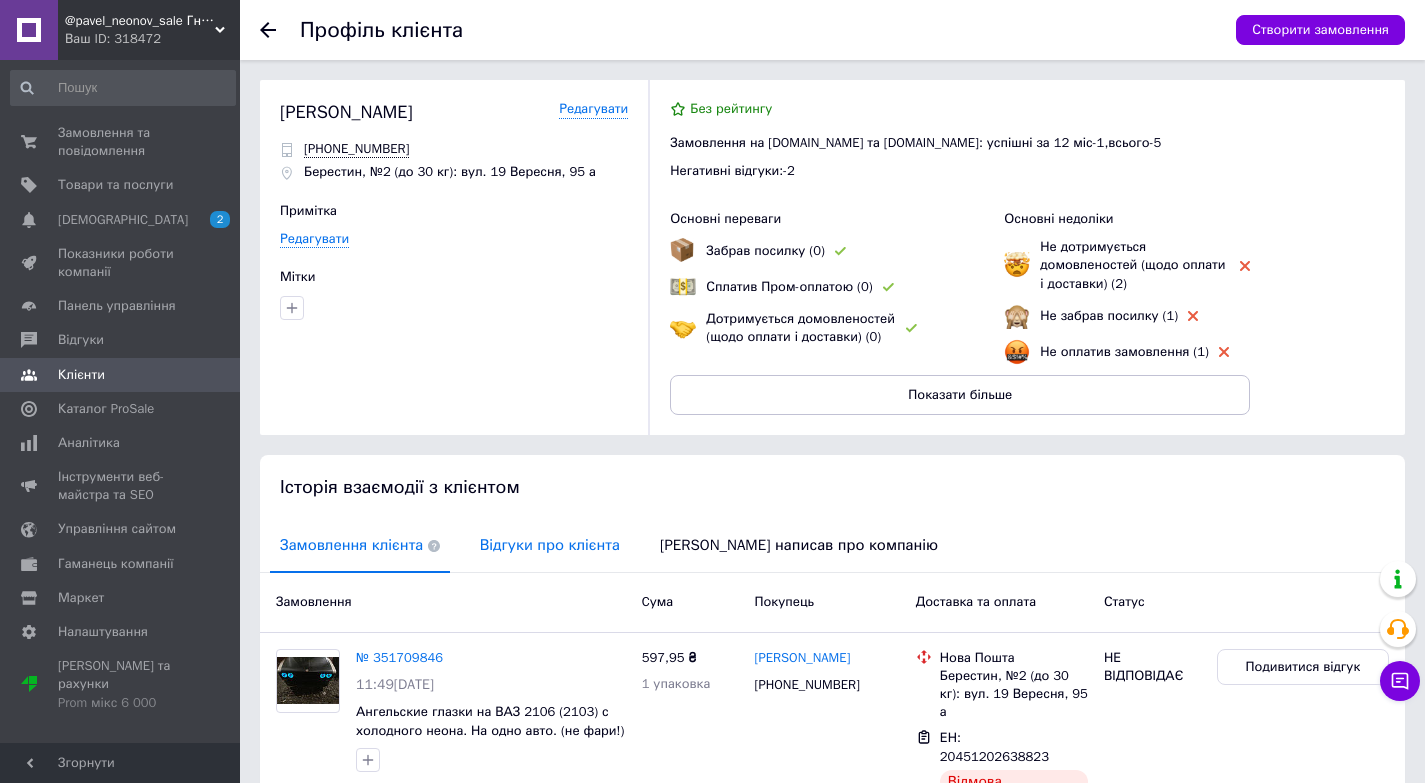 click on "Відгуки про клієнта" at bounding box center (550, 545) 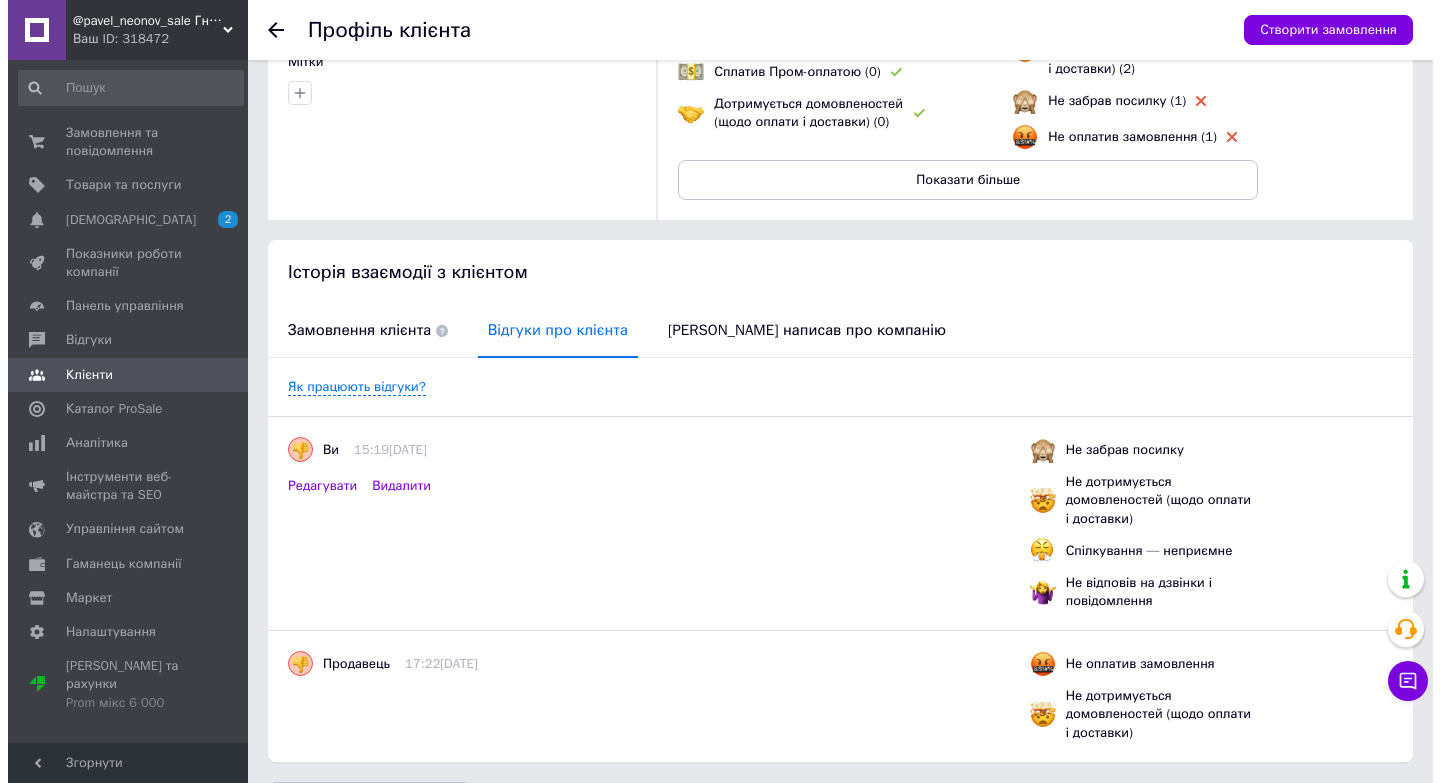 scroll, scrollTop: 274, scrollLeft: 0, axis: vertical 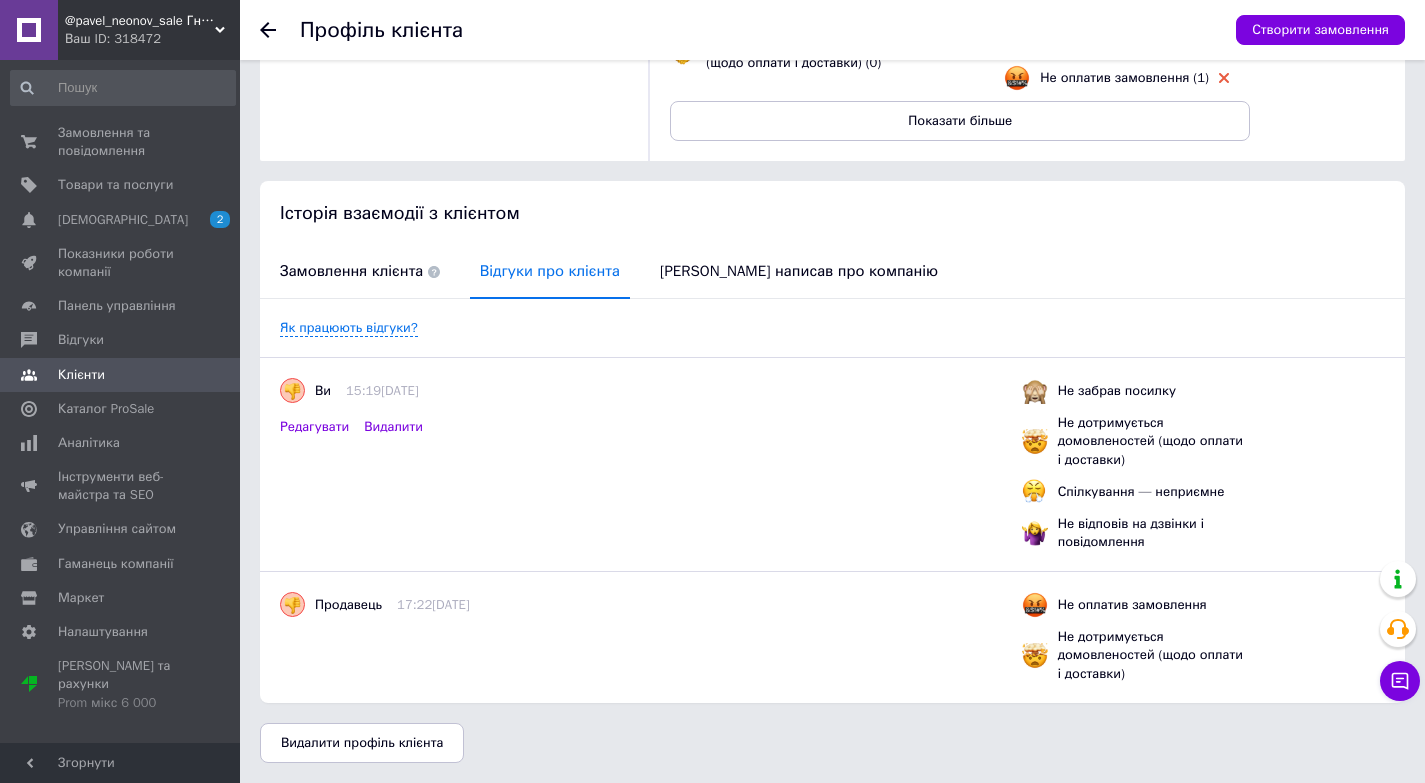 click on "Редагувати" at bounding box center [314, 427] 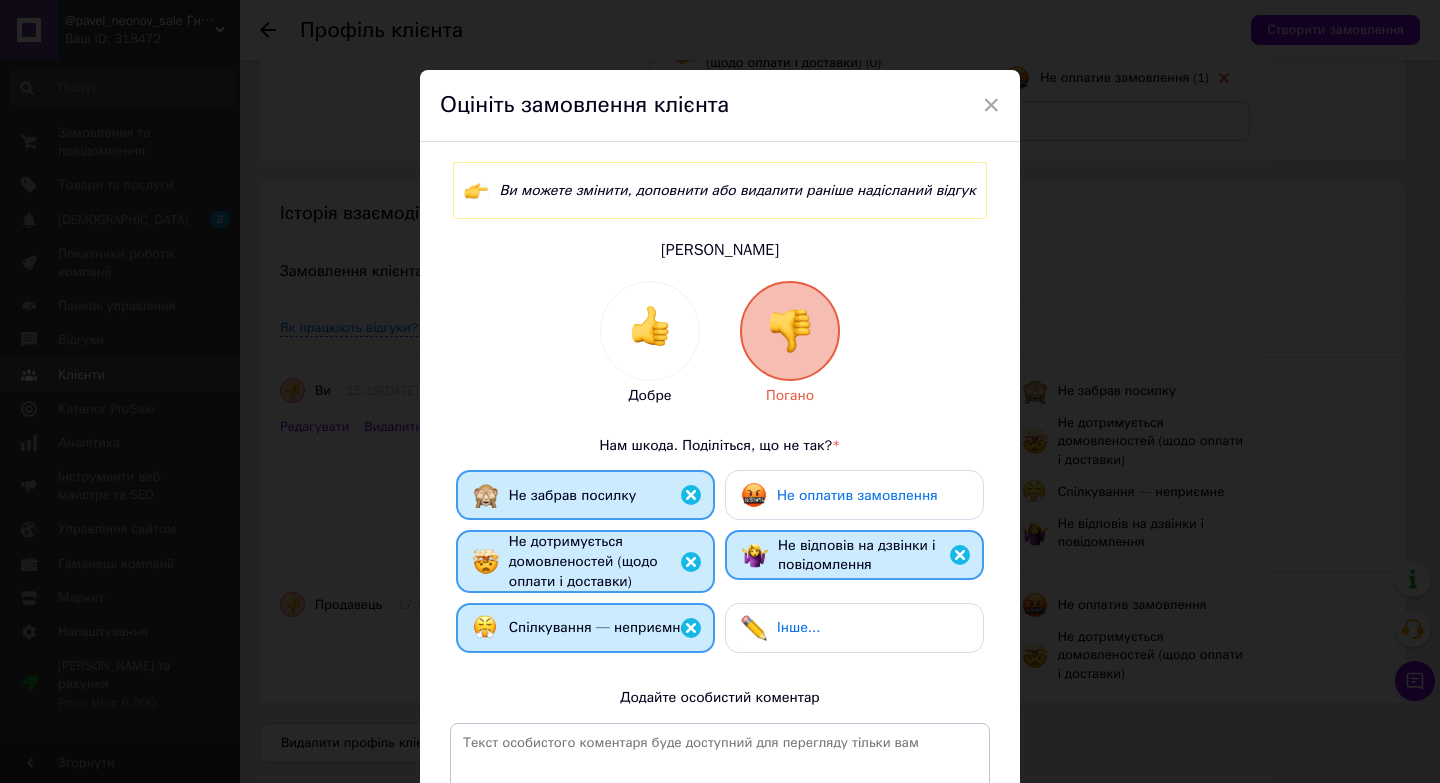 click on "Не оплатив замовлення" at bounding box center [857, 496] 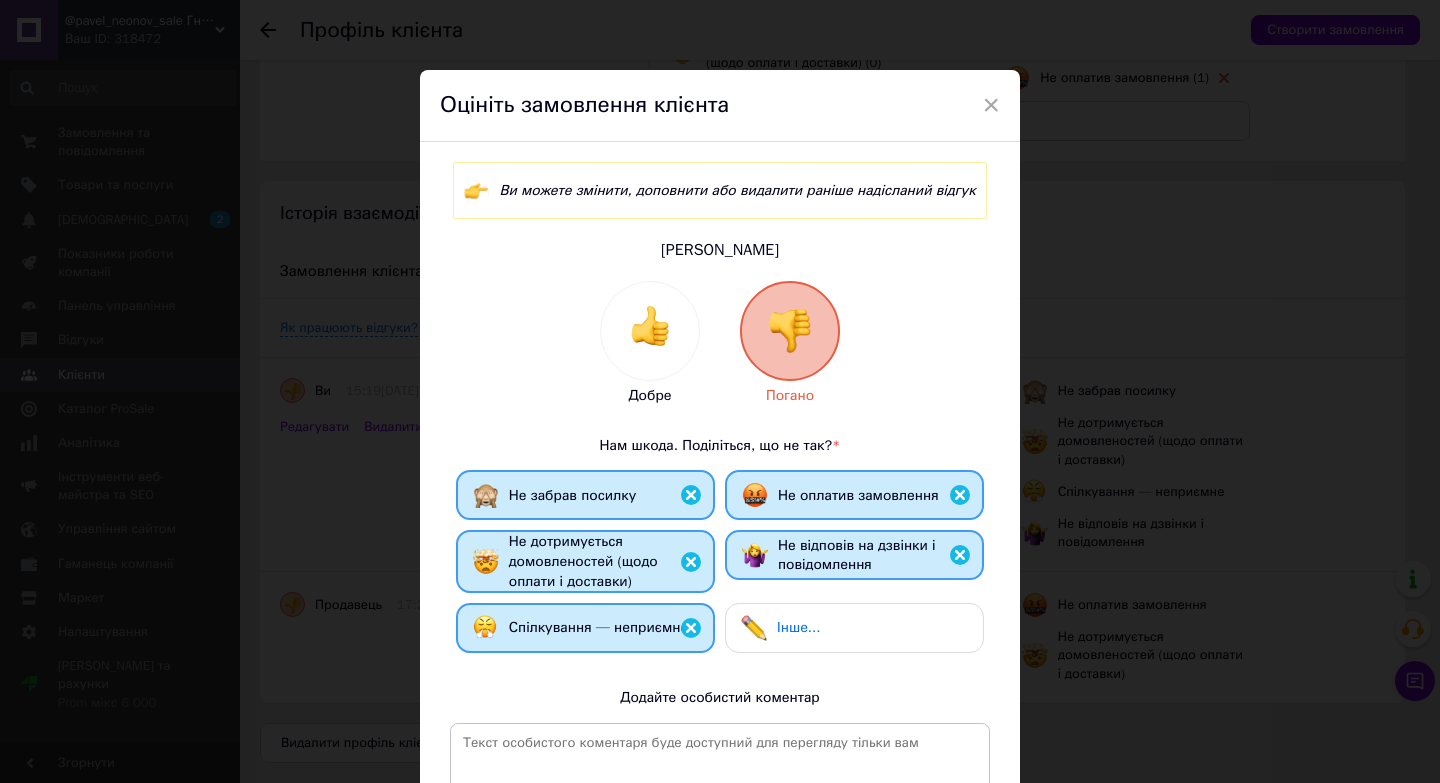 click on "Добре Погано Нам шкода. Поділіться, що не так?  * Не забрав посилку Не оплатив замовлення Не дотримується домовленостей (щодо оплати і доставки) Не відповів на дзвінки і повідомлення Спілкування — неприємне Інше... Додайте особистий коментар 0   з   500" at bounding box center (720, 594) 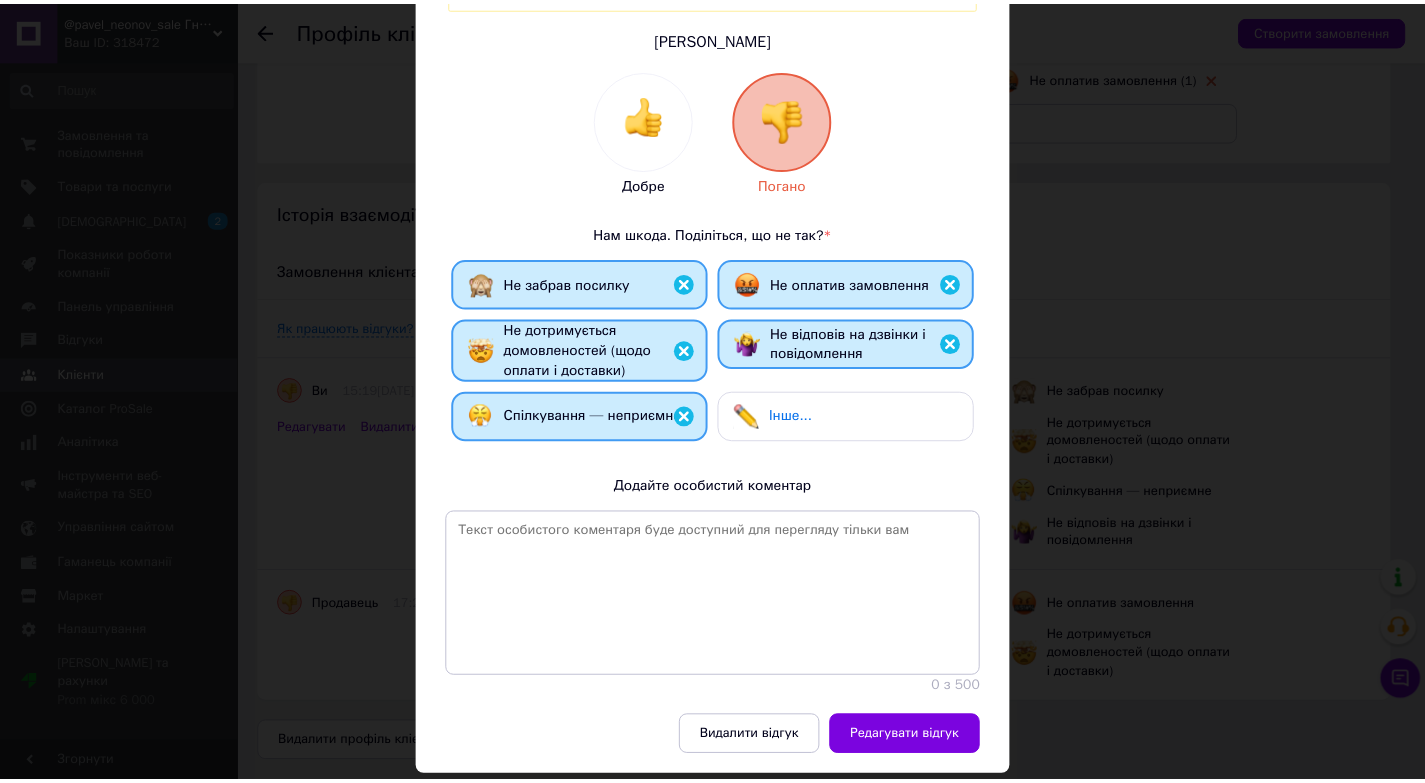 scroll, scrollTop: 267, scrollLeft: 0, axis: vertical 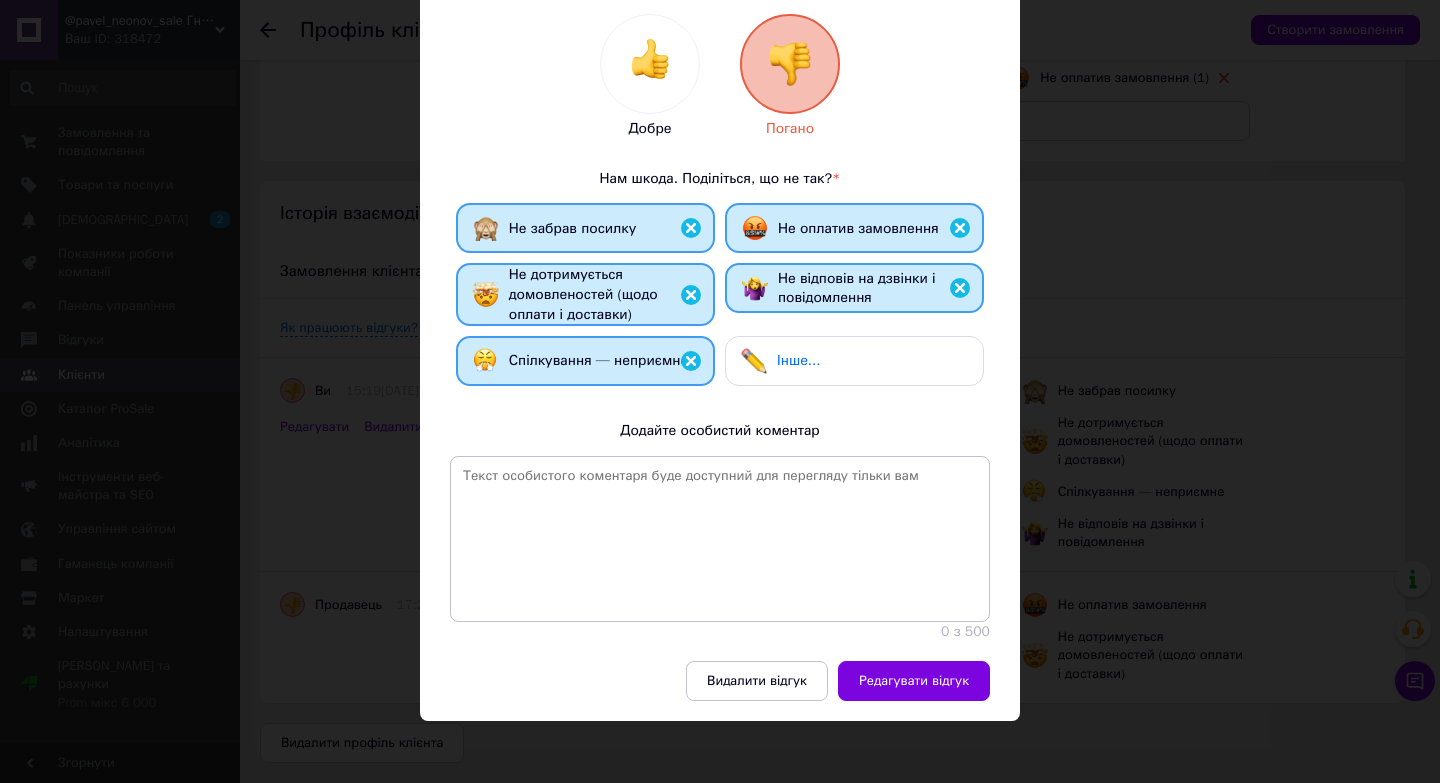 click on "Ви можете змінити, доповнити або видалити раніше надісланий відгук Афанасенко Дмитрий Добре Погано Нам шкода. Поділіться, що не так?  * Не забрав посилку Не оплатив замовлення Не дотримується домовленостей (щодо оплати і доставки) Не відповів на дзвінки і повідомлення Спілкування — неприємне Інше... Додайте особистий коментар 0   з   500" at bounding box center (720, 268) 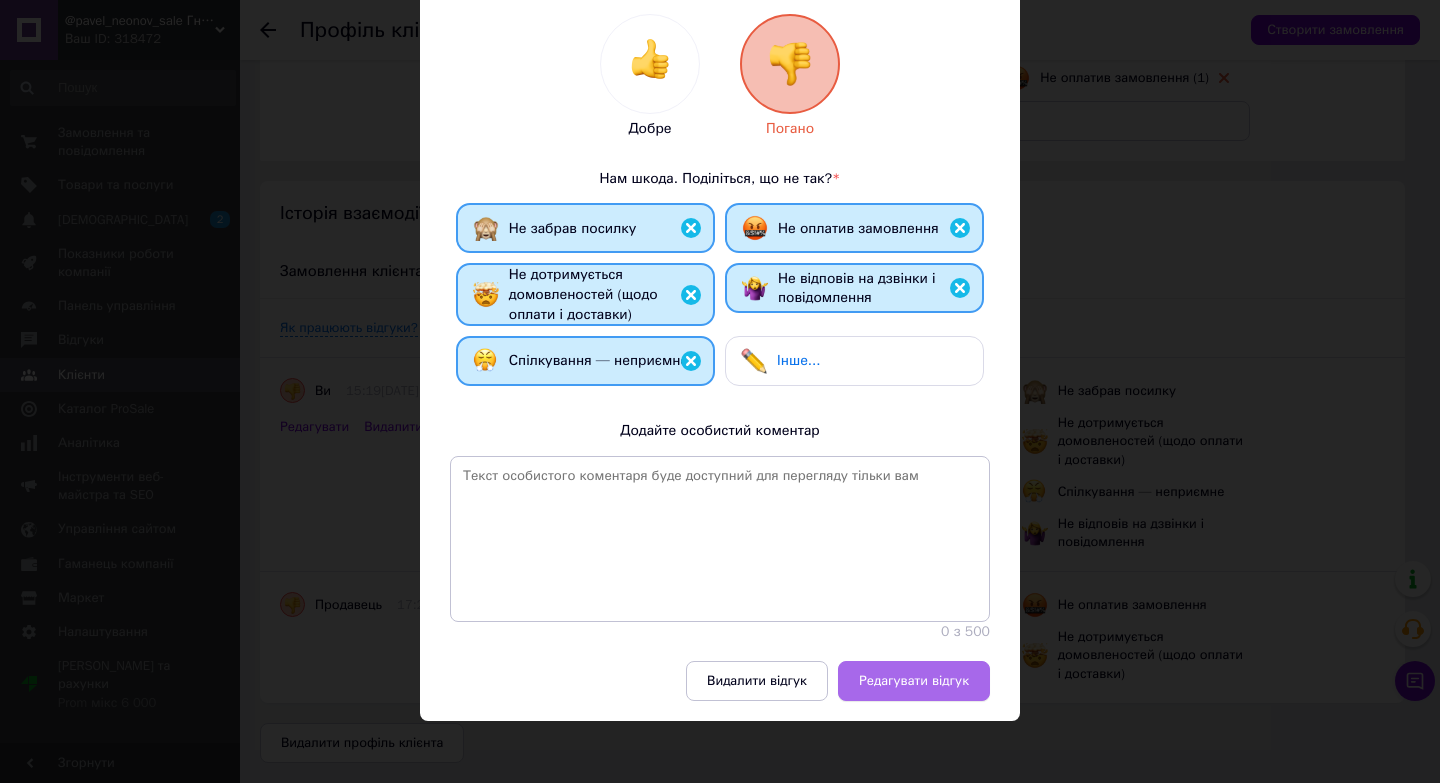 click on "Редагувати відгук" at bounding box center (914, 681) 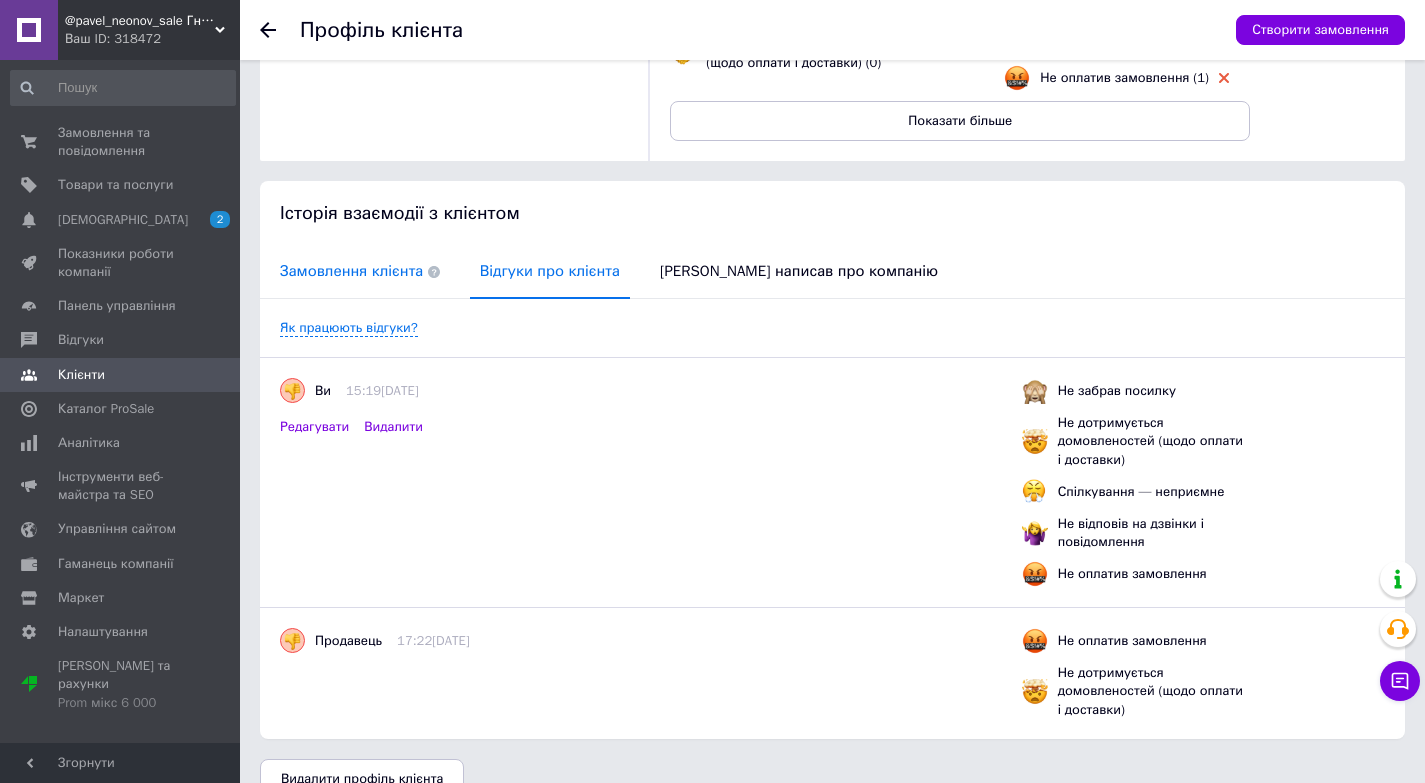 click on "Замовлення клієнта" at bounding box center (360, 271) 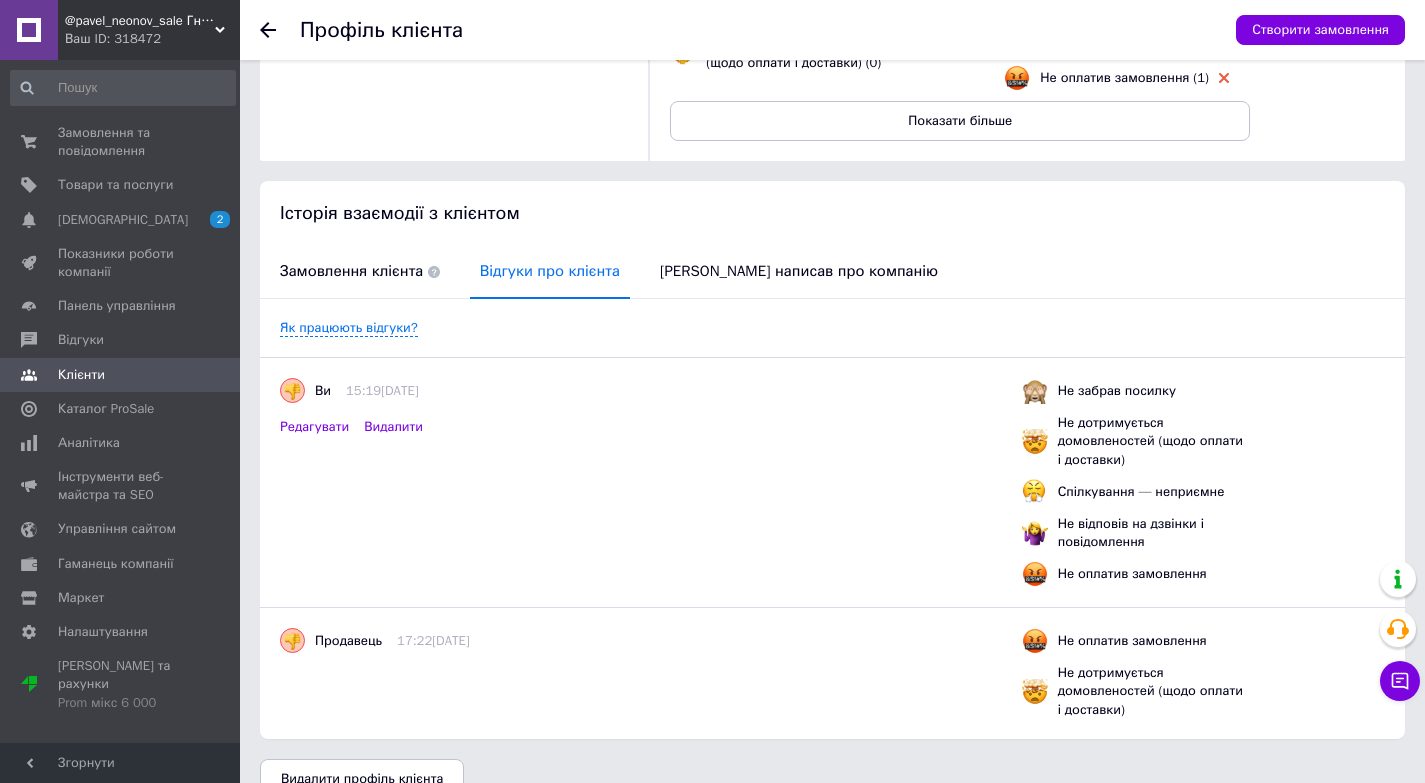 scroll, scrollTop: 149, scrollLeft: 0, axis: vertical 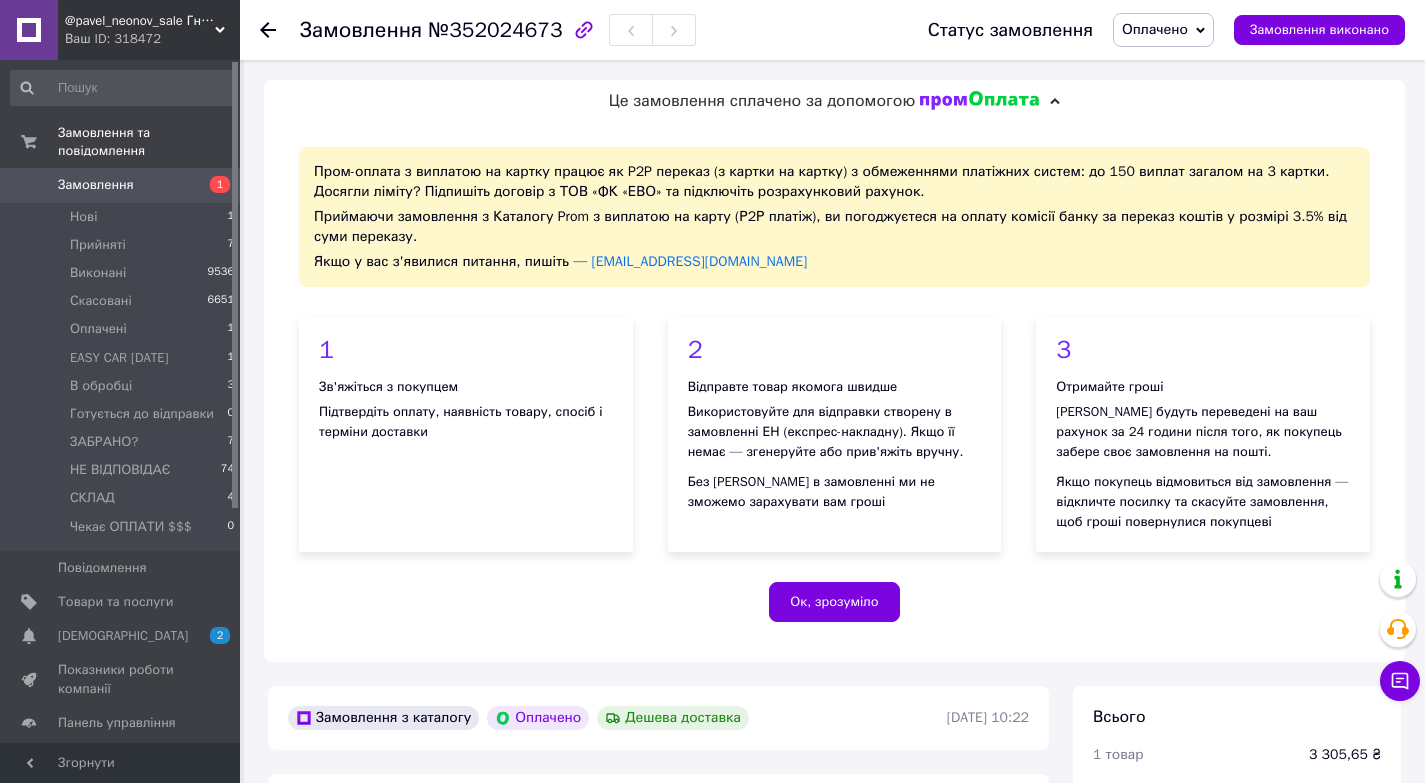 click on "Ок, зрозуміло" at bounding box center (834, 602) 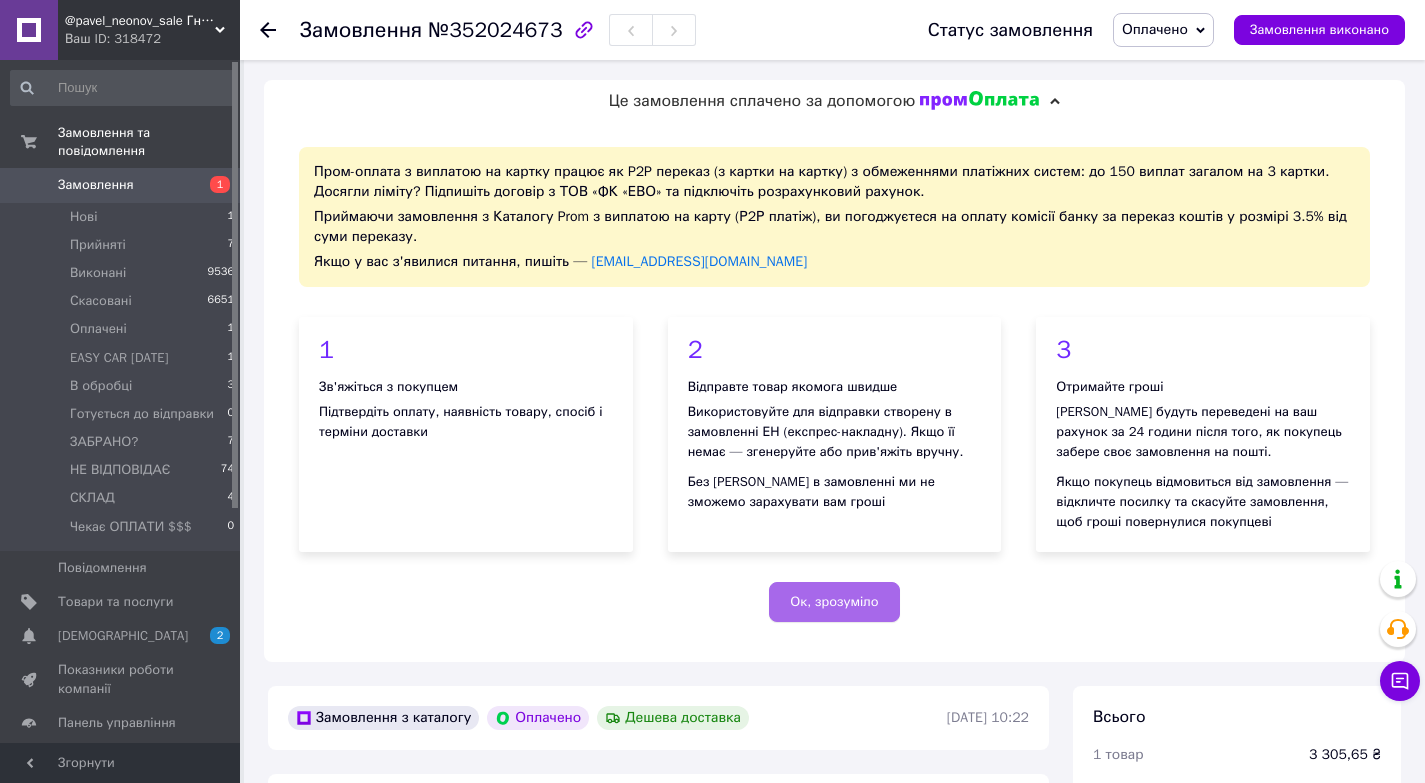 click on "Ок, зрозуміло" at bounding box center (834, 602) 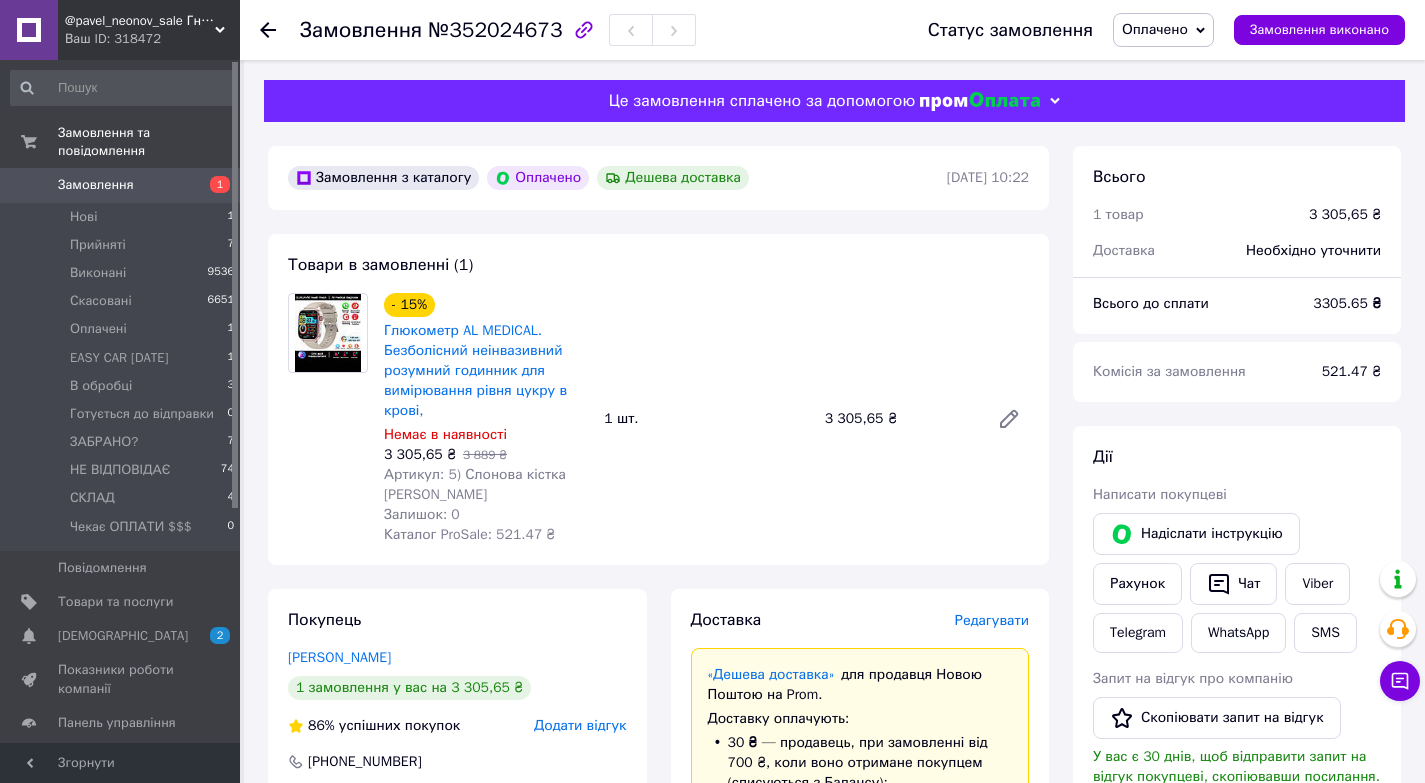 click on "Оплачено" at bounding box center [1155, 29] 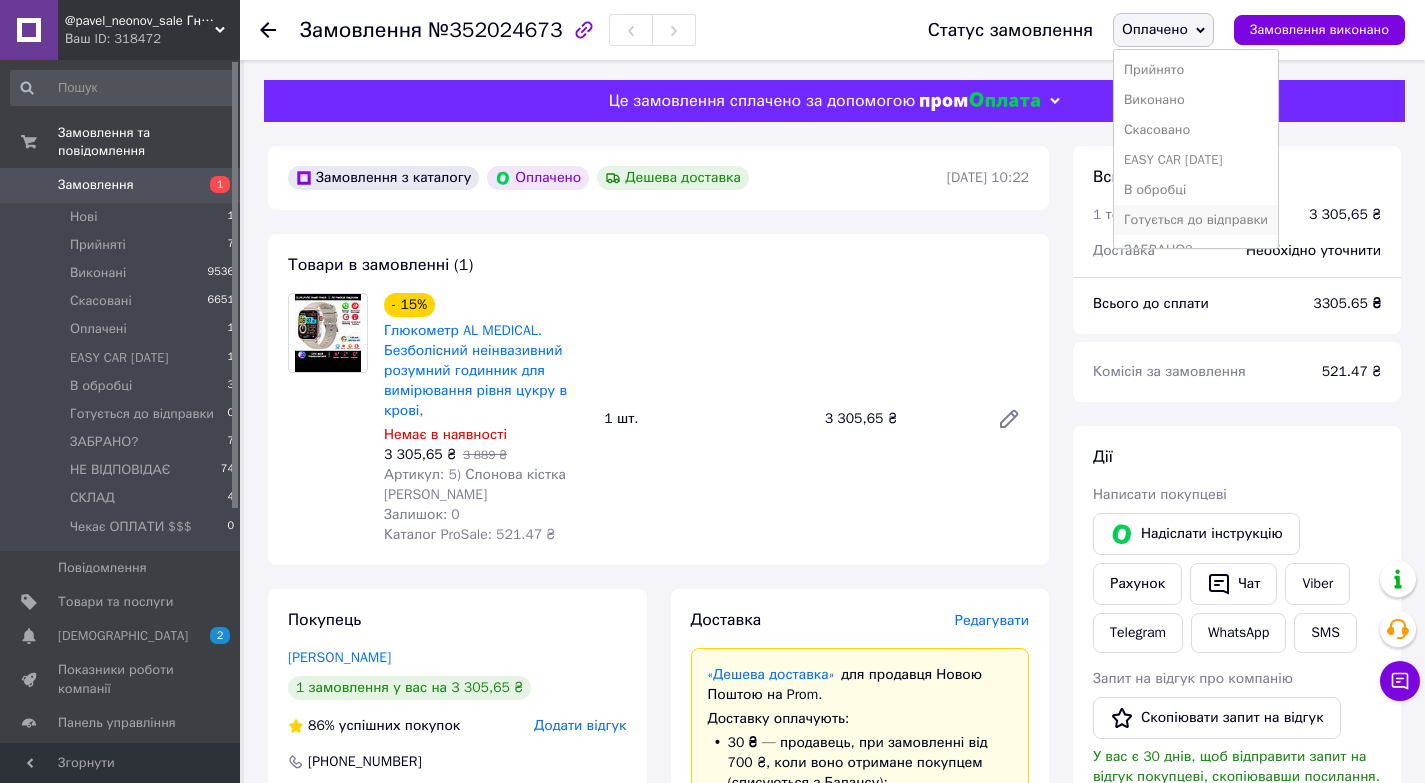 click on "Готується до відправки" at bounding box center [1196, 220] 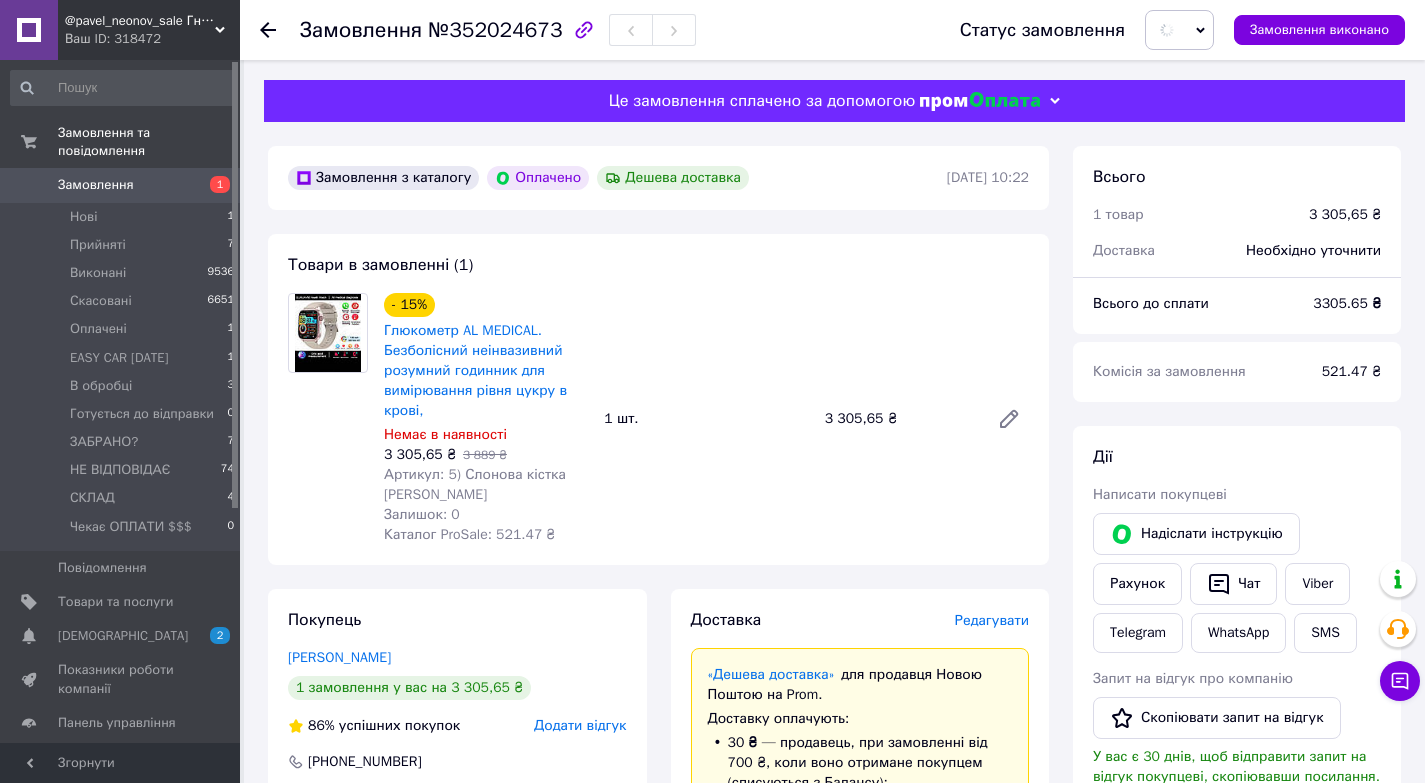 click on "- 15% Глюкометр AL MEDICAL. Безболісний неінвазивний розумний годинник для вимірювання рівня цукру в крові, Немає в наявності 3 305,65 ₴   3 889 ₴ Артикул: 5) Слонова кістка силікон Залишок: 0 Каталог ProSale: 521.47 ₴  1 шт. 3 305,65 ₴" at bounding box center [706, 419] 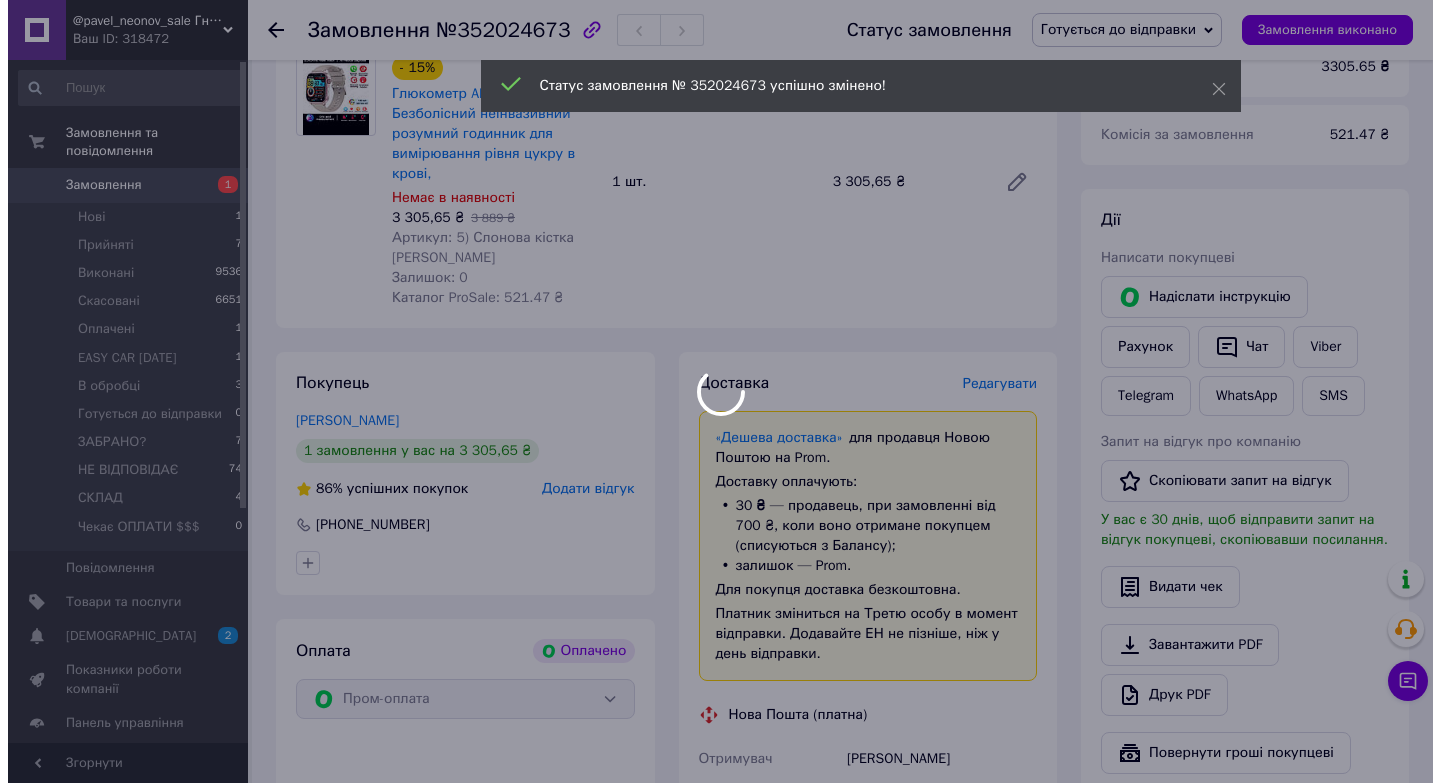 scroll, scrollTop: 320, scrollLeft: 0, axis: vertical 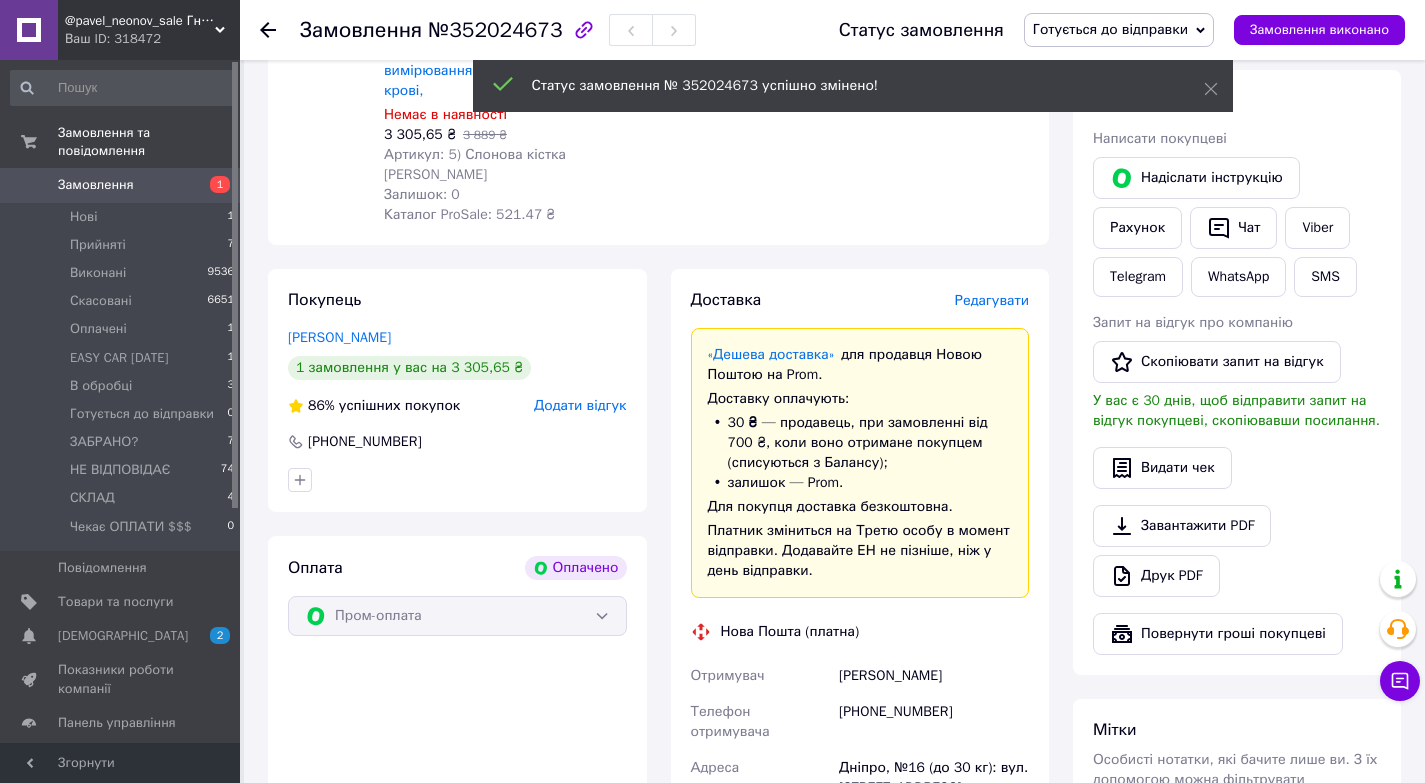 click on "Додати відгук" at bounding box center (580, 405) 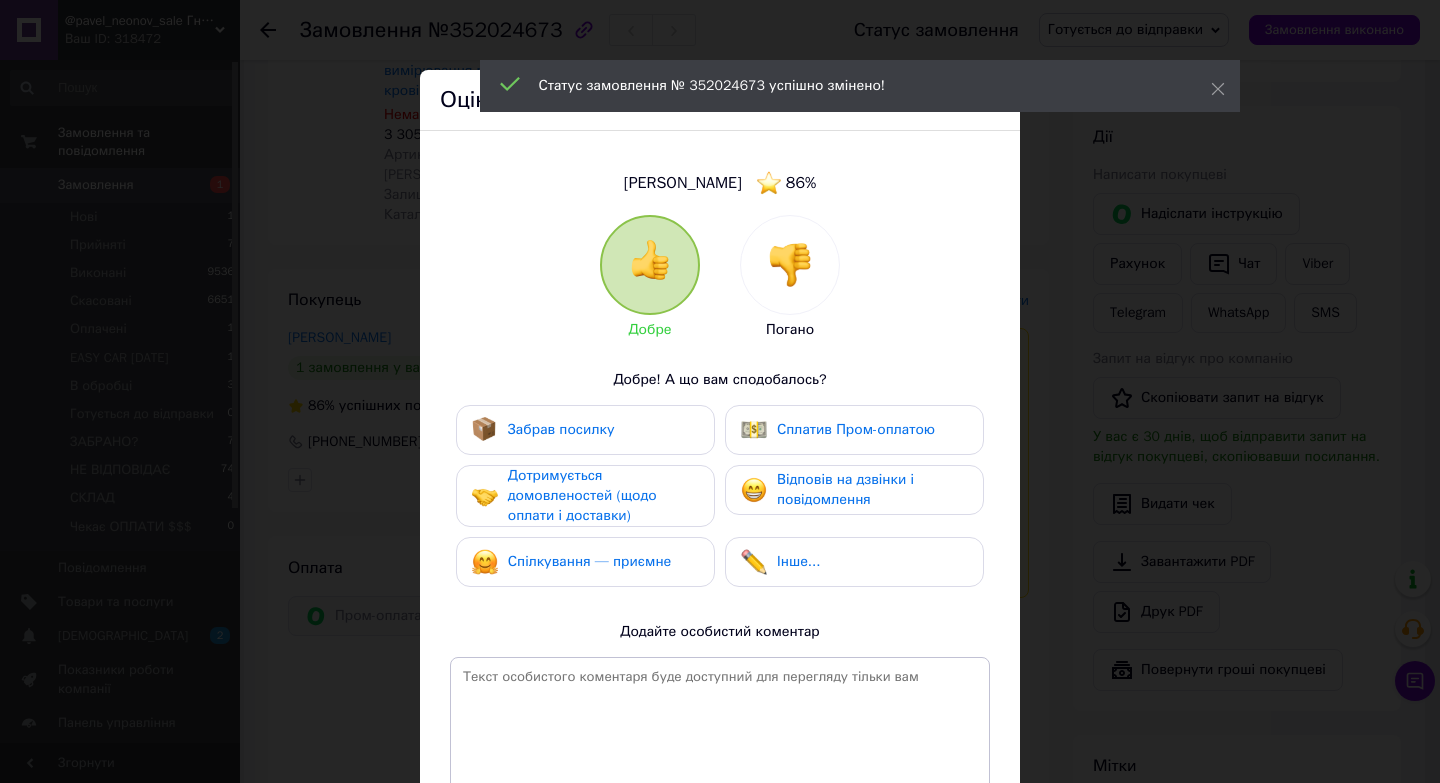 click at bounding box center (790, 265) 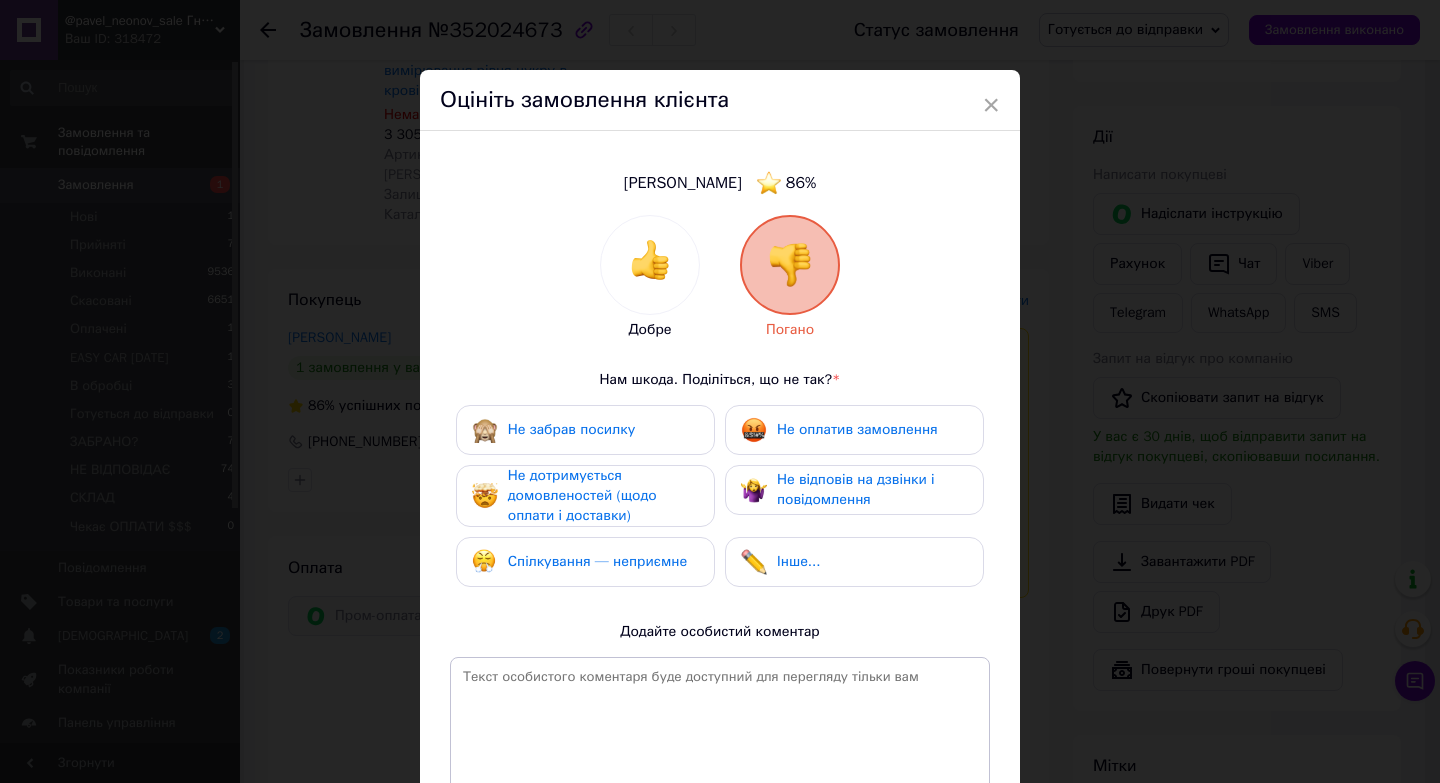 click on "Не відповів на дзвінки і повідомлення" at bounding box center [856, 489] 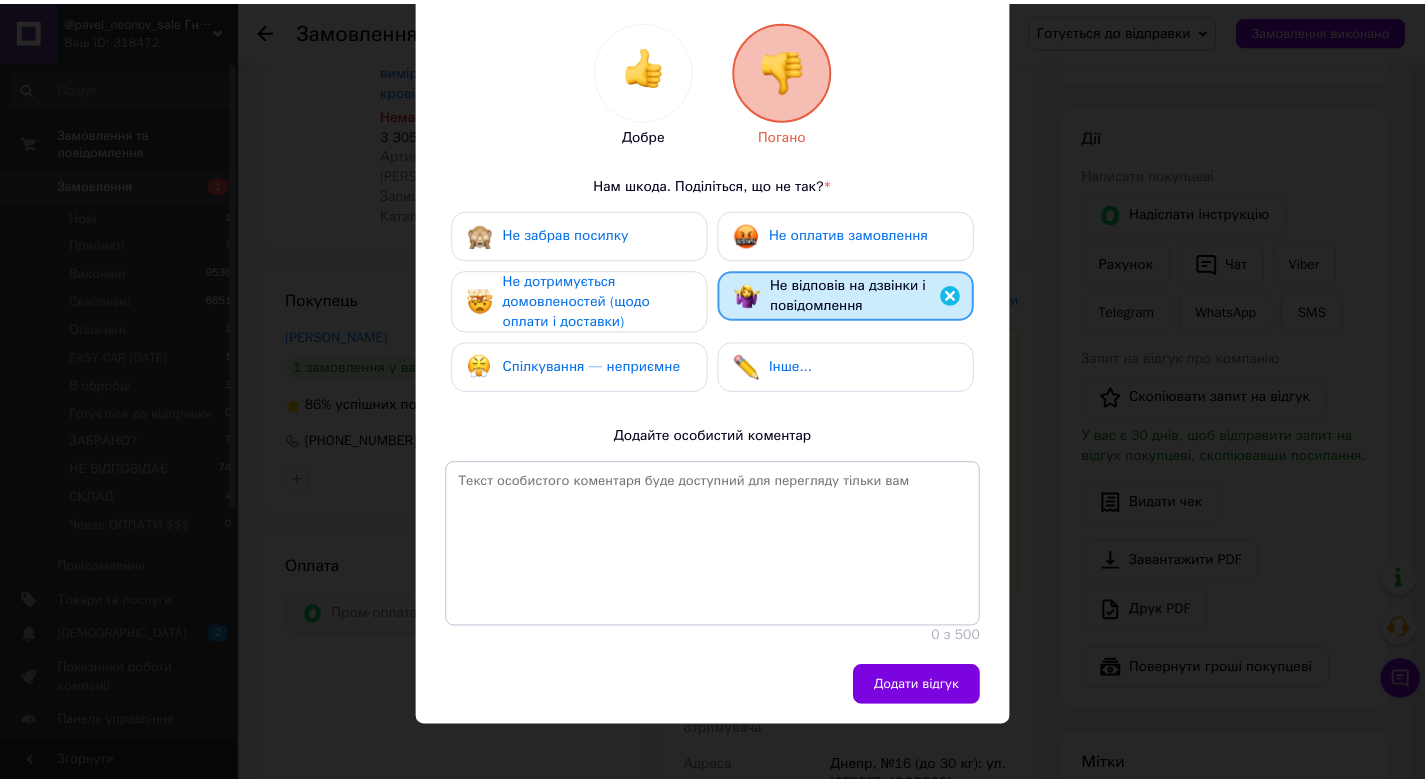 scroll, scrollTop: 201, scrollLeft: 0, axis: vertical 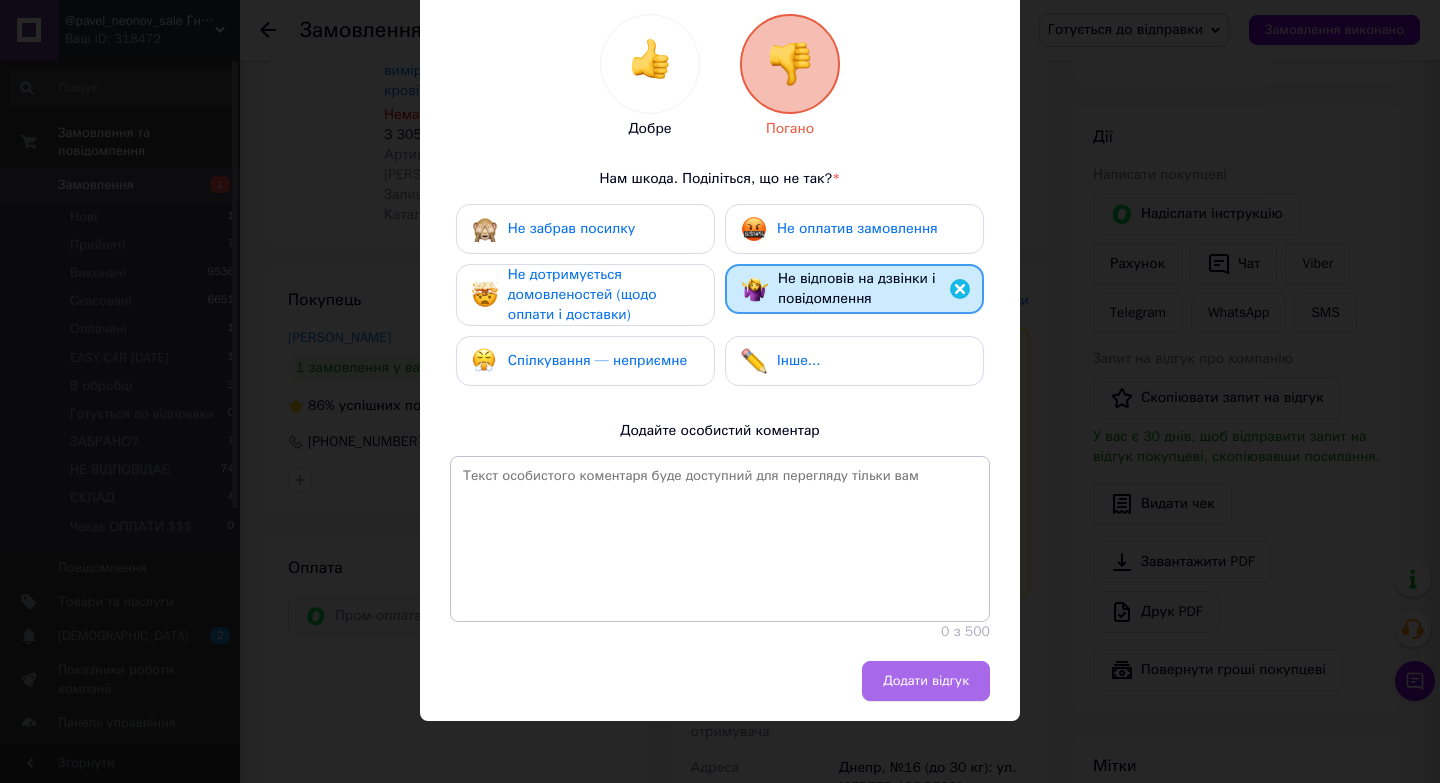 drag, startPoint x: 924, startPoint y: 671, endPoint x: 908, endPoint y: 664, distance: 17.464249 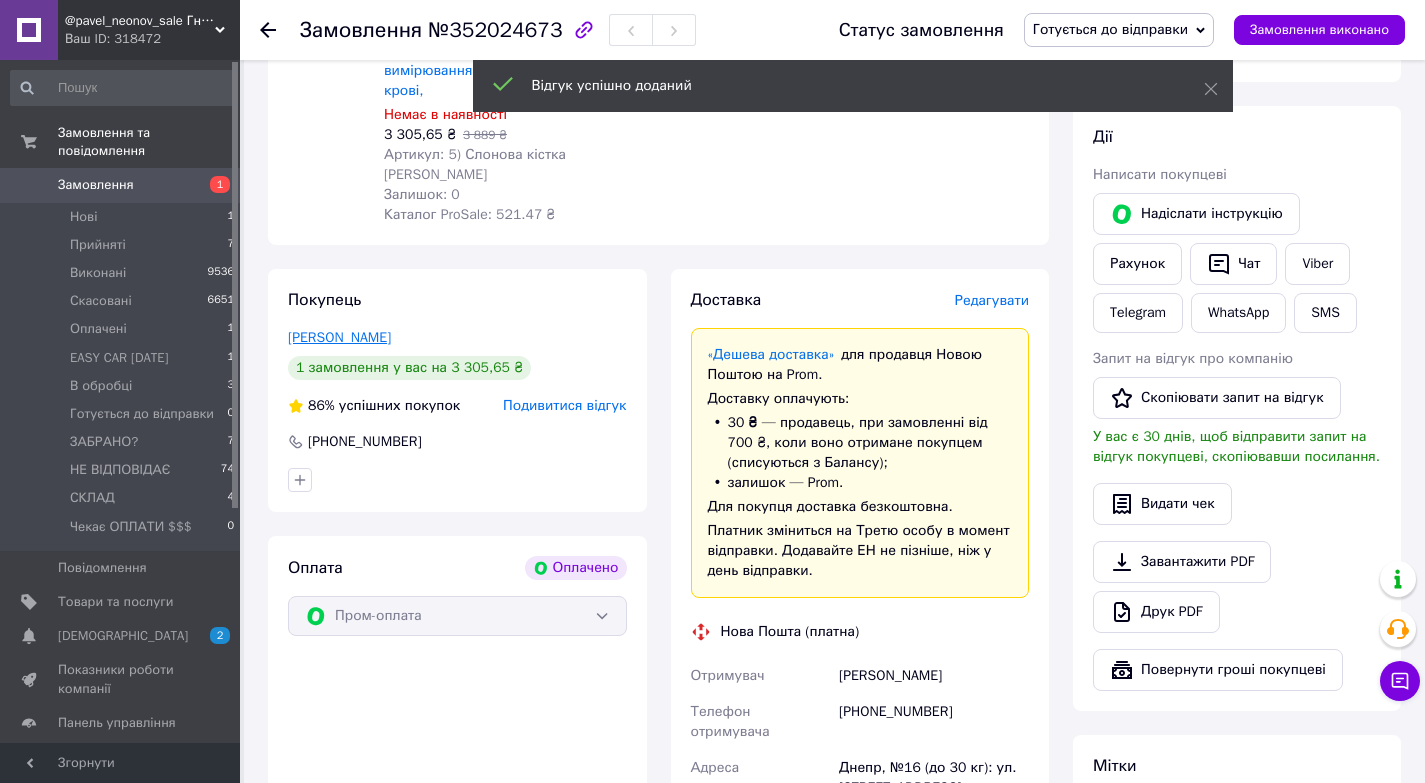 click on "[PERSON_NAME]" at bounding box center [339, 337] 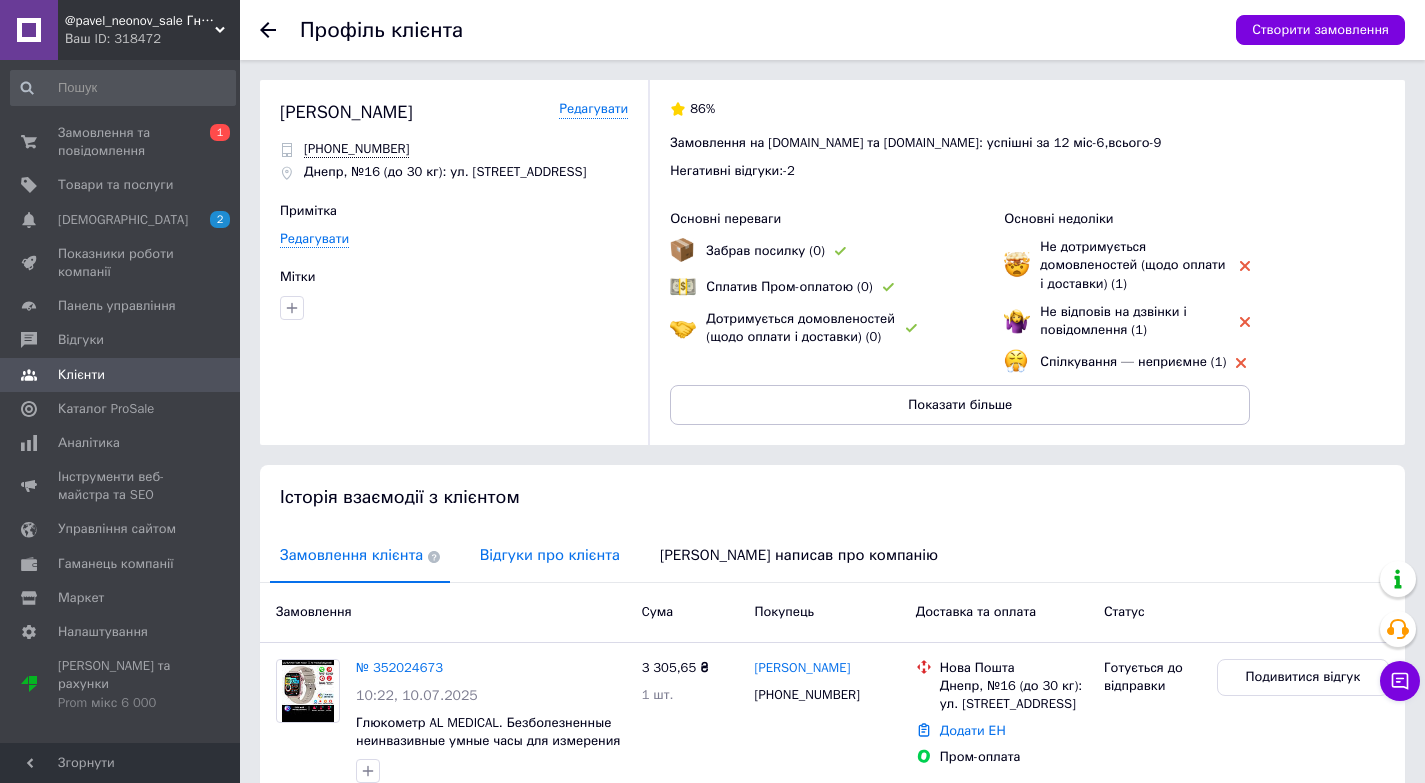click on "Відгуки про клієнта" at bounding box center [550, 555] 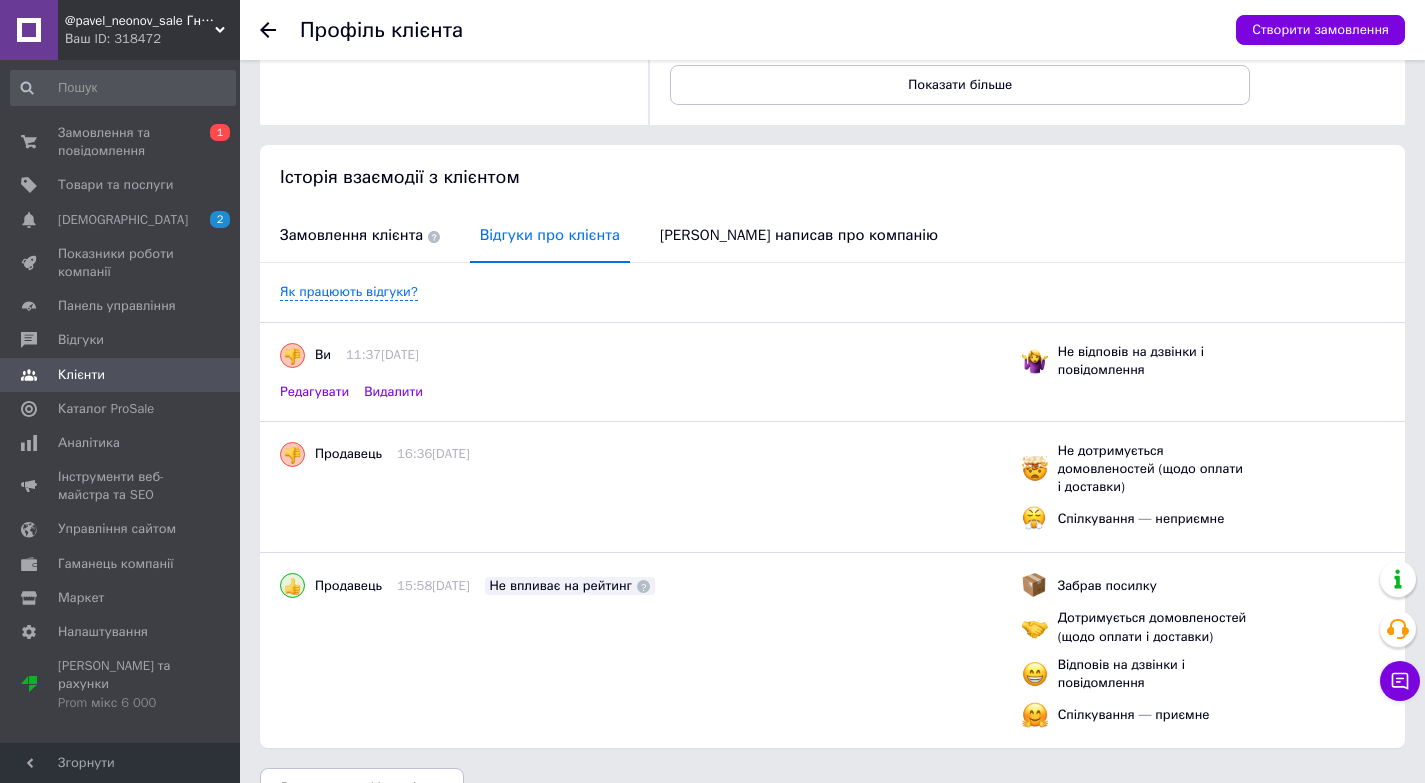 scroll, scrollTop: 365, scrollLeft: 0, axis: vertical 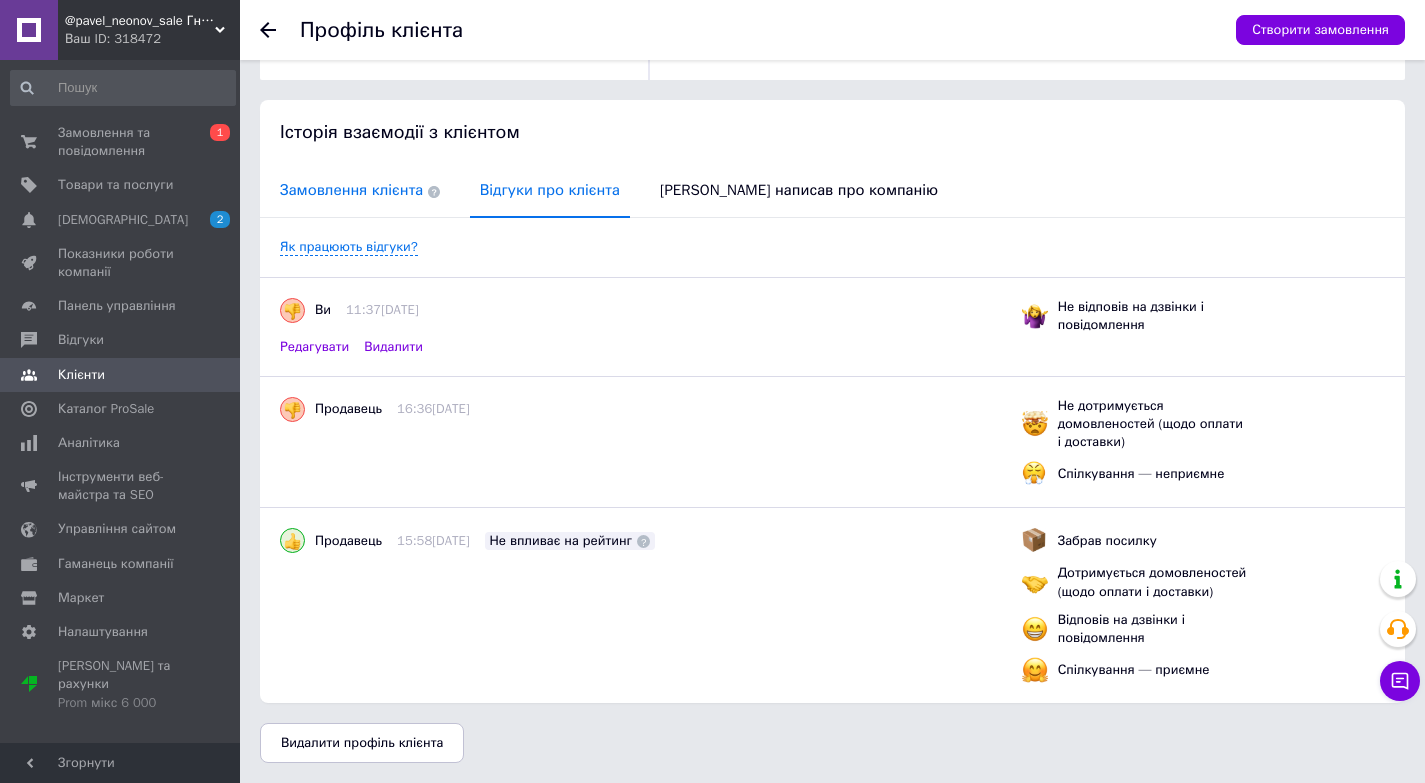 click on "Замовлення клієнта" at bounding box center (360, 190) 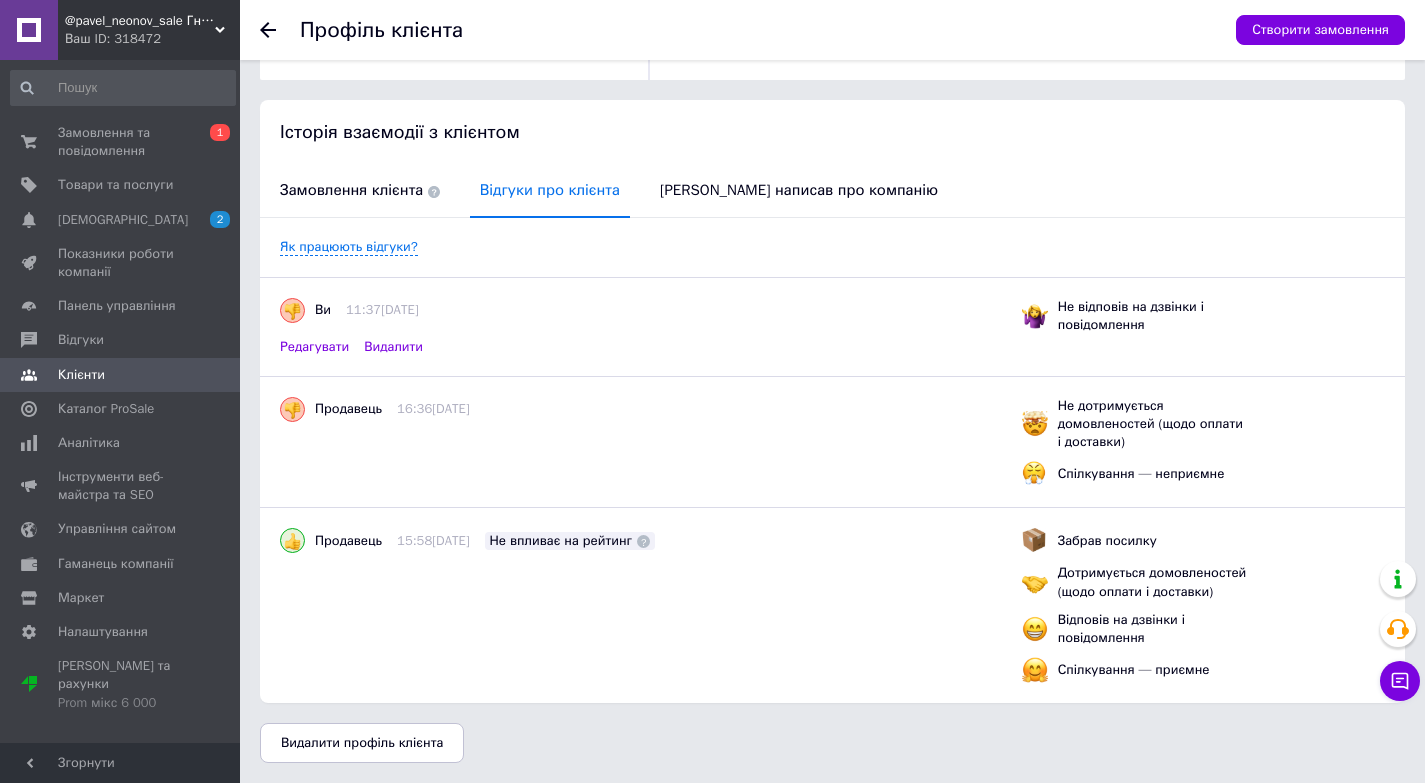 scroll, scrollTop: 96, scrollLeft: 0, axis: vertical 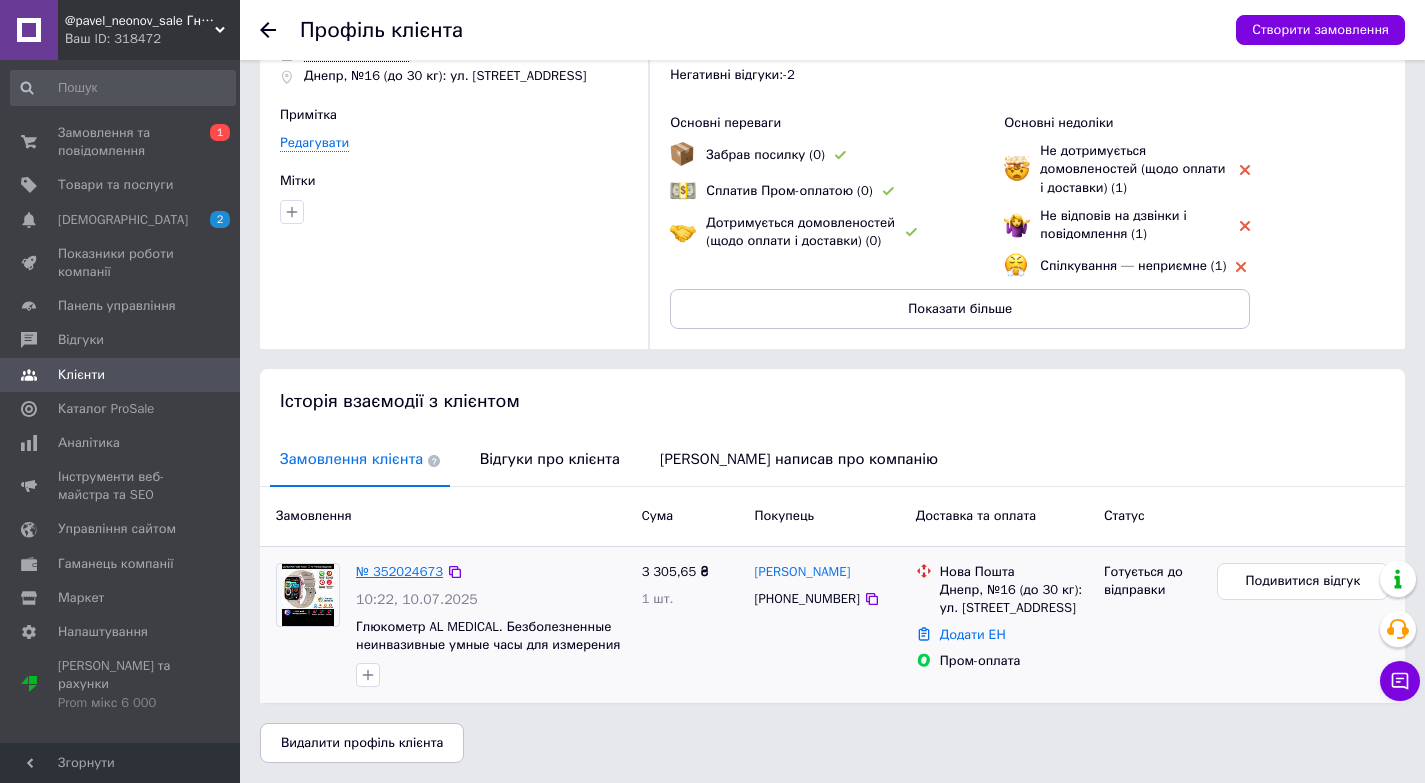 click on "№ 352024673" at bounding box center [399, 571] 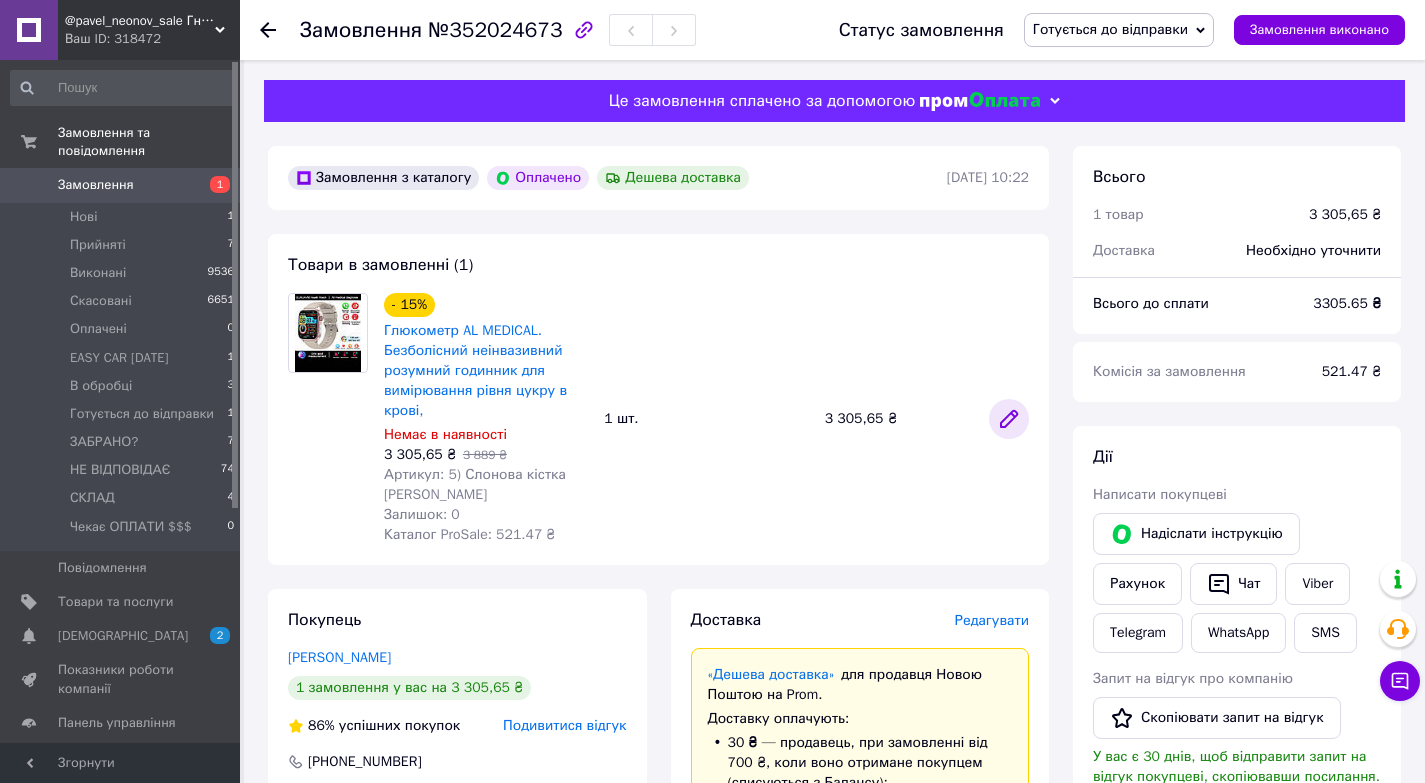click 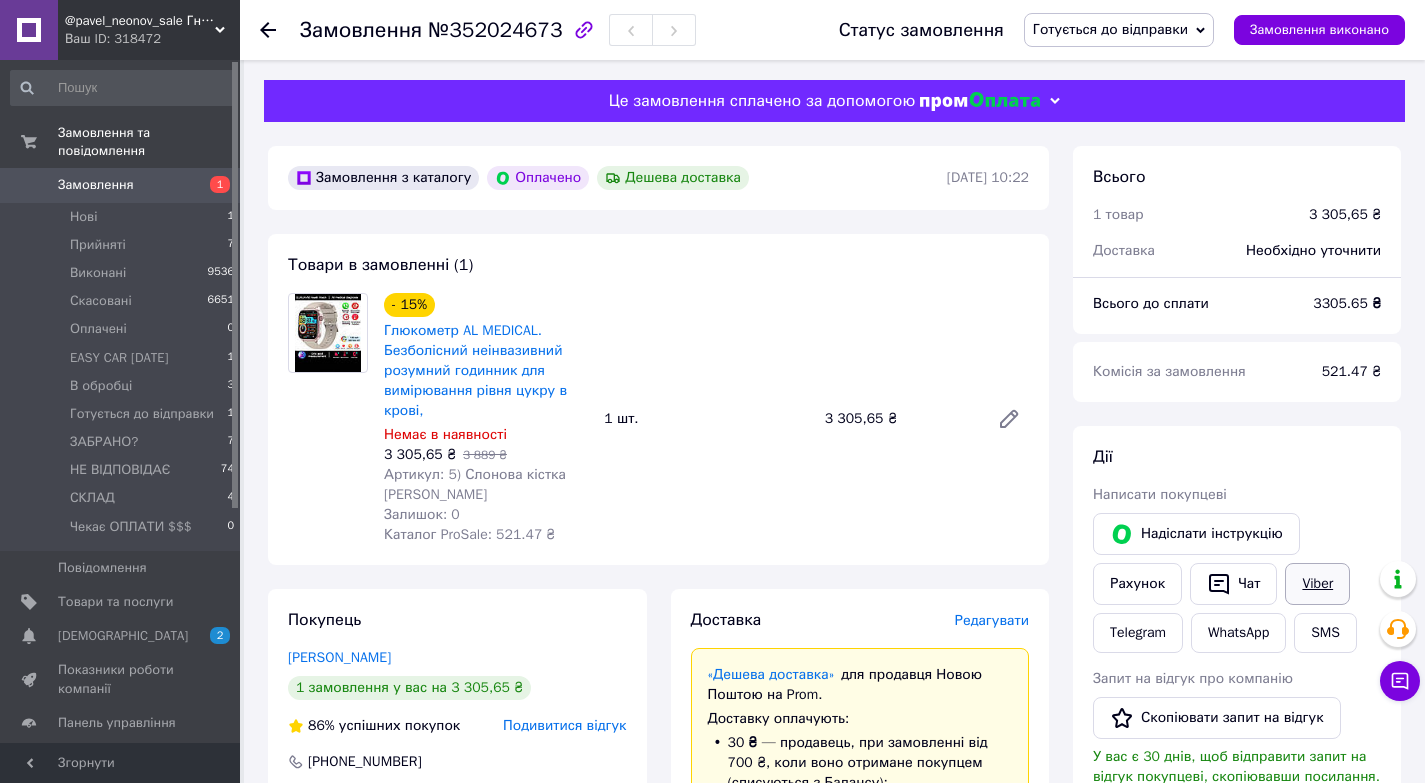click on "Viber" at bounding box center (1317, 584) 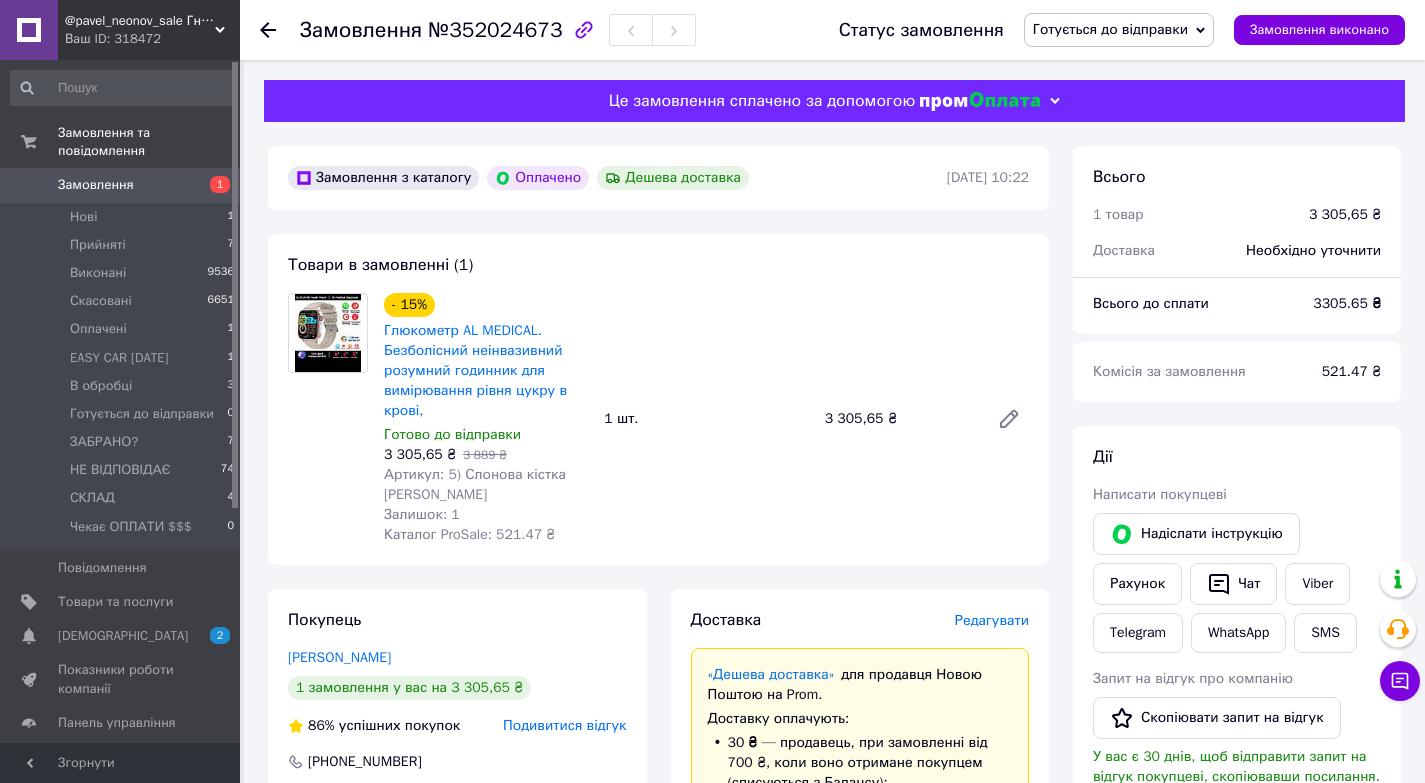 scroll, scrollTop: 0, scrollLeft: 0, axis: both 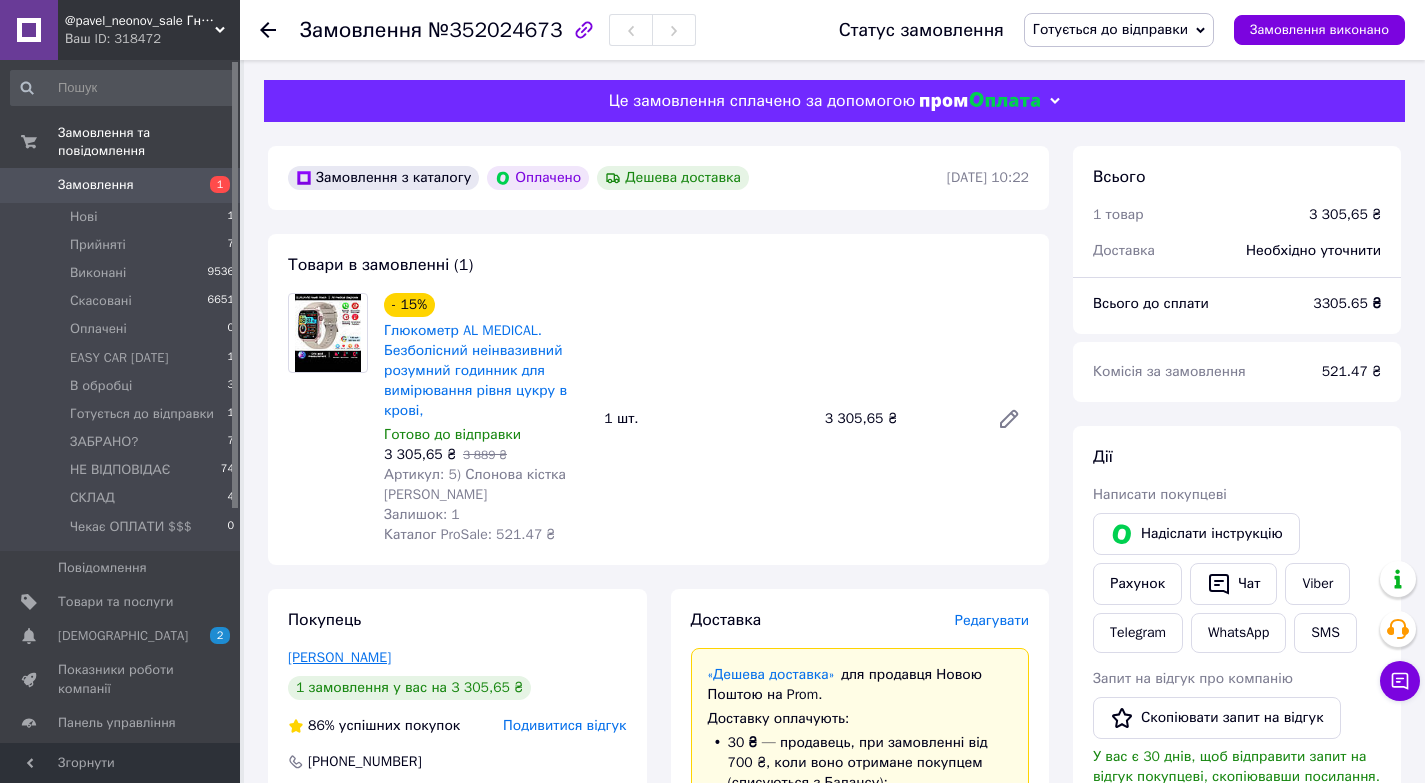 click on "[PERSON_NAME]" at bounding box center (339, 657) 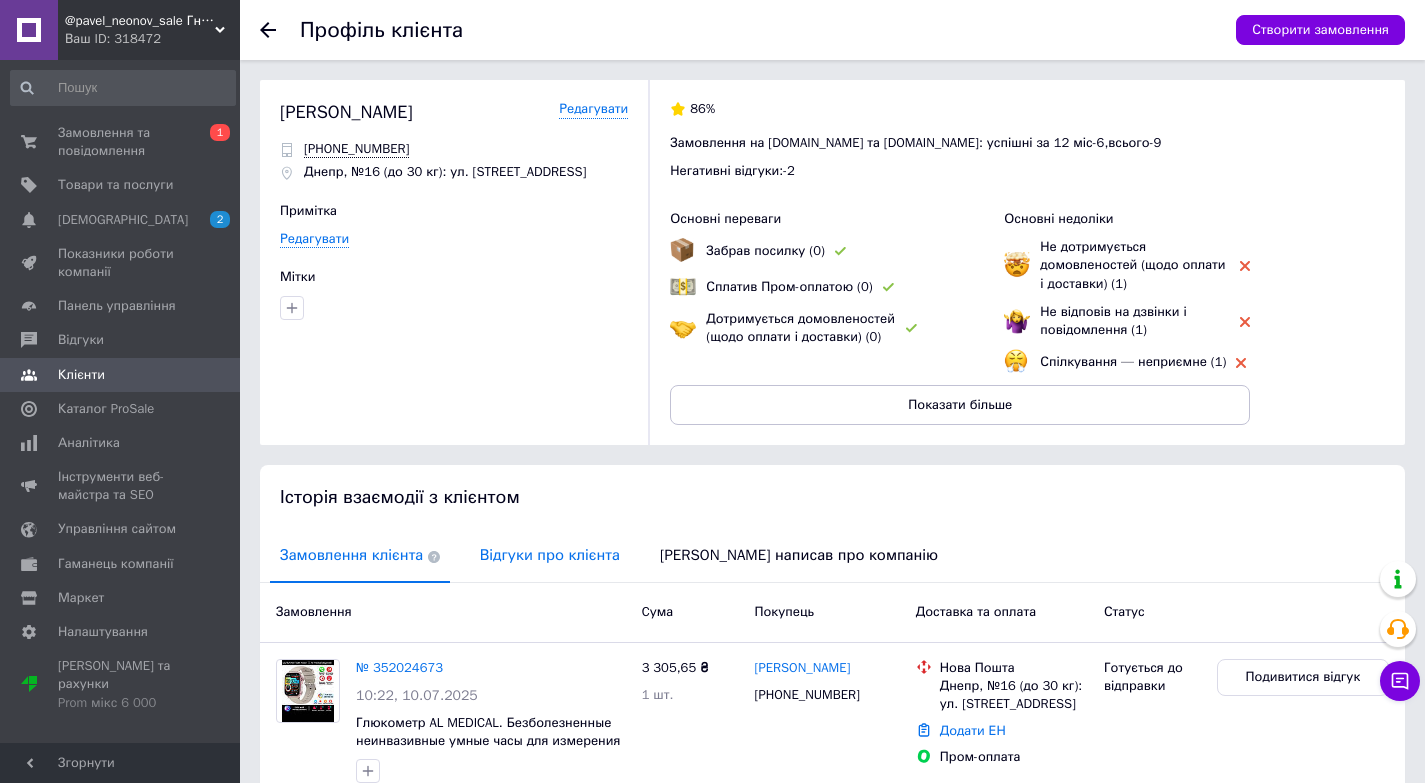 click on "Відгуки про клієнта" at bounding box center [550, 555] 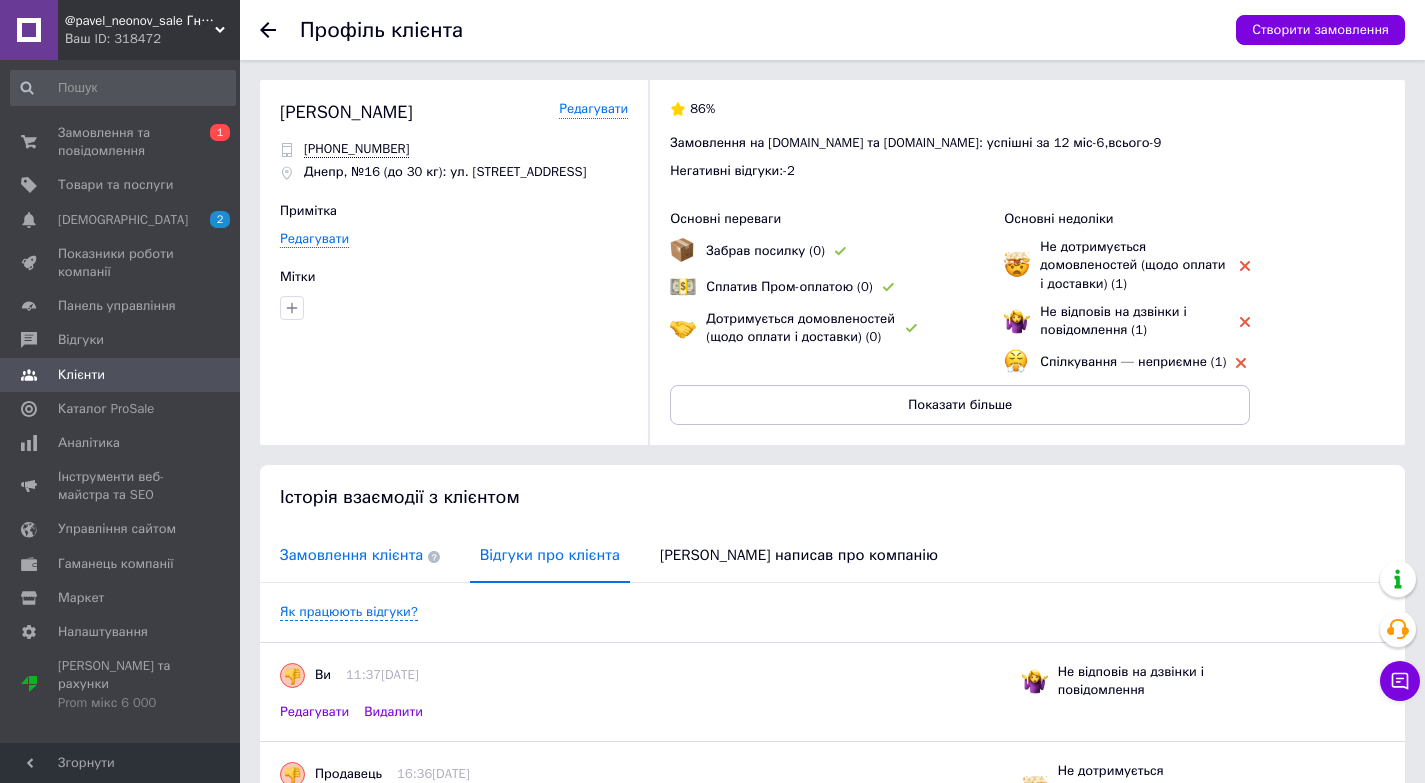 click on "Замовлення клієнта" at bounding box center (360, 555) 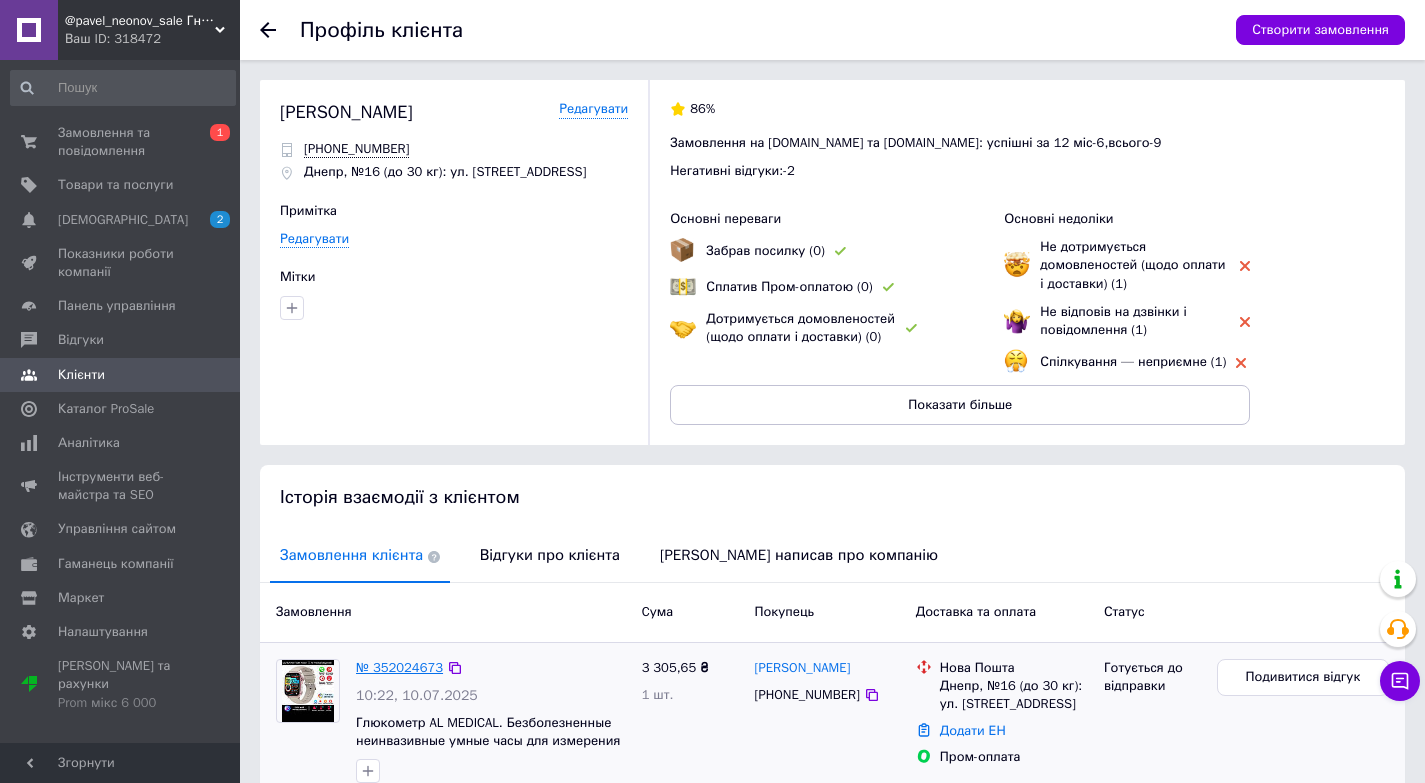 click on "№ 352024673" at bounding box center [399, 667] 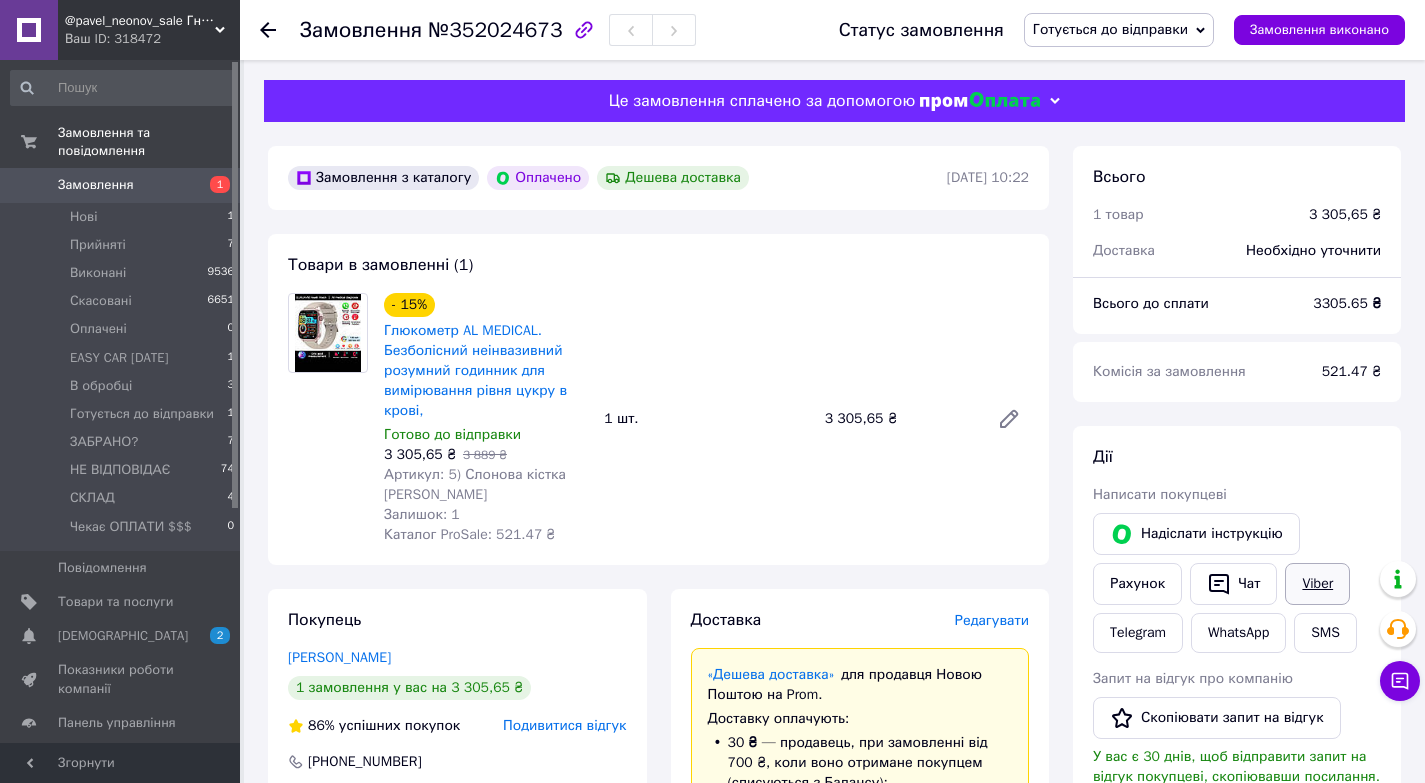 click on "Viber" at bounding box center [1317, 584] 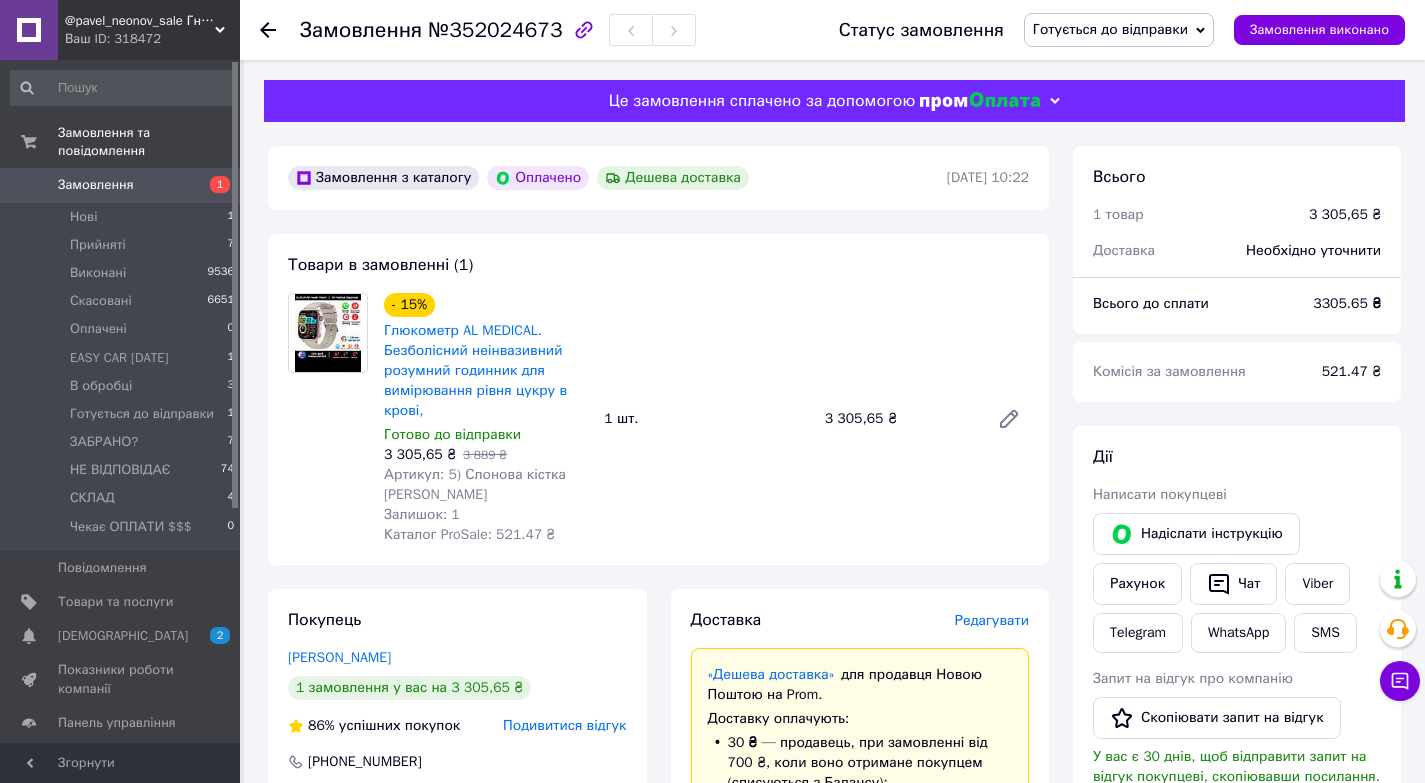 click on "Дії Написати покупцеві   [PERSON_NAME] інструкцію Рахунок   Чат Viber Telegram WhatsApp SMS Запит на відгук про компанію   Скопіювати запит на відгук У вас є 30 днів, щоб відправити запит на відгук покупцеві, скопіювавши посилання.   Видати чек   Завантажити PDF   Друк PDF   Повернути гроші покупцеві" at bounding box center [1237, 728] 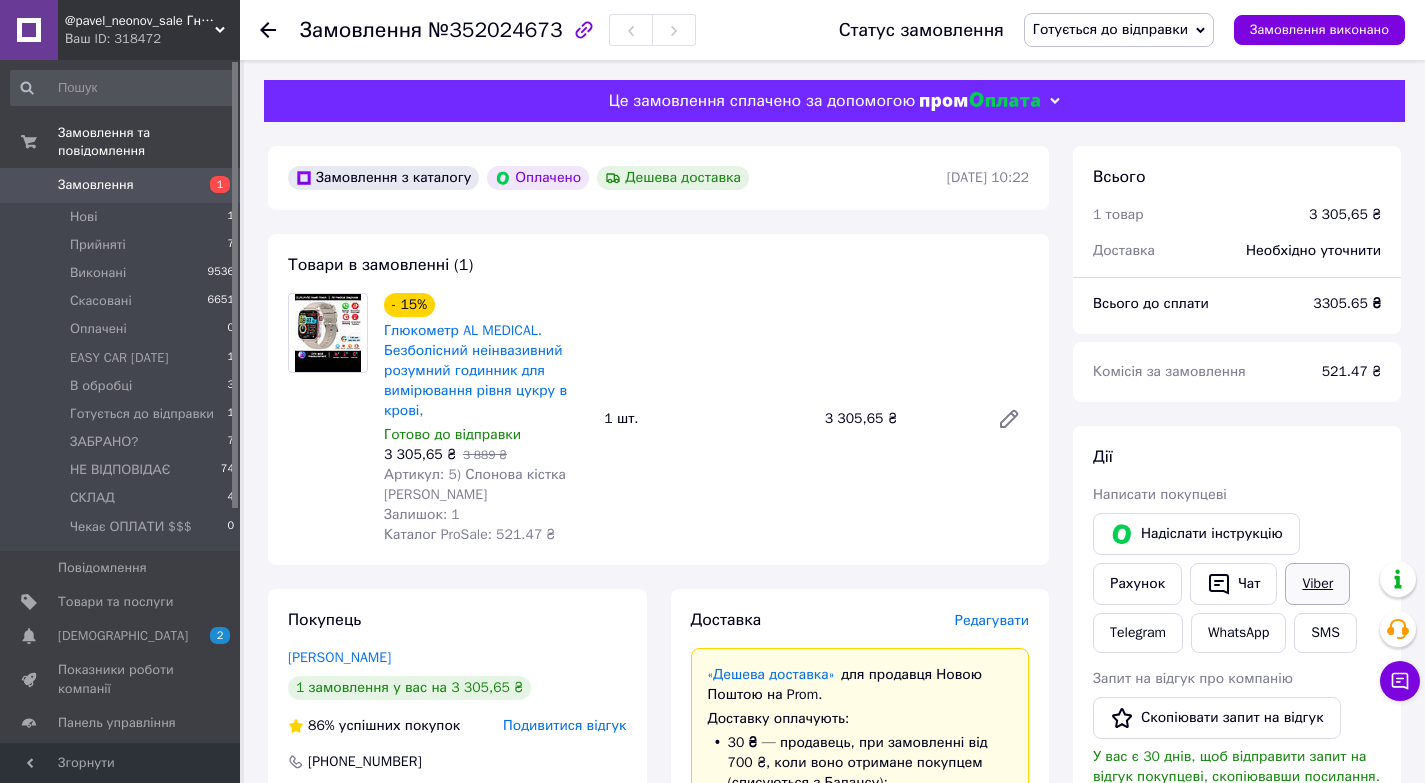 click on "Viber" at bounding box center [1317, 584] 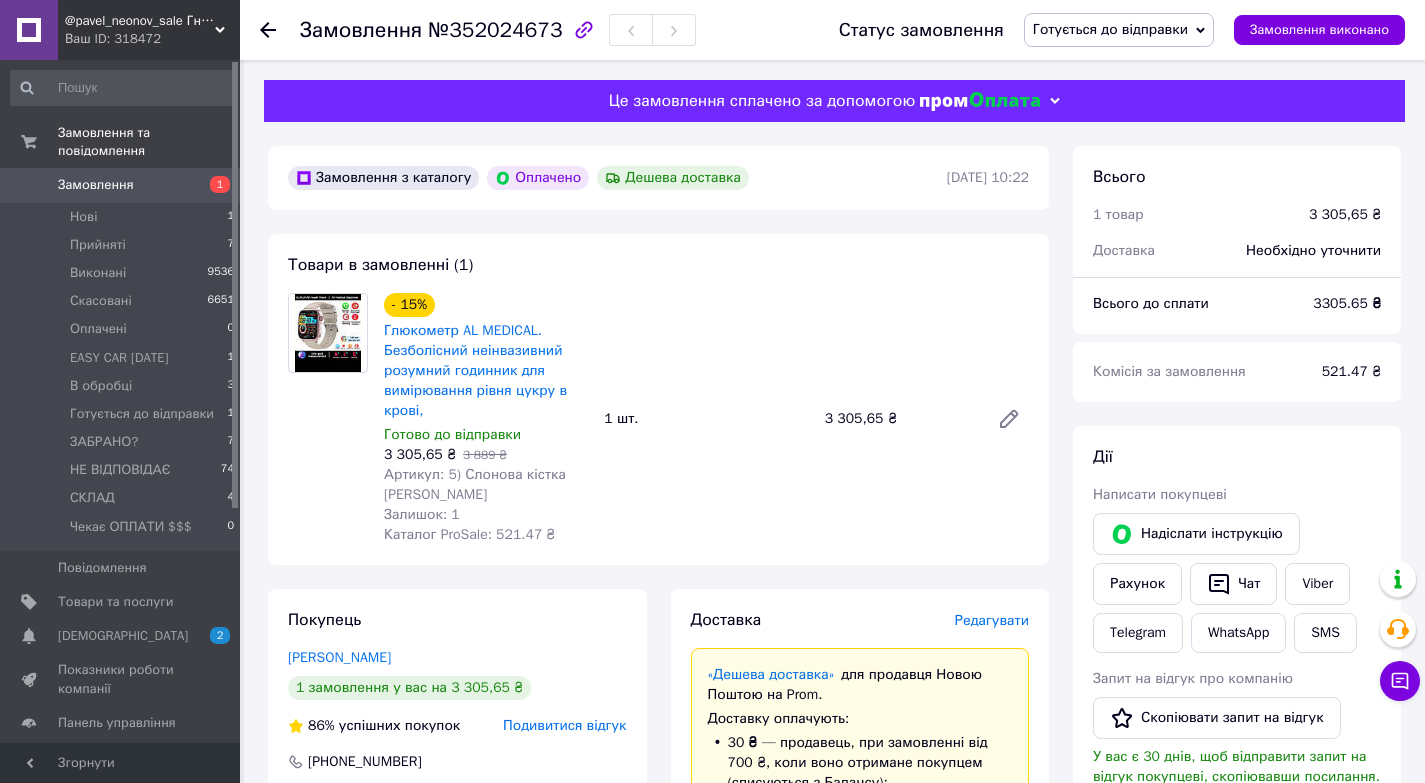 click on "Дії Написати покупцеві   [PERSON_NAME] інструкцію Рахунок   Чат Viber Telegram WhatsApp SMS Запит на відгук про компанію   Скопіювати запит на відгук У вас є 30 днів, щоб відправити запит на відгук покупцеві, скопіювавши посилання.   Видати чек   Завантажити PDF   Друк PDF   Повернути гроші покупцеві" at bounding box center (1237, 728) 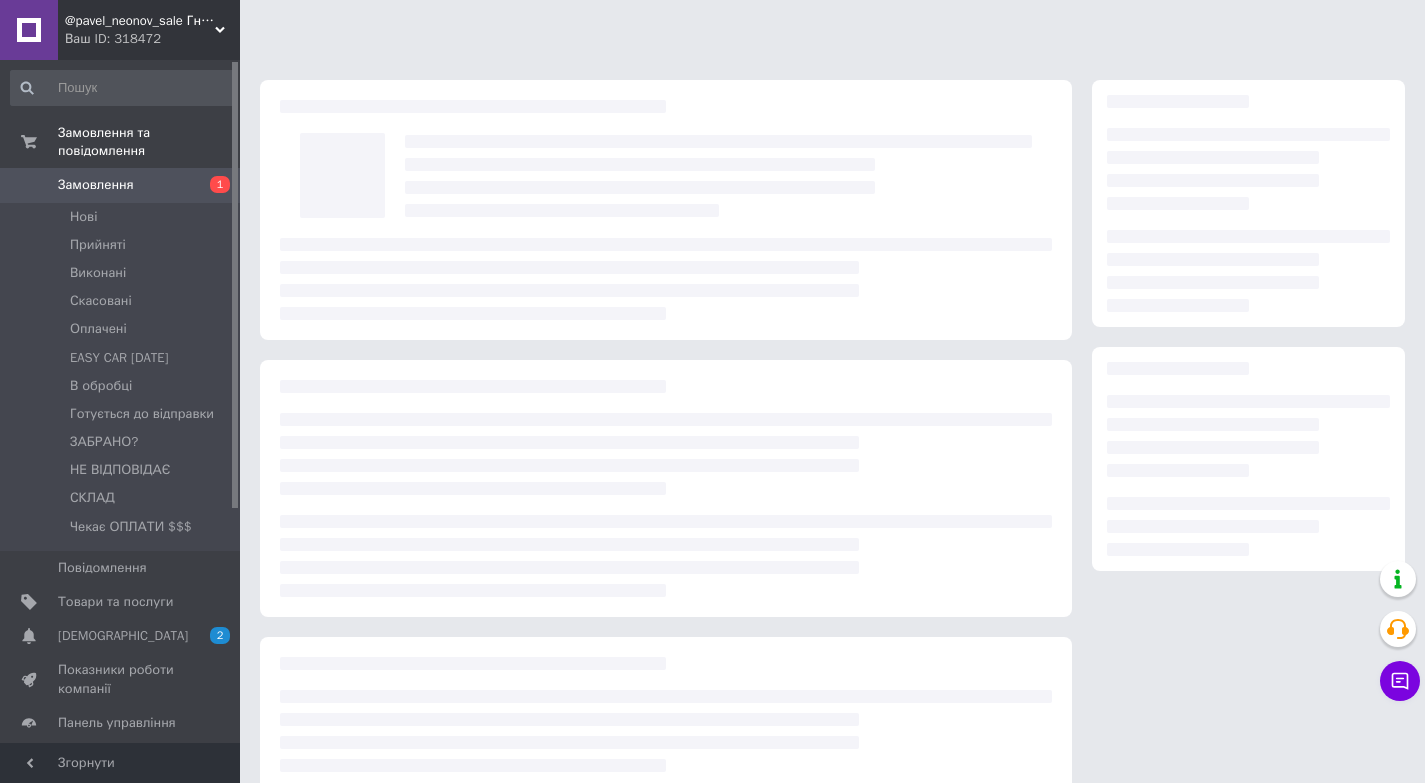 scroll, scrollTop: 0, scrollLeft: 0, axis: both 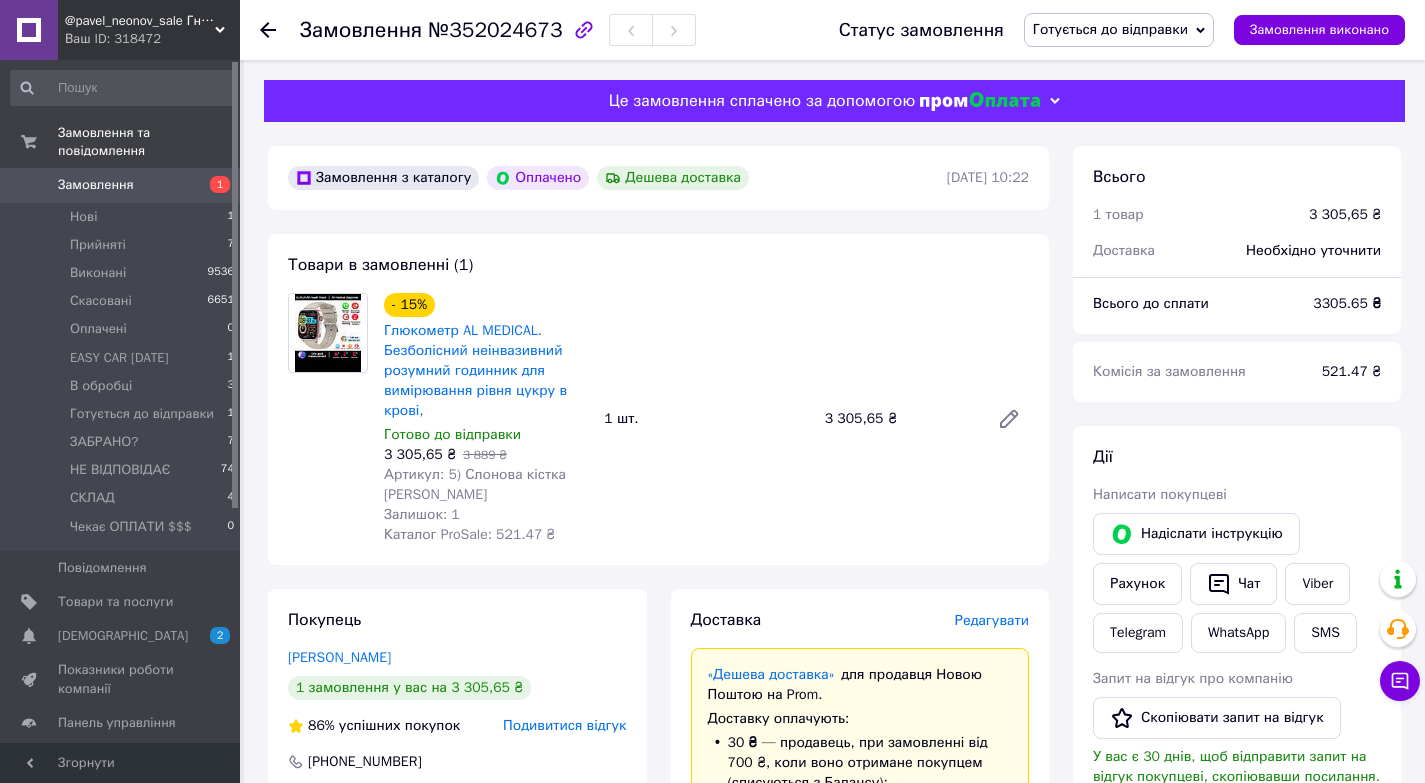 click on "Покупець [PERSON_NAME] 1 замовлення у вас на 3 305,65 ₴ 86%   успішних покупок Подивитися відгук [PHONE_NUMBER]" at bounding box center (457, 710) 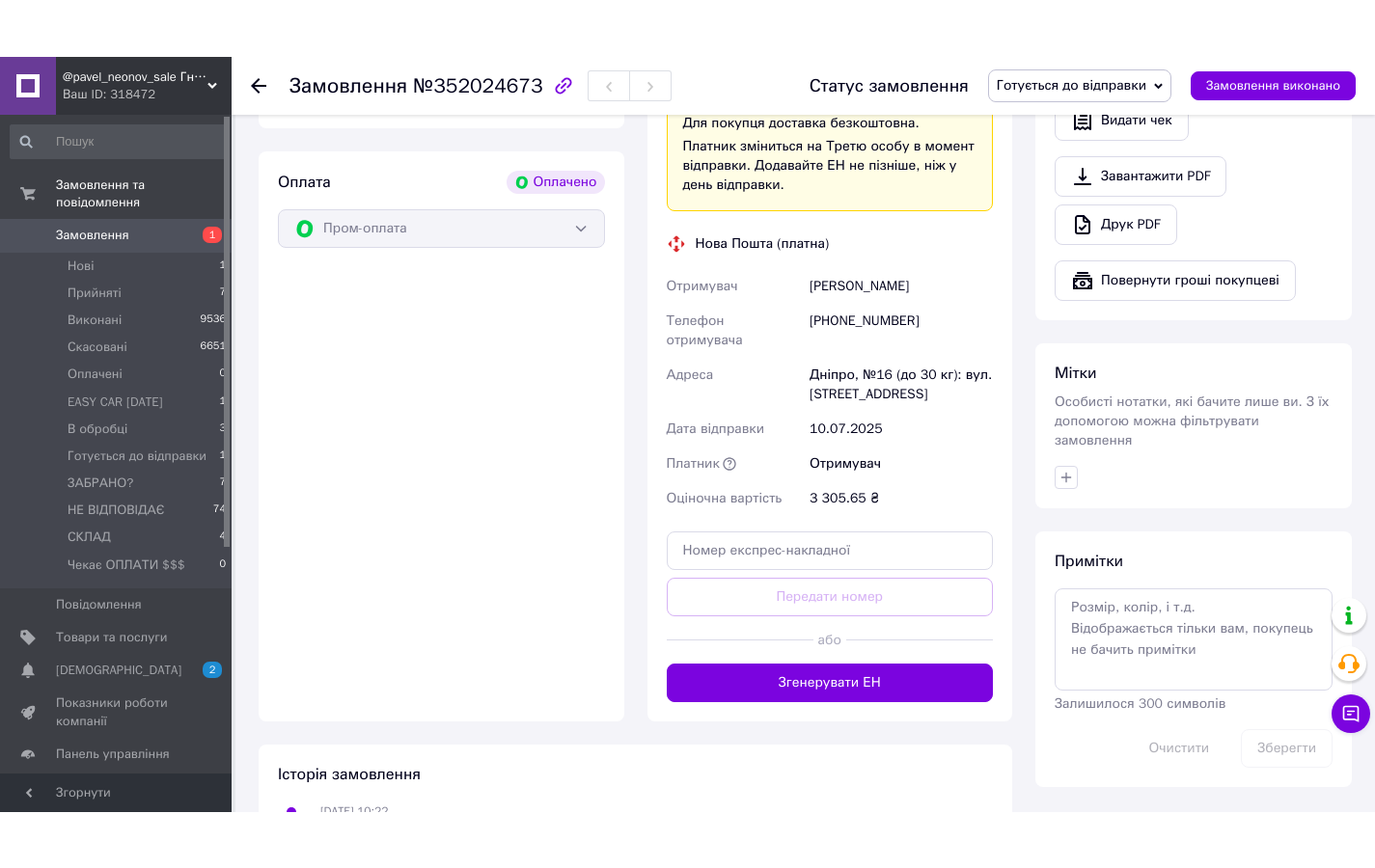 scroll, scrollTop: 733, scrollLeft: 0, axis: vertical 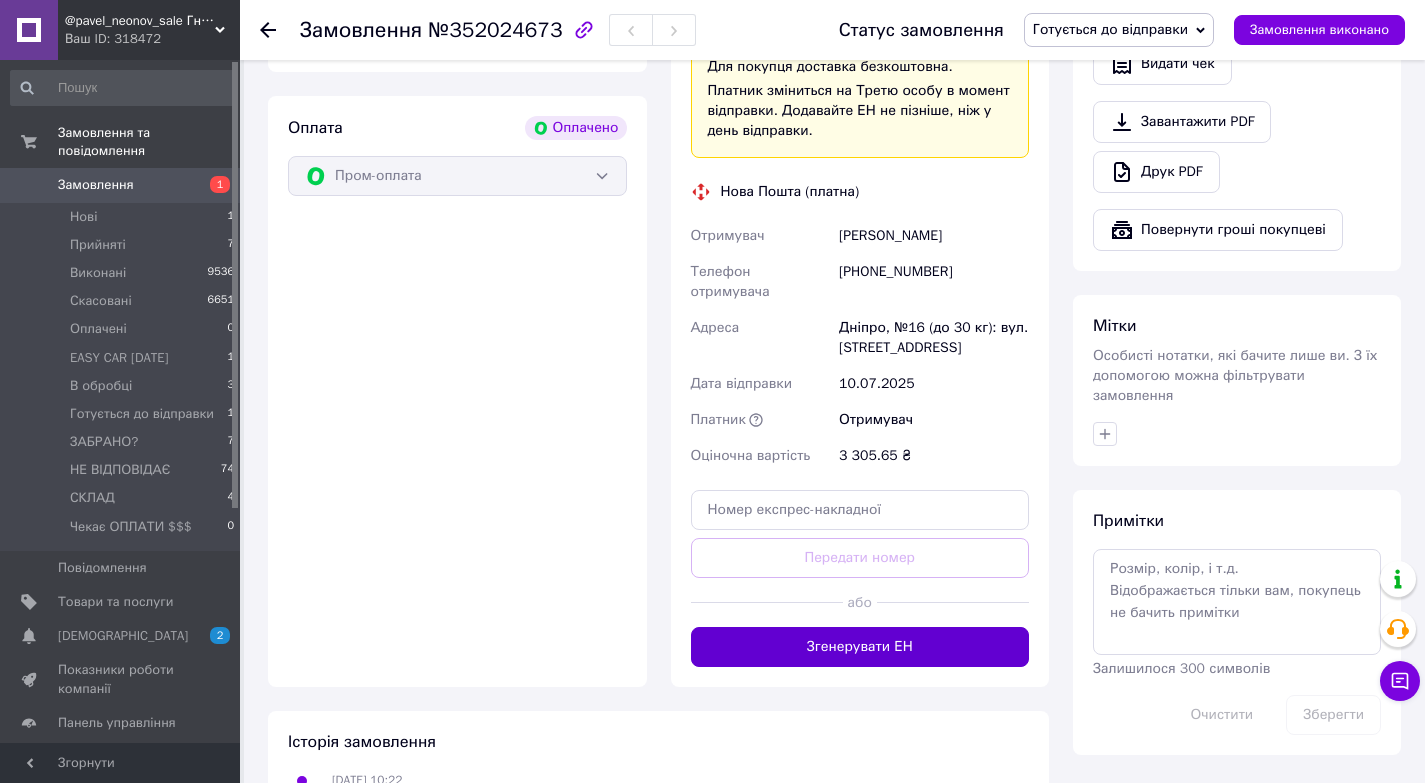 click on "Згенерувати ЕН" at bounding box center [860, 647] 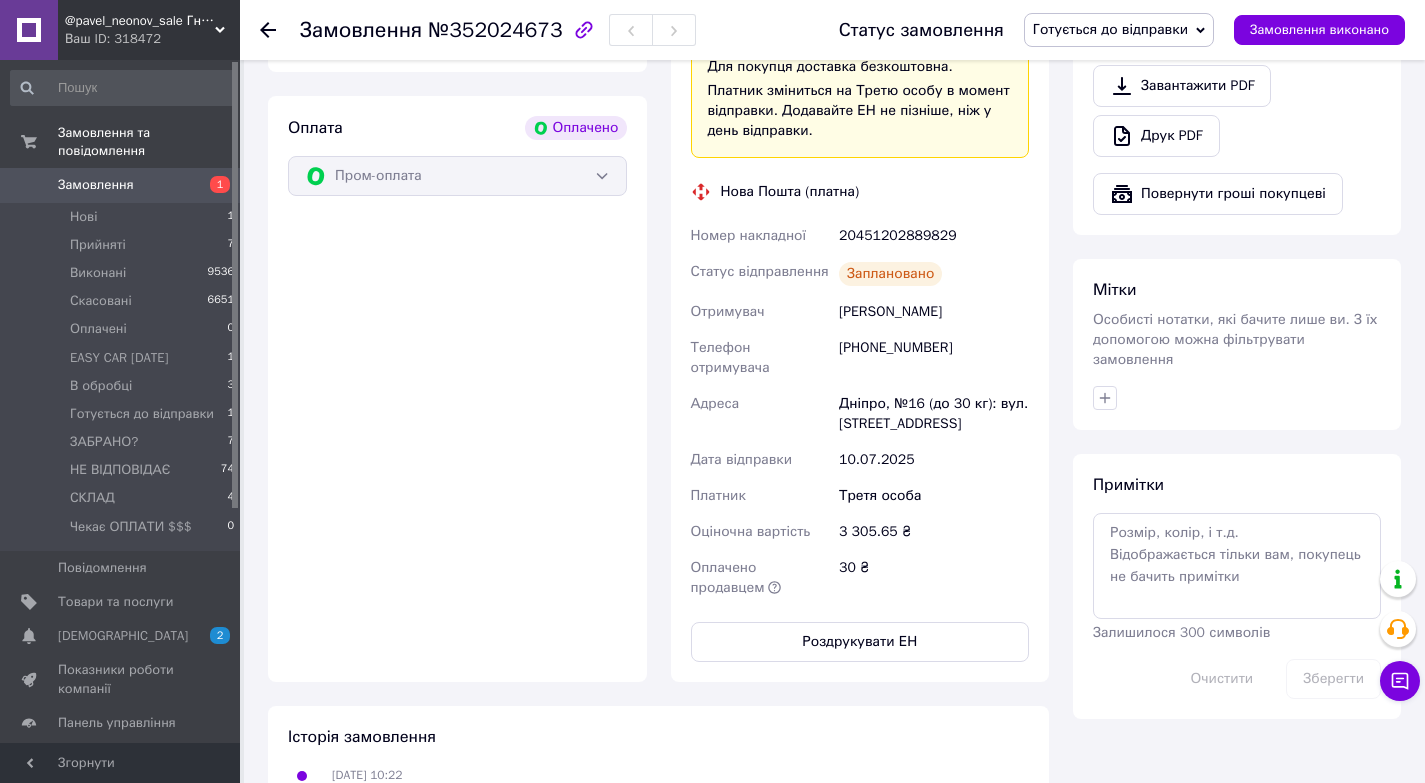 click on "Згорнути" at bounding box center (120, 763) 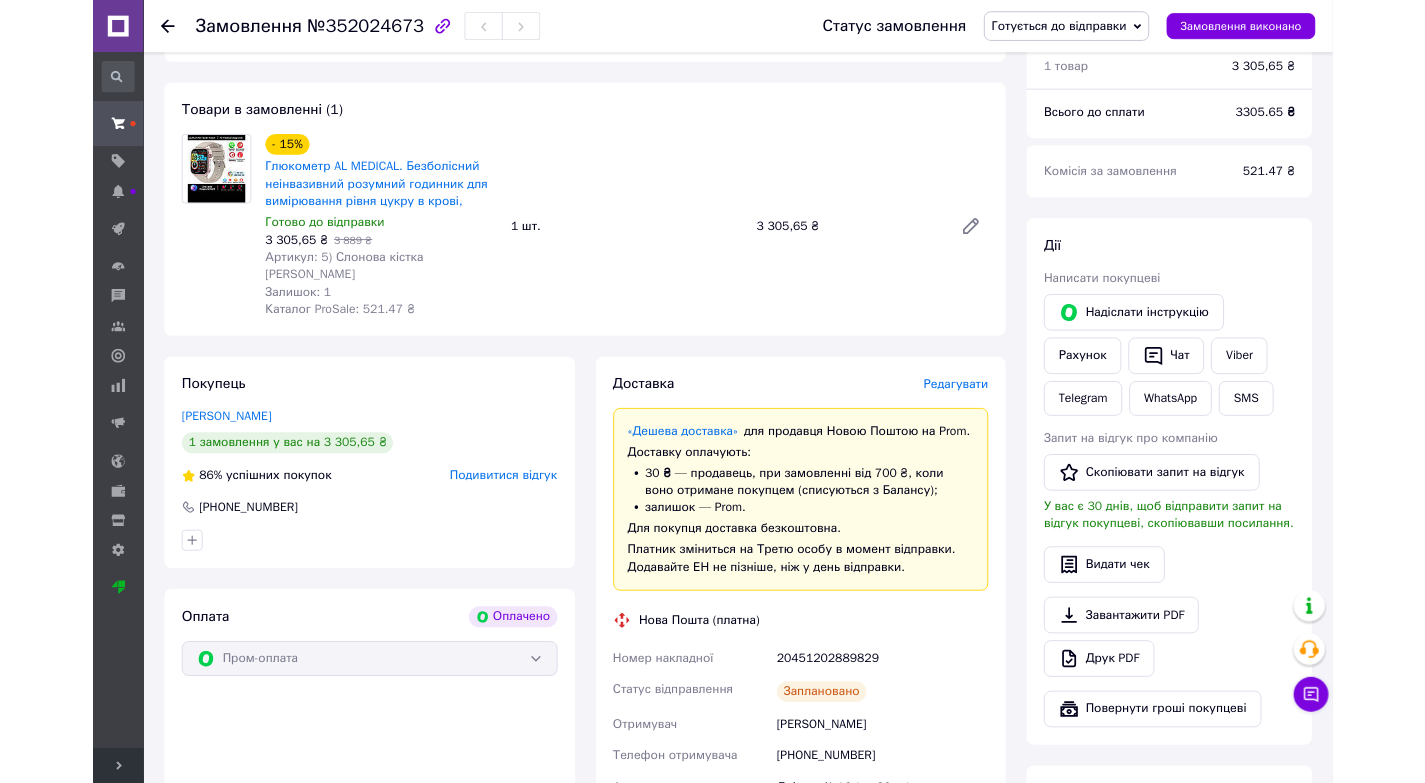 scroll, scrollTop: 125, scrollLeft: 0, axis: vertical 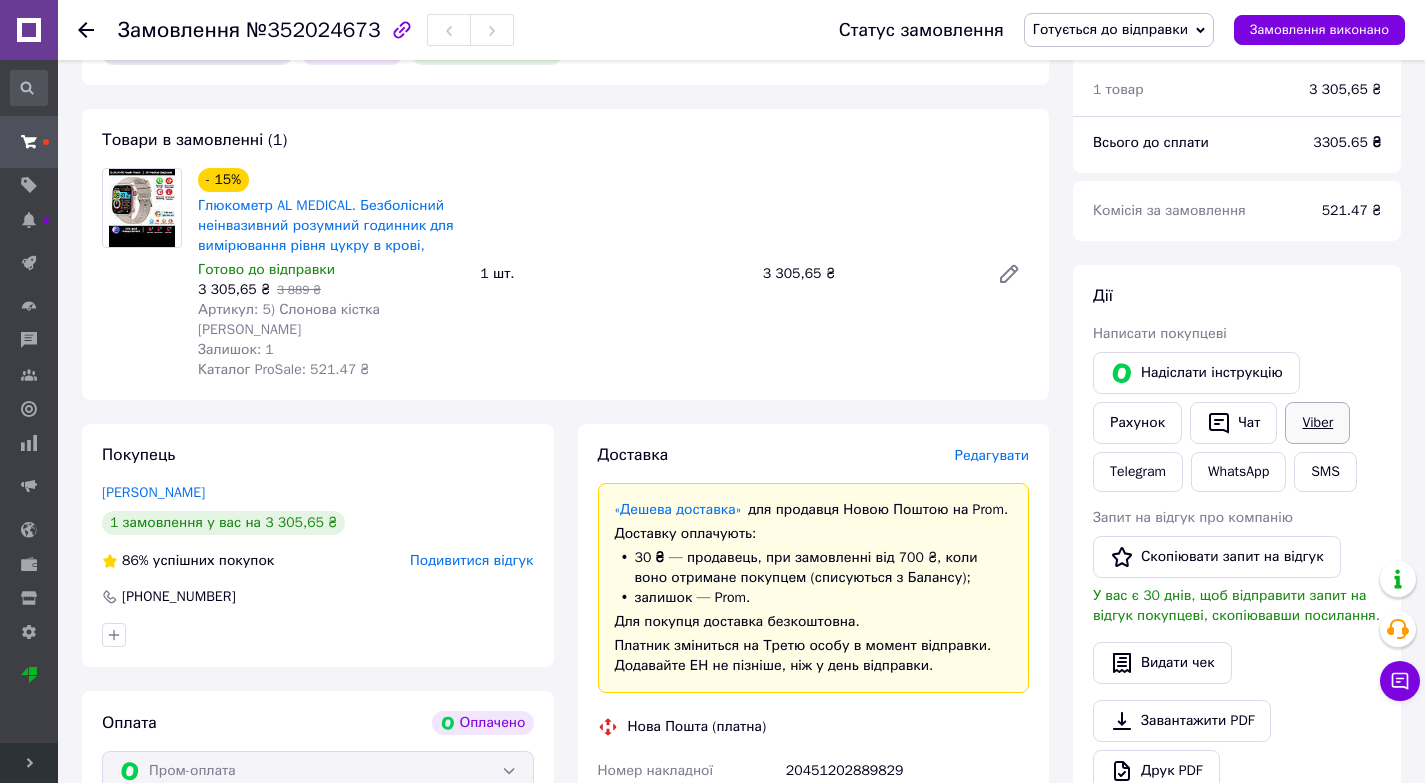 click on "Viber" at bounding box center [1317, 423] 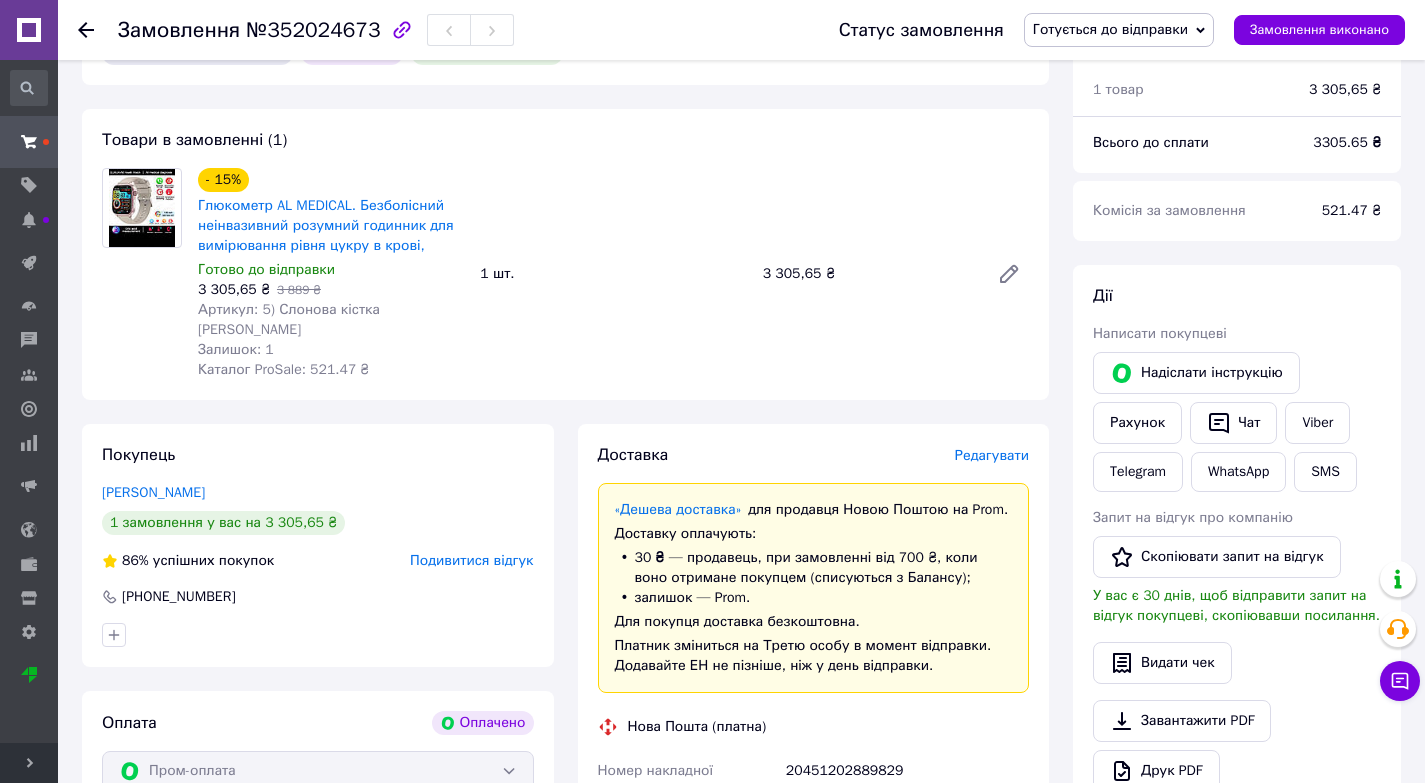 click on "Надіслати інструкцію Рахунок   Чат Viber Telegram WhatsApp SMS" at bounding box center [1237, 422] 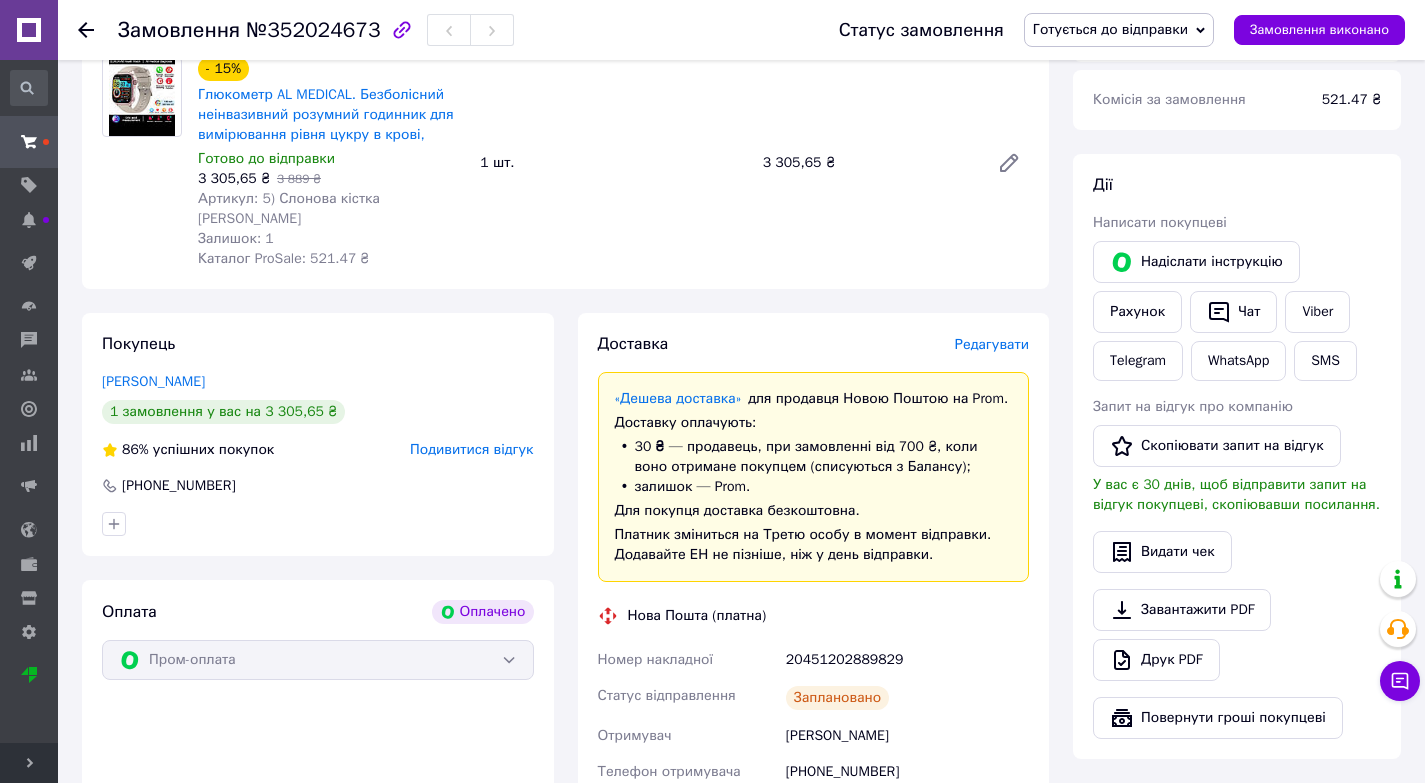 scroll, scrollTop: 254, scrollLeft: 0, axis: vertical 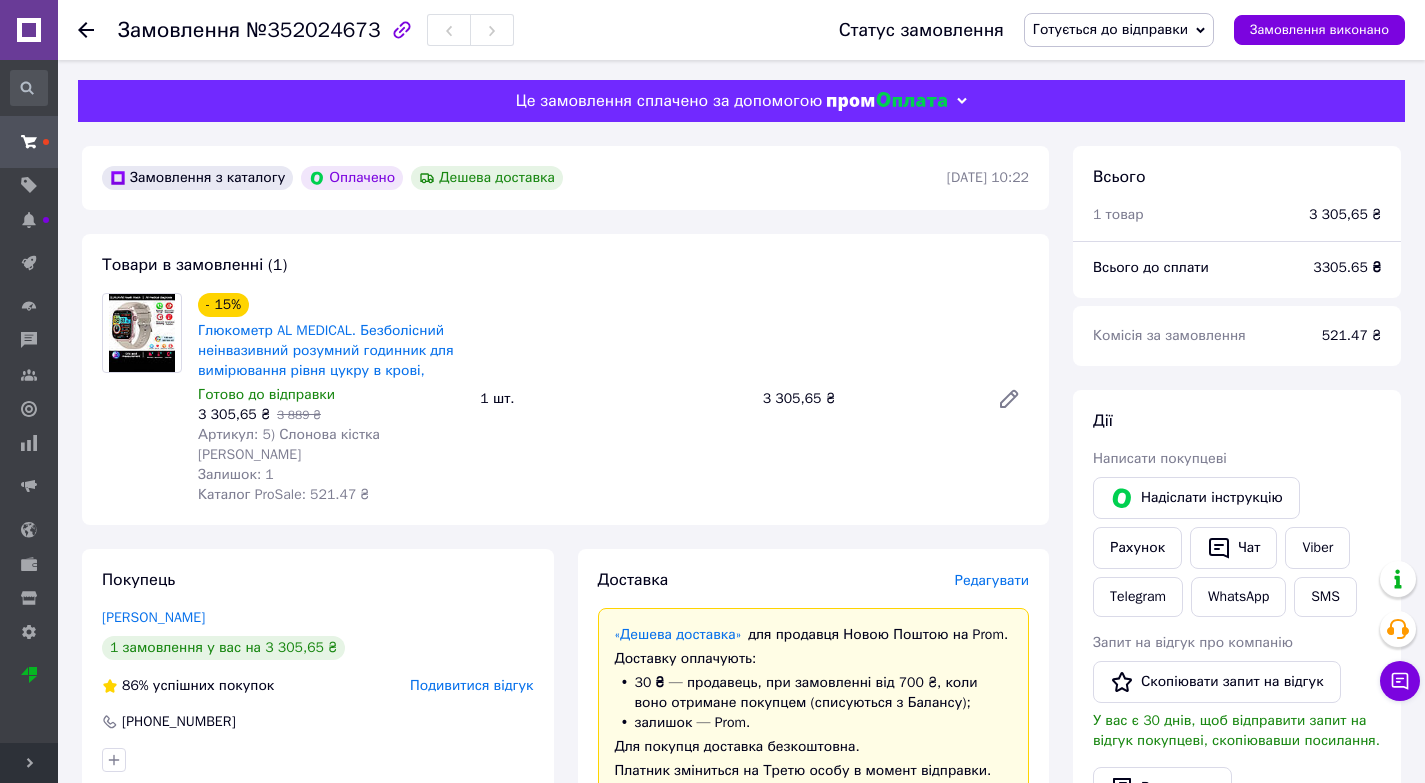 drag, startPoint x: 1089, startPoint y: 30, endPoint x: 1017, endPoint y: 36, distance: 72.249565 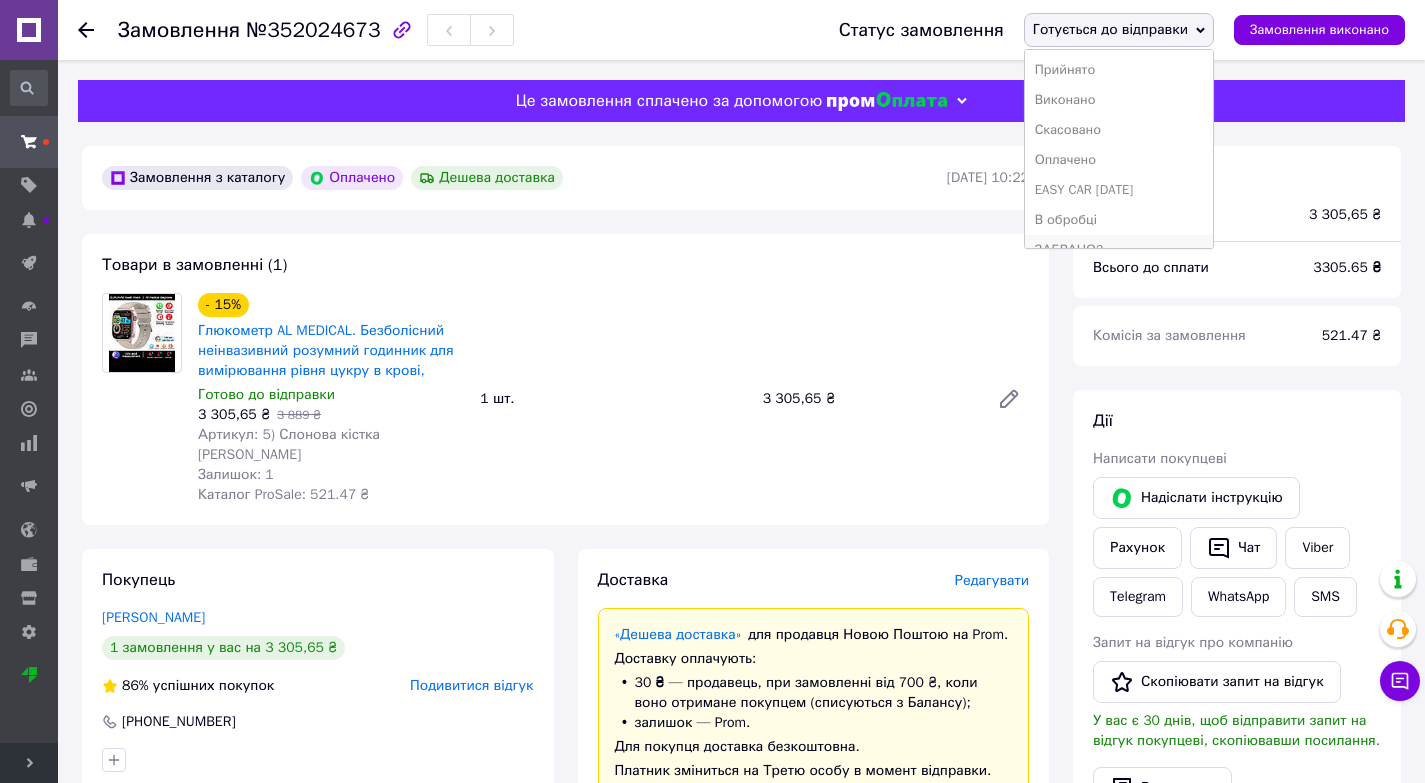 click on "ЗАБРАНО?" at bounding box center [1119, 250] 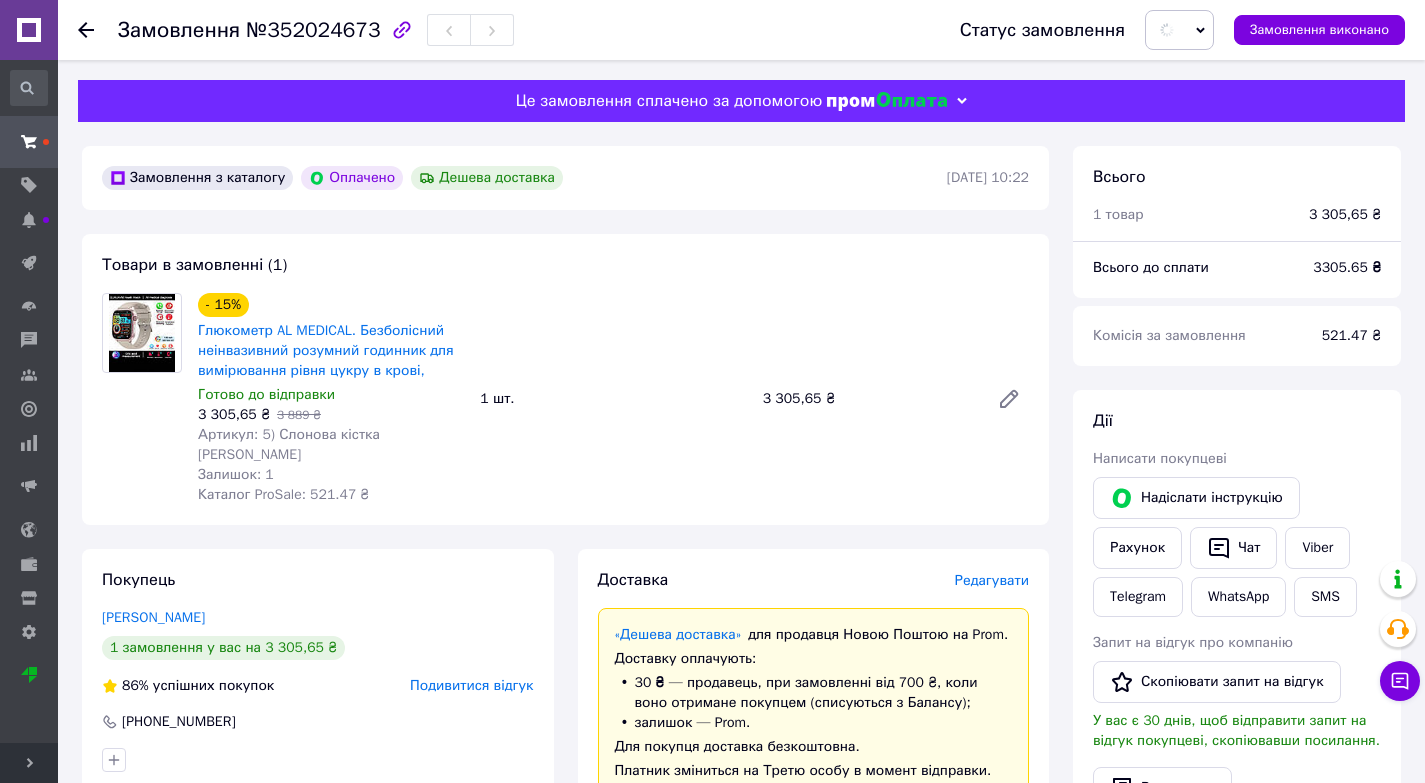 click on "- 15% Глюкометр AL MEDICAL. Безболісний неінвазивний розумний годинник для вимірювання рівня цукру в крові, Готово до відправки 3 305,65 ₴   3 889 ₴ Артикул: 5) Слонова кістка силікон Залишок: 1 Каталог ProSale: 521.47 ₴  1 шт. 3 305,65 ₴" at bounding box center [613, 399] 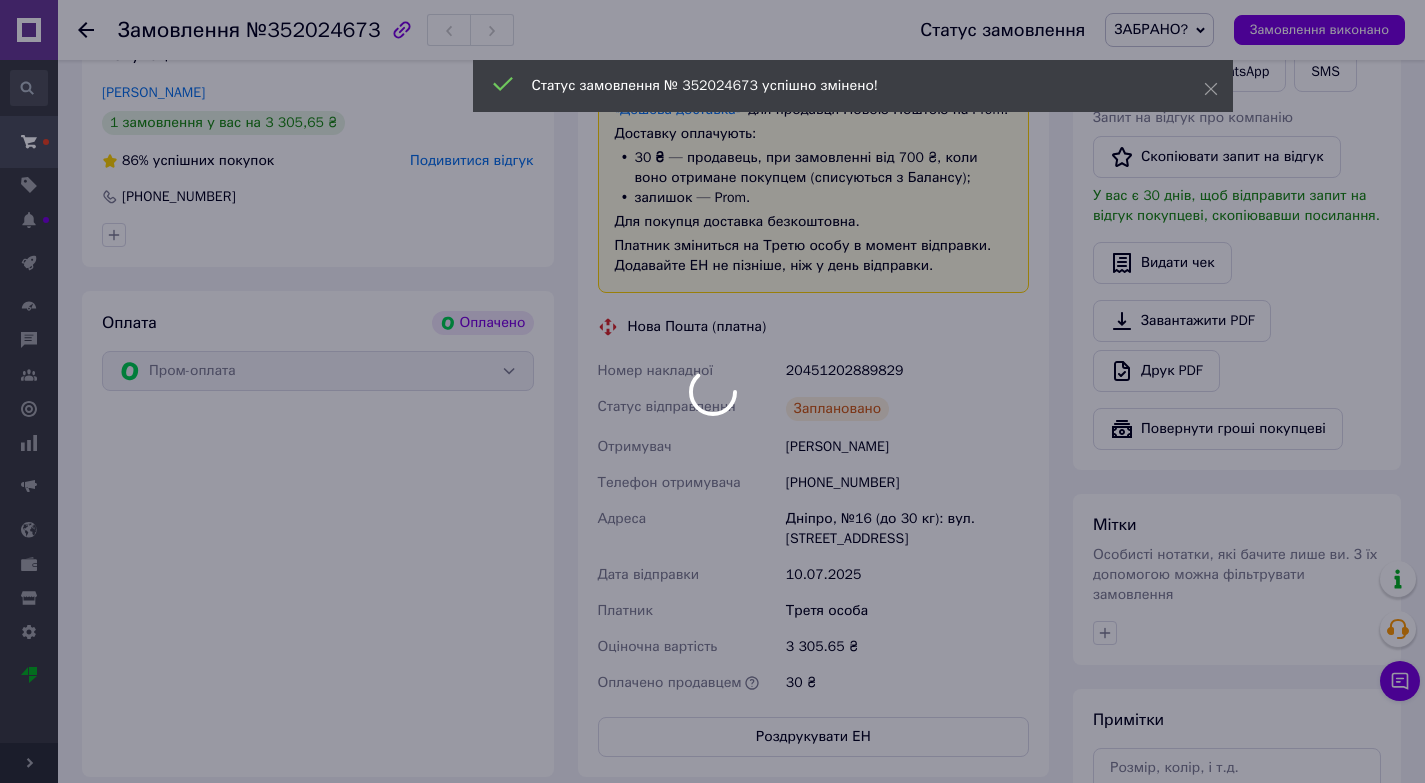 scroll, scrollTop: 600, scrollLeft: 0, axis: vertical 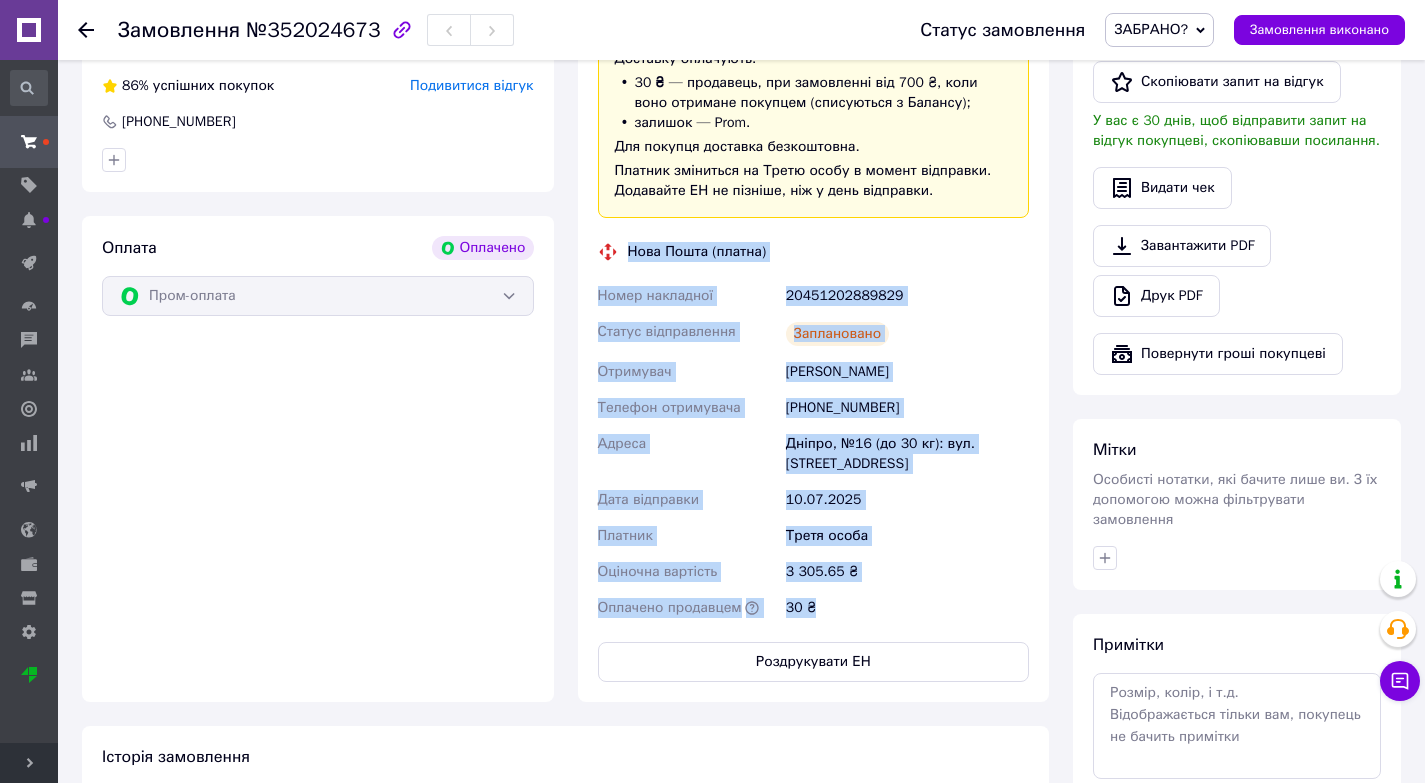copy on "Нова Пошта (платна) Номер накладної 20451202889829 Статус відправлення Заплановано Отримувач [PERSON_NAME] Телефон отримувача [PHONE_NUMBER] Адреса Дніпро, №16 (до 30 кг): вул. Вартових Неба, 43 Дата відправки [DATE] Платник Третя особа Оціночна вартість 3 305.65 ₴ Оплачено продавцем   30 ₴" 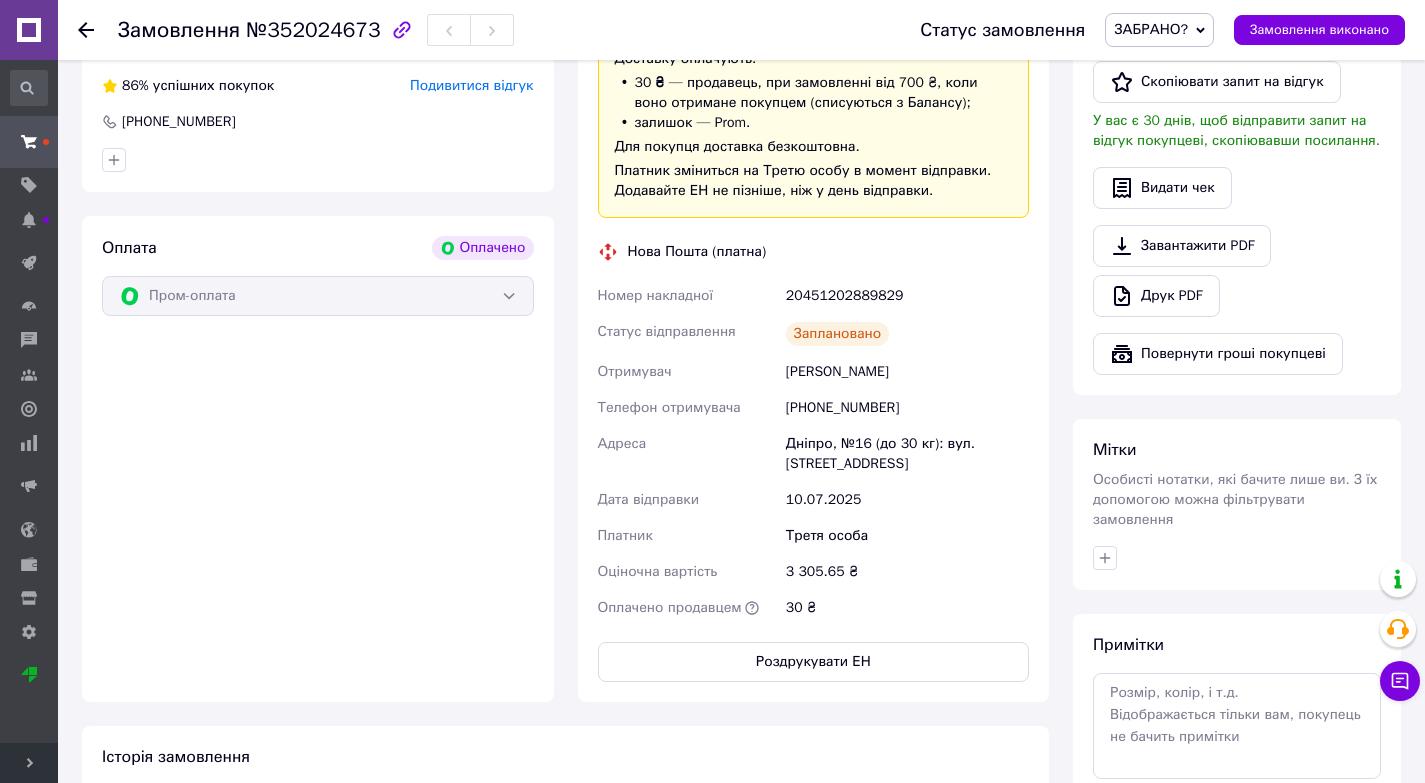 click on "Оплата Оплачено Пром-оплата" at bounding box center [318, 459] 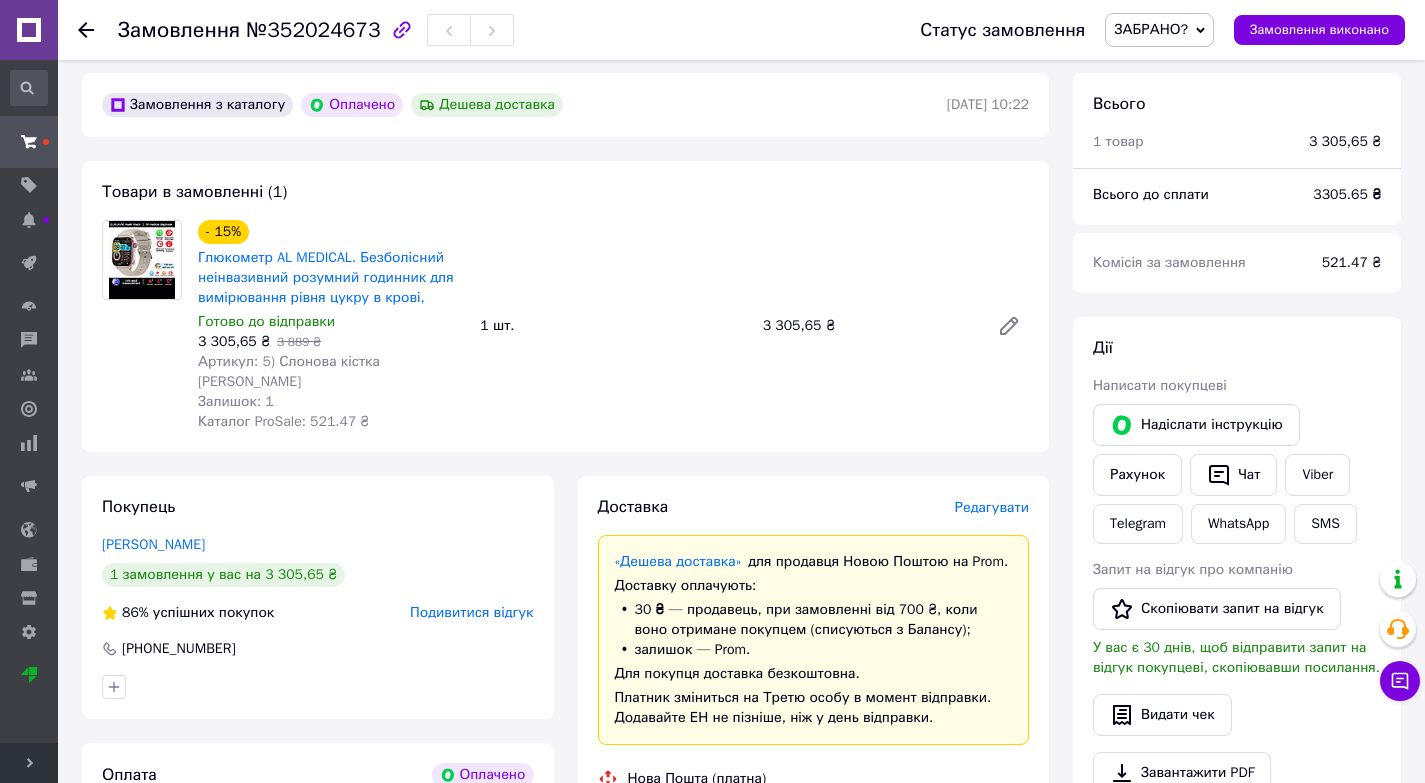 scroll, scrollTop: 0, scrollLeft: 0, axis: both 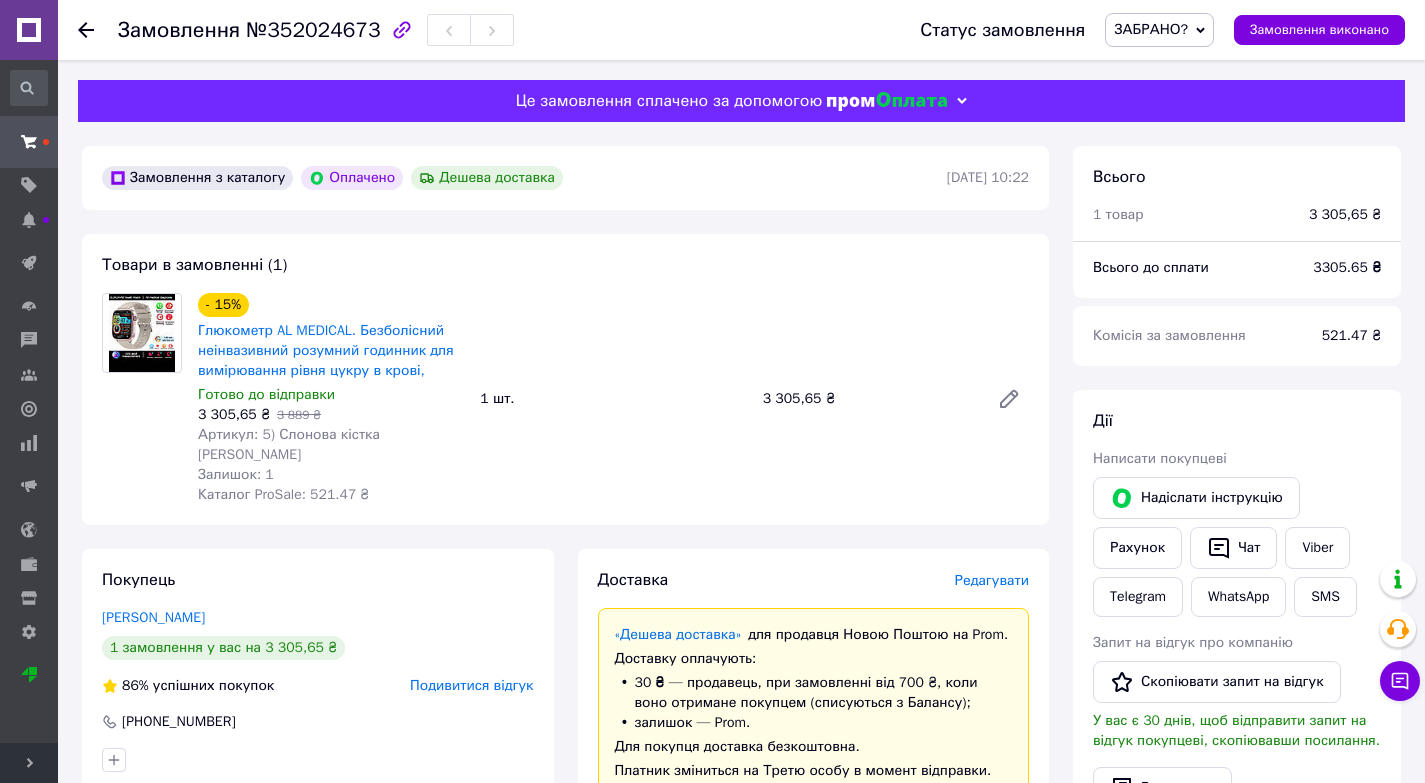 drag, startPoint x: 185, startPoint y: 472, endPoint x: 196, endPoint y: 481, distance: 14.21267 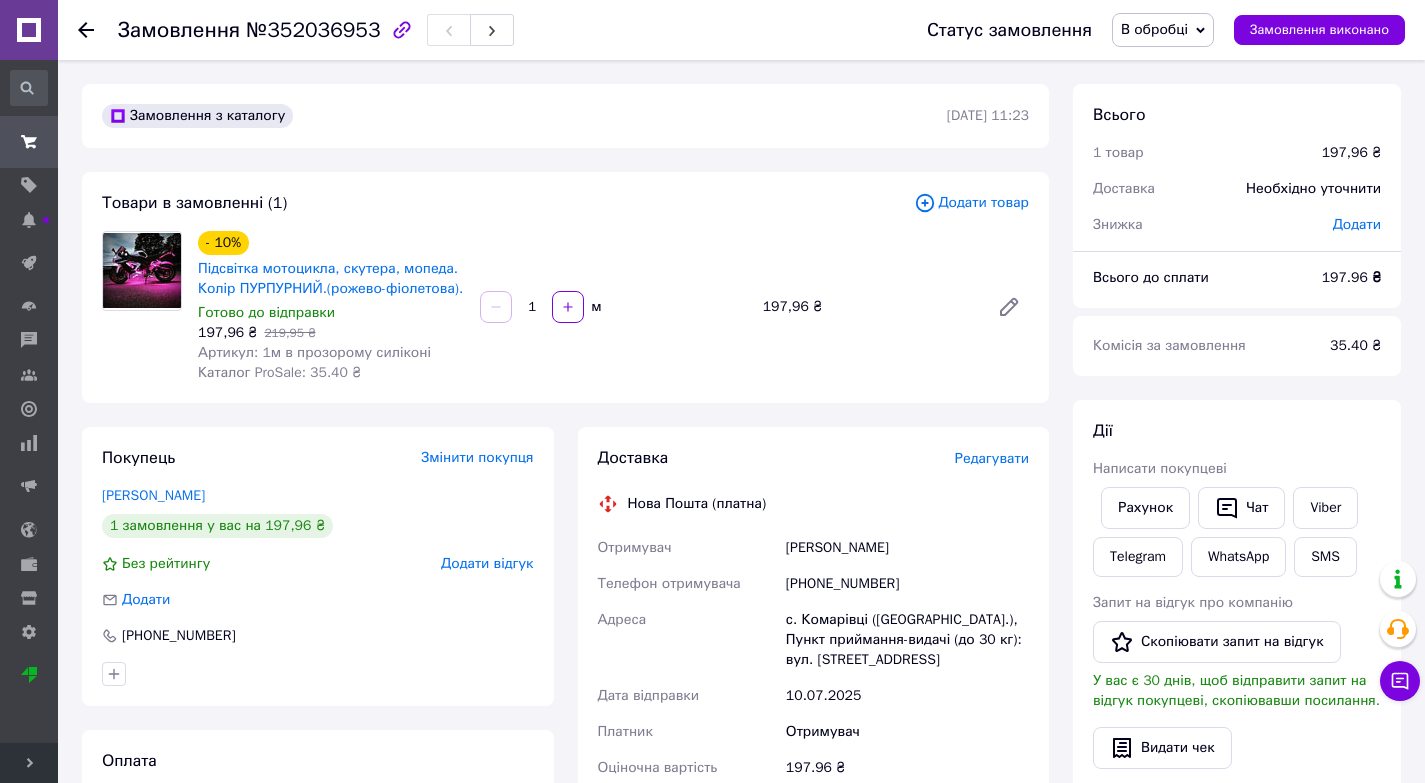 scroll, scrollTop: 0, scrollLeft: 0, axis: both 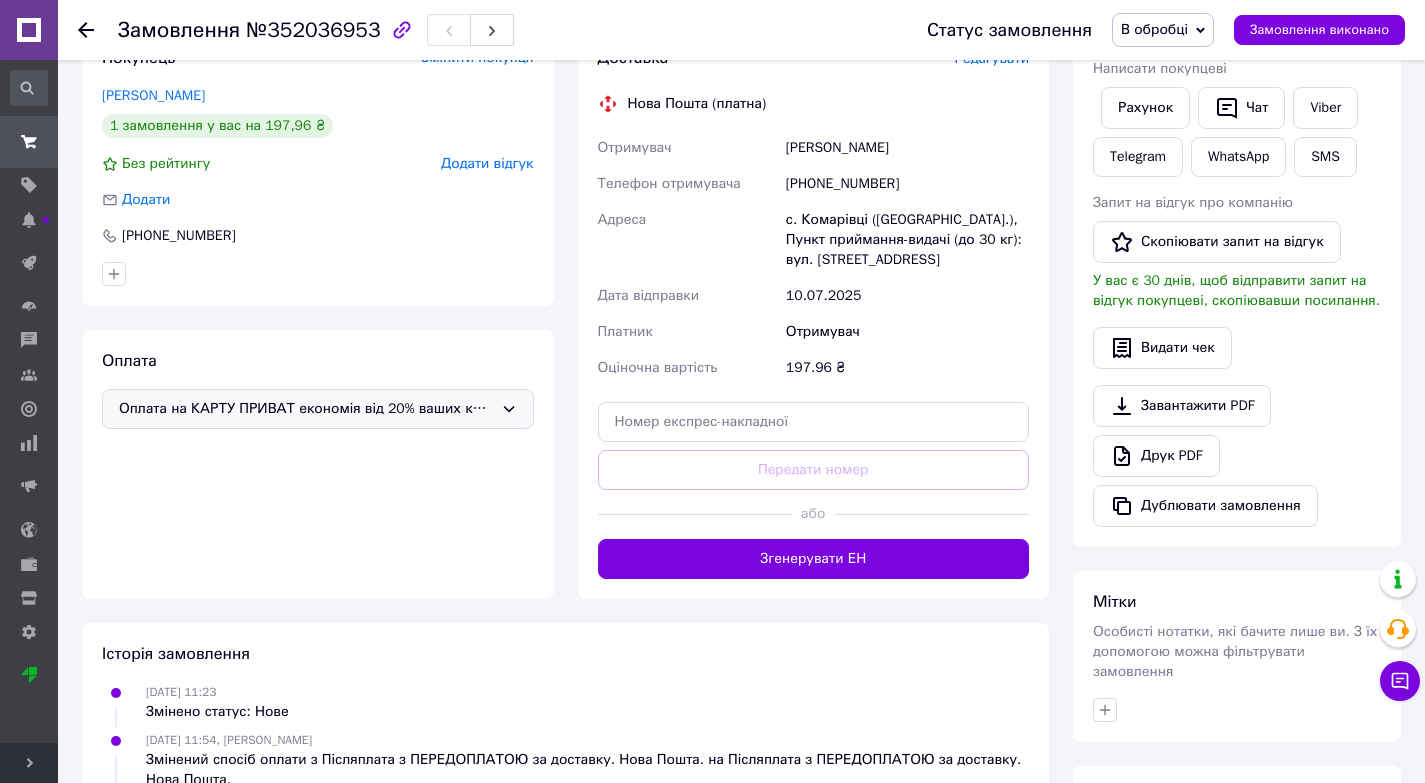 drag, startPoint x: 341, startPoint y: 390, endPoint x: 163, endPoint y: 420, distance: 180.51039 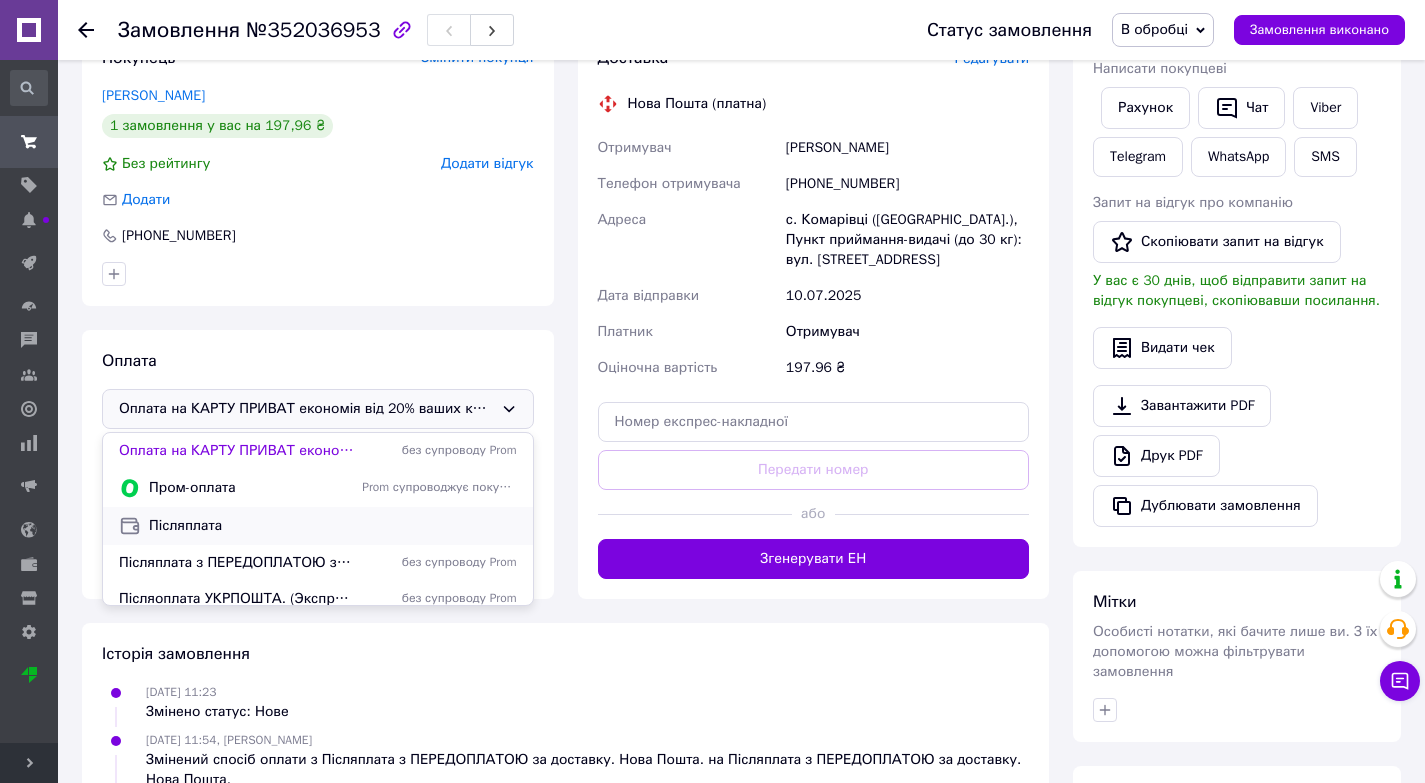 click on "Післяплата" at bounding box center [333, 526] 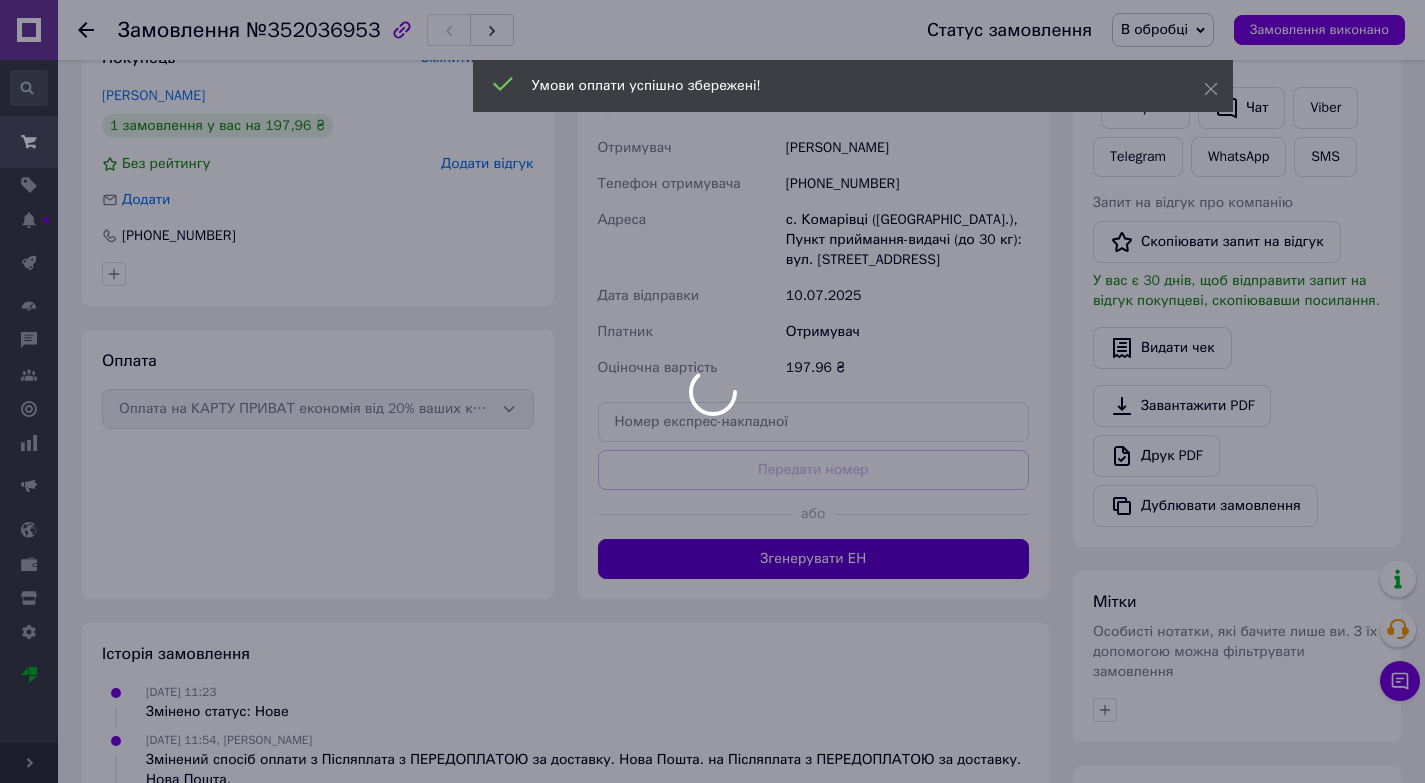 click at bounding box center (712, 391) 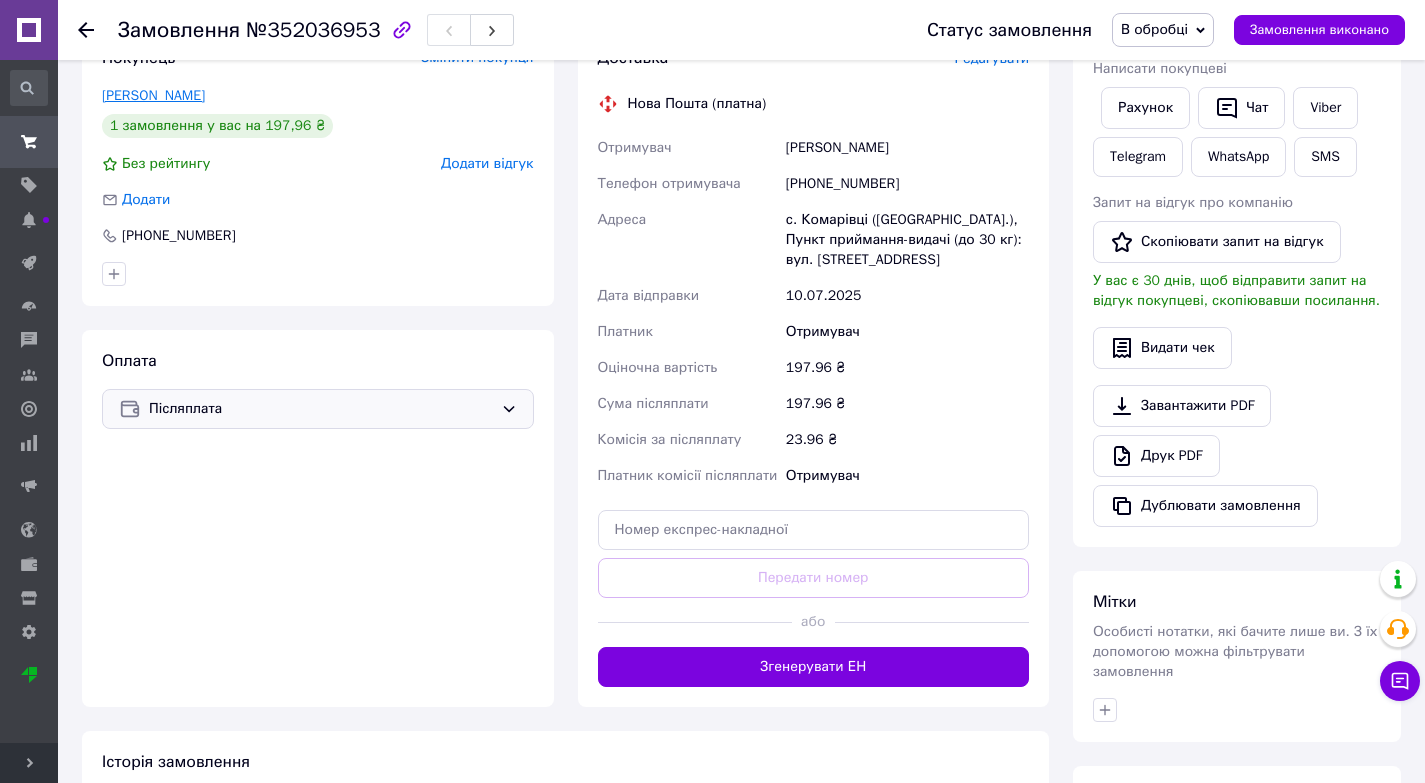 click on "Белінська Люба" at bounding box center [153, 95] 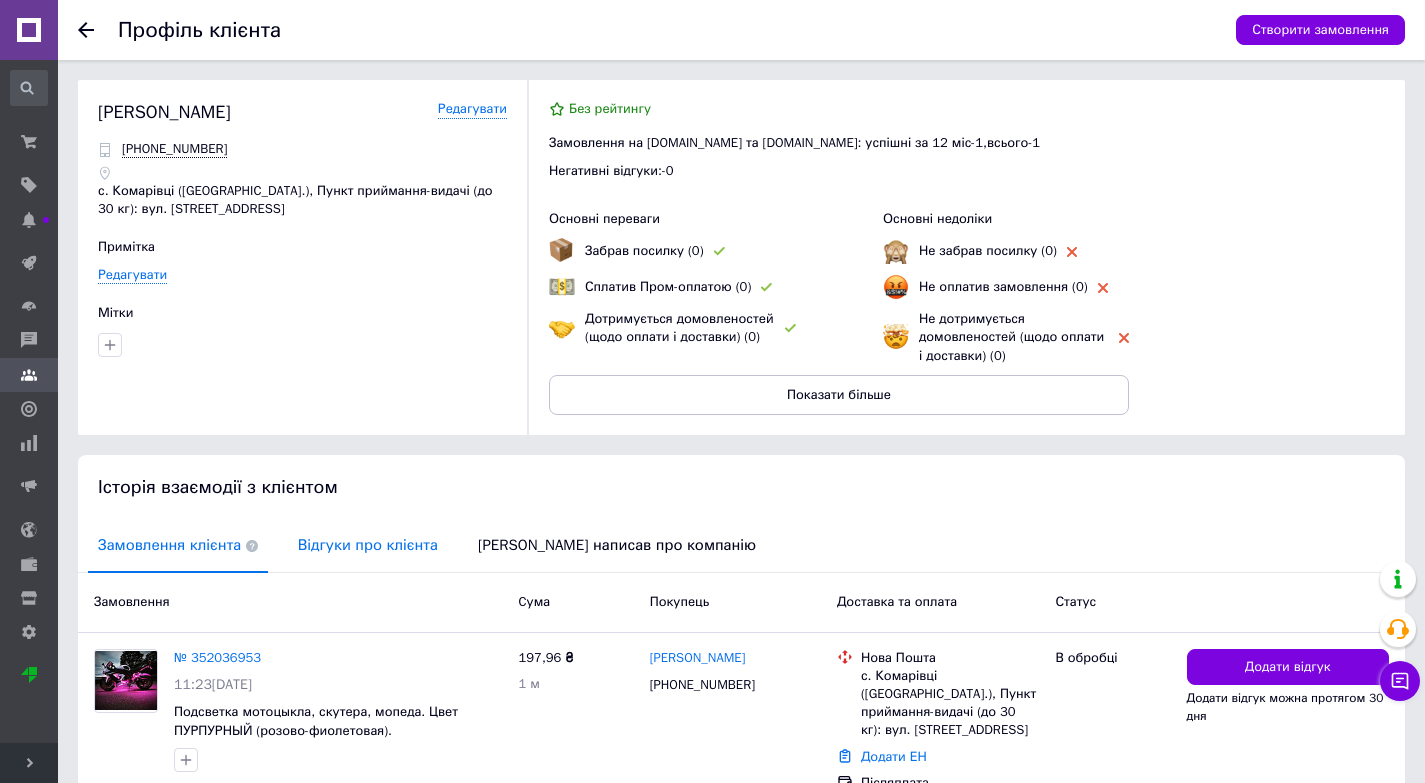 click on "Відгуки про клієнта" at bounding box center [368, 545] 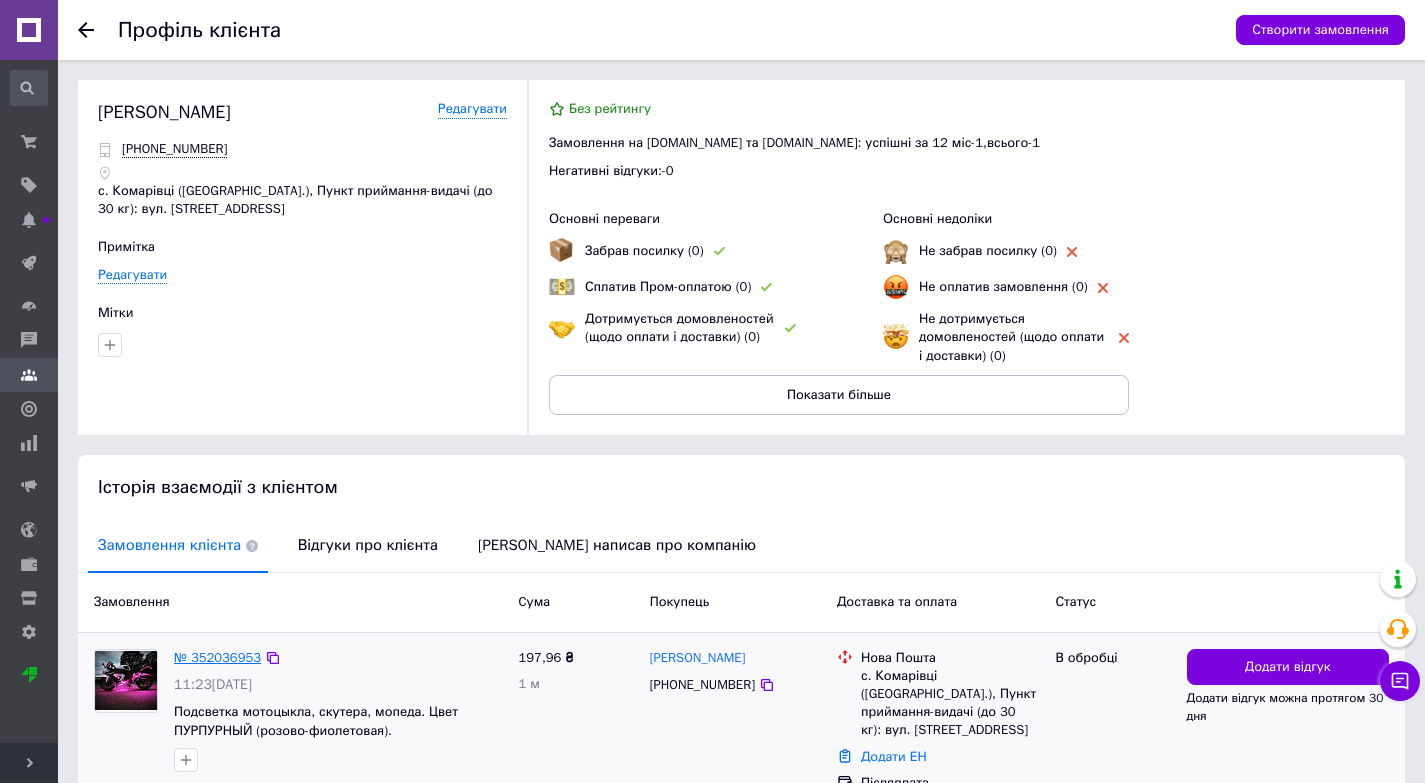 click on "№ 352036953" at bounding box center [217, 657] 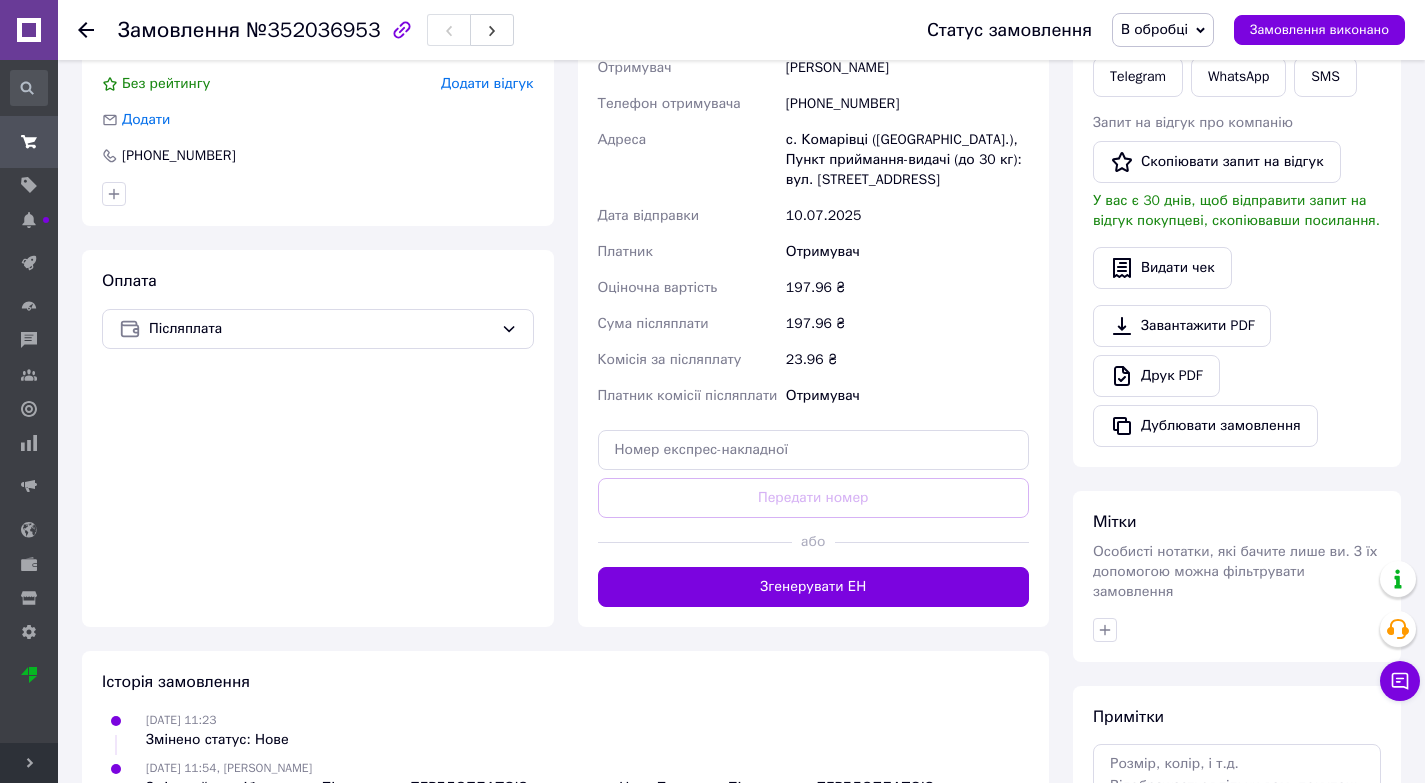 scroll, scrollTop: 520, scrollLeft: 0, axis: vertical 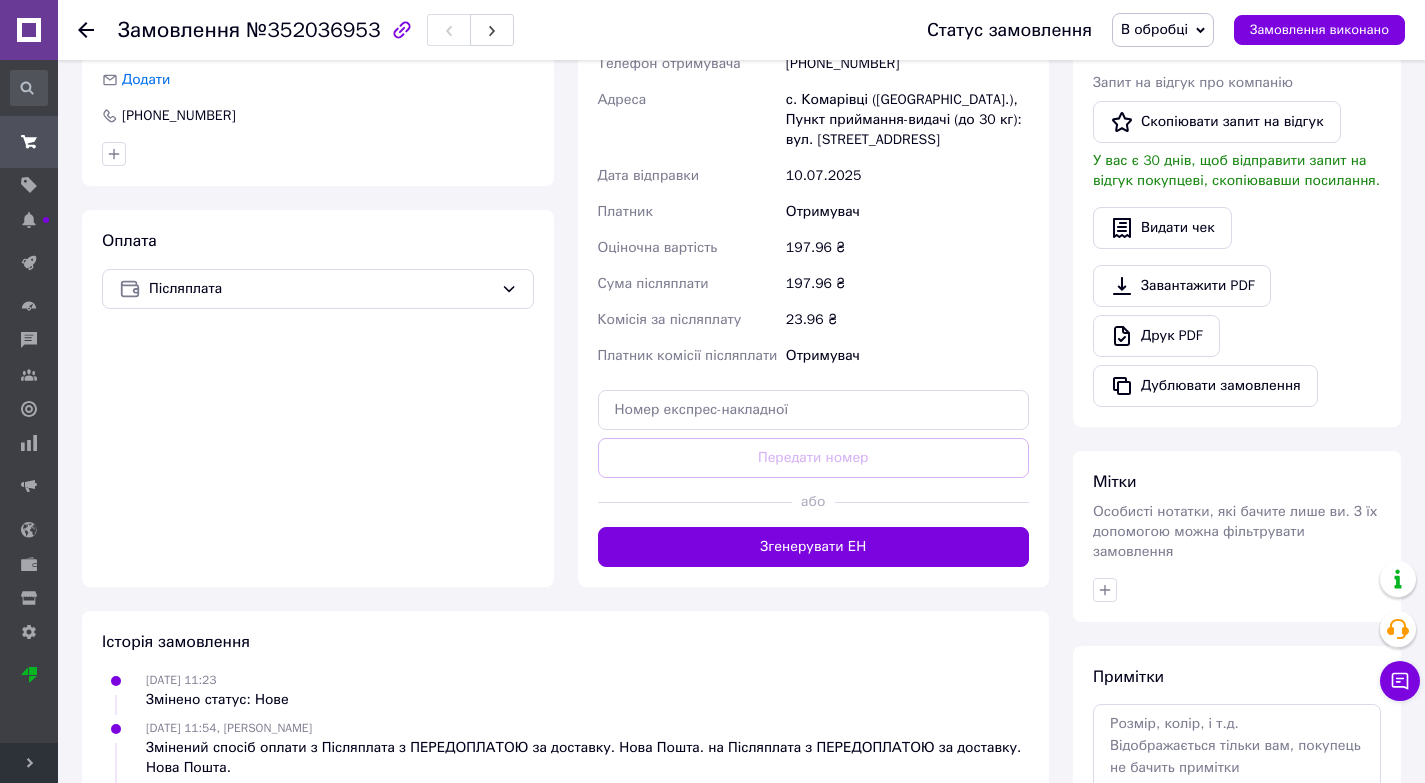 click at bounding box center (932, 502) 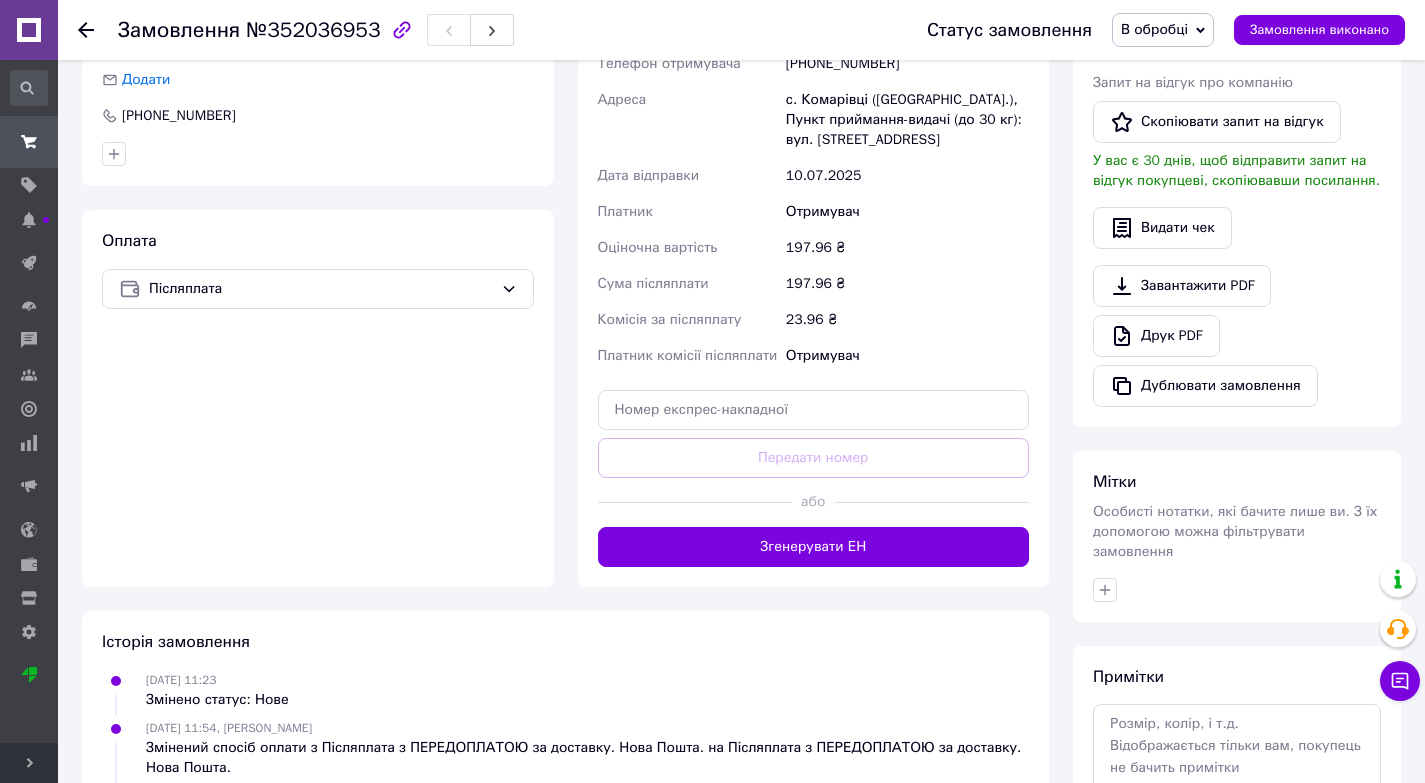 click on "Згенерувати ЕН" at bounding box center [814, 547] 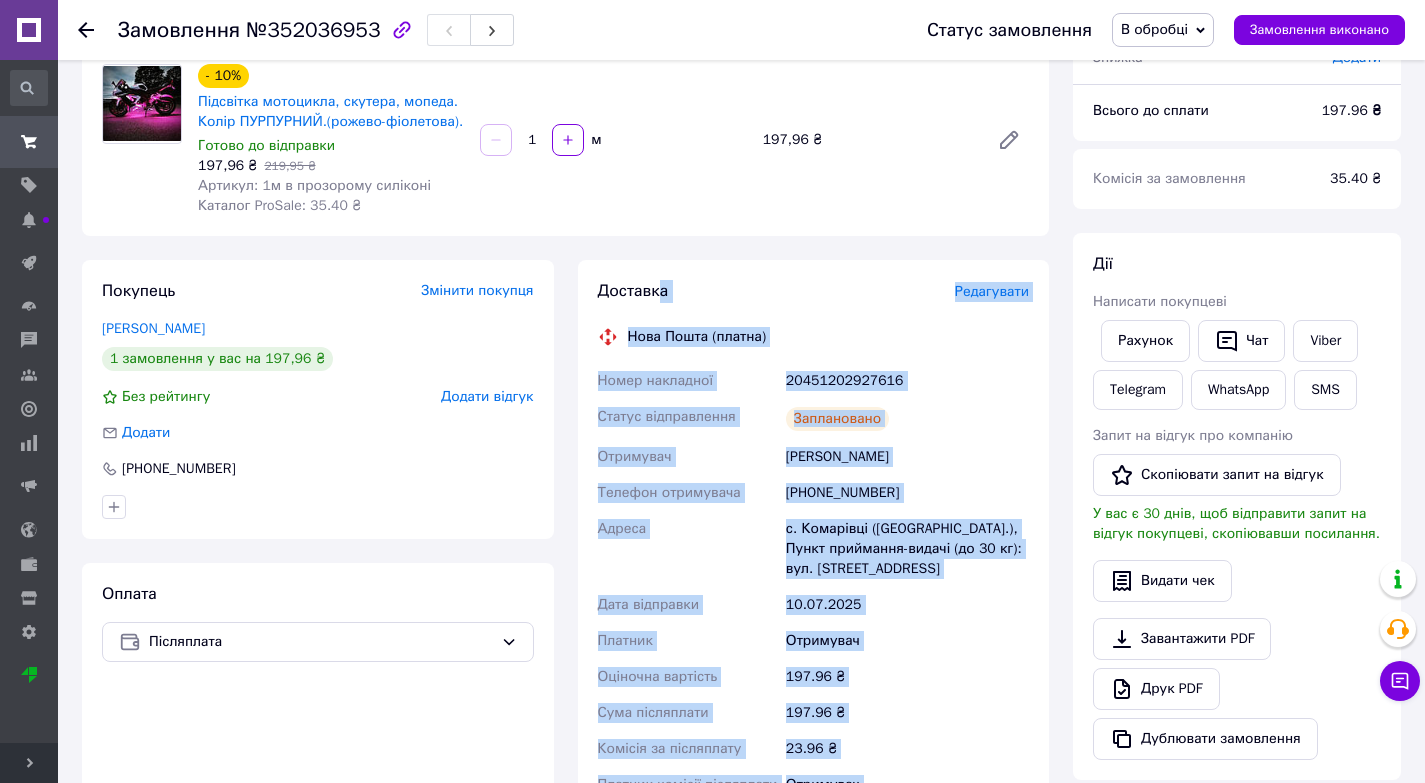 scroll, scrollTop: 160, scrollLeft: 0, axis: vertical 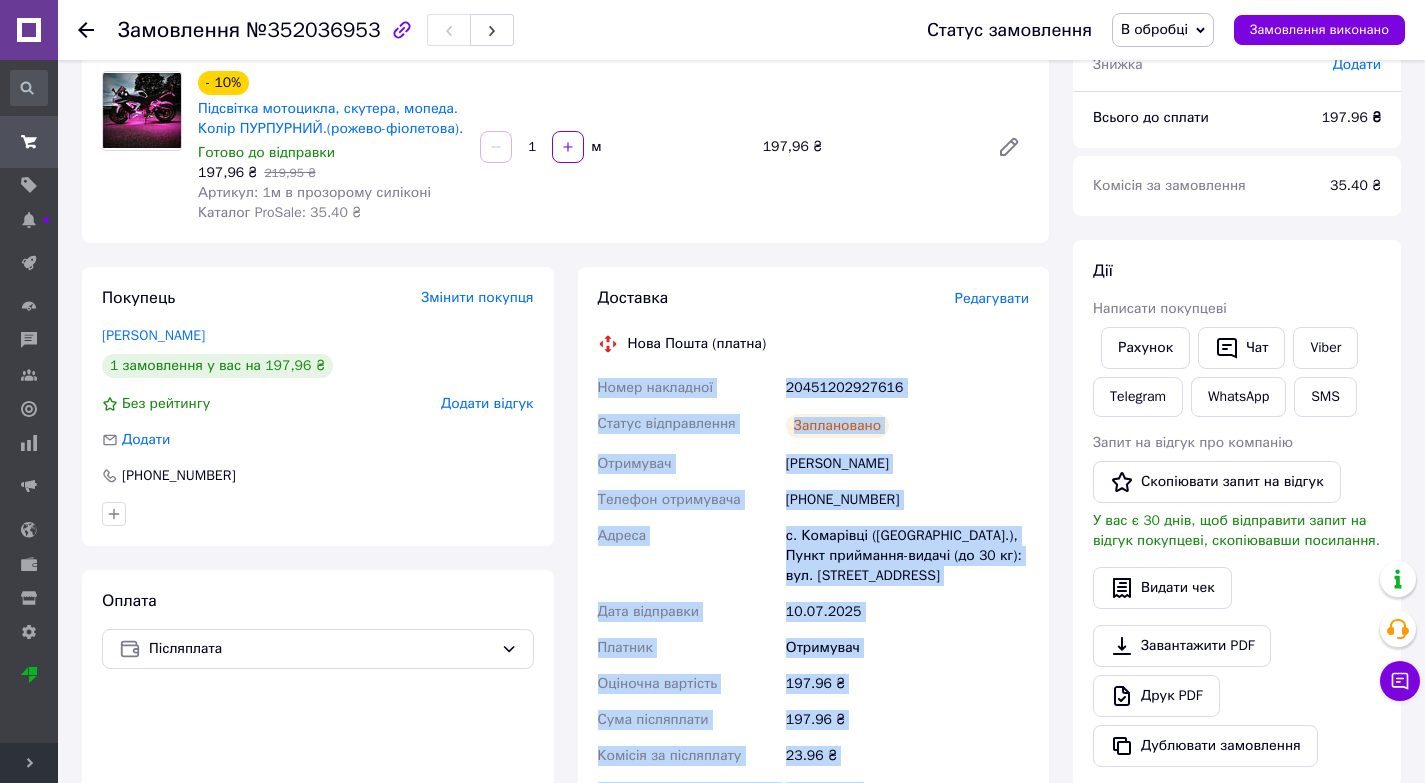 copy on "Номер накладної 20451202927616 Статус відправлення Заплановано Отримувач Белінська Люба Телефон отримувача +380975763169 Адреса с. Комарівці (Чернівецька обл.), Пункт приймання-видачі (до 30 кг): вул. Центральна, 7 Дата відправки 10.07.2025 Платник Отримувач Оціночна вартість 197.96 ₴ Сума післяплати 197.96 ₴ Комісія за післяплату 23.96 ₴ Платник комісії післяплати Отримувач Вартість доставки 105 ₴" 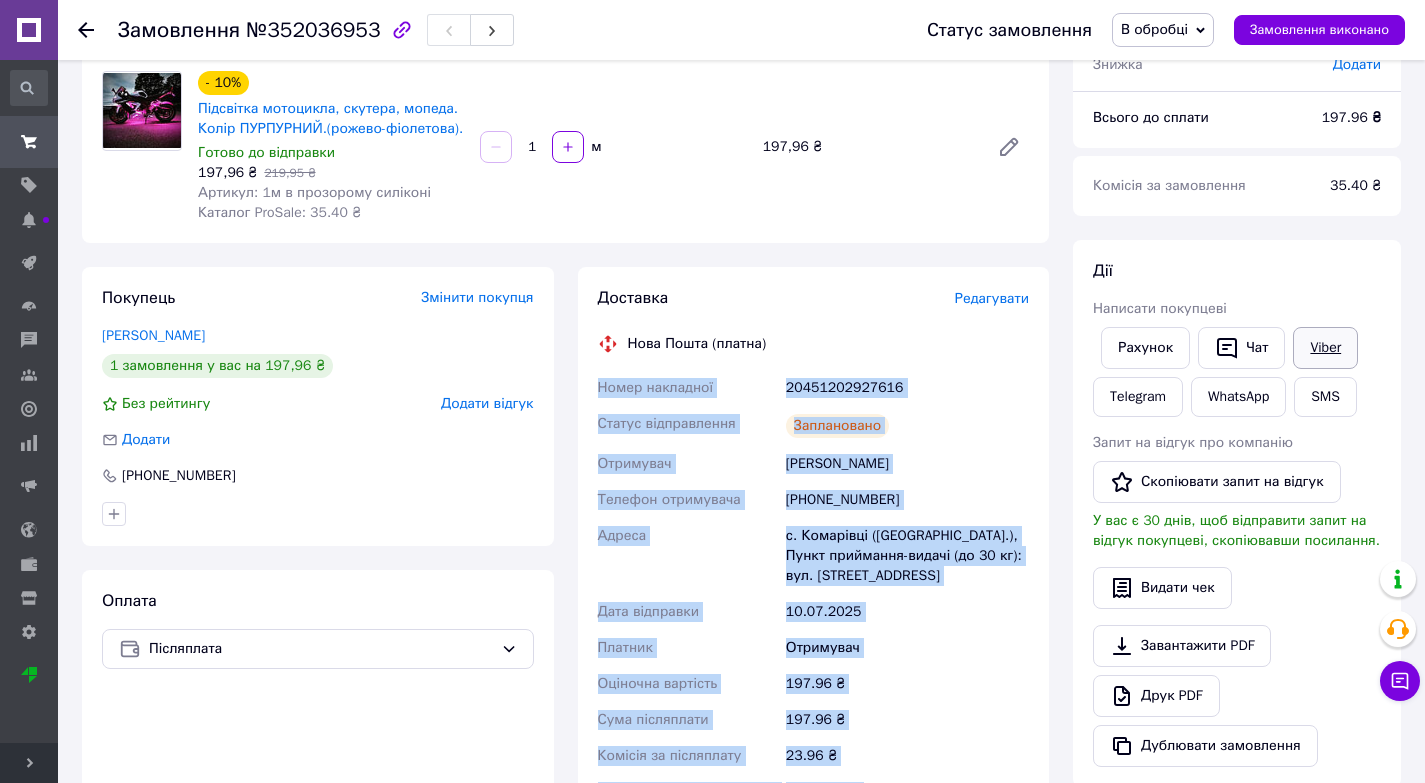 click on "Viber" at bounding box center [1325, 348] 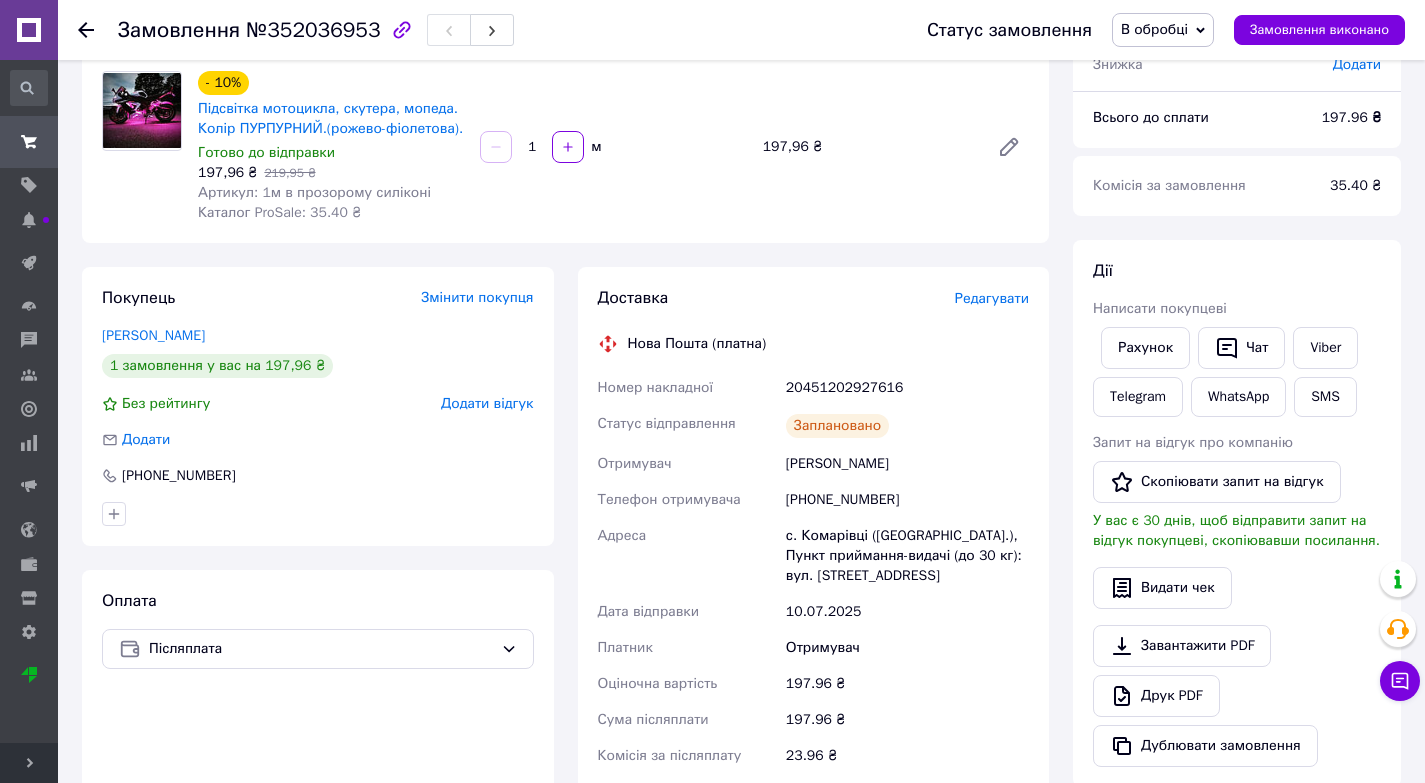 click on "Дії Написати покупцеві Рахунок   Чат Viber Telegram WhatsApp SMS Запит на відгук про компанію   Скопіювати запит на відгук У вас є 30 днів, щоб відправити запит на відгук покупцеві, скопіювавши посилання.   Видати чек   Завантажити PDF   Друк PDF   Дублювати замовлення" at bounding box center [1237, 513] 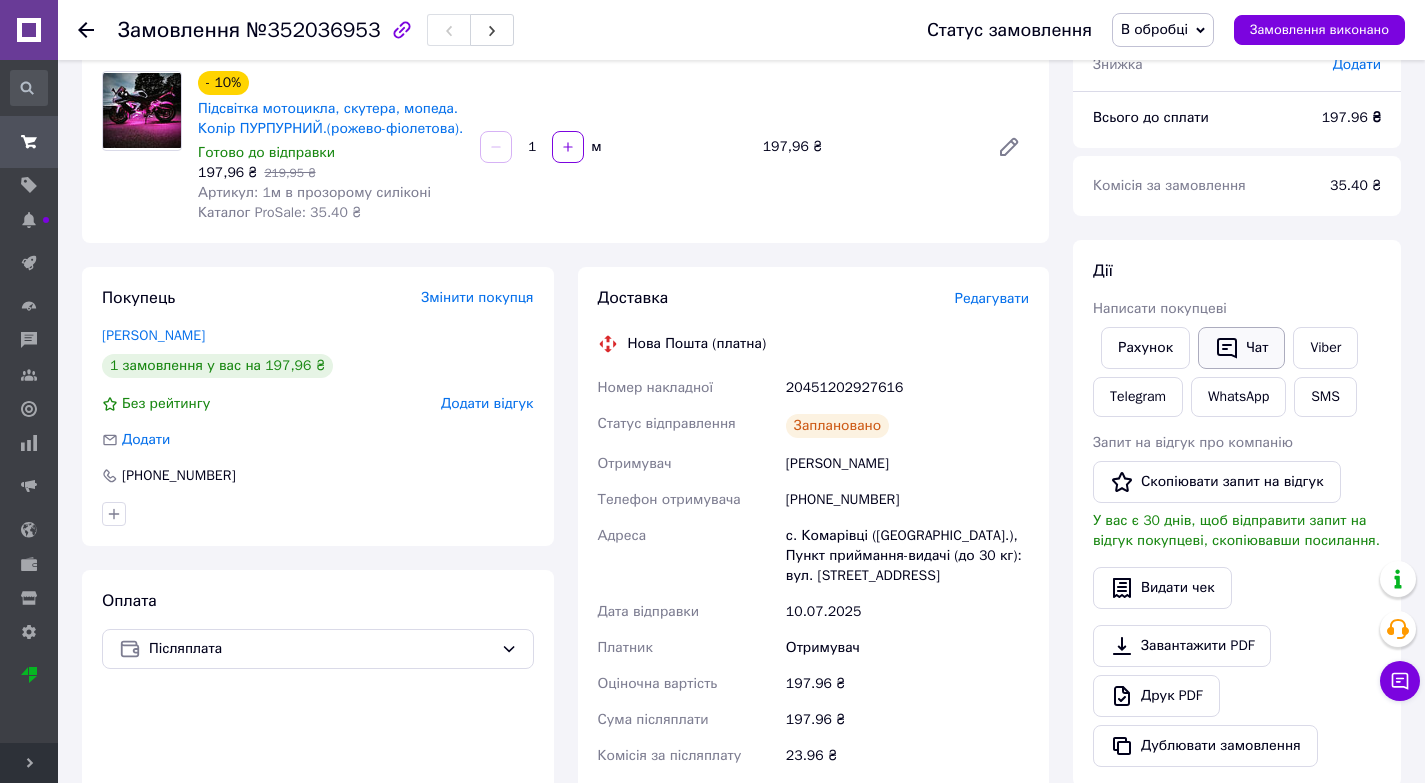 click on "Чат" at bounding box center [1241, 348] 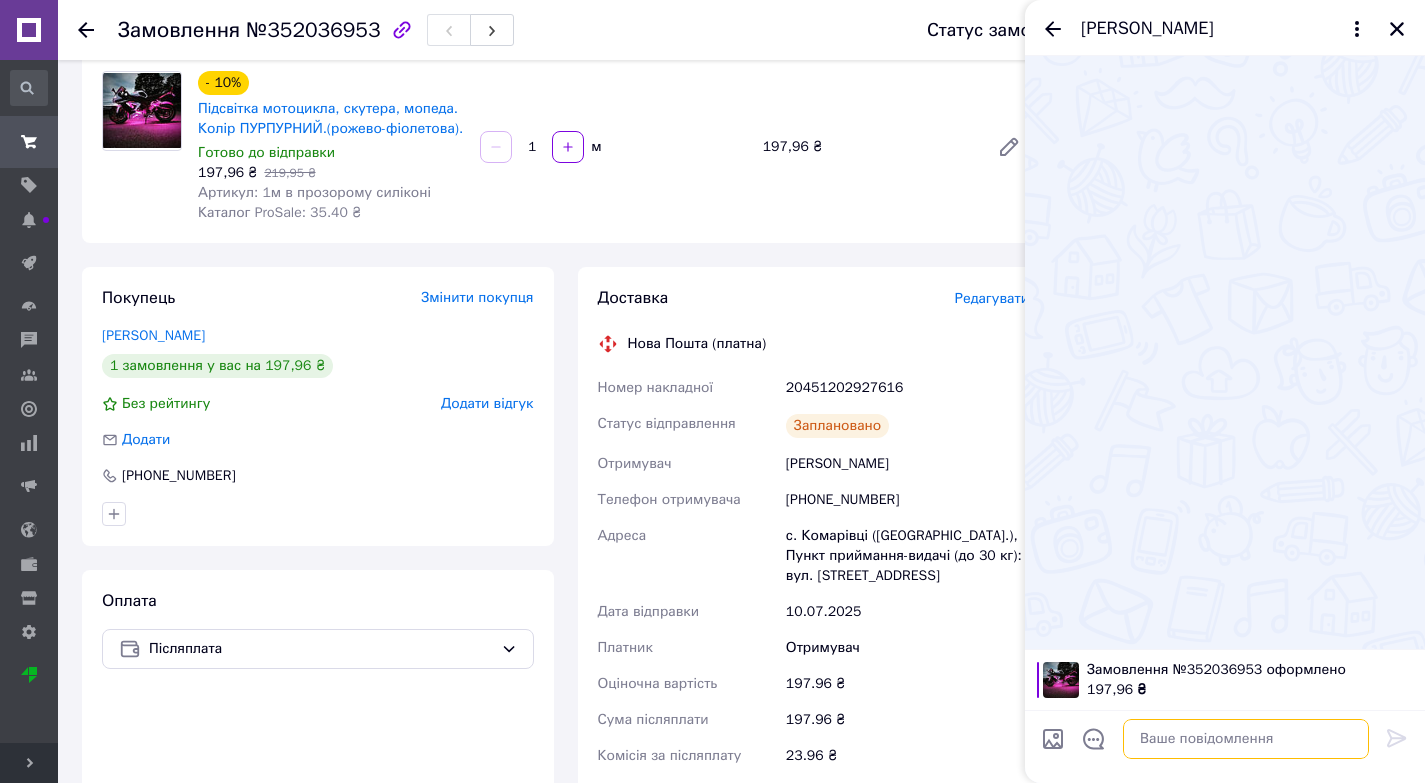 click at bounding box center (1246, 739) 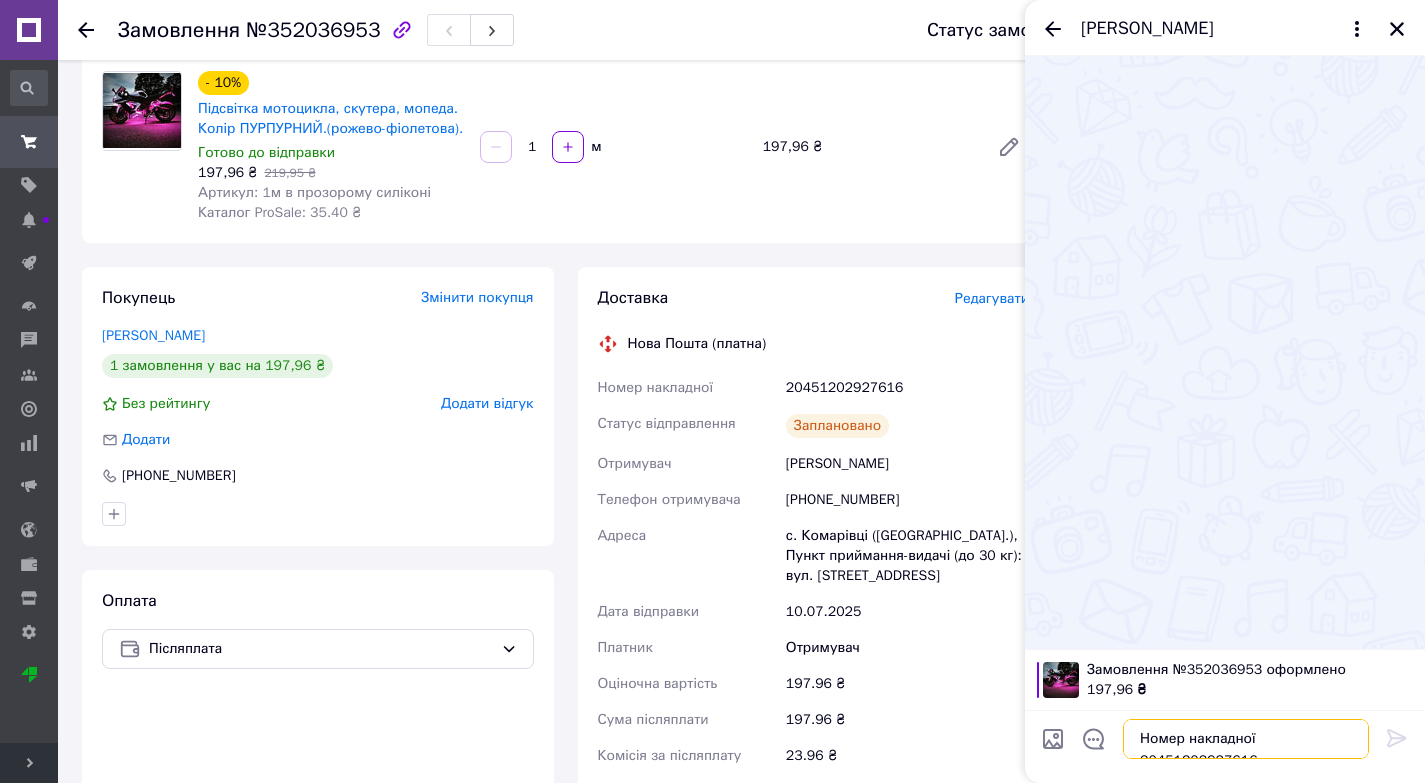 scroll, scrollTop: 340, scrollLeft: 0, axis: vertical 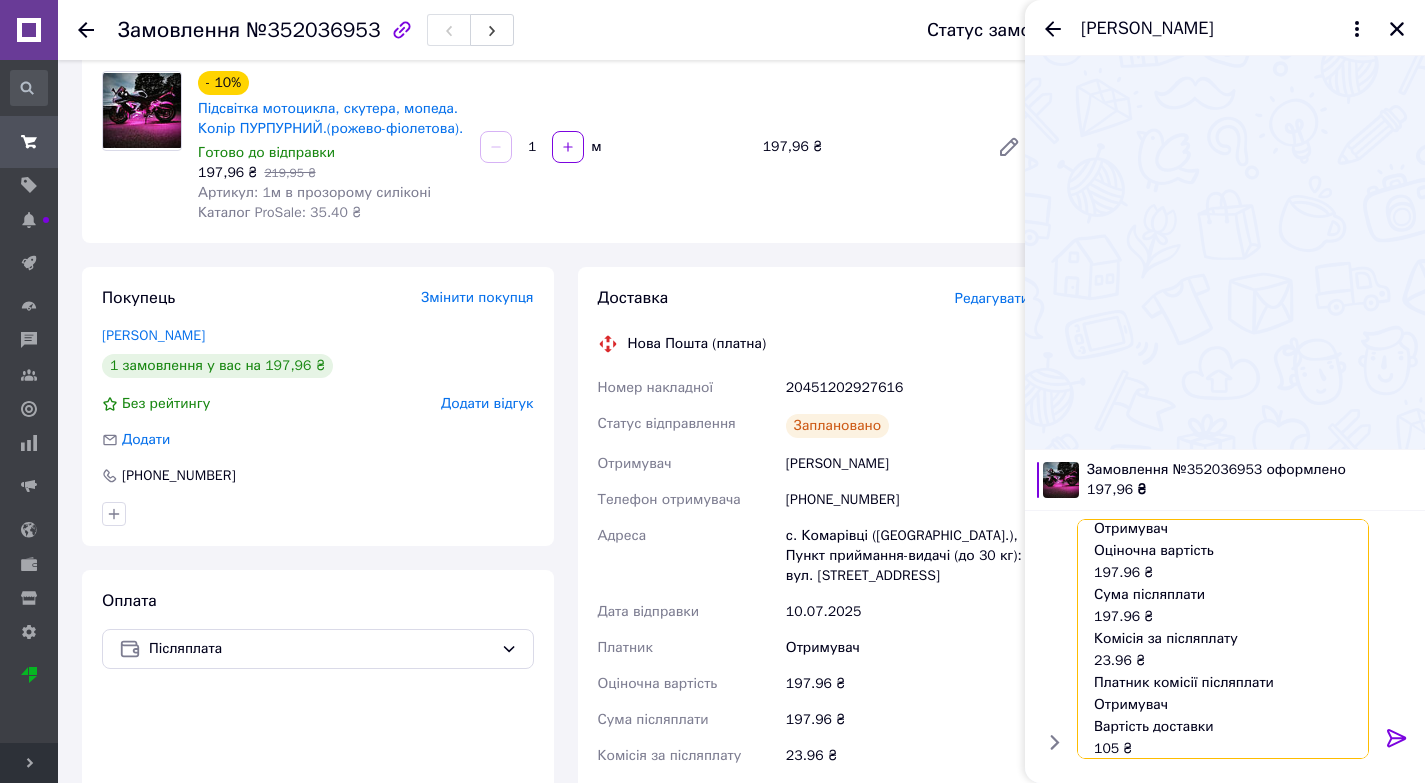 type 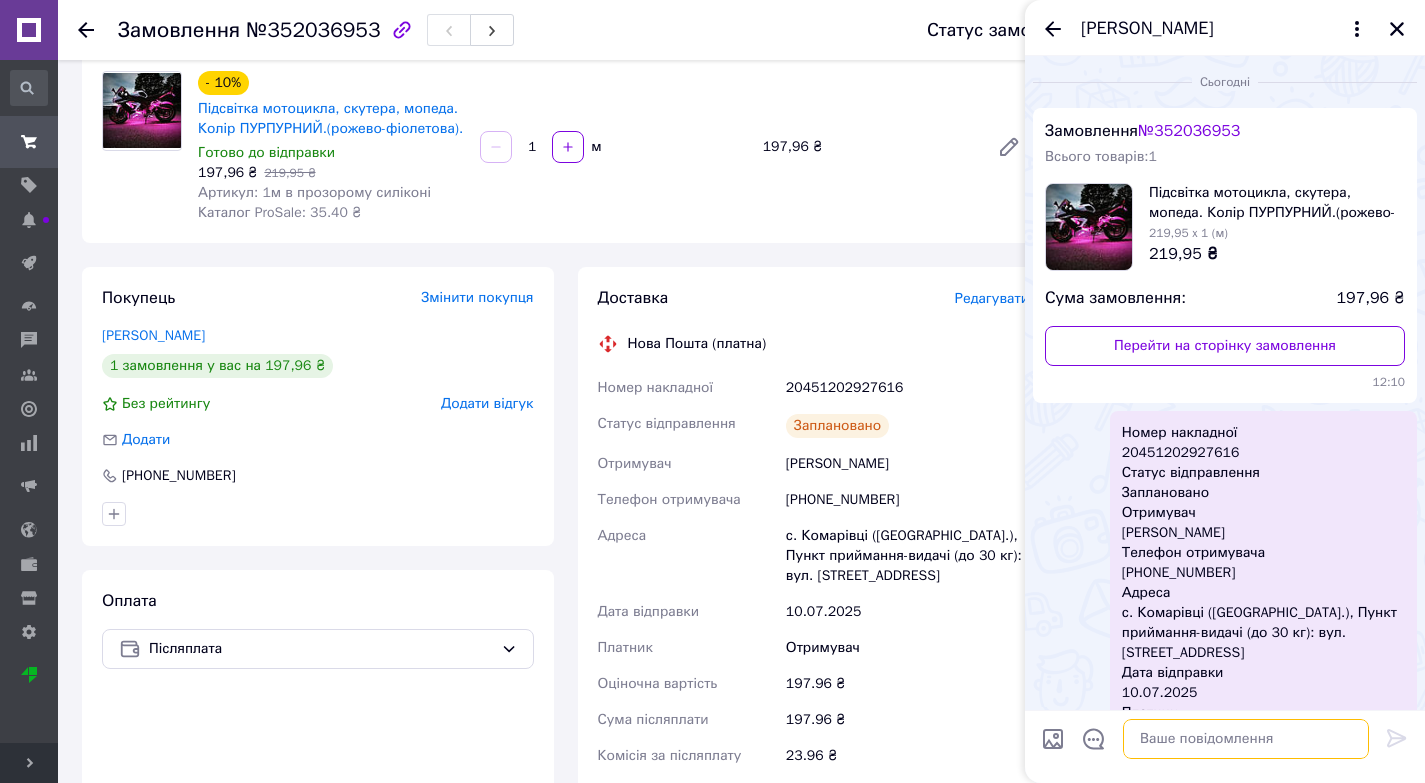 scroll, scrollTop: 0, scrollLeft: 0, axis: both 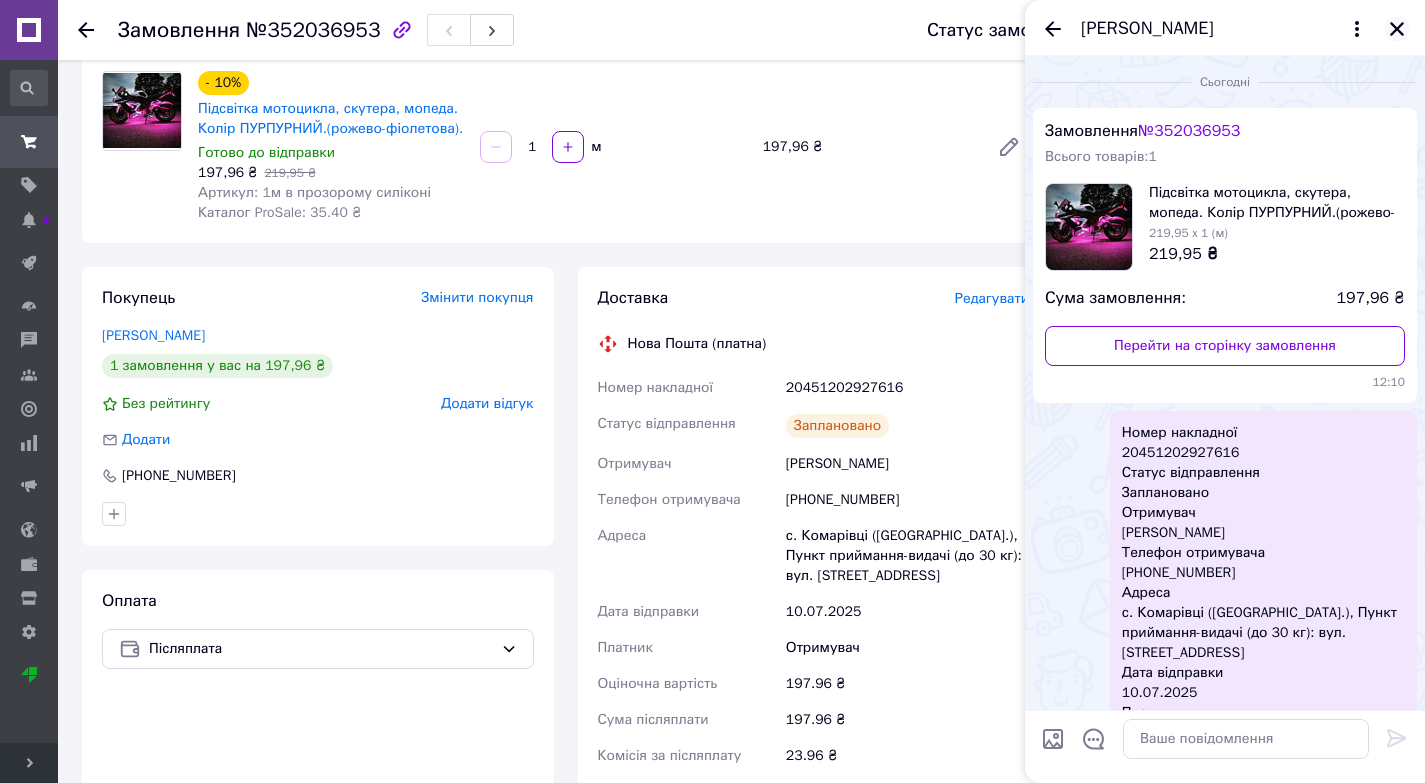 click 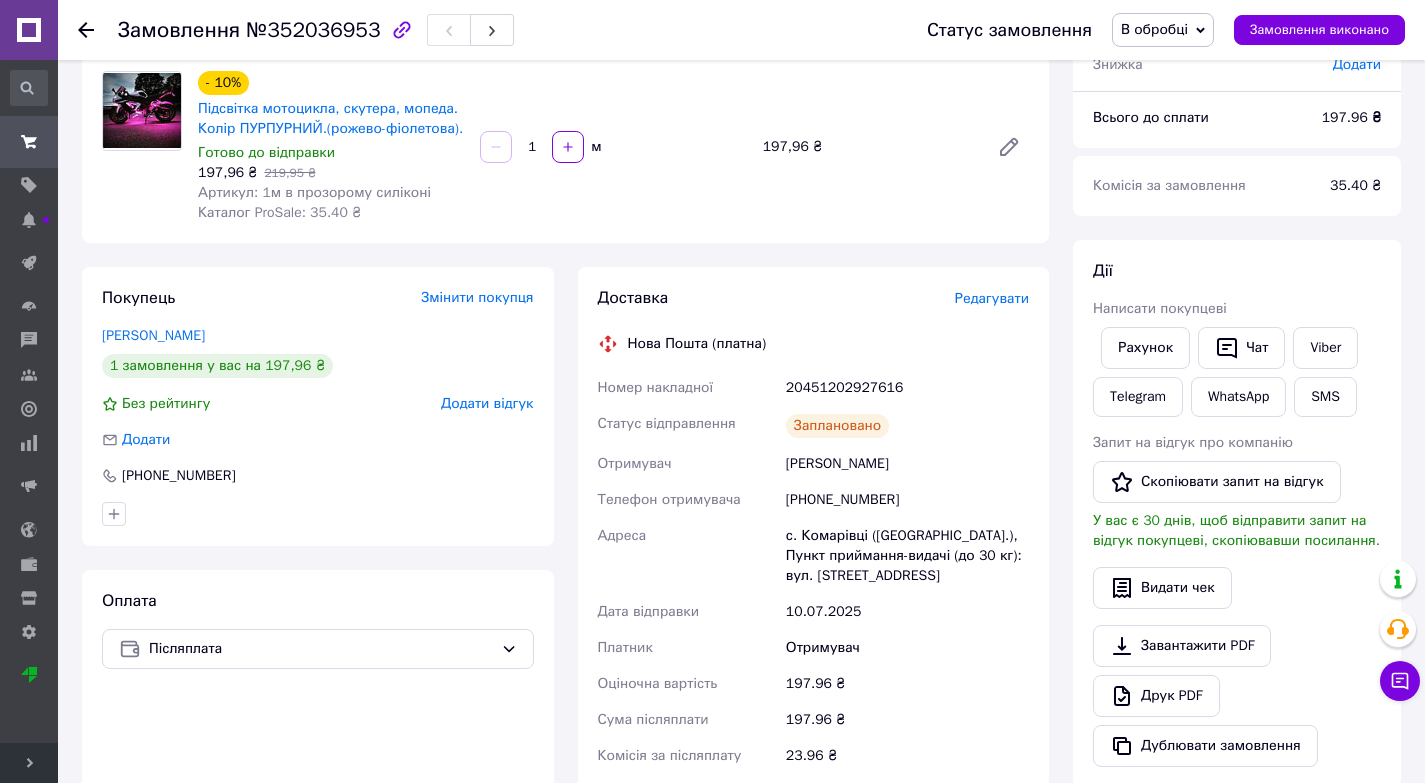 click on "В обробці" at bounding box center [1163, 30] 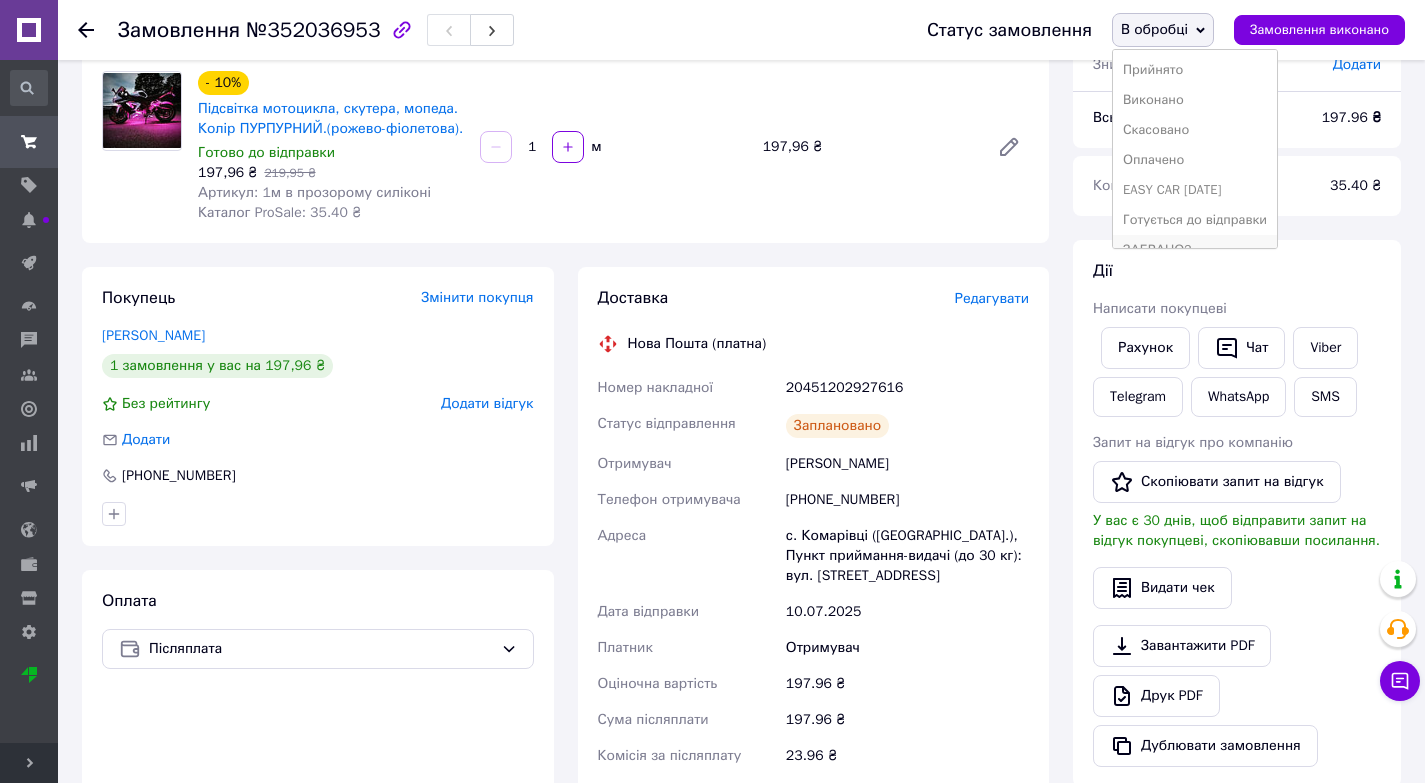 click on "ЗАБРАНО?" at bounding box center [1195, 250] 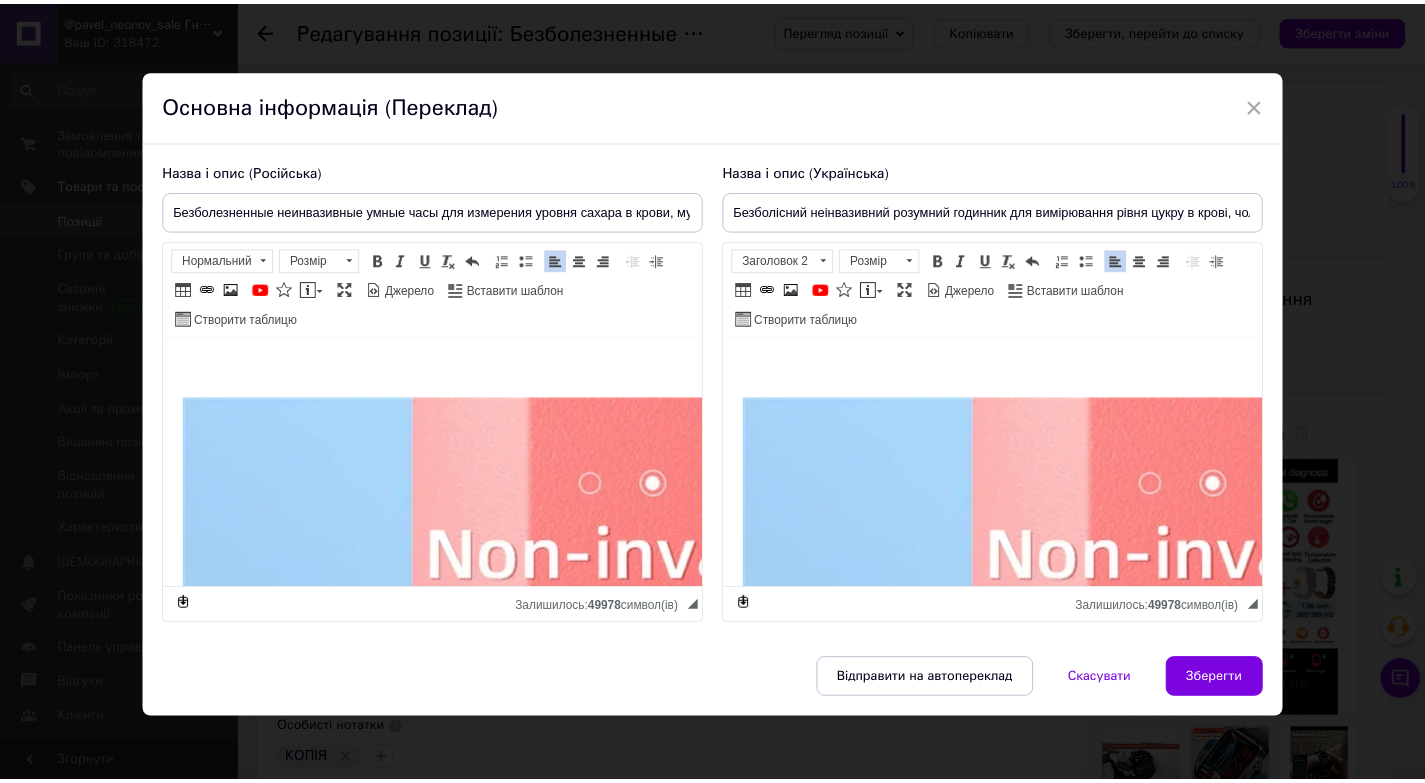 scroll, scrollTop: 0, scrollLeft: 0, axis: both 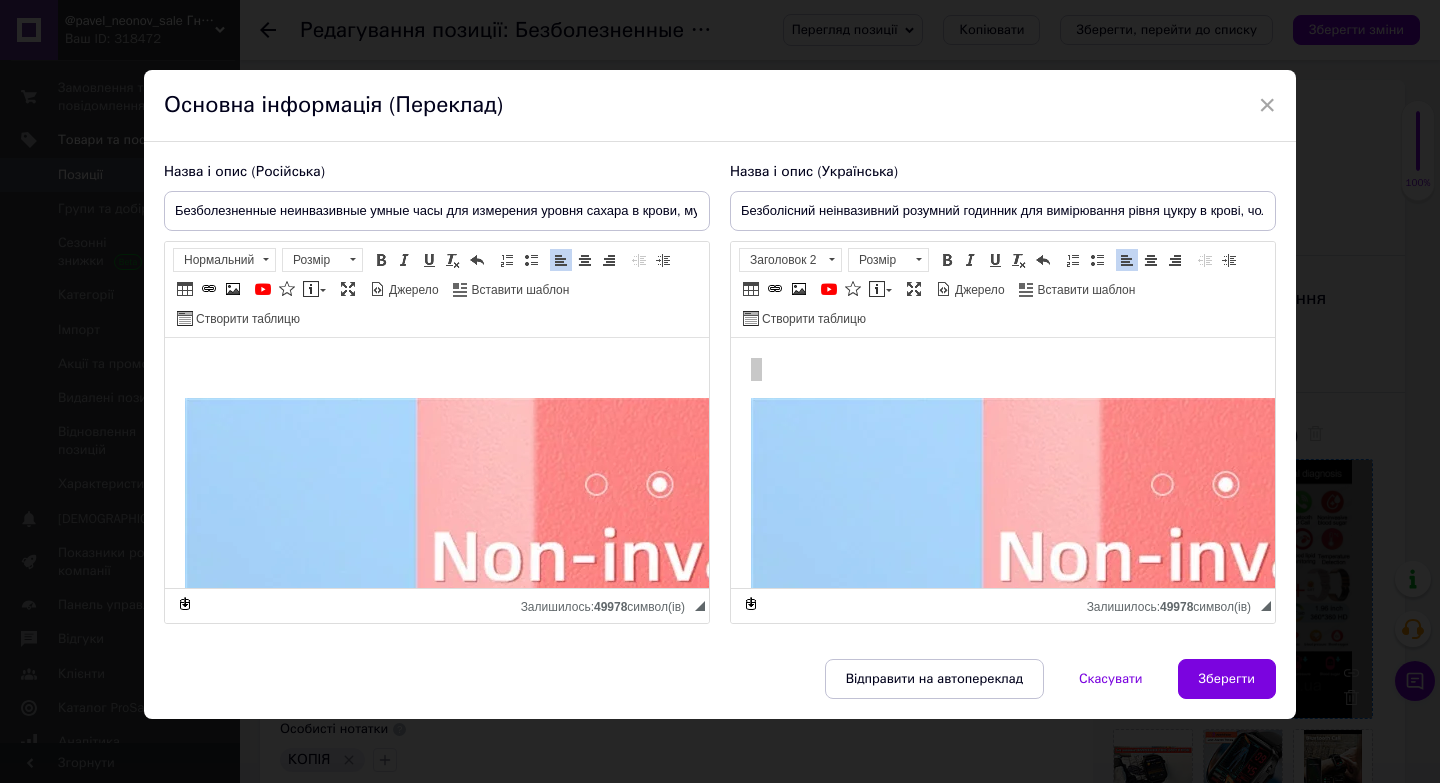 click on "Зберегти" at bounding box center (1227, 679) 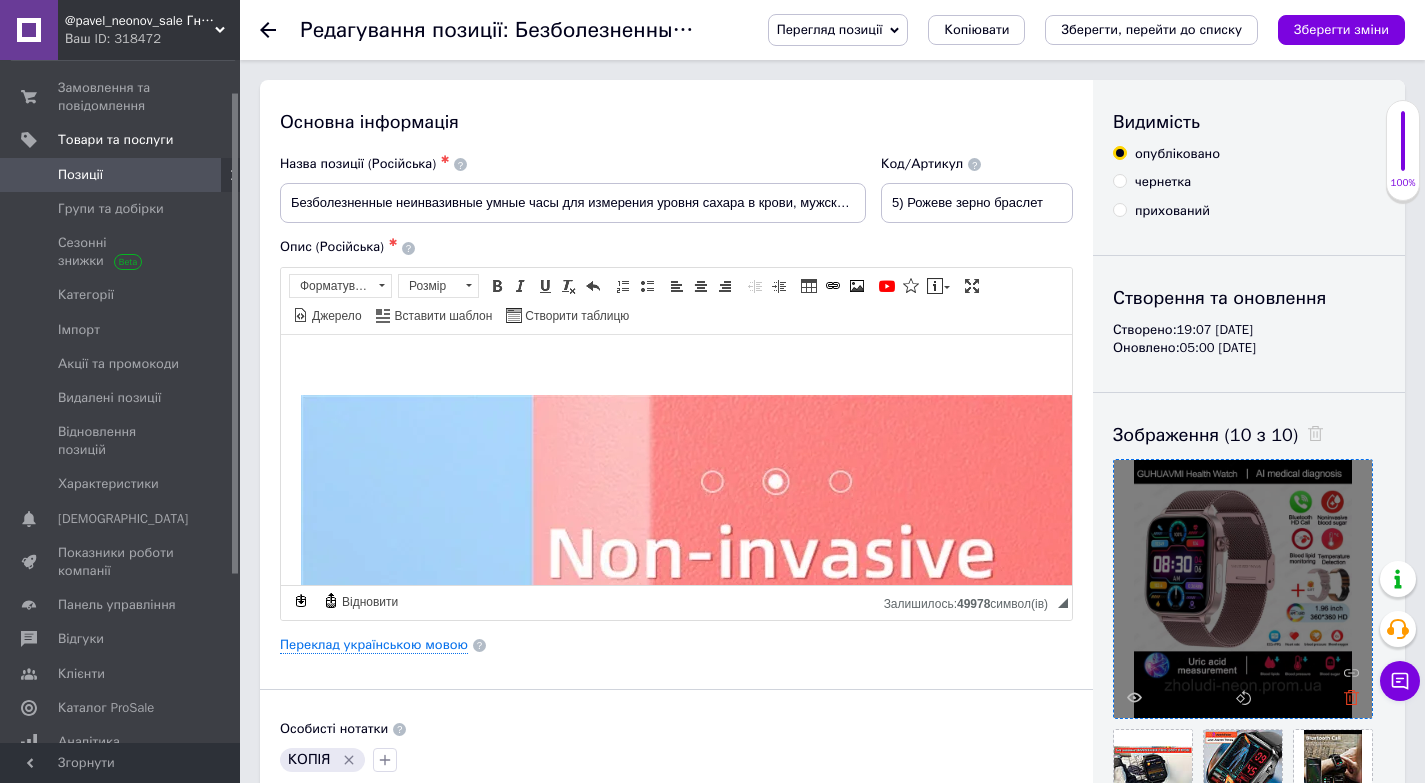 click 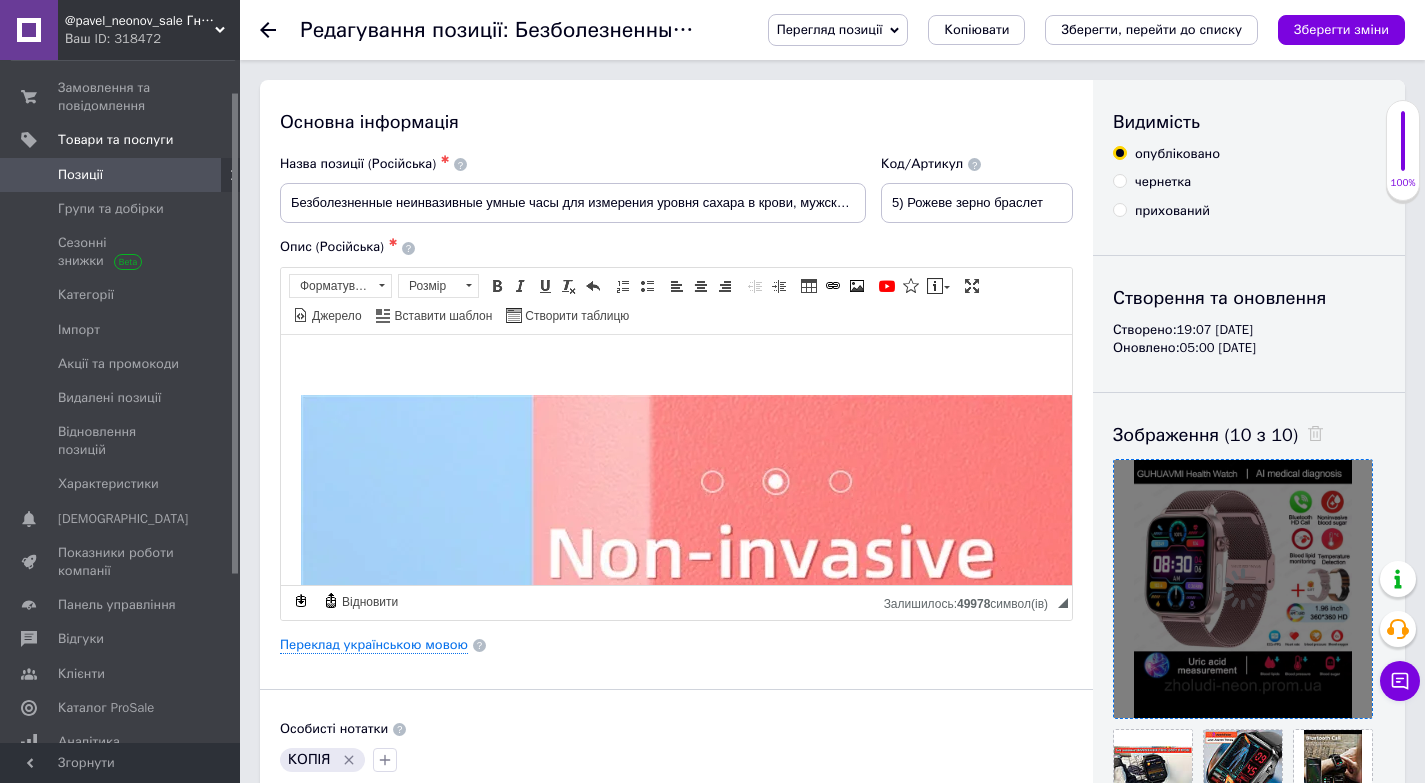 click at bounding box center (1243, 589) 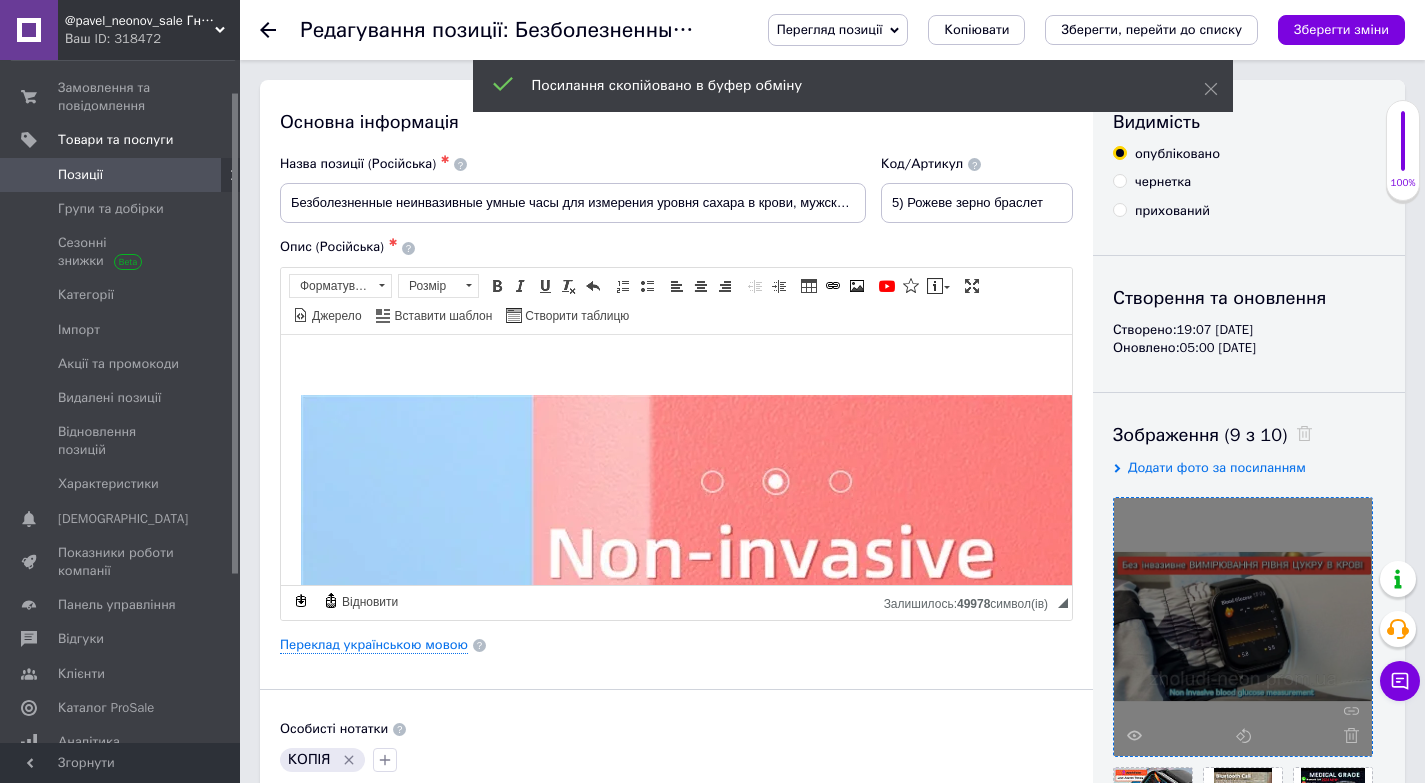 click 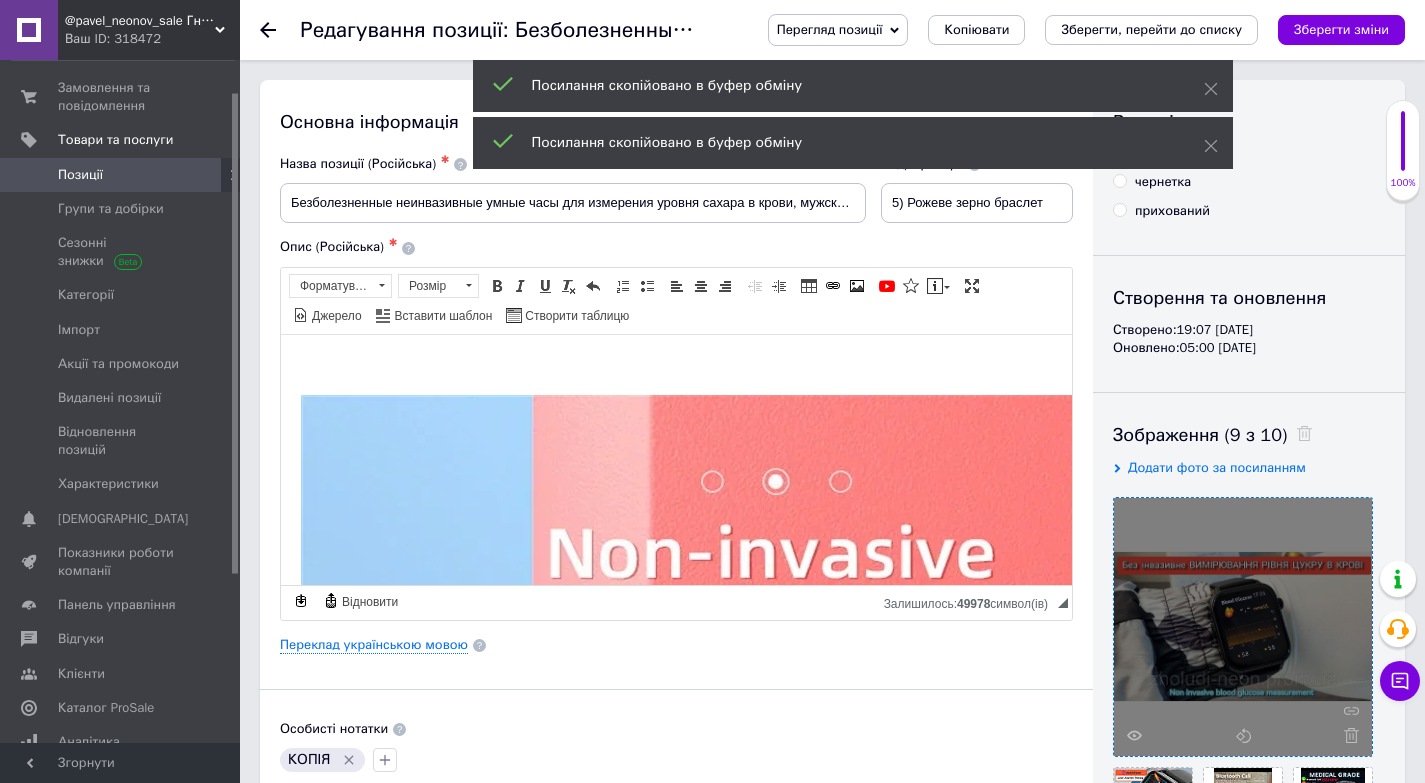 click 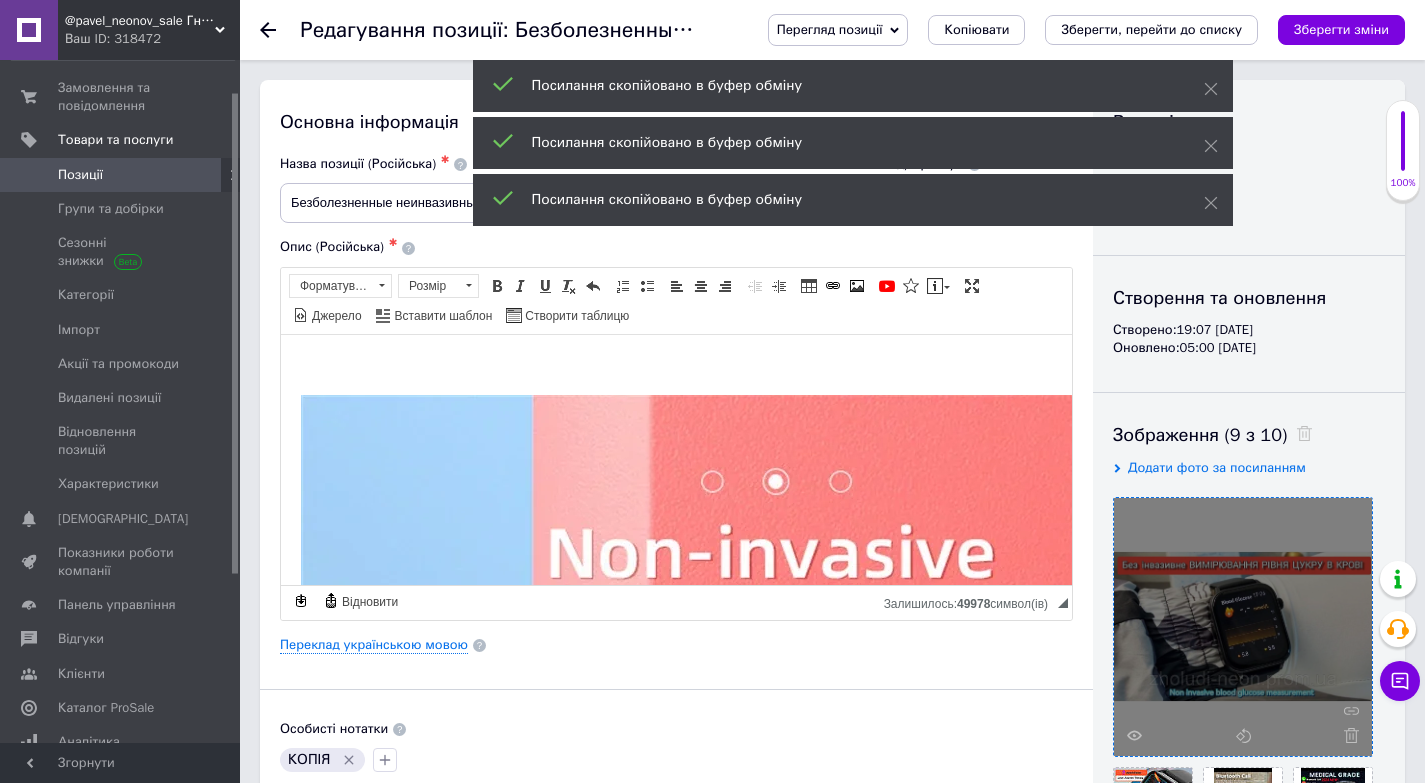 click 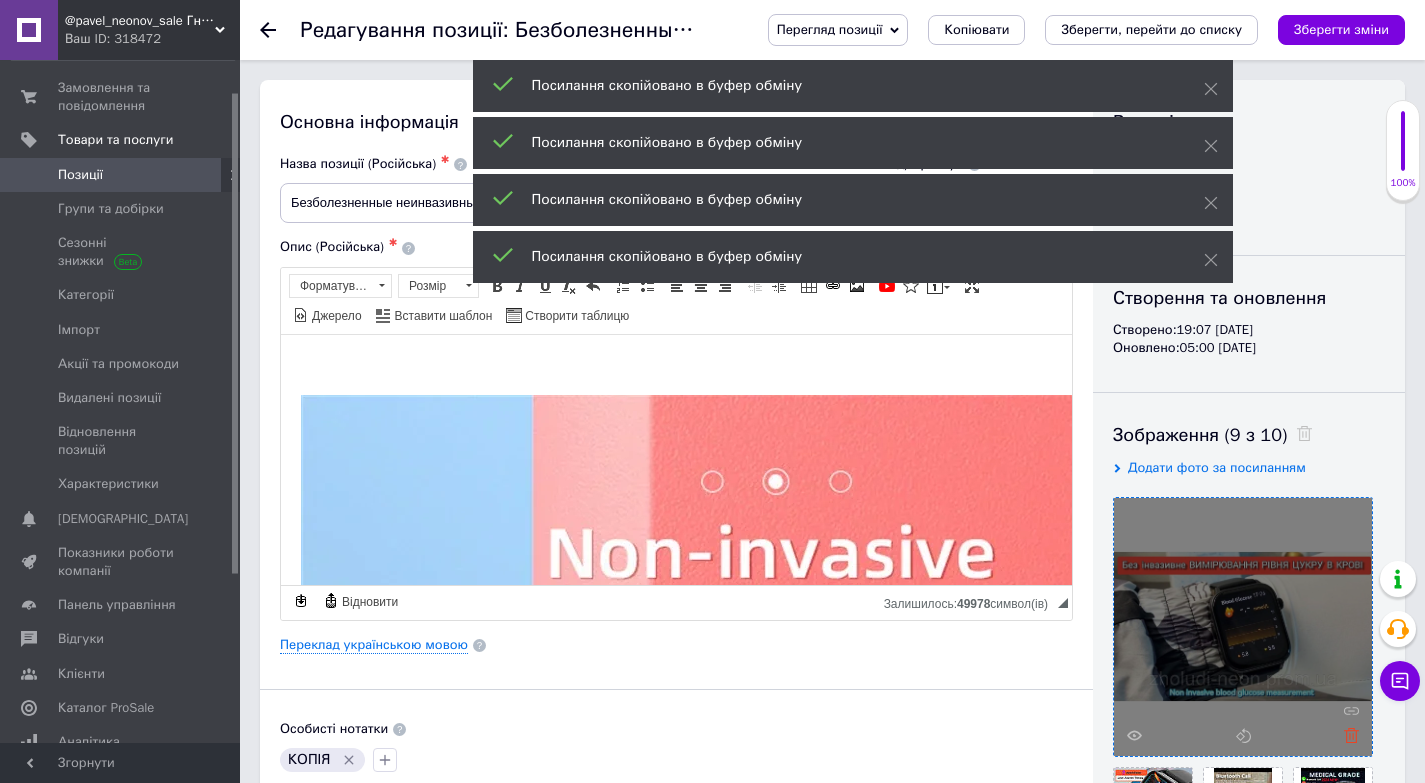click 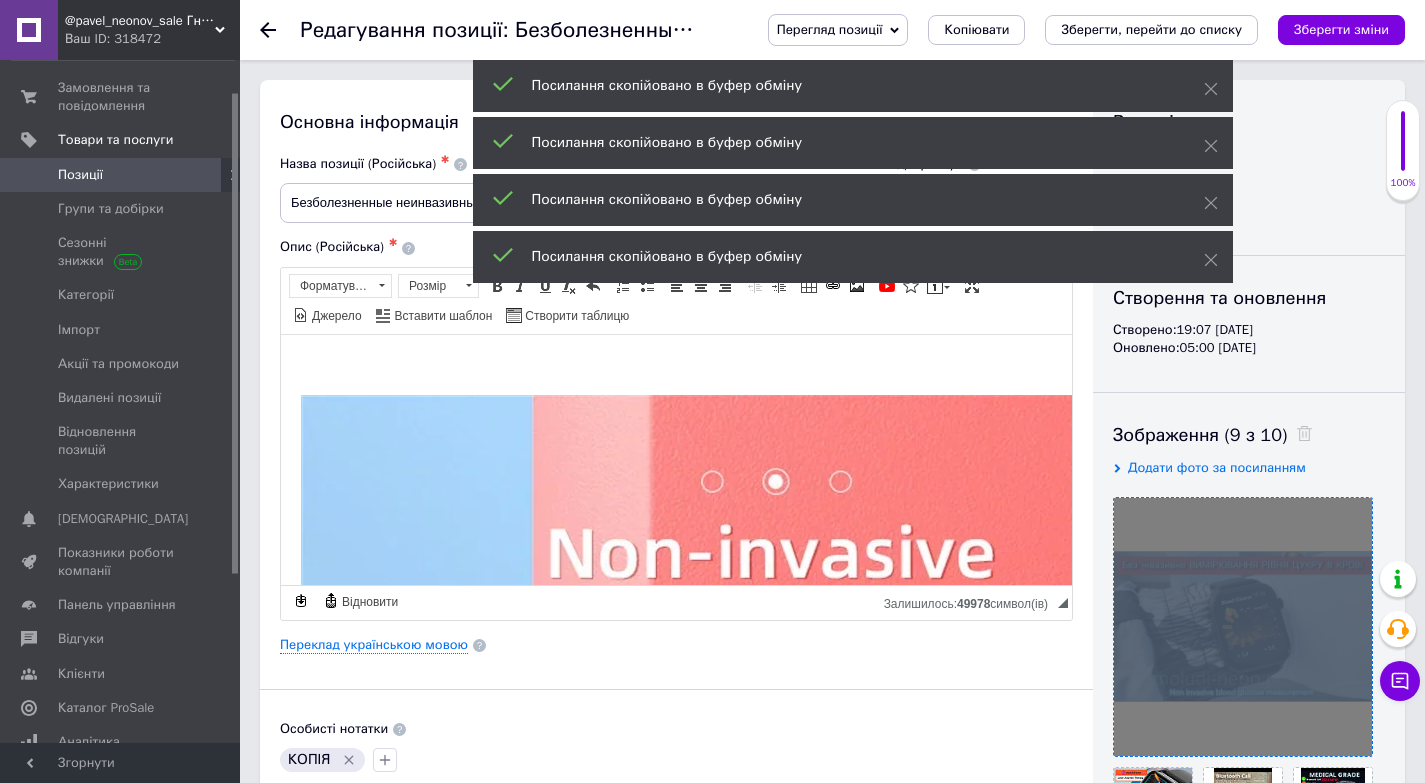 click at bounding box center (1243, 627) 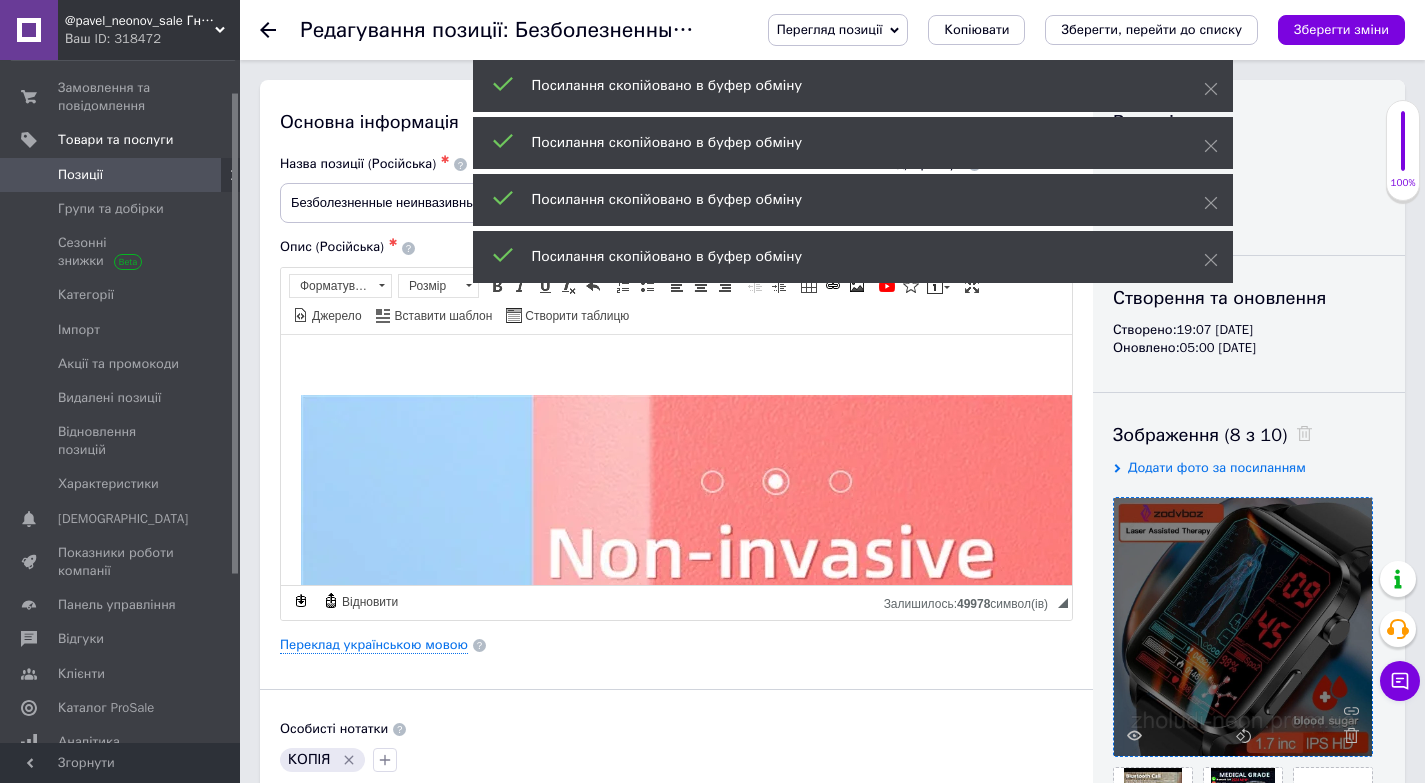 click 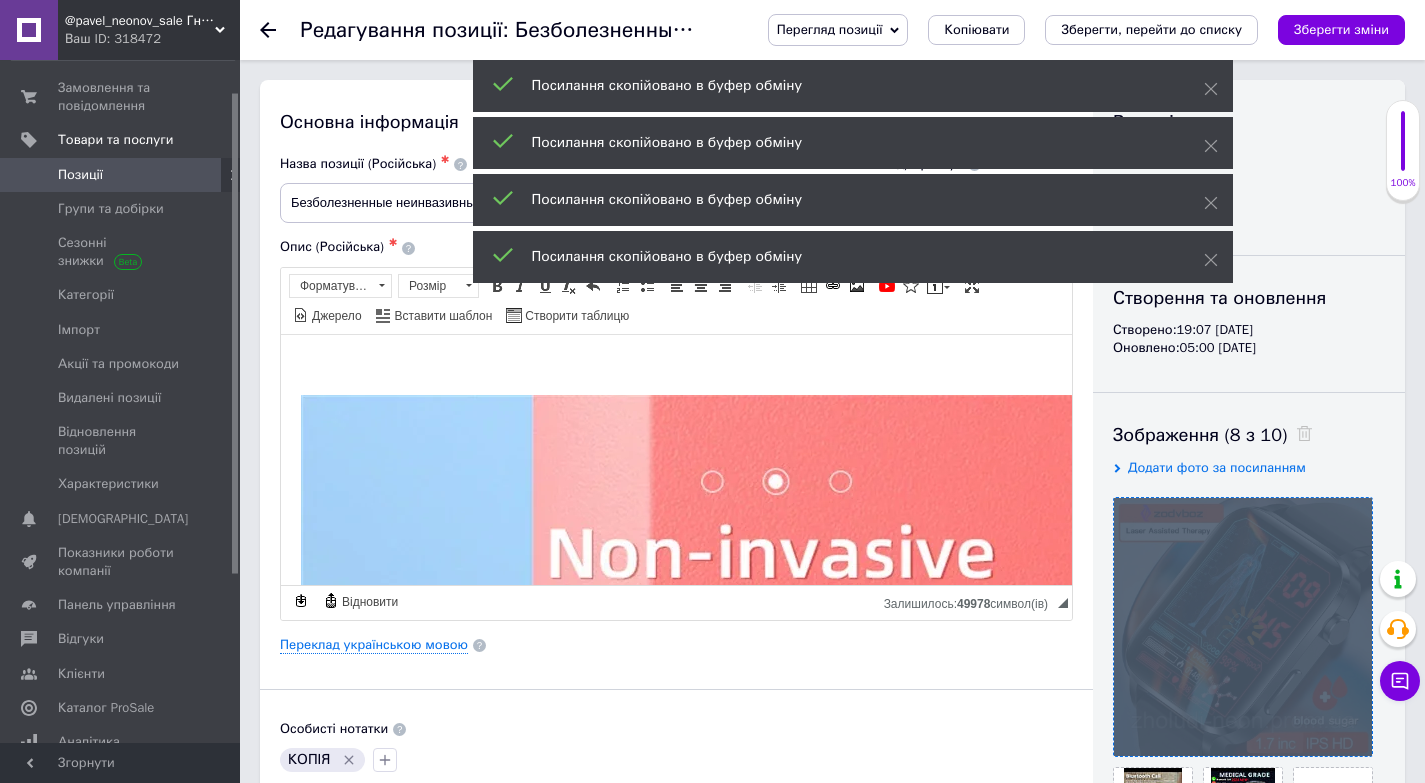 click at bounding box center [1243, 627] 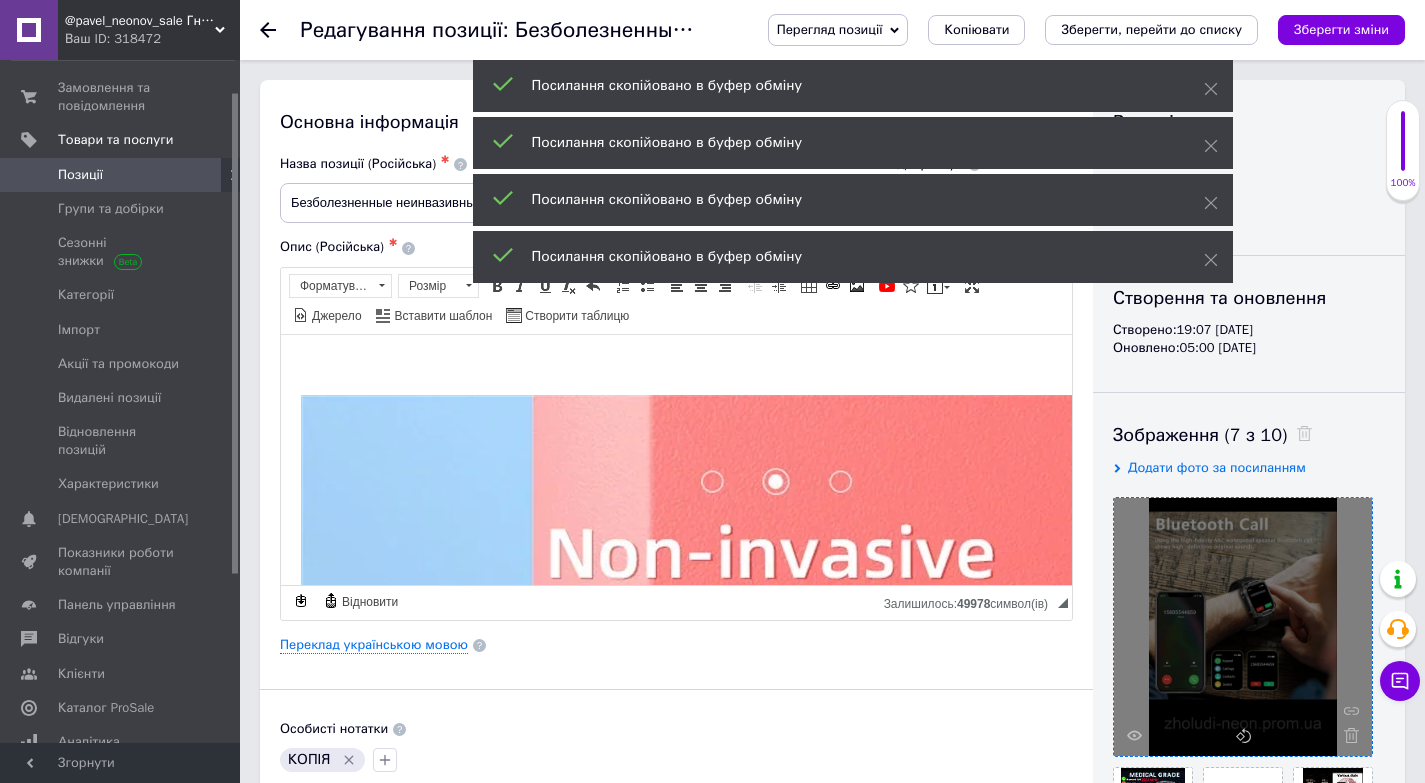 click 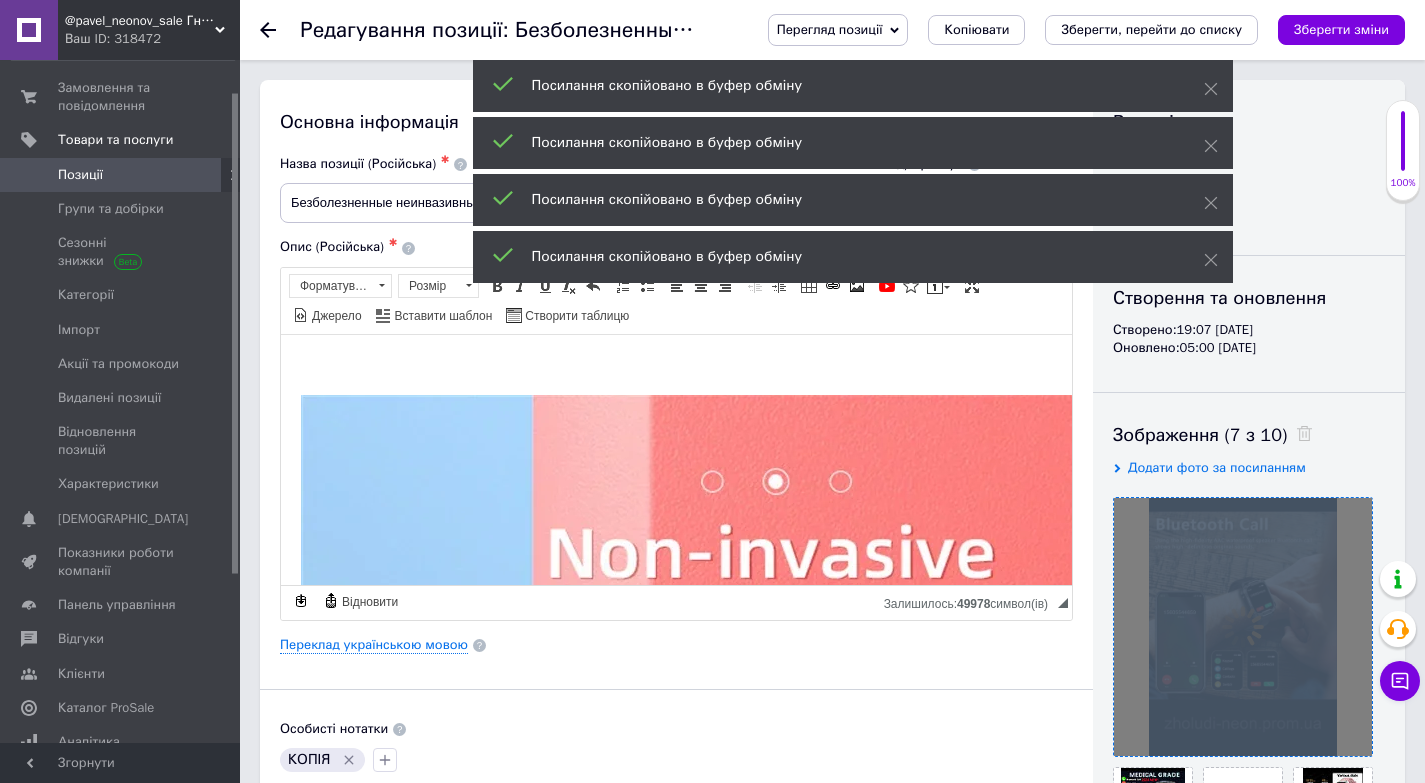 click at bounding box center [1243, 627] 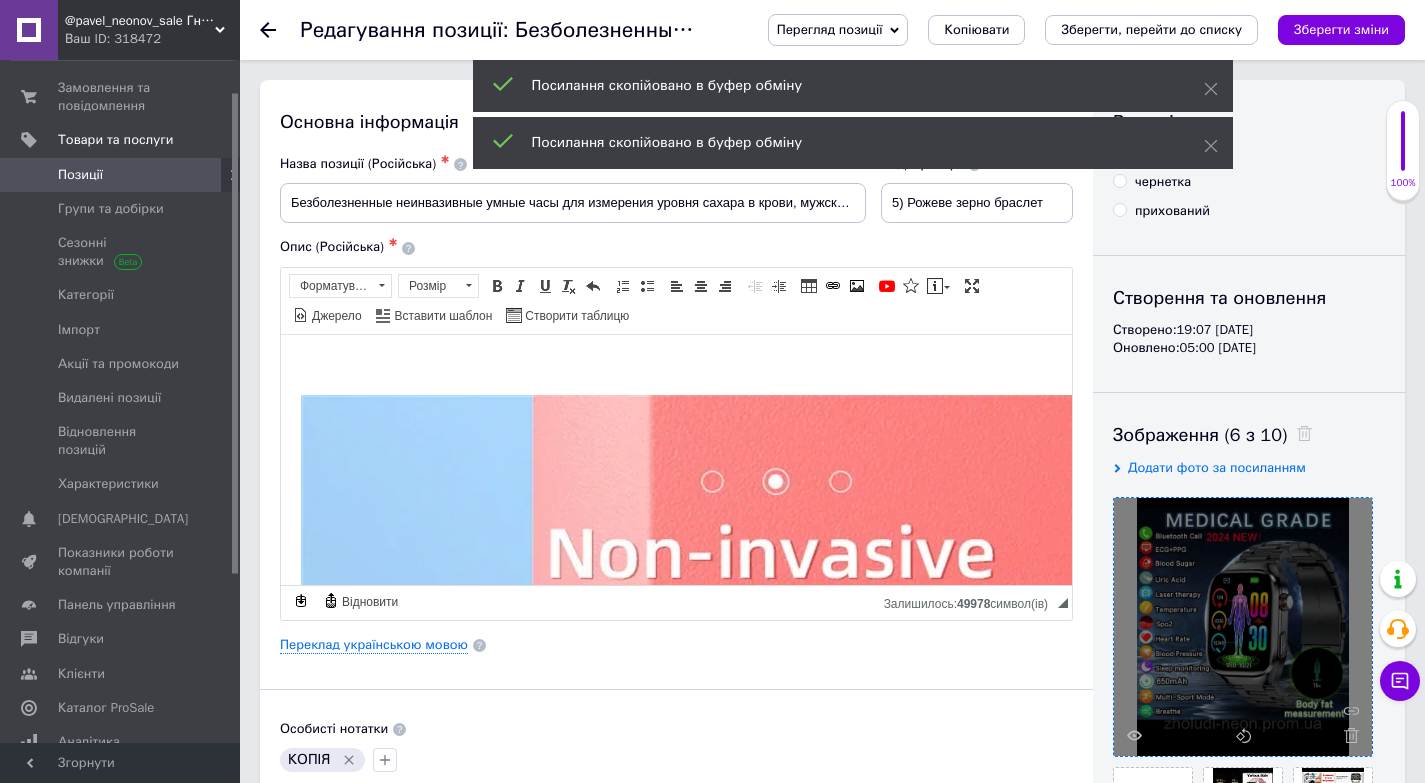 click 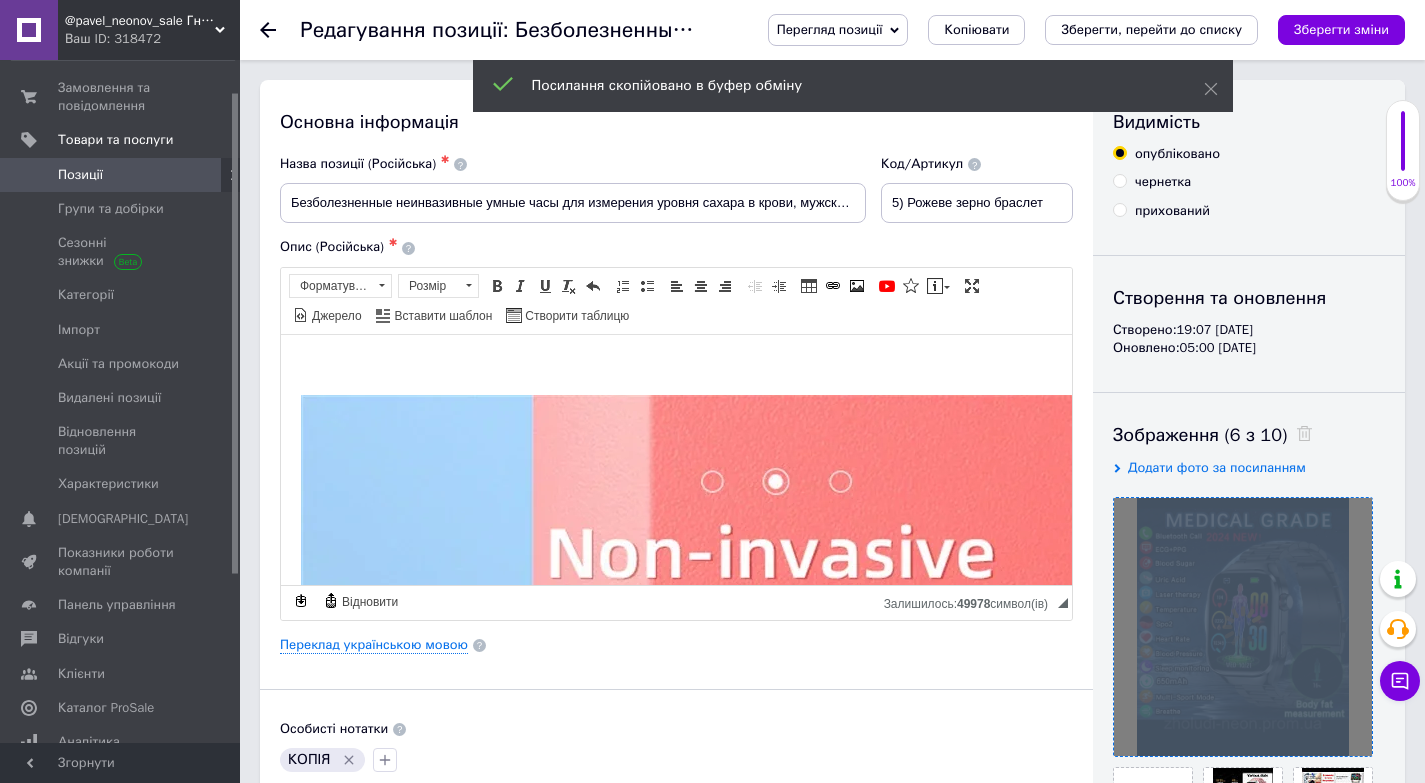 click at bounding box center [1243, 627] 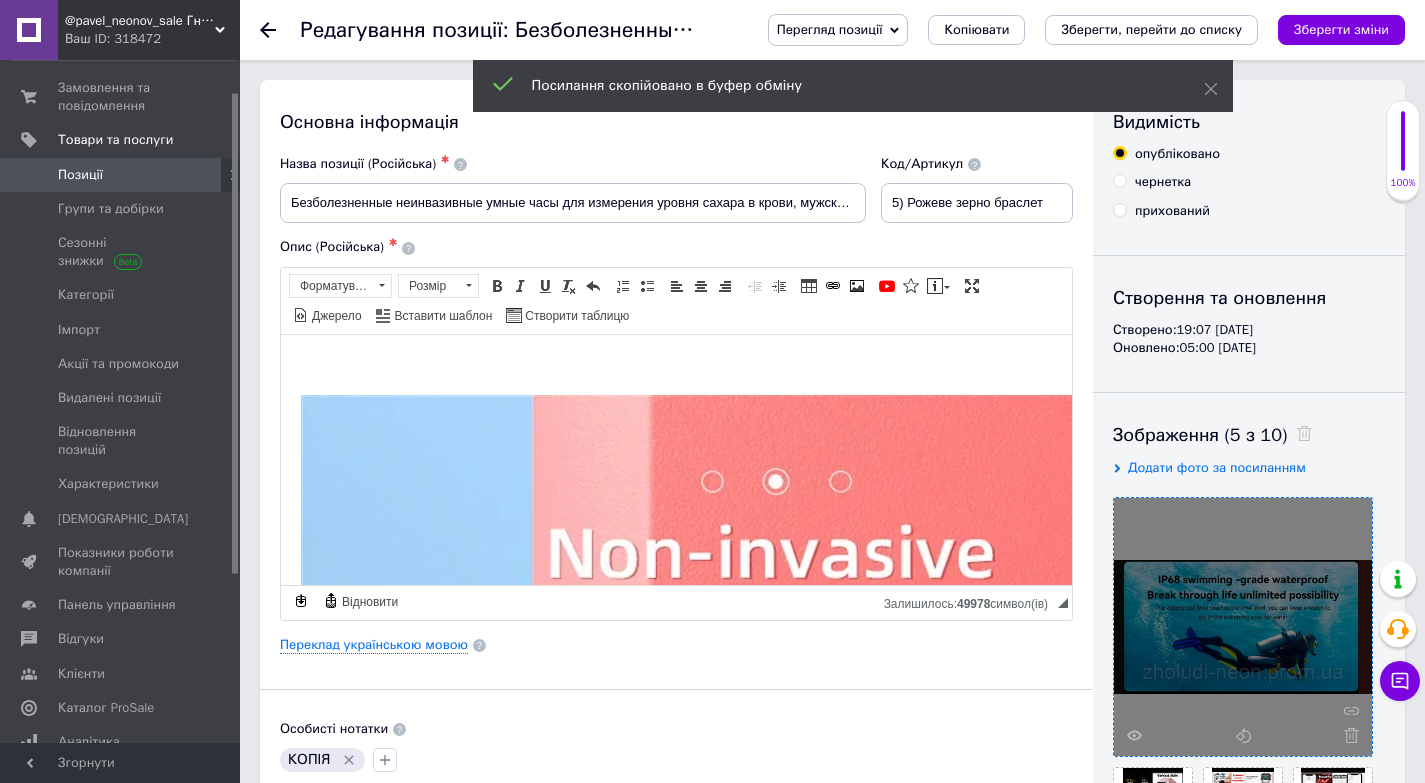 click 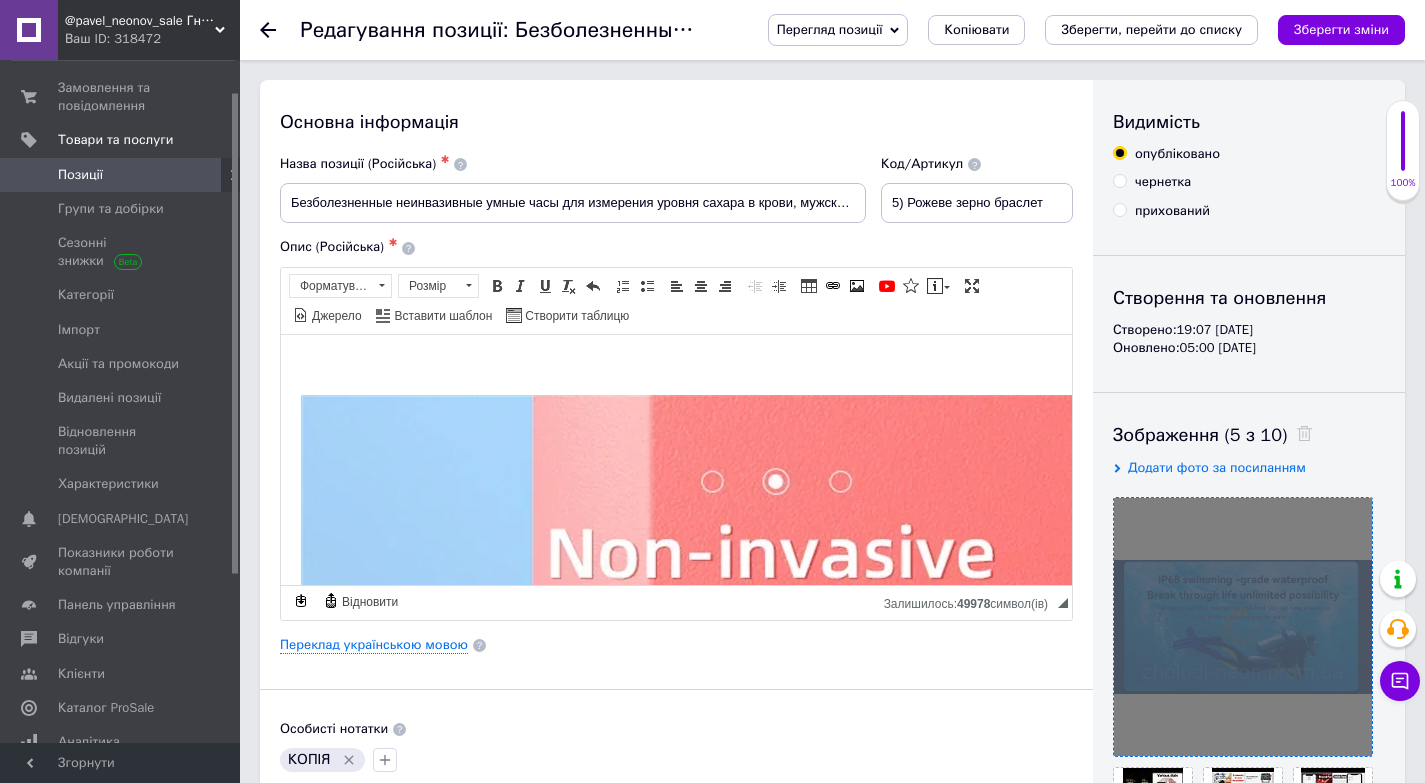 click at bounding box center [1243, 627] 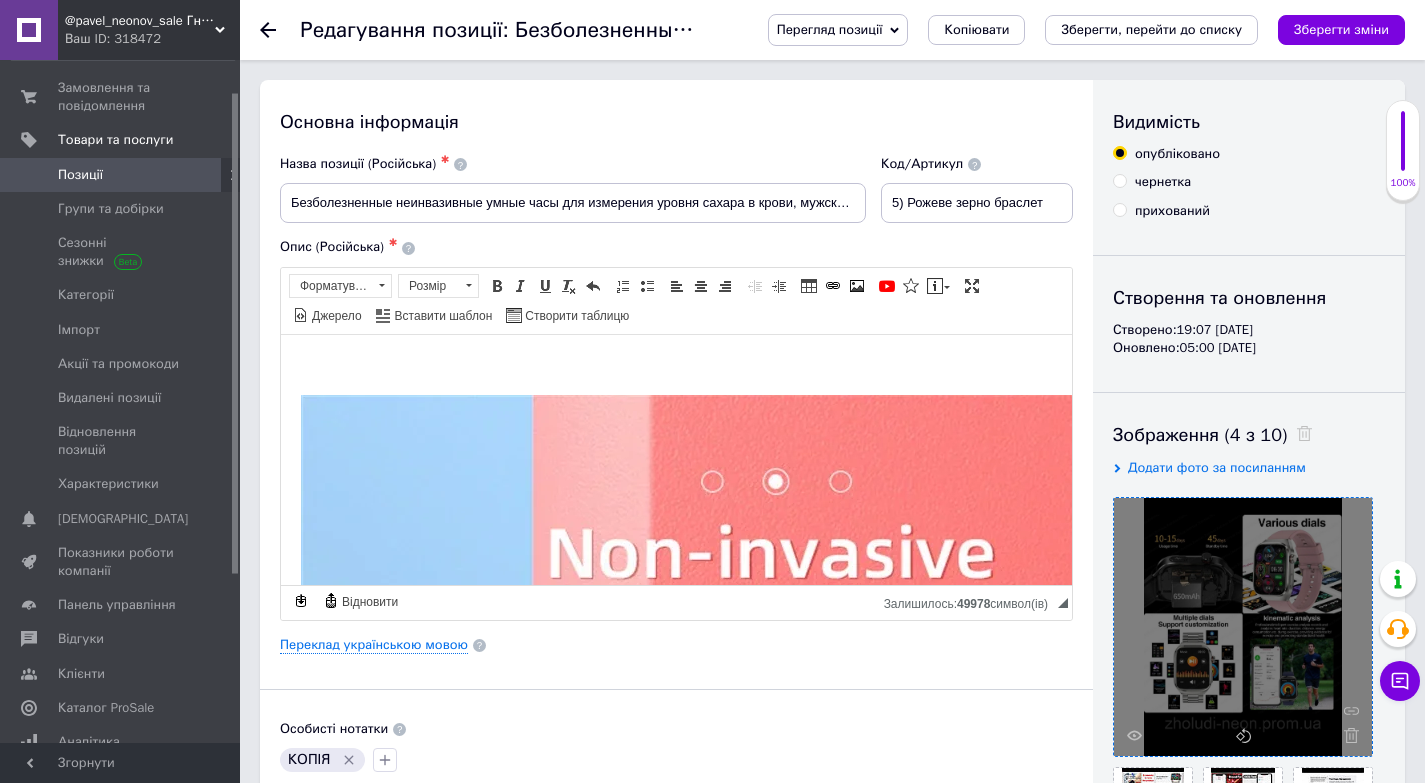 click 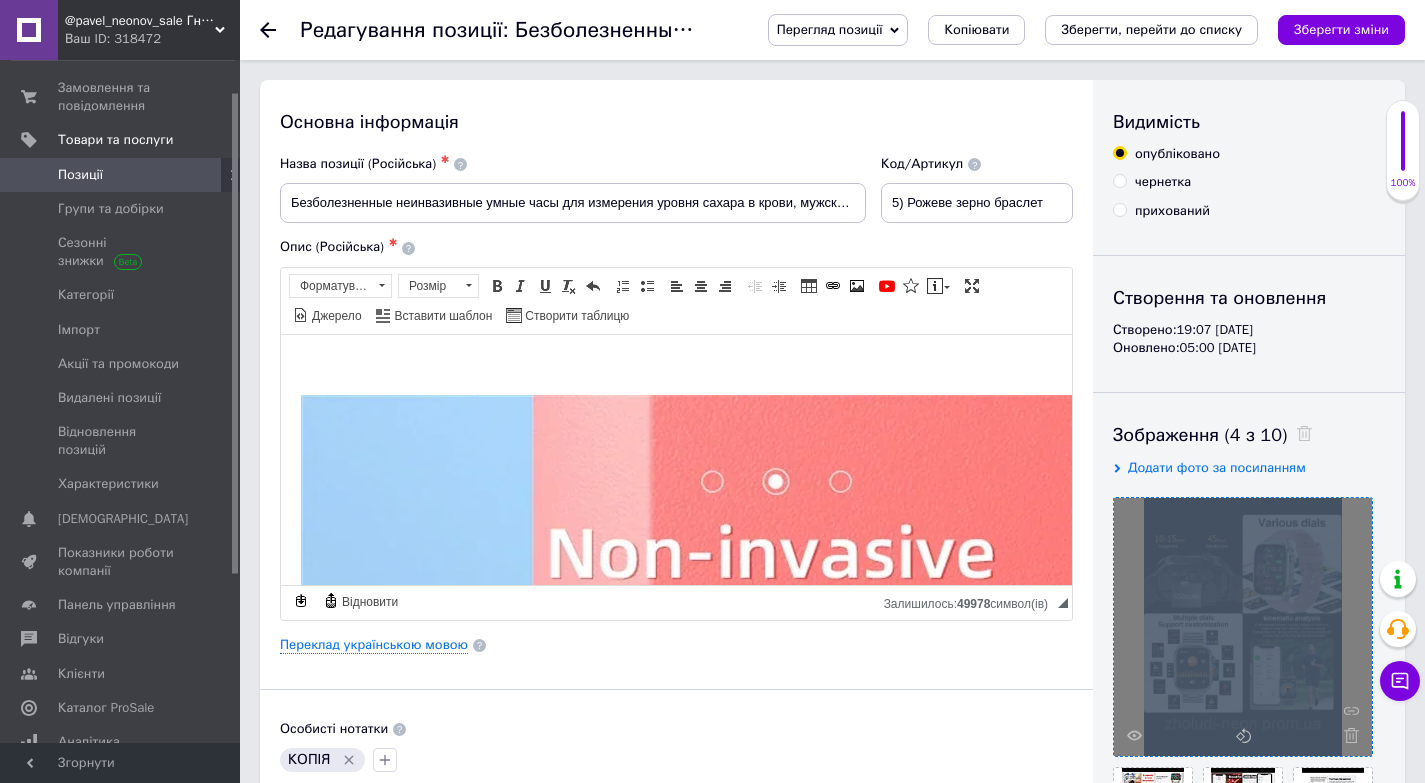 click at bounding box center [1243, 627] 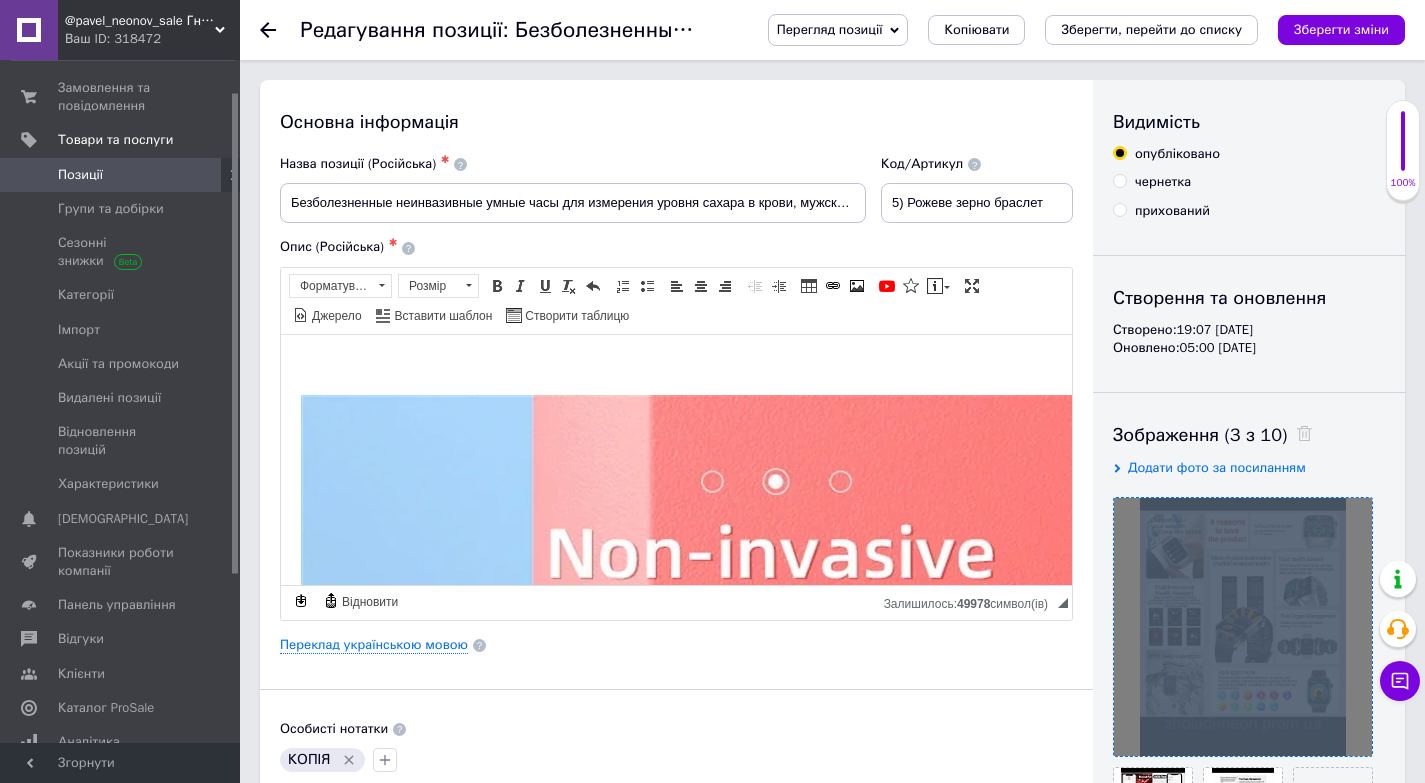 click at bounding box center [1243, 627] 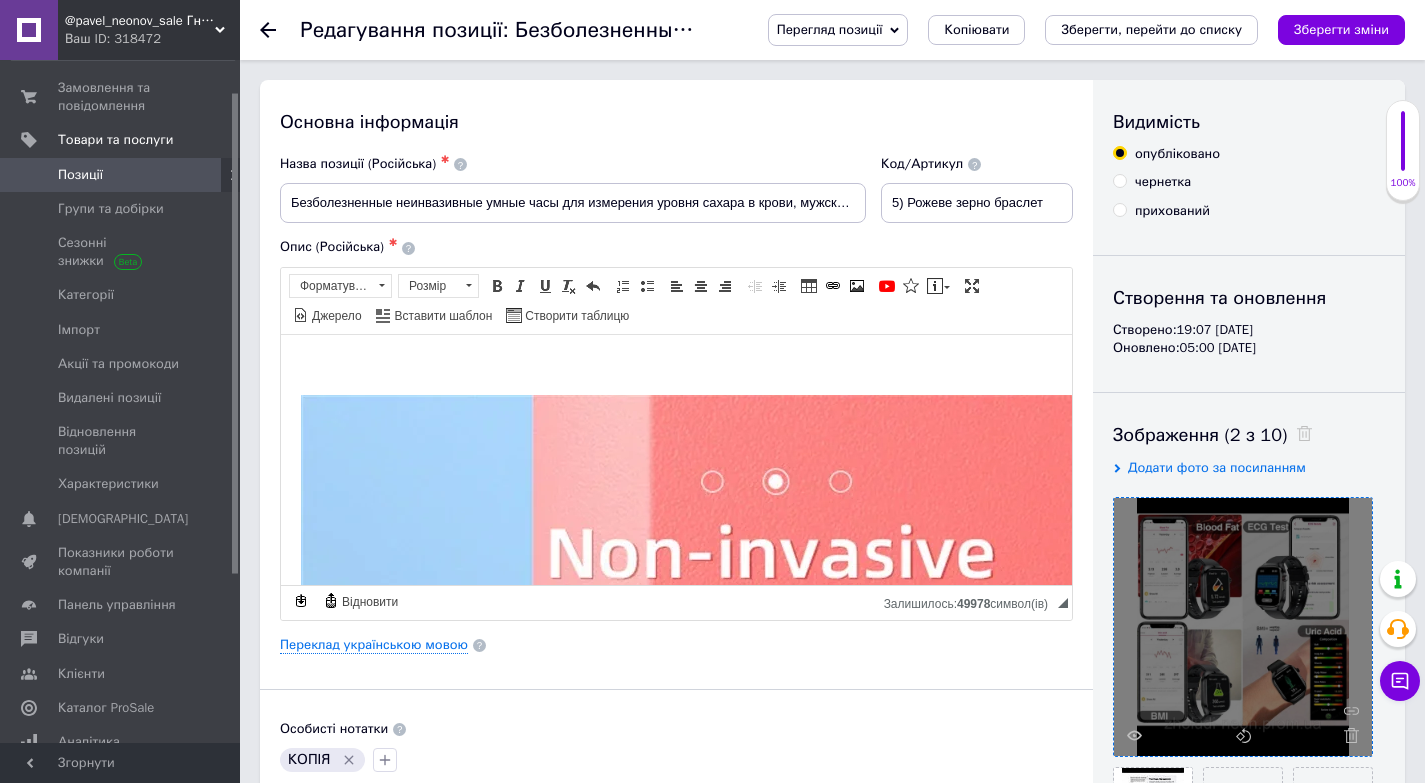 click 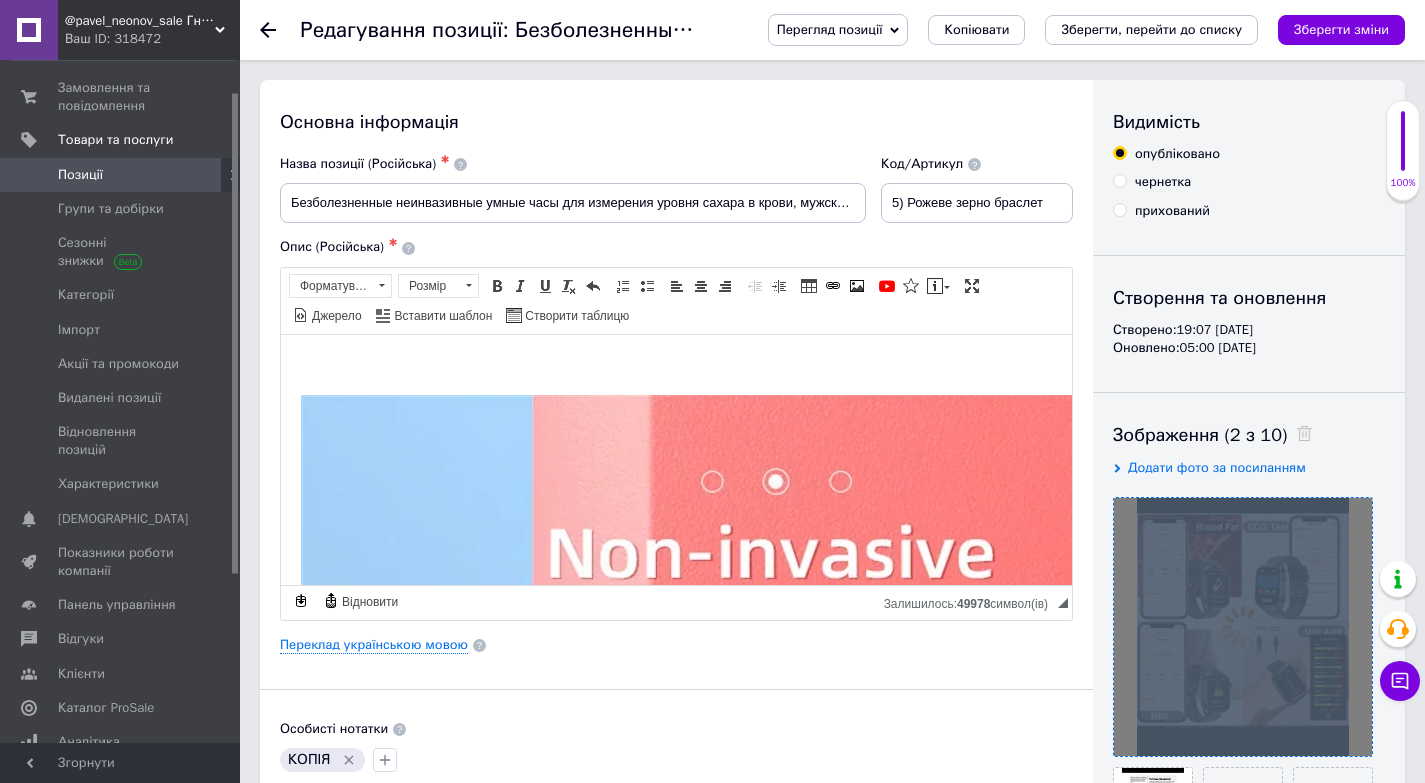 click at bounding box center [1243, 627] 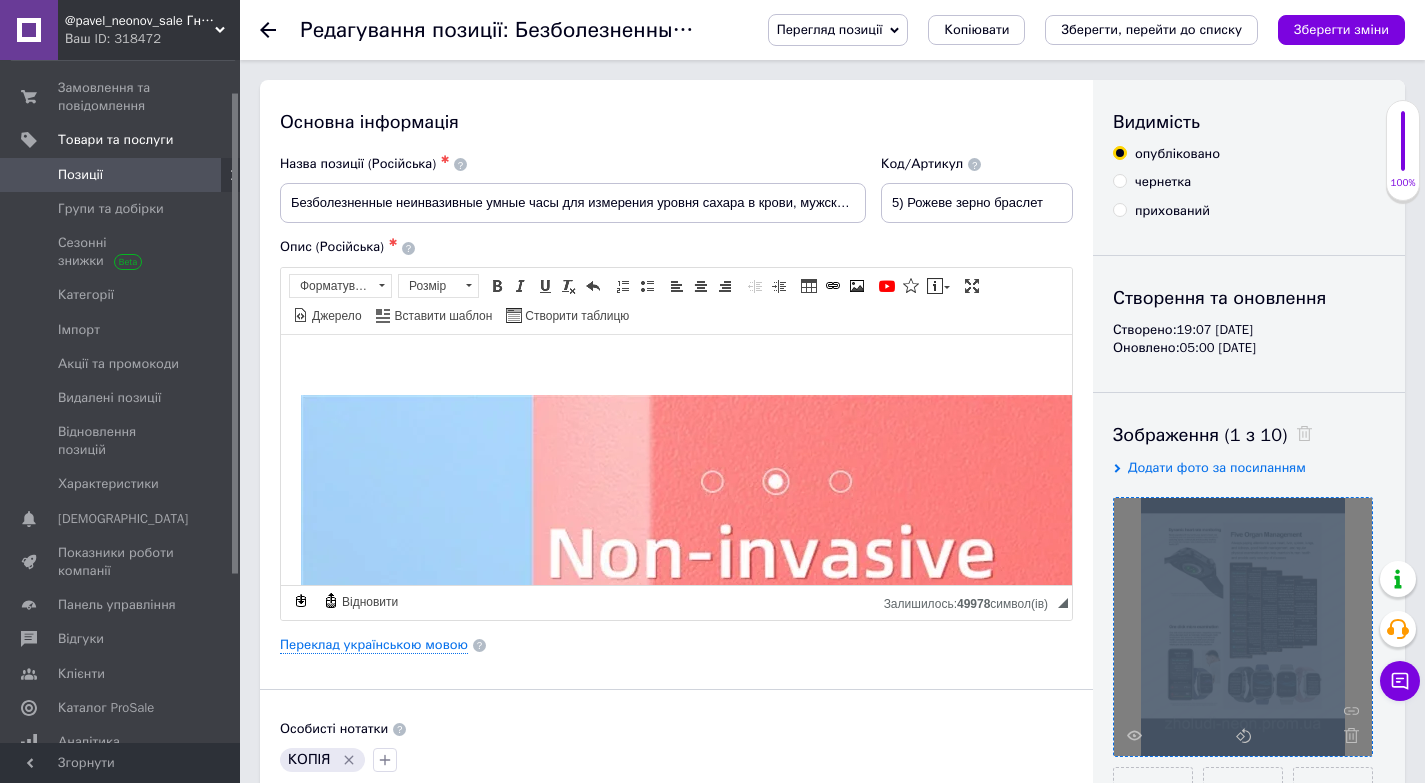 click at bounding box center (1243, 627) 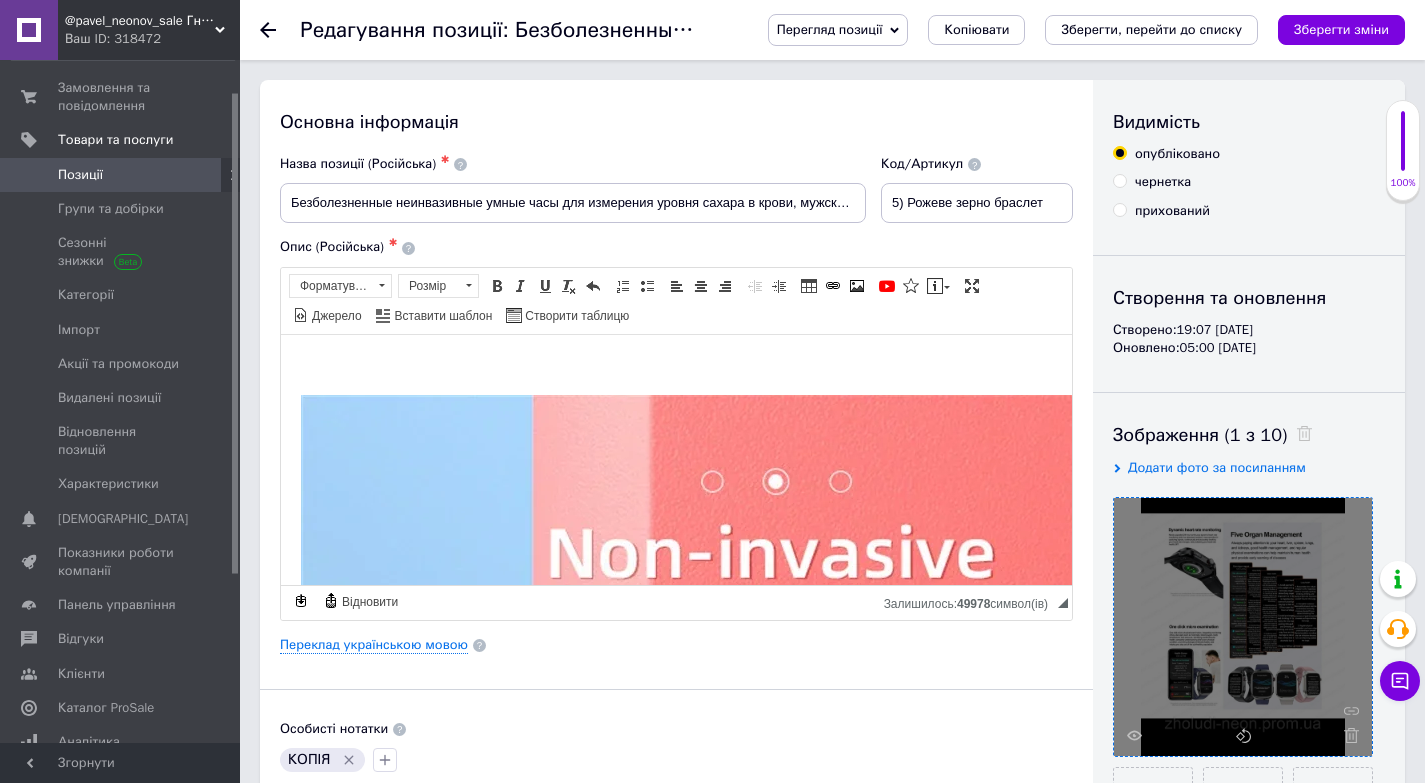 click 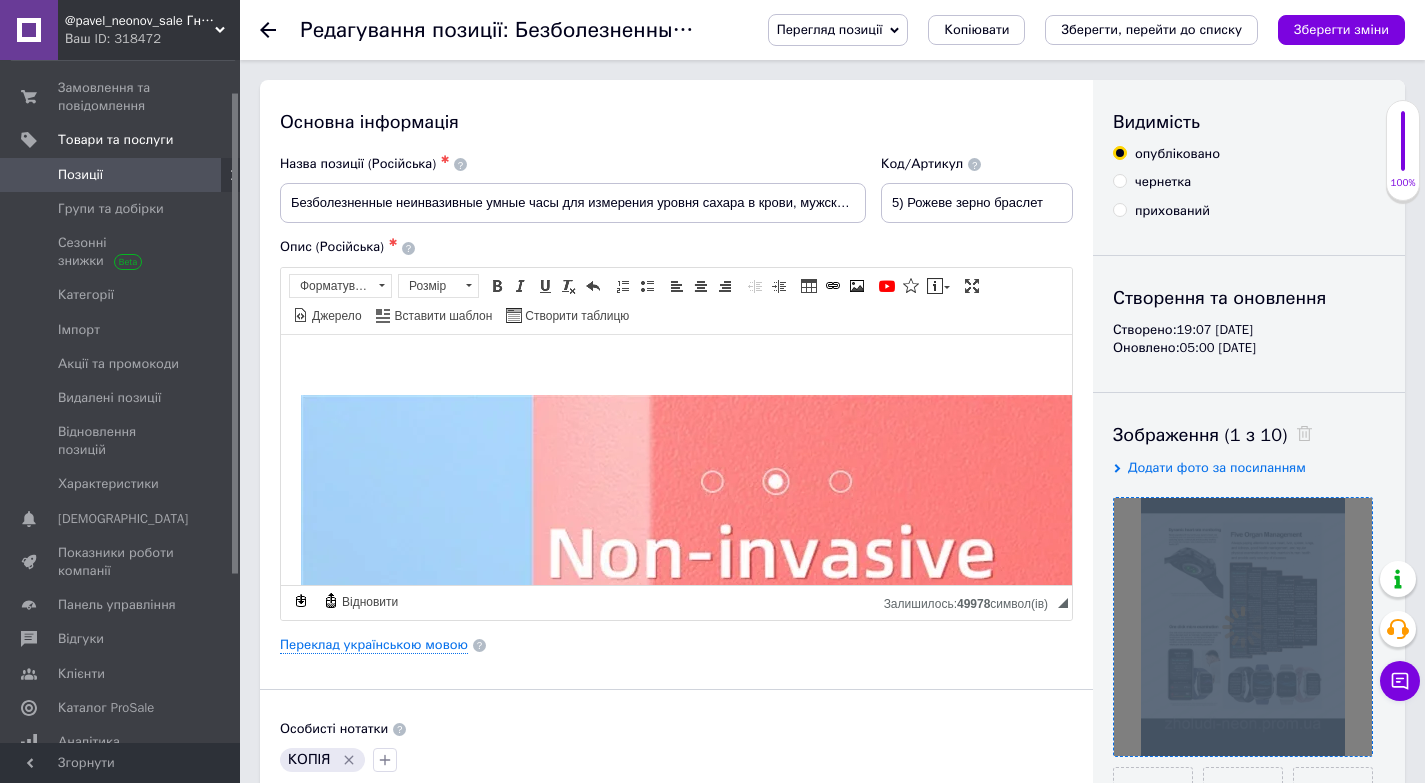 click at bounding box center (1243, 627) 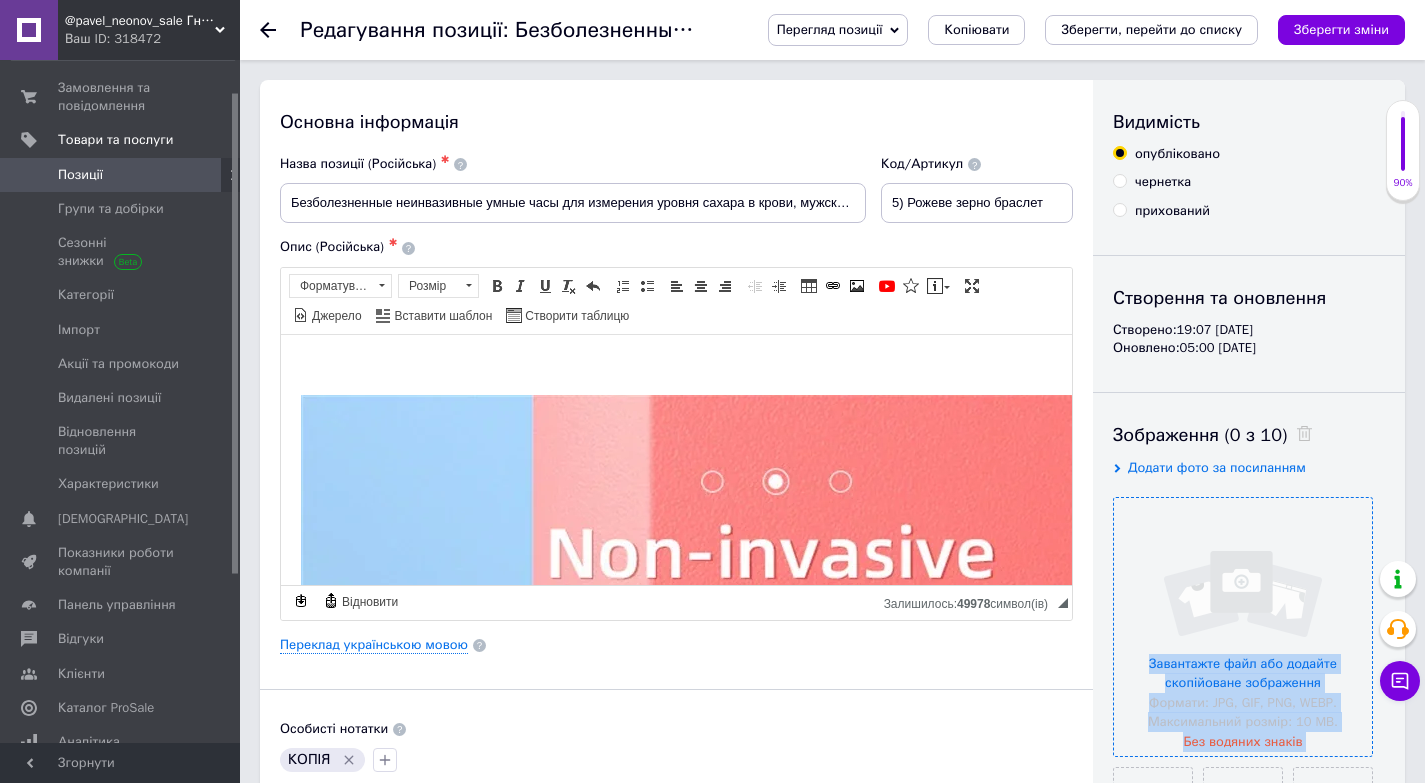 click at bounding box center [1243, 627] 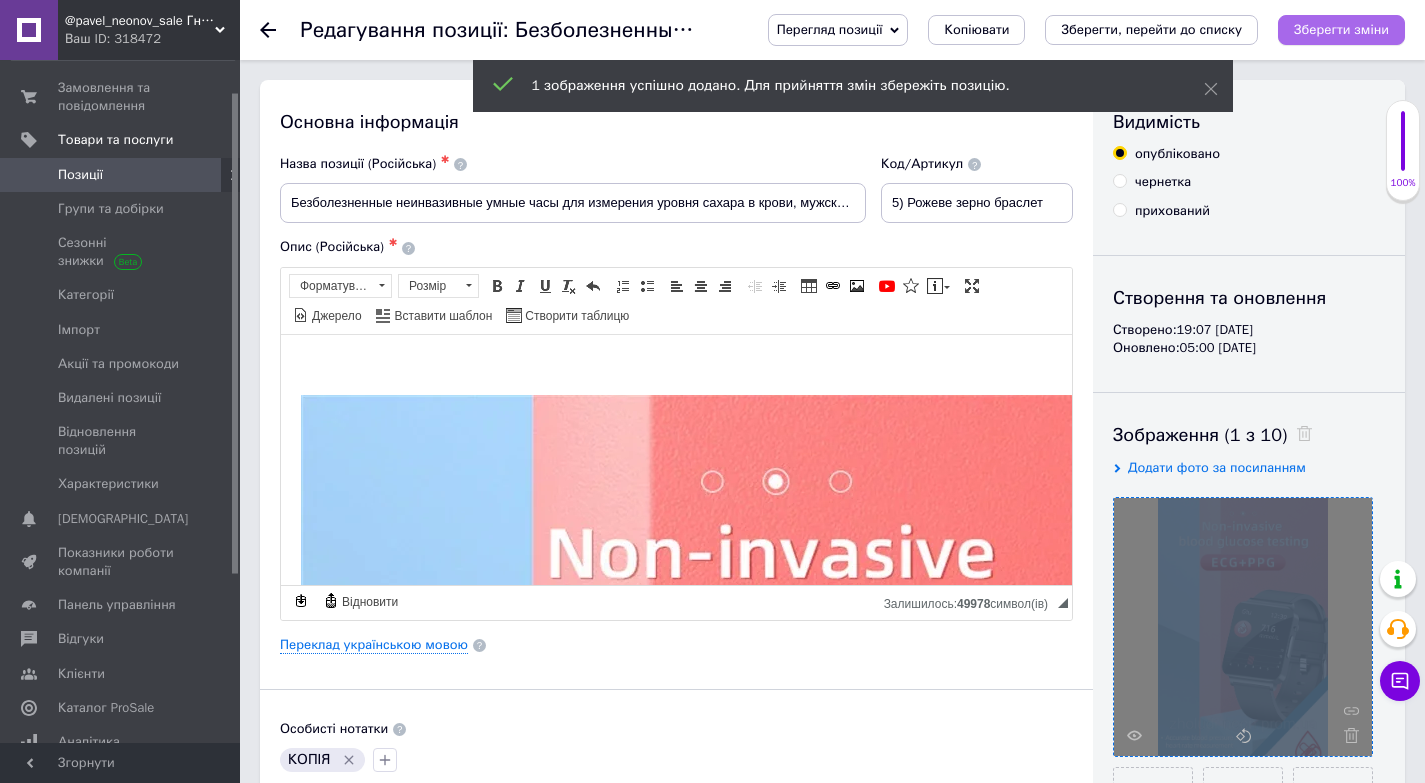 click on "Зберегти зміни" at bounding box center [1341, 29] 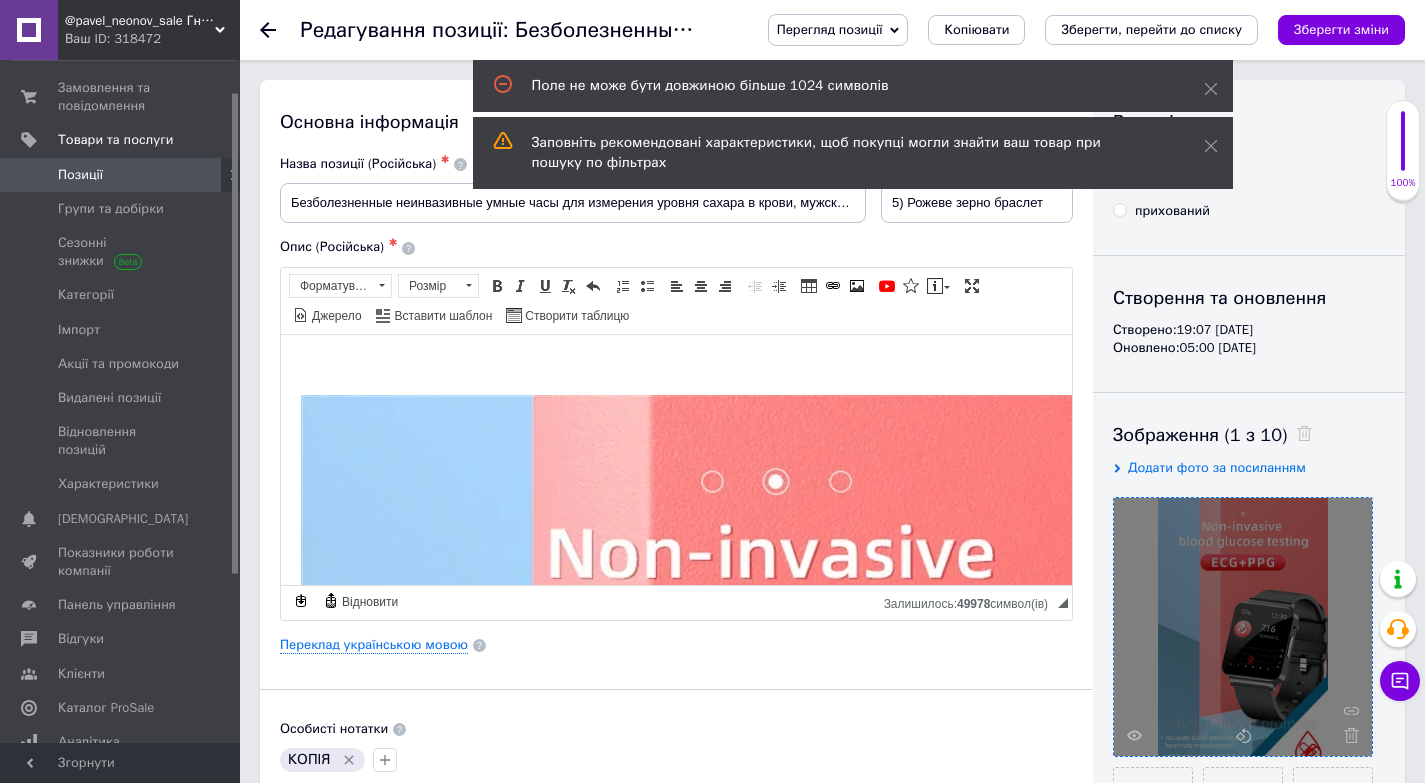 click on "Основна інформація Назва позиції (Російська) ✱ Безболезненные неинвазивные умные часы для измерения уровня сахара в крови, мужские лазерные часы для здоровья Код/Артикул 5) Рожеве зерно браслет Опис (Російська) ✱
Розширений текстовий редактор, 1266F92C-A95E-4D97-85DE-B440728E0273 Панель інструментів редактора Форматування Форматування Розмір Розмір   Жирний  Сполучення клавіш Ctrl+B   Курсив  Сполучення клавіш Ctrl+I   Підкреслений  Сполучення клавіш Ctrl+U   Видалити форматування   Повернути  Сполучення клавіш Ctrl+Z       По лівому краю   $" at bounding box center (676, 717) 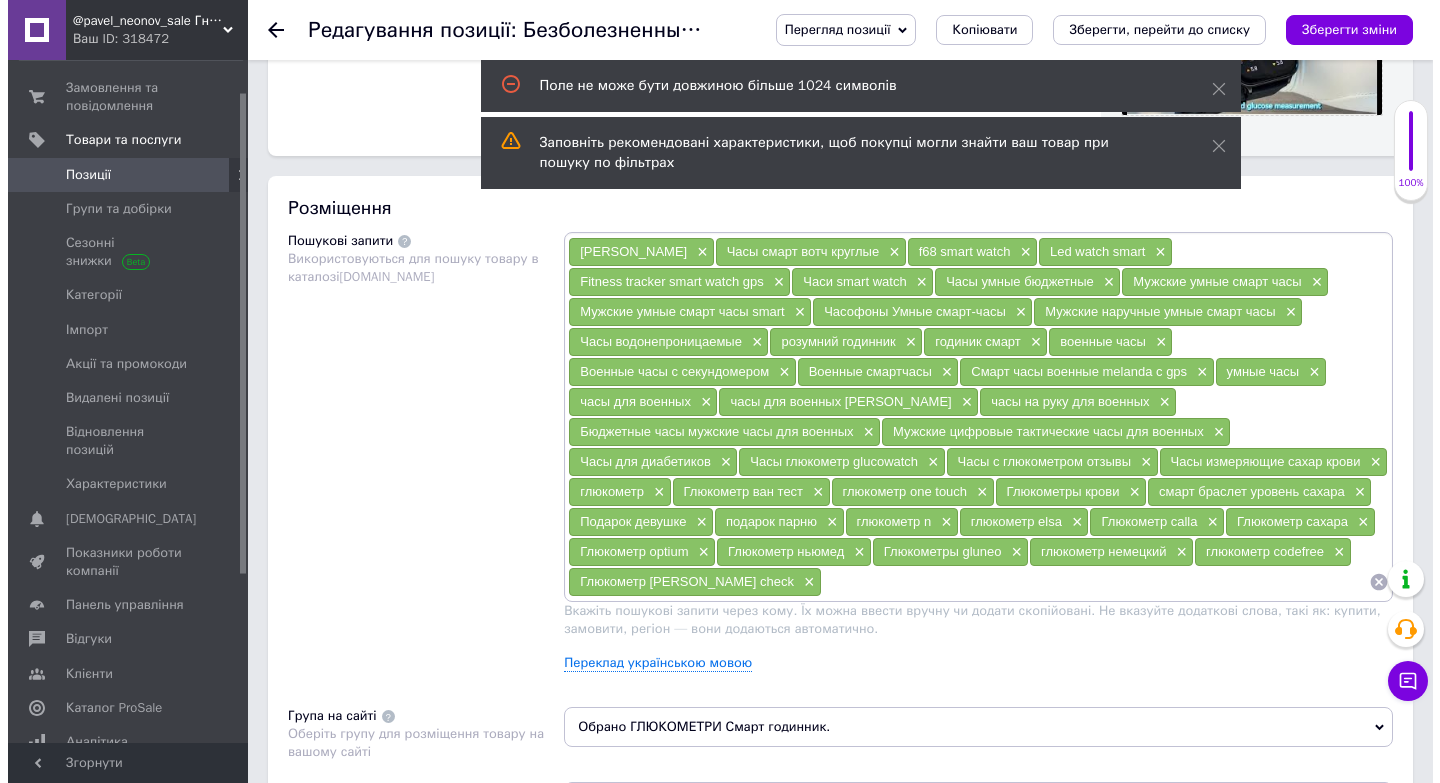 scroll, scrollTop: 1200, scrollLeft: 0, axis: vertical 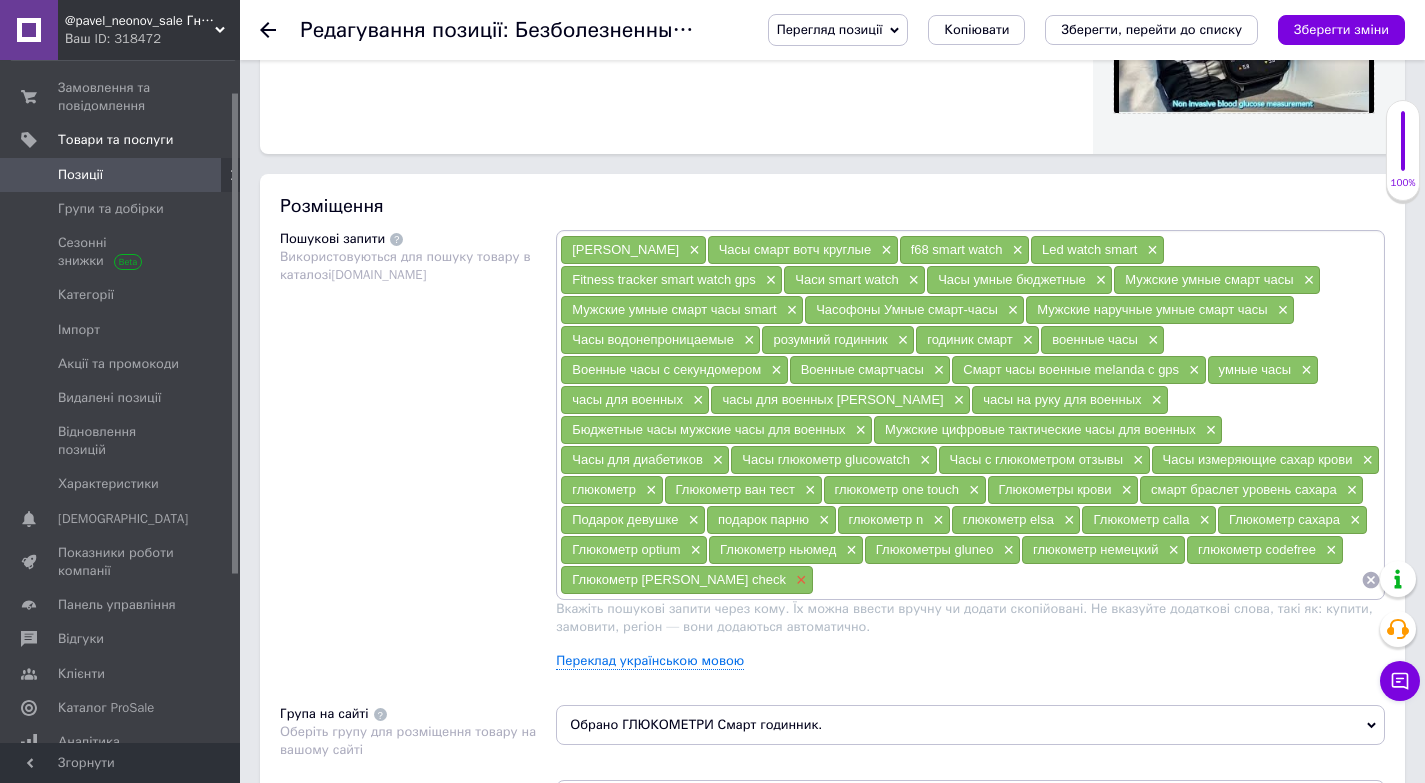 click on "×" at bounding box center (799, 580) 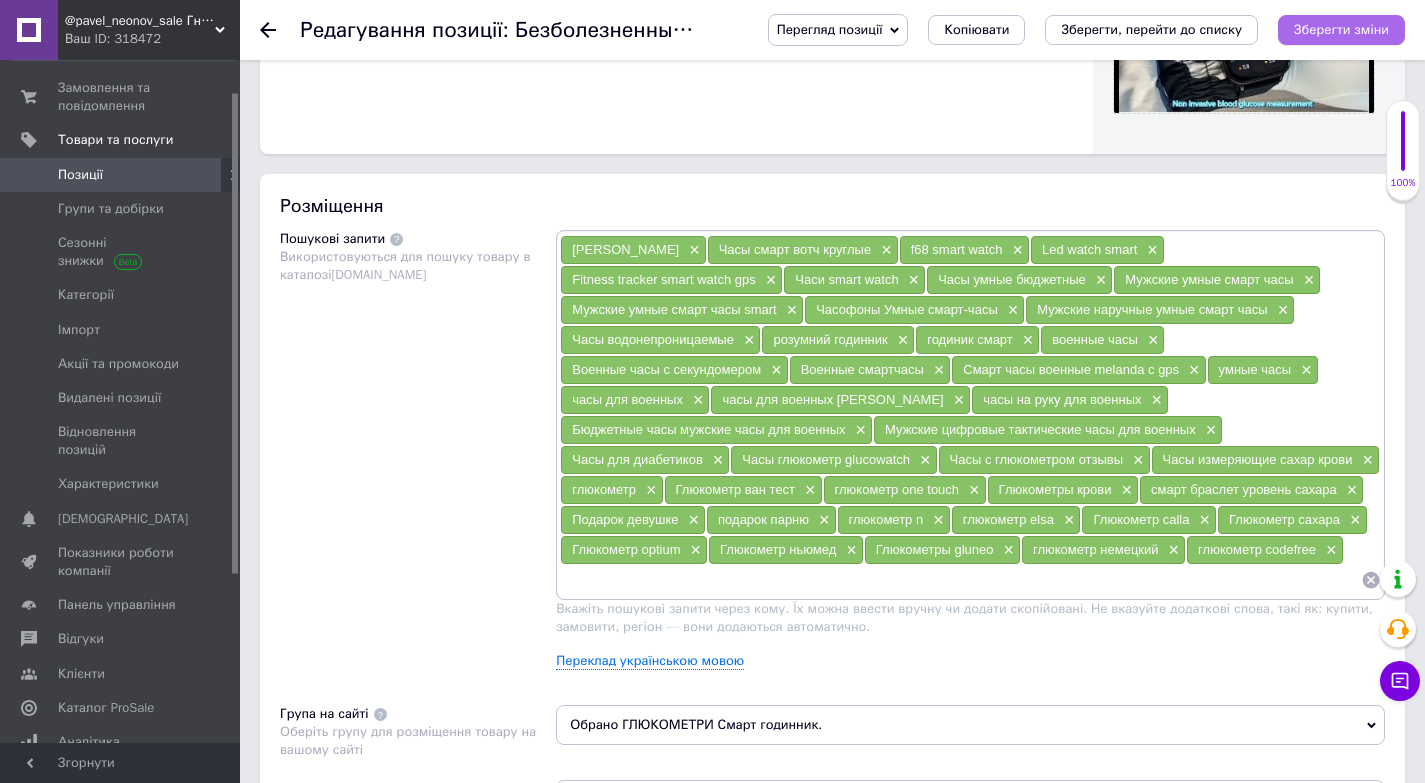 click on "Зберегти зміни" at bounding box center [1341, 29] 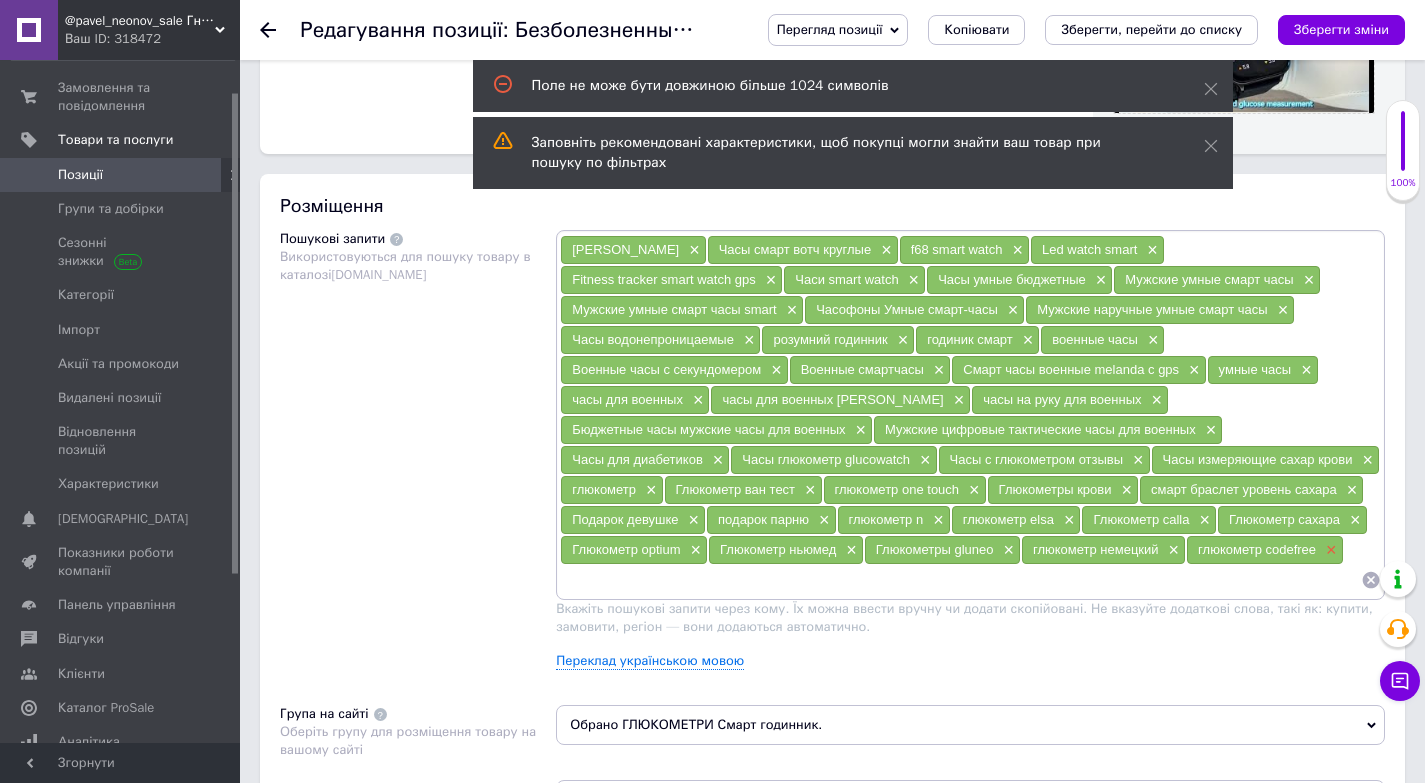 click on "×" at bounding box center [1329, 550] 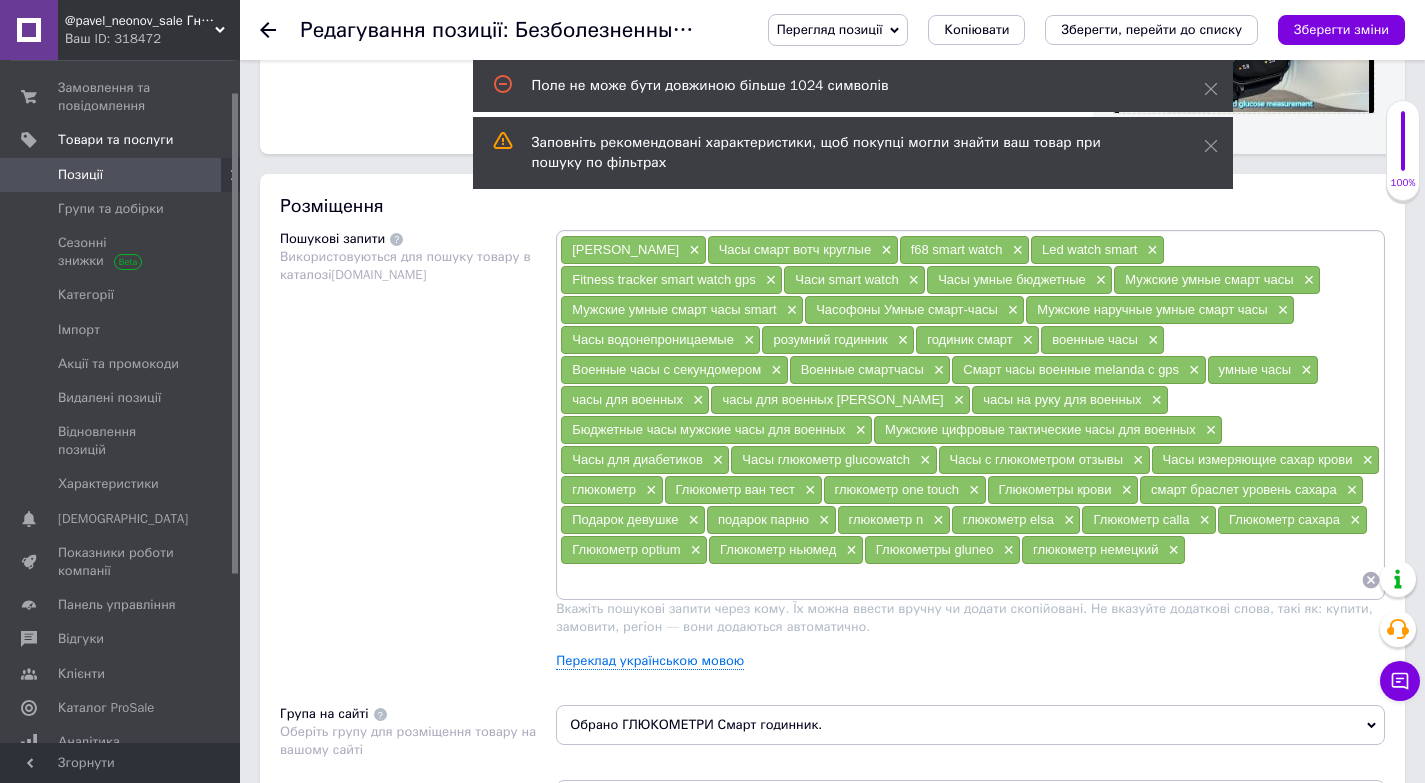 drag, startPoint x: 1231, startPoint y: 522, endPoint x: 1250, endPoint y: 496, distance: 32.202484 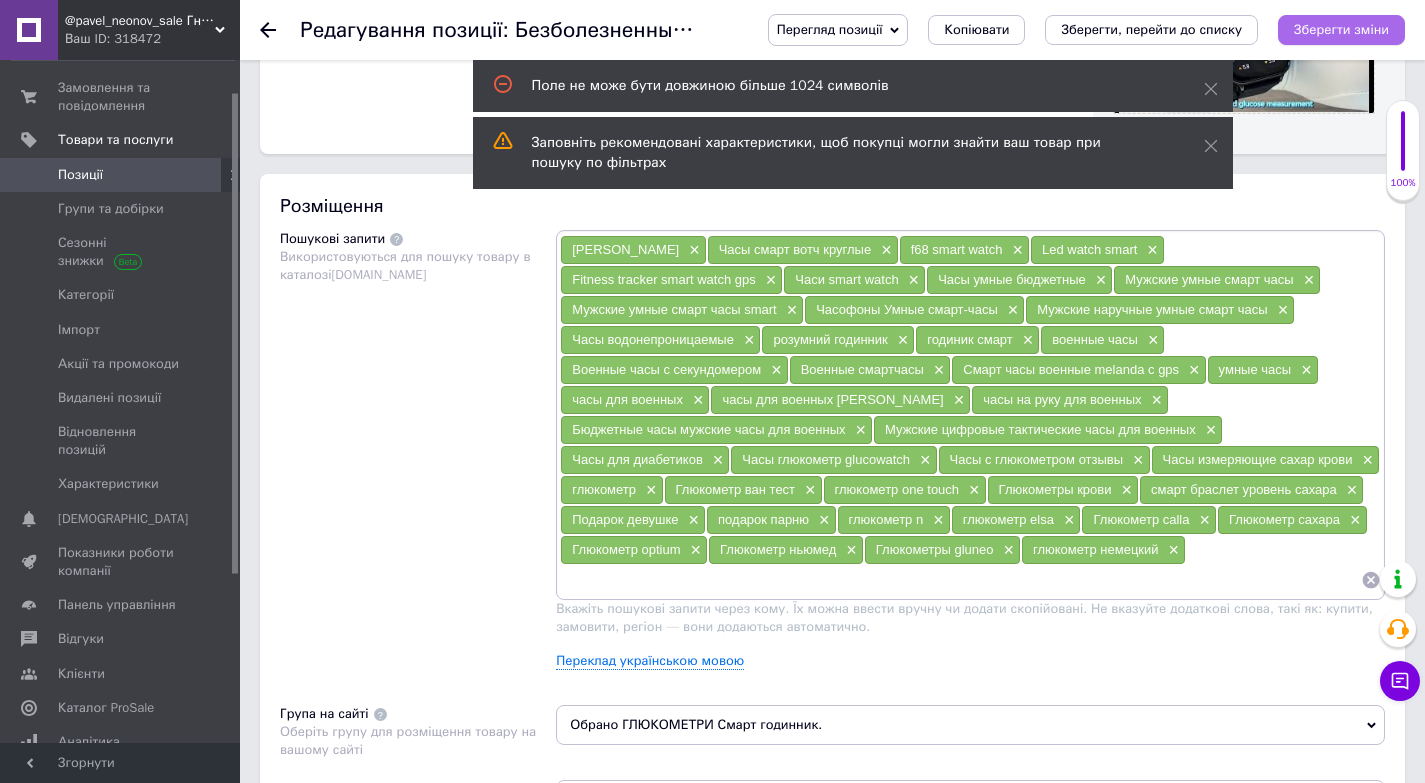 click on "Зберегти зміни" at bounding box center (1341, 29) 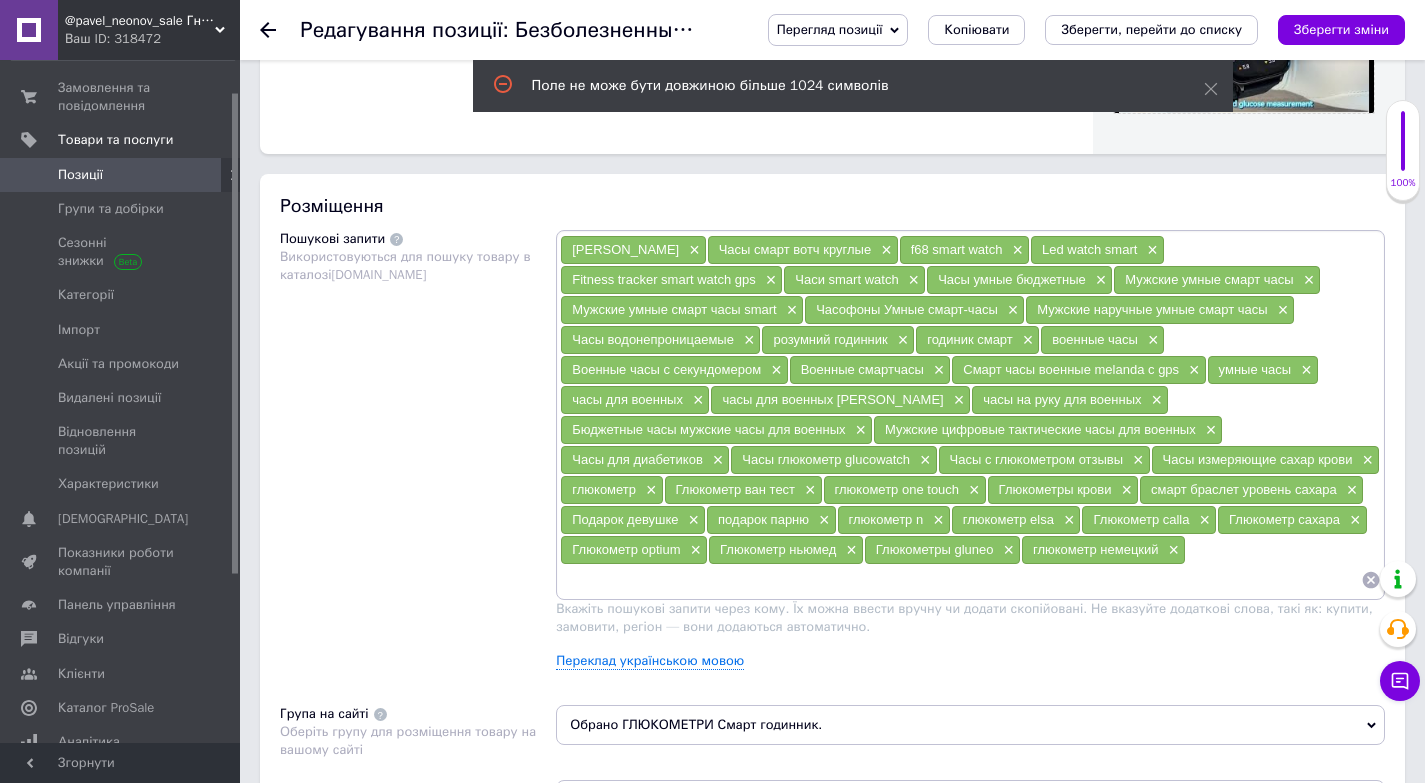 drag, startPoint x: 1027, startPoint y: 551, endPoint x: 1092, endPoint y: 552, distance: 65.00769 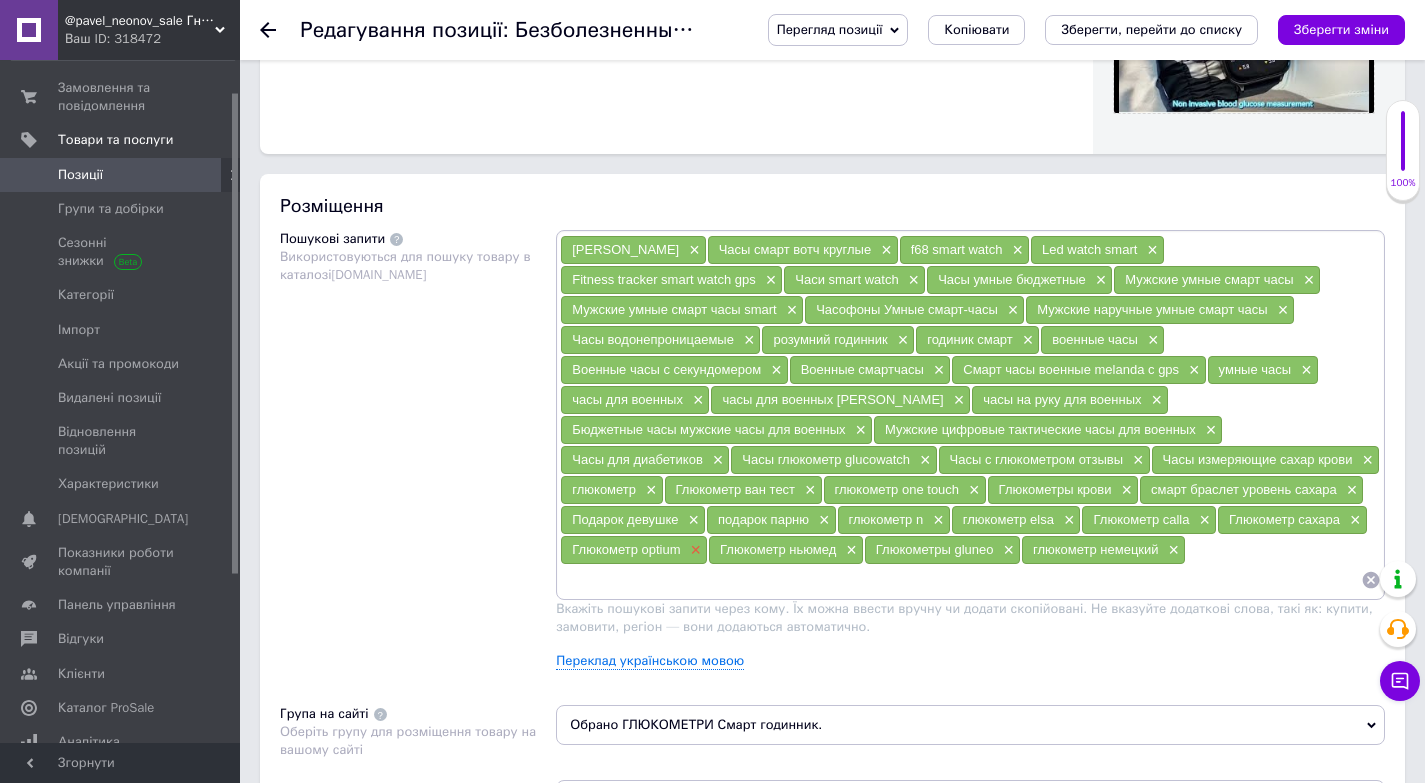 click on "×" at bounding box center [694, 550] 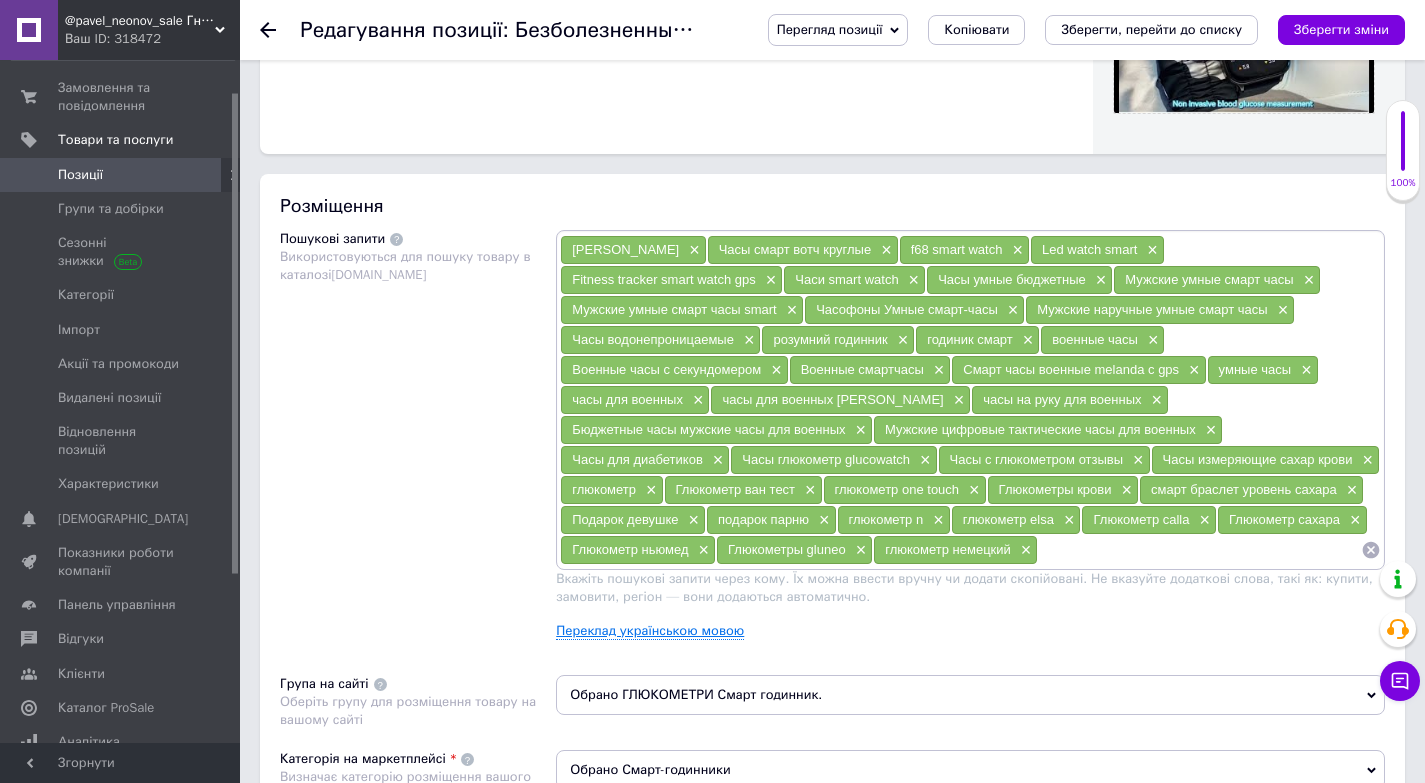 click on "Переклад українською мовою" at bounding box center [650, 631] 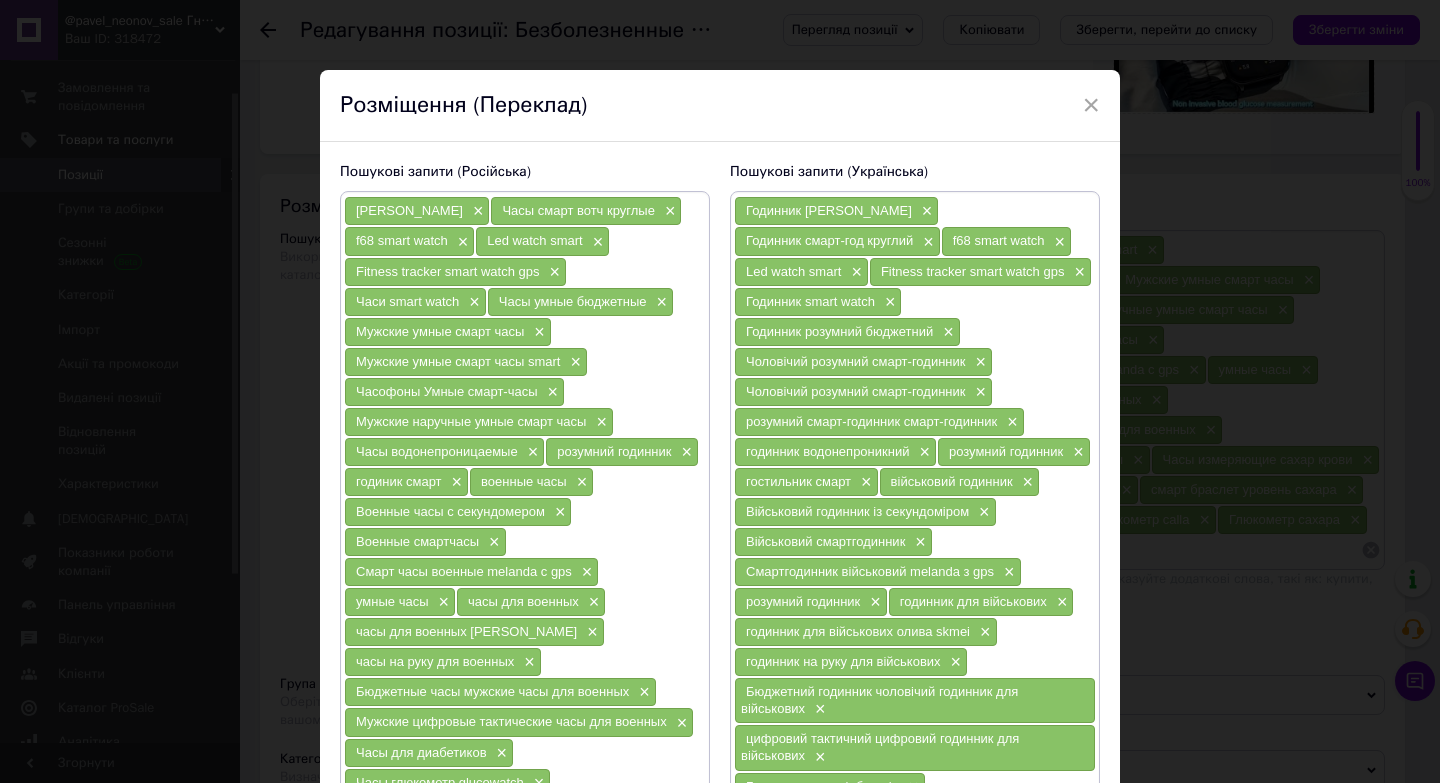 click on "Пошукові запити (Російська) Часы Смарт × Часы смарт вотч круглые × f68 smart watch × Led watch smart × Fitness tracker smart watch gps × Часи smart watch × Часы умные бюджетные × Мужские умные смарт часы × Мужские умные смарт часы smart × Часофоны Умные смарт-часы × Мужские наручные умные смарт часы × Часы водонепроницаемые × розумний годинник × годиник смарт × военные часы × Военные часы с секундомером × Военные смартчасы × Смарт часы военные melanda с gps × умные часы × часы для военных × часы для военных олива skmei × часы на руку для военных × Бюджетные часы мужские часы для военных × × × × × × × × ×" at bounding box center (720, 687) 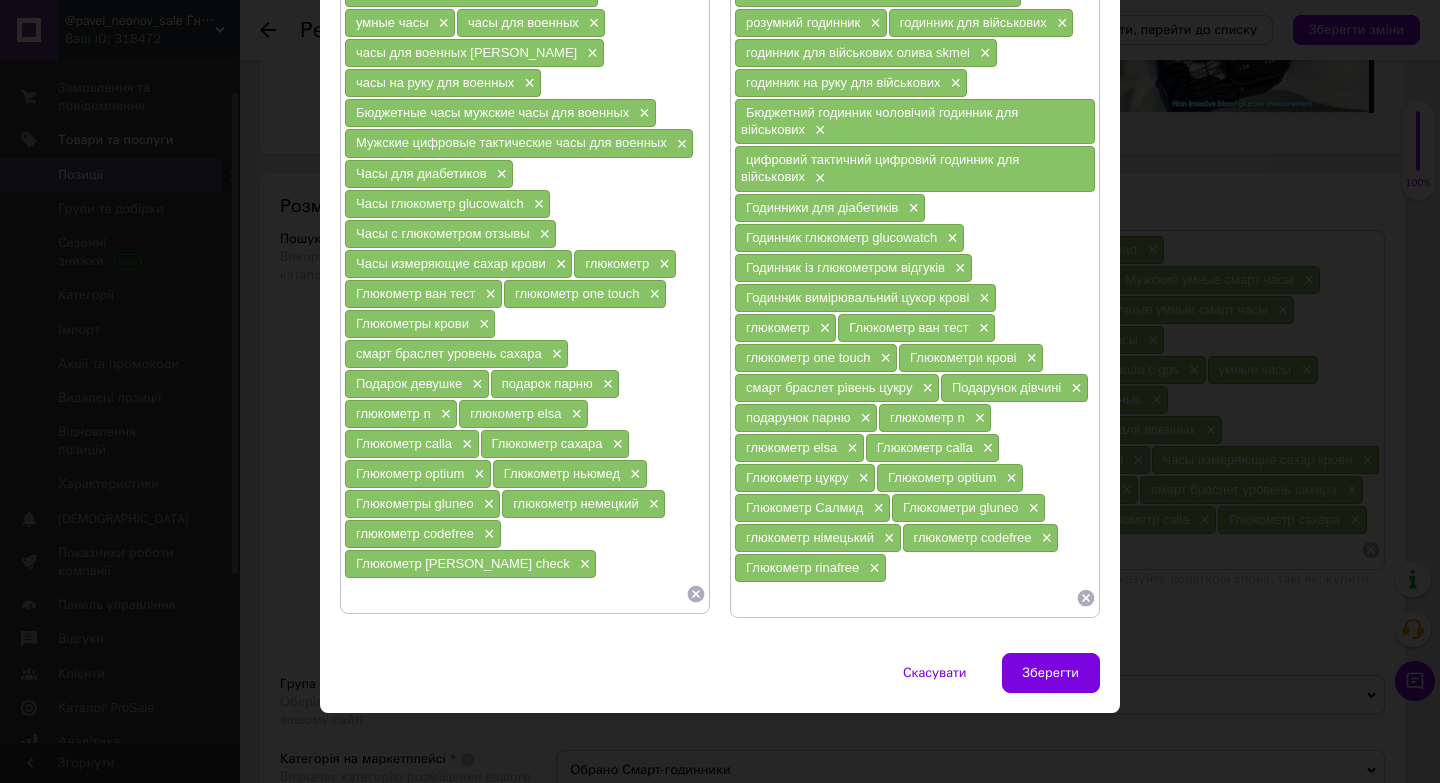 scroll, scrollTop: 581, scrollLeft: 0, axis: vertical 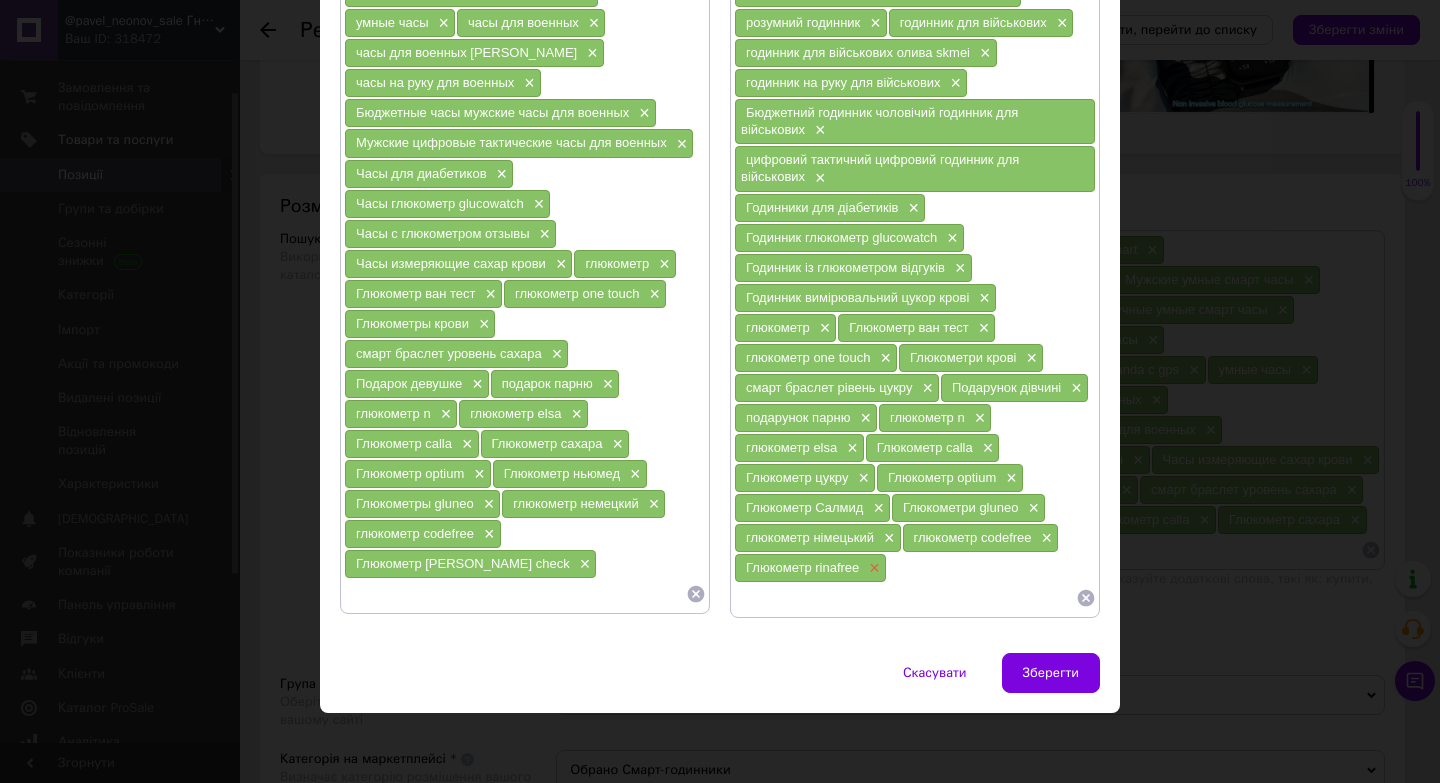 click on "×" at bounding box center [872, 568] 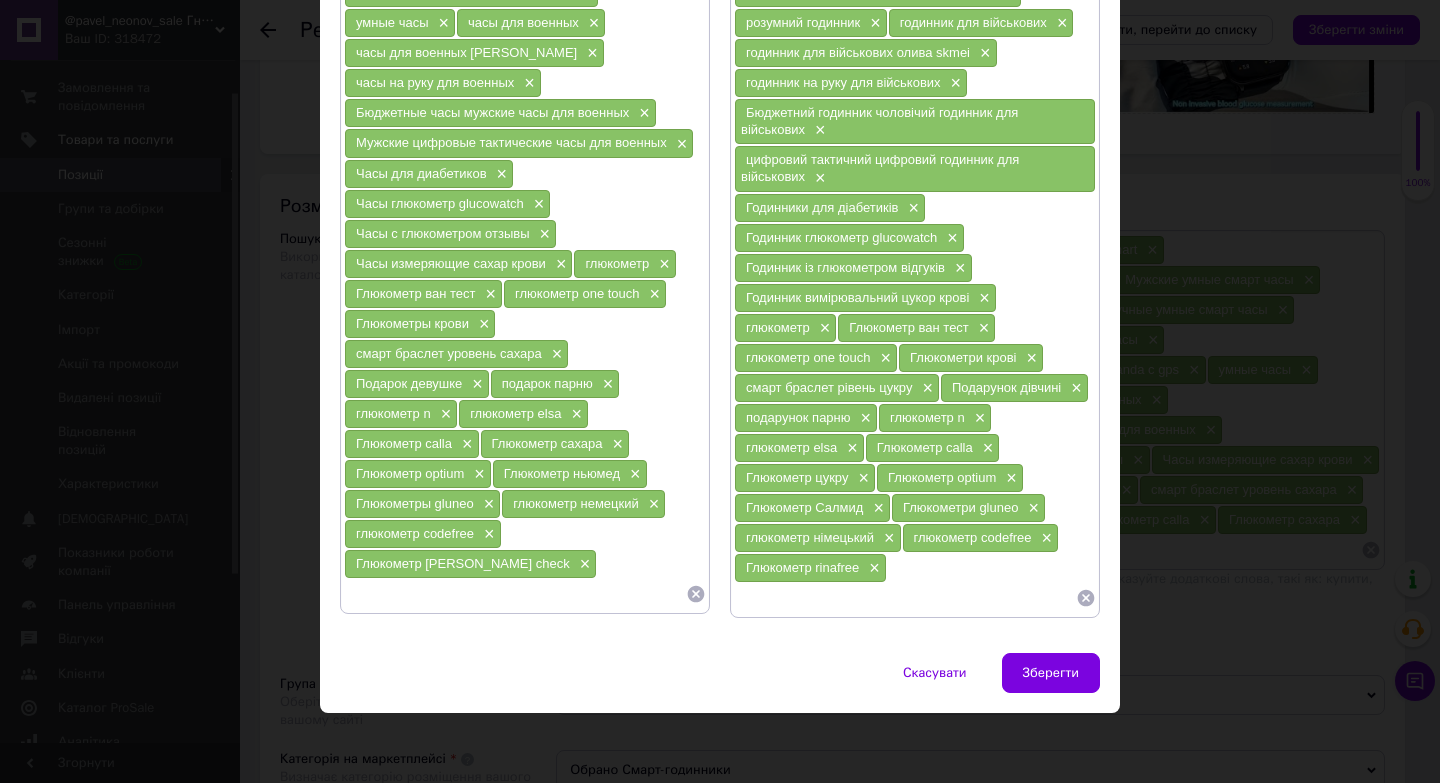 scroll, scrollTop: 551, scrollLeft: 0, axis: vertical 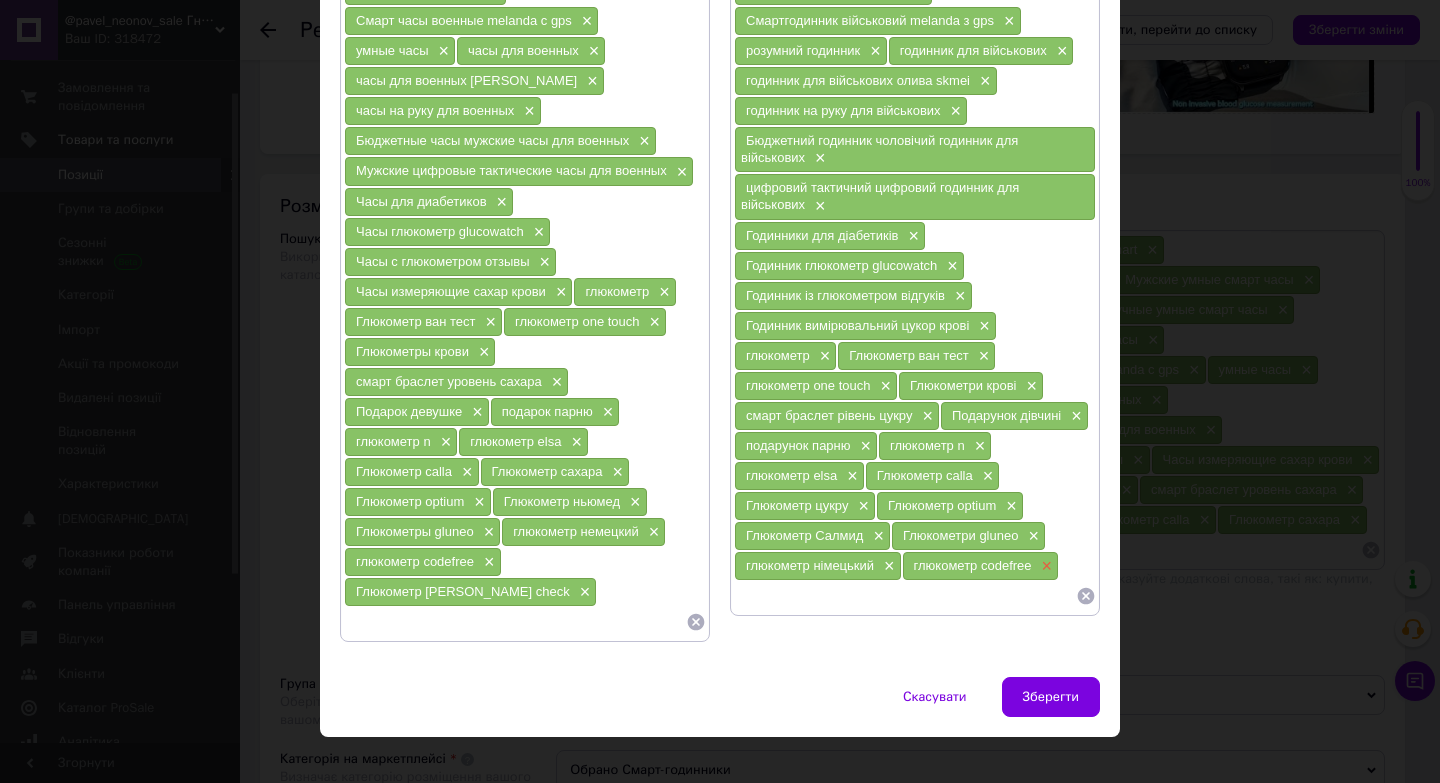 click on "×" at bounding box center (1045, 566) 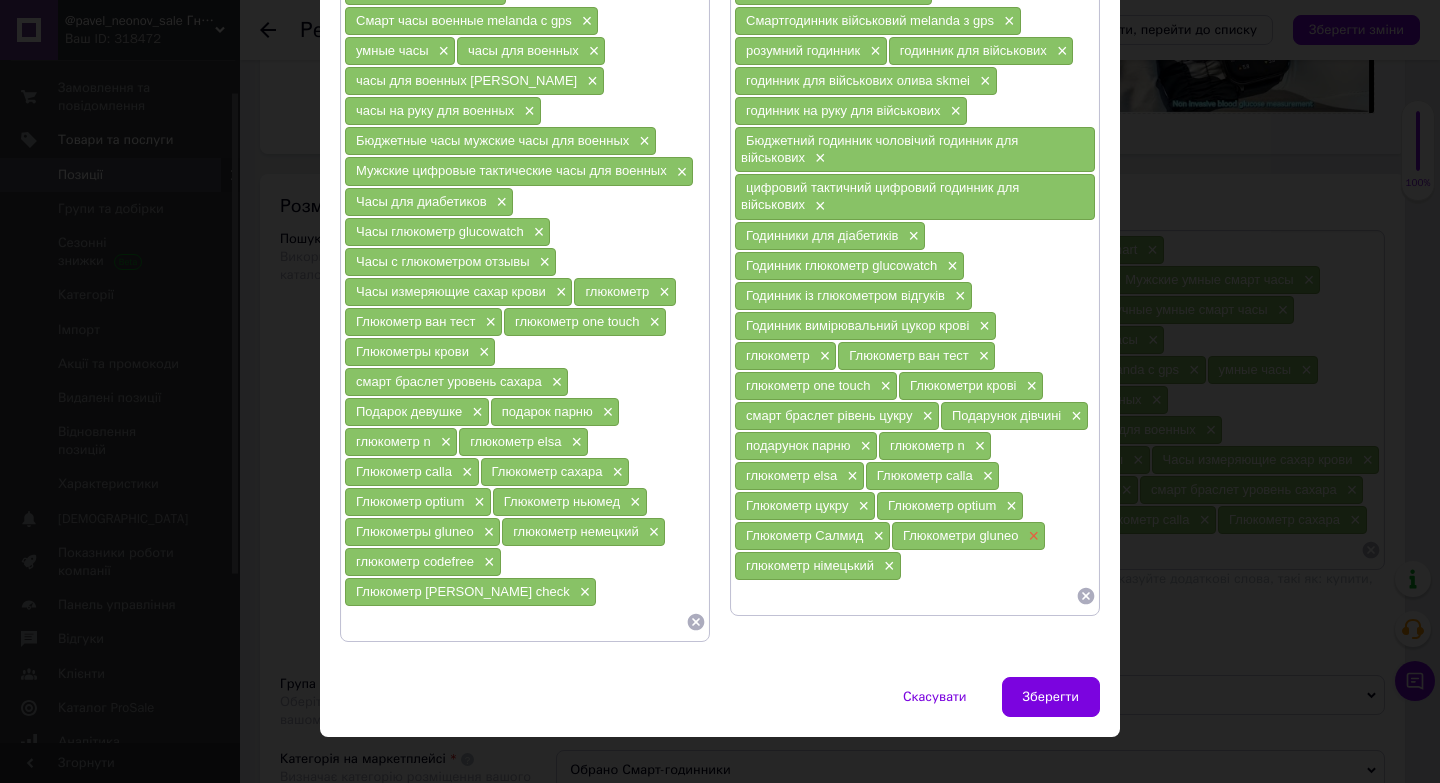 click on "×" at bounding box center [1031, 536] 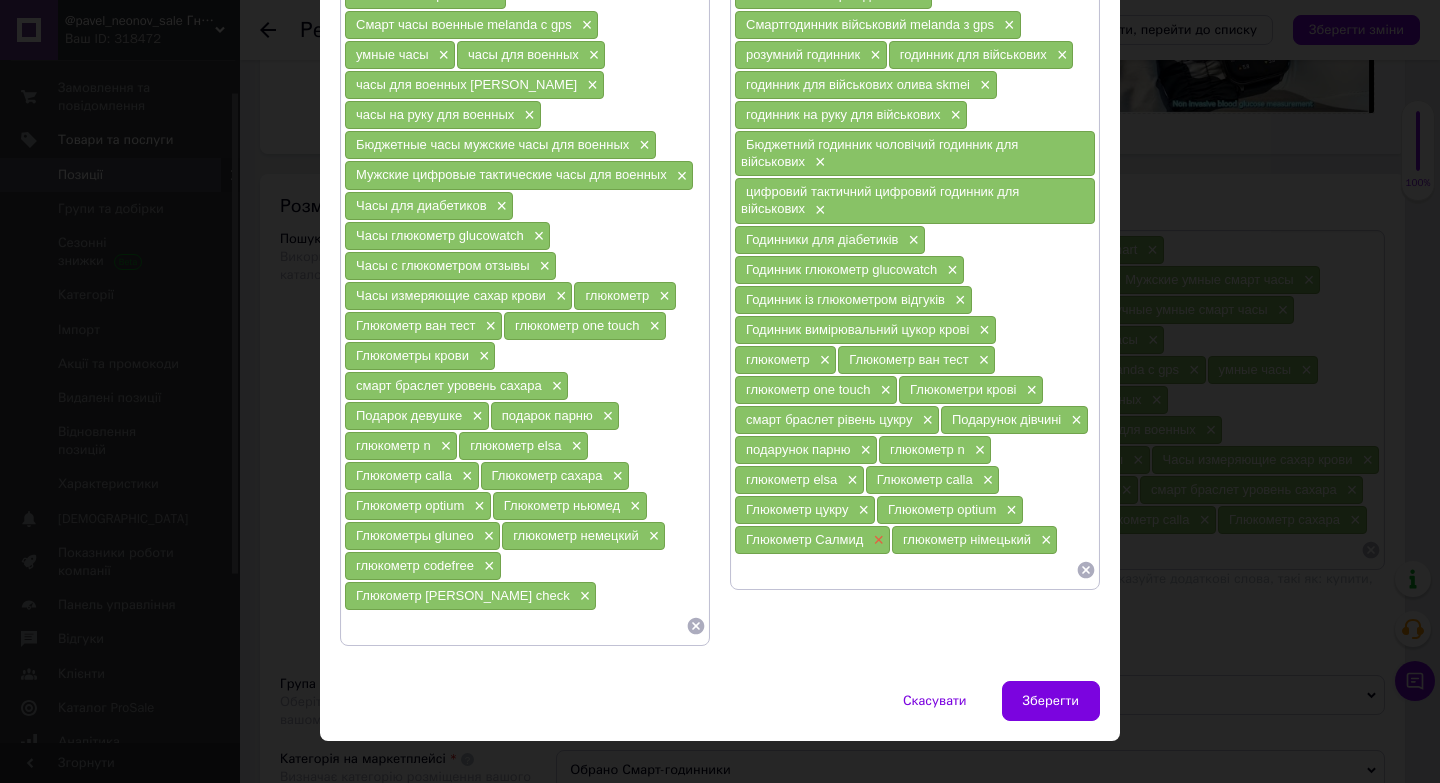 click on "×" at bounding box center [876, 540] 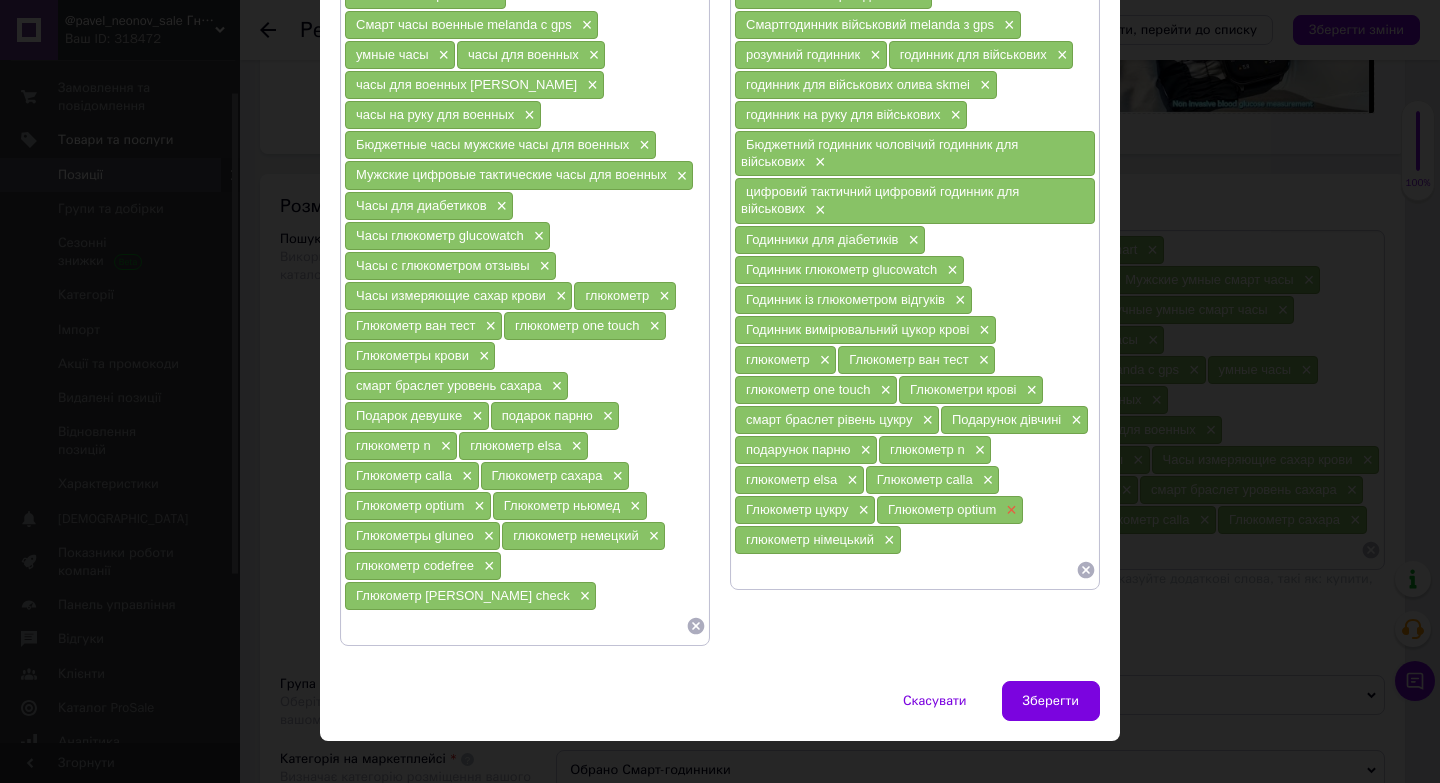 click on "×" at bounding box center [1009, 510] 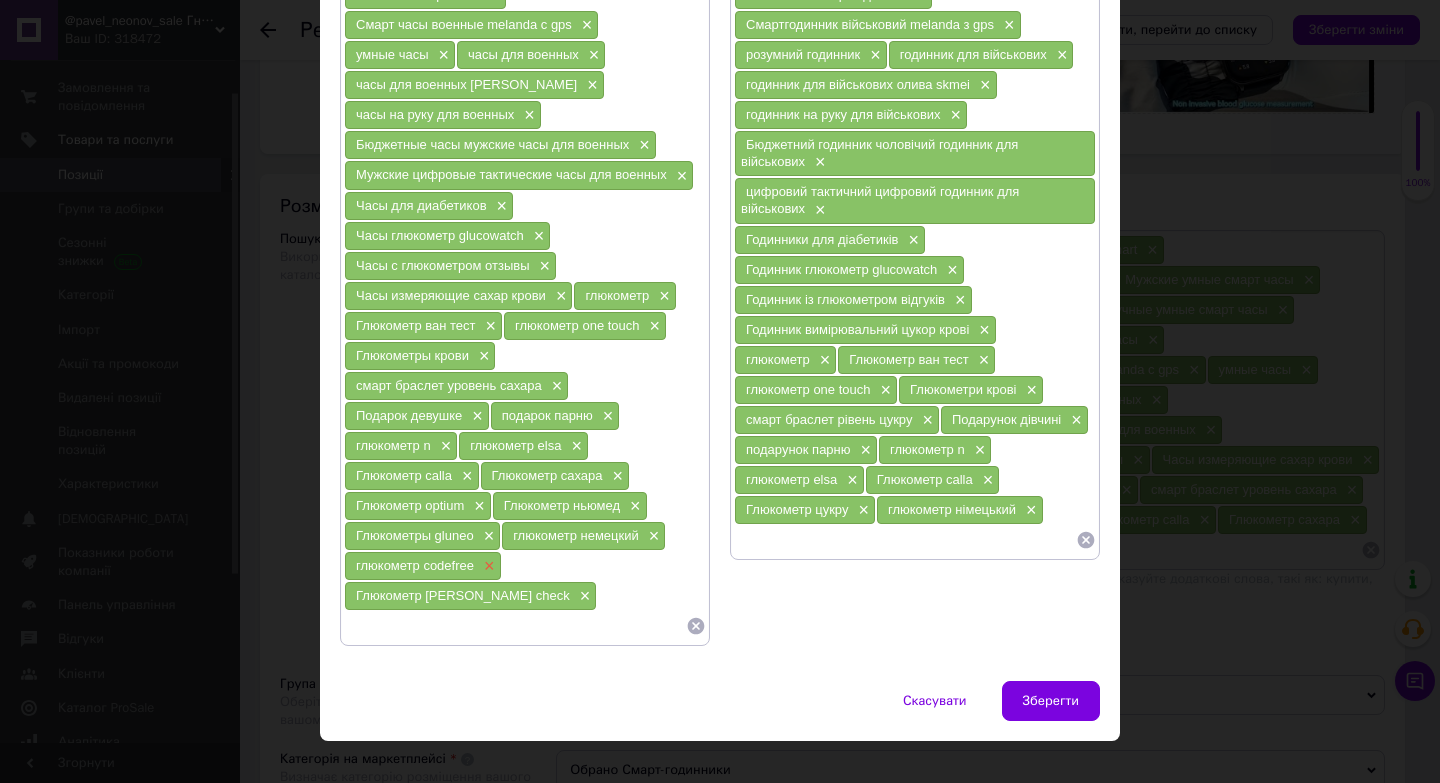 click on "×" at bounding box center (487, 566) 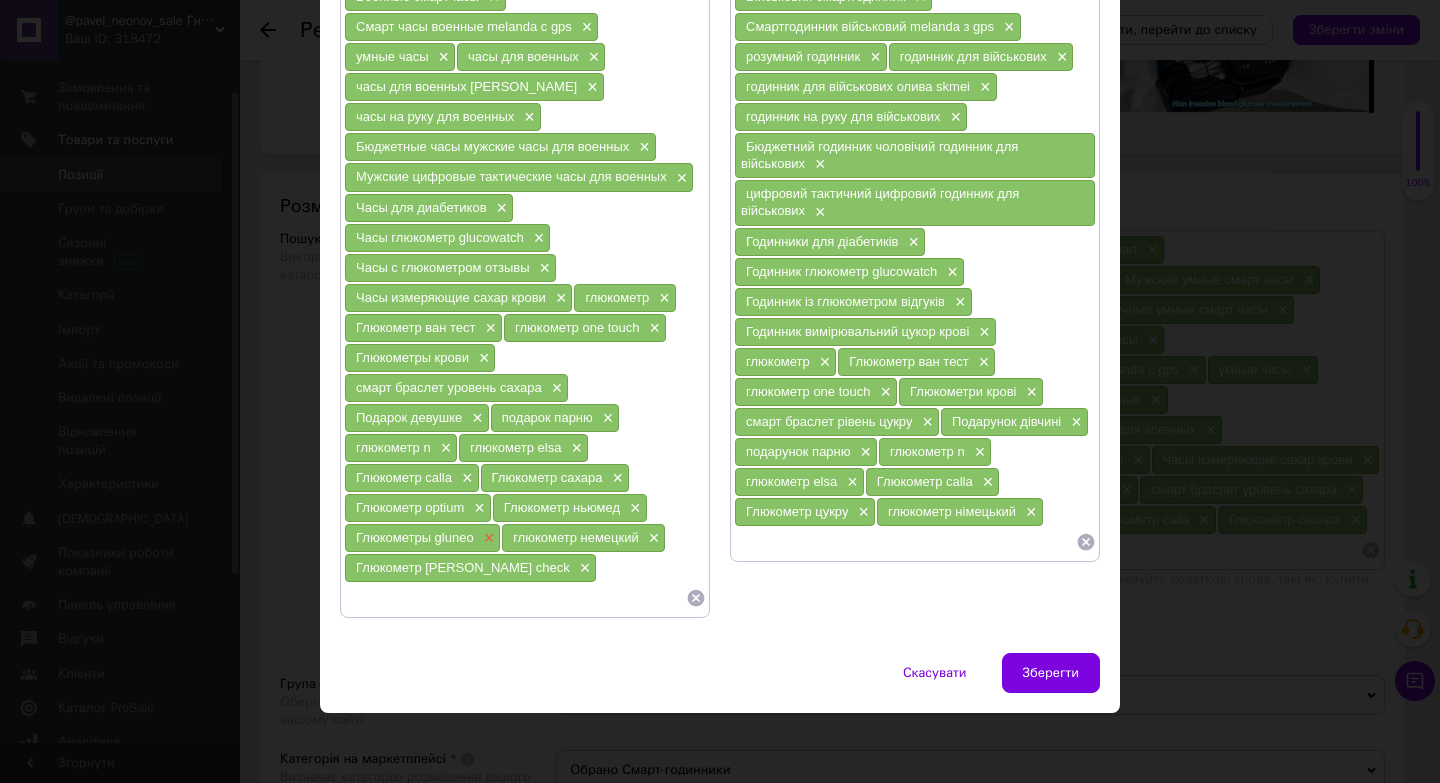 click on "×" at bounding box center [487, 538] 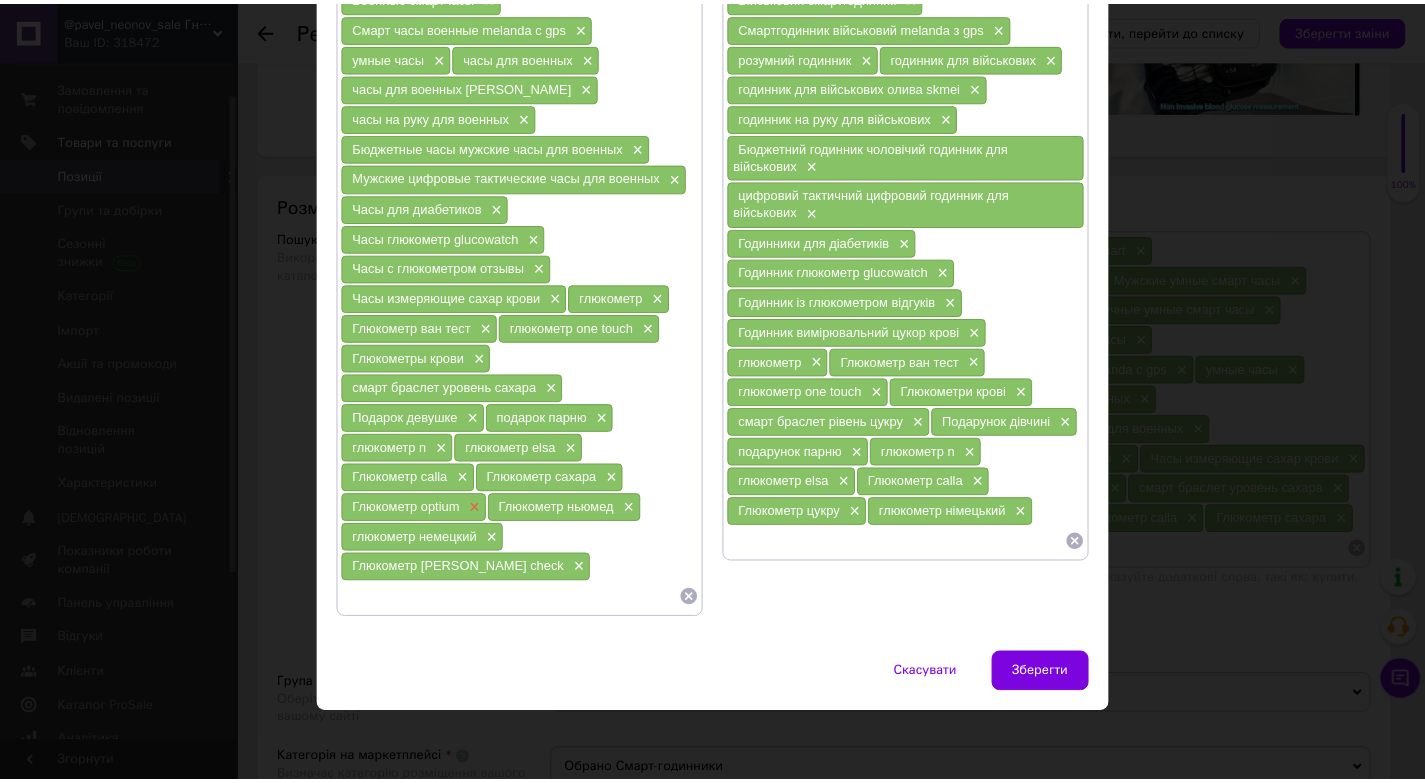 scroll, scrollTop: 517, scrollLeft: 0, axis: vertical 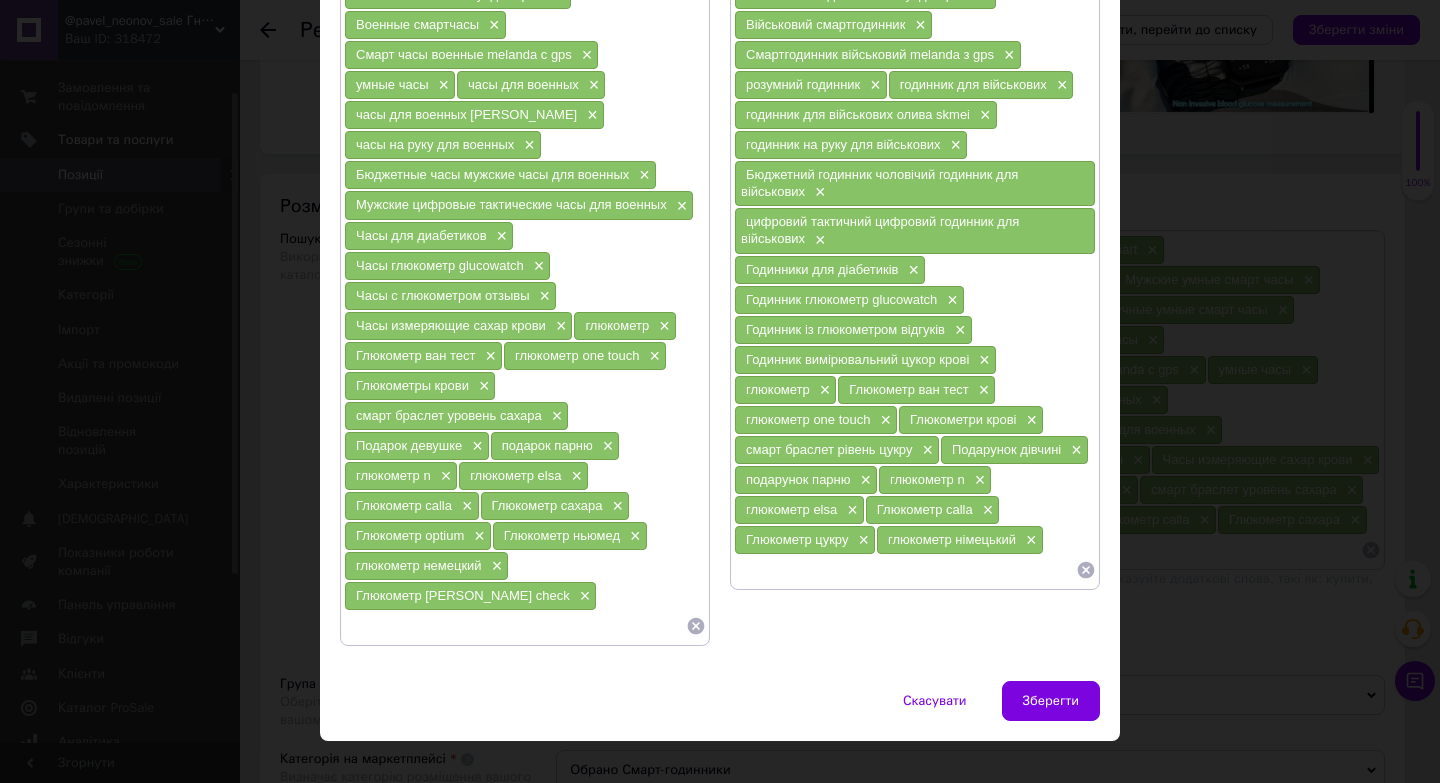 drag, startPoint x: 1048, startPoint y: 670, endPoint x: 1019, endPoint y: 669, distance: 29.017237 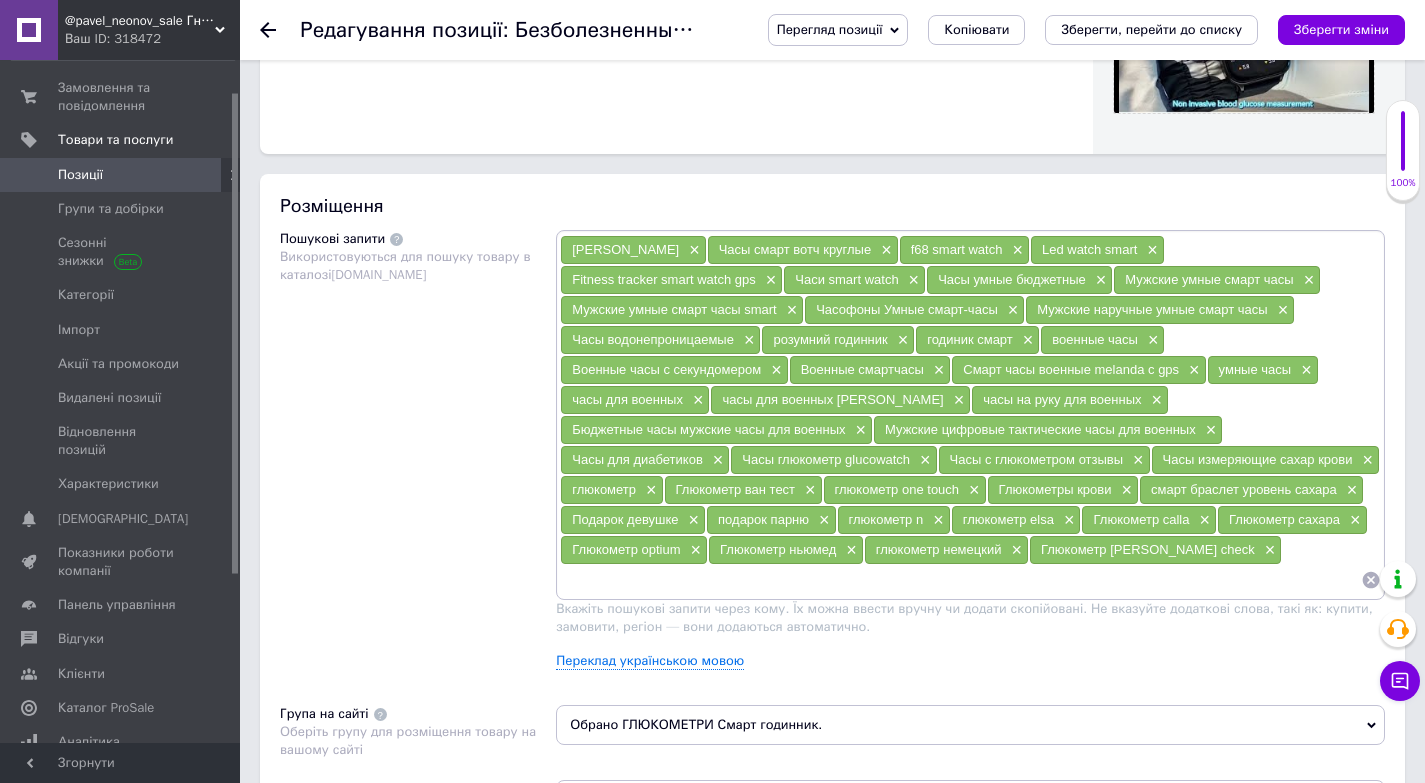 click on "Перегляд позиції Зберегти та переглянути на сайті Зберегти та переглянути на маркетплейсі Bigl.ua Копіювати Зберегти, перейти до списку Зберегти зміни" at bounding box center (1076, 30) 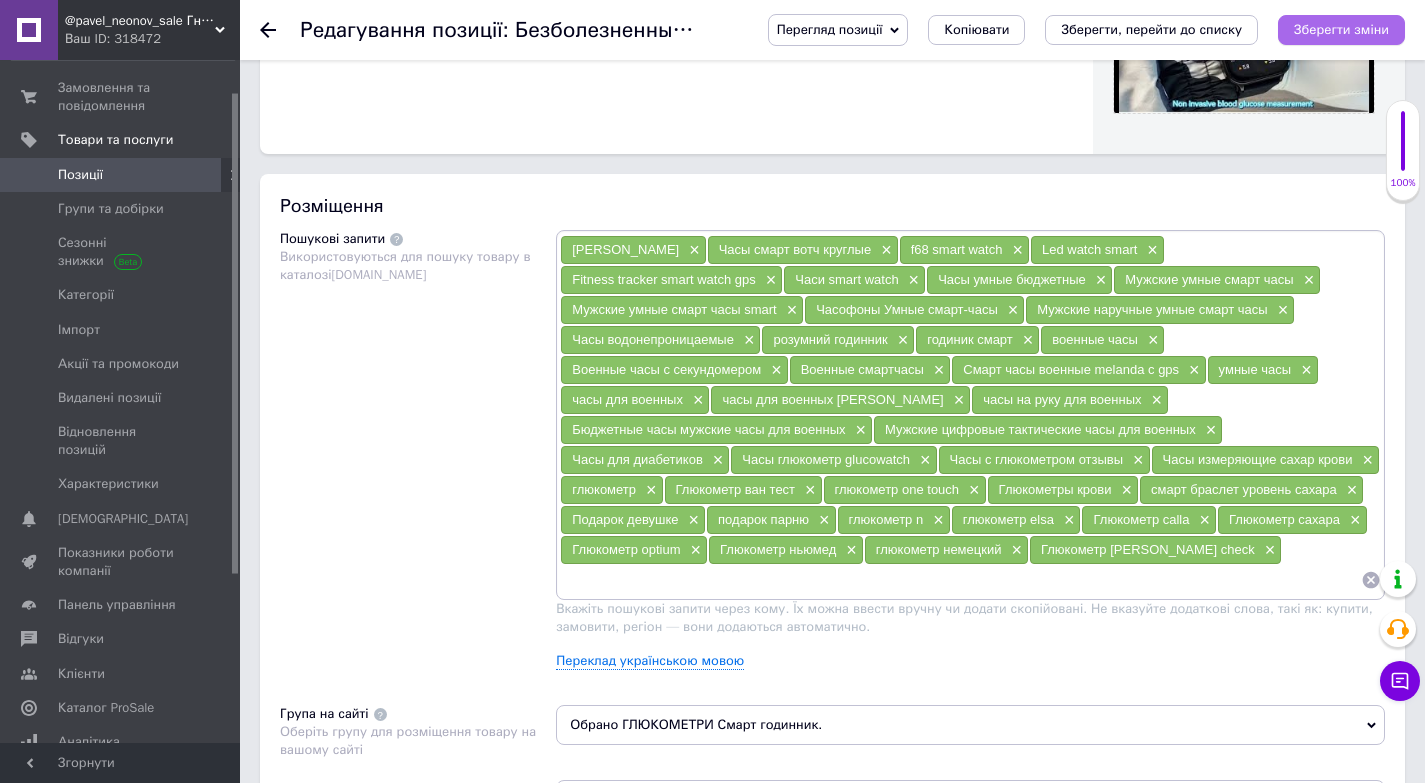 click on "Зберегти зміни" at bounding box center [1341, 29] 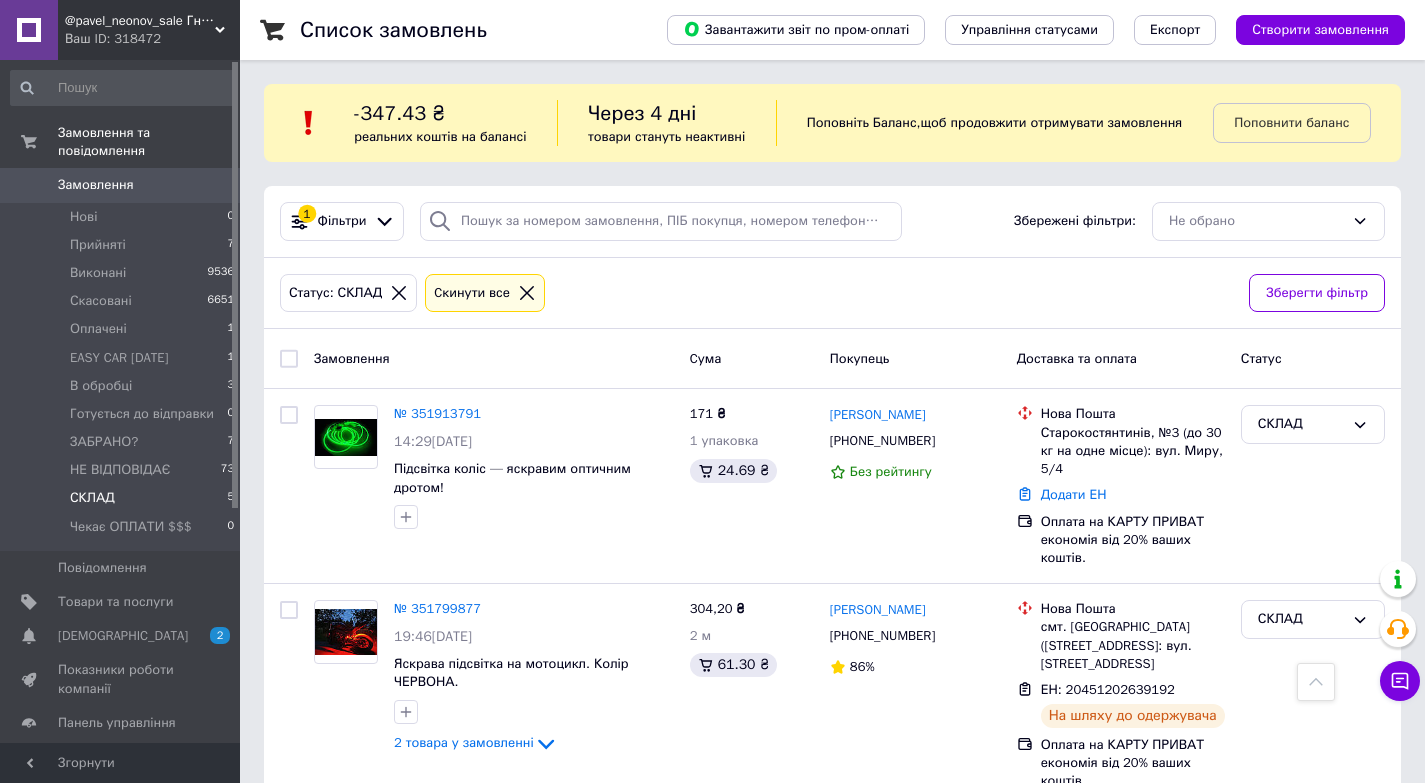 scroll, scrollTop: 440, scrollLeft: 0, axis: vertical 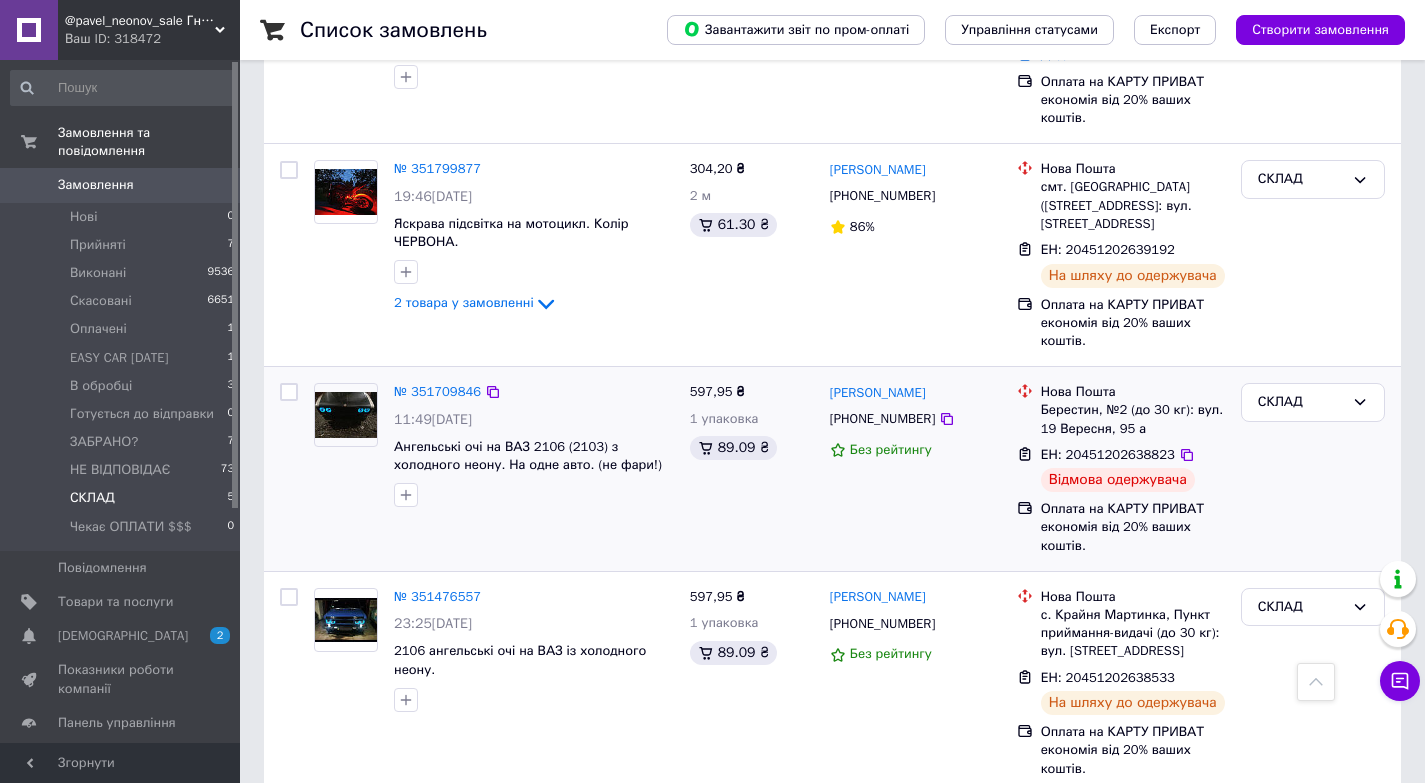 click on "597,95 ₴ 1 упаковка 89.09 ₴" at bounding box center (752, 469) 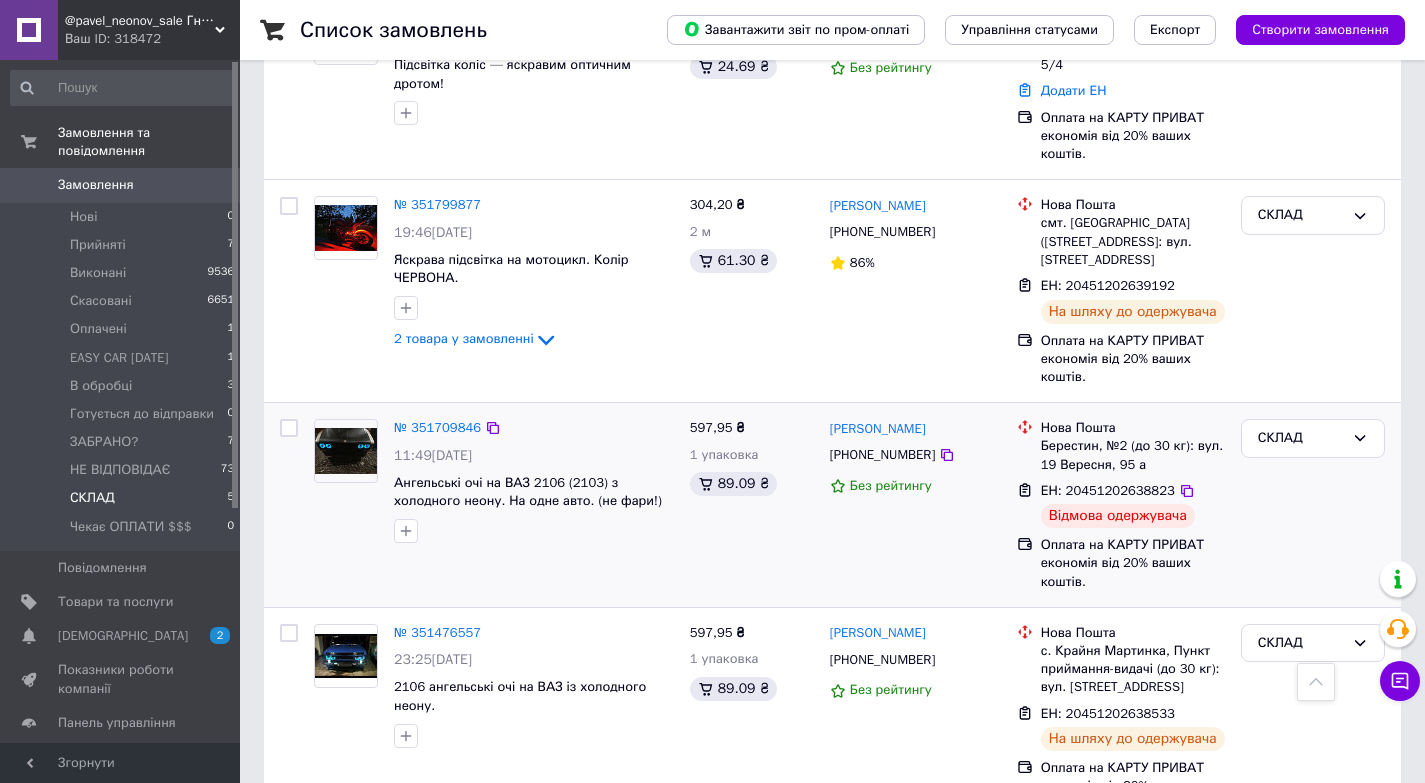 scroll, scrollTop: 400, scrollLeft: 0, axis: vertical 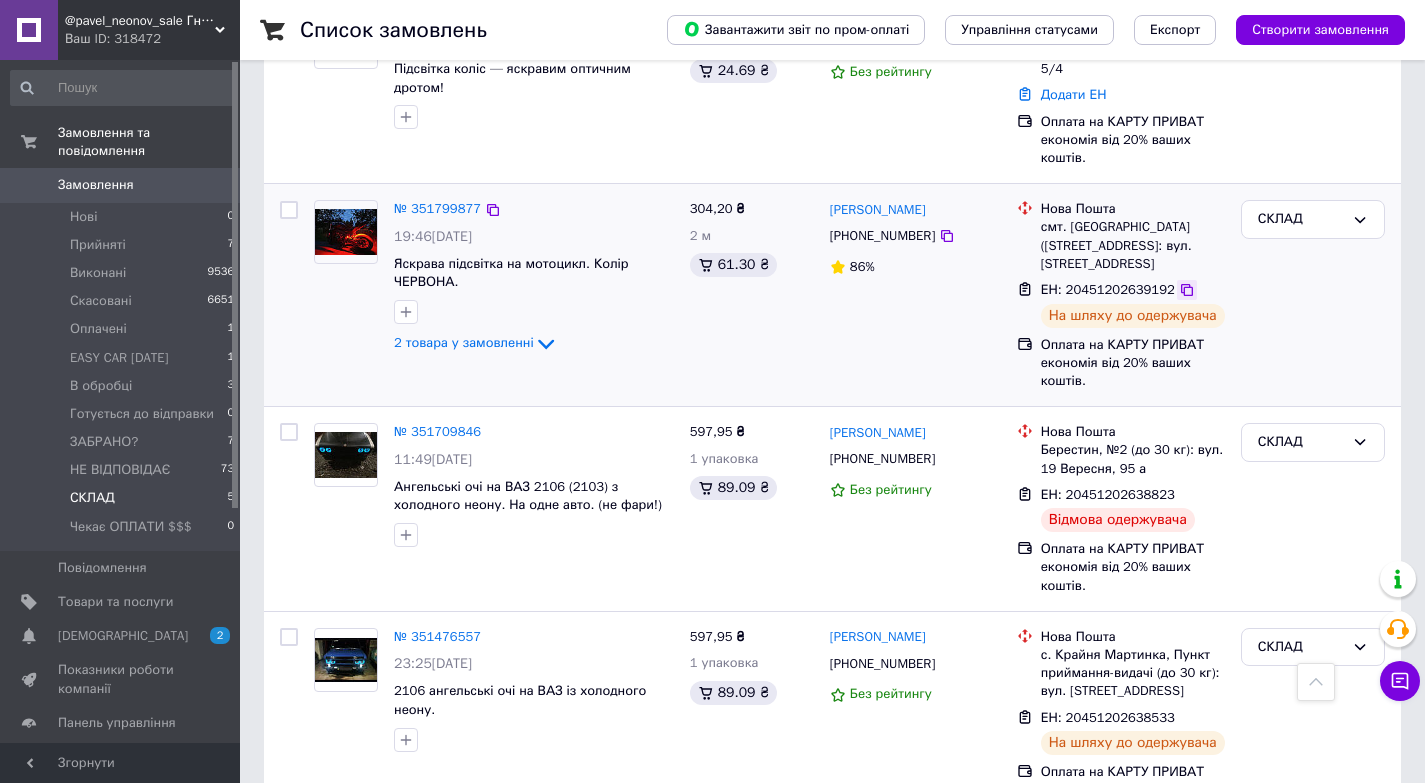 click 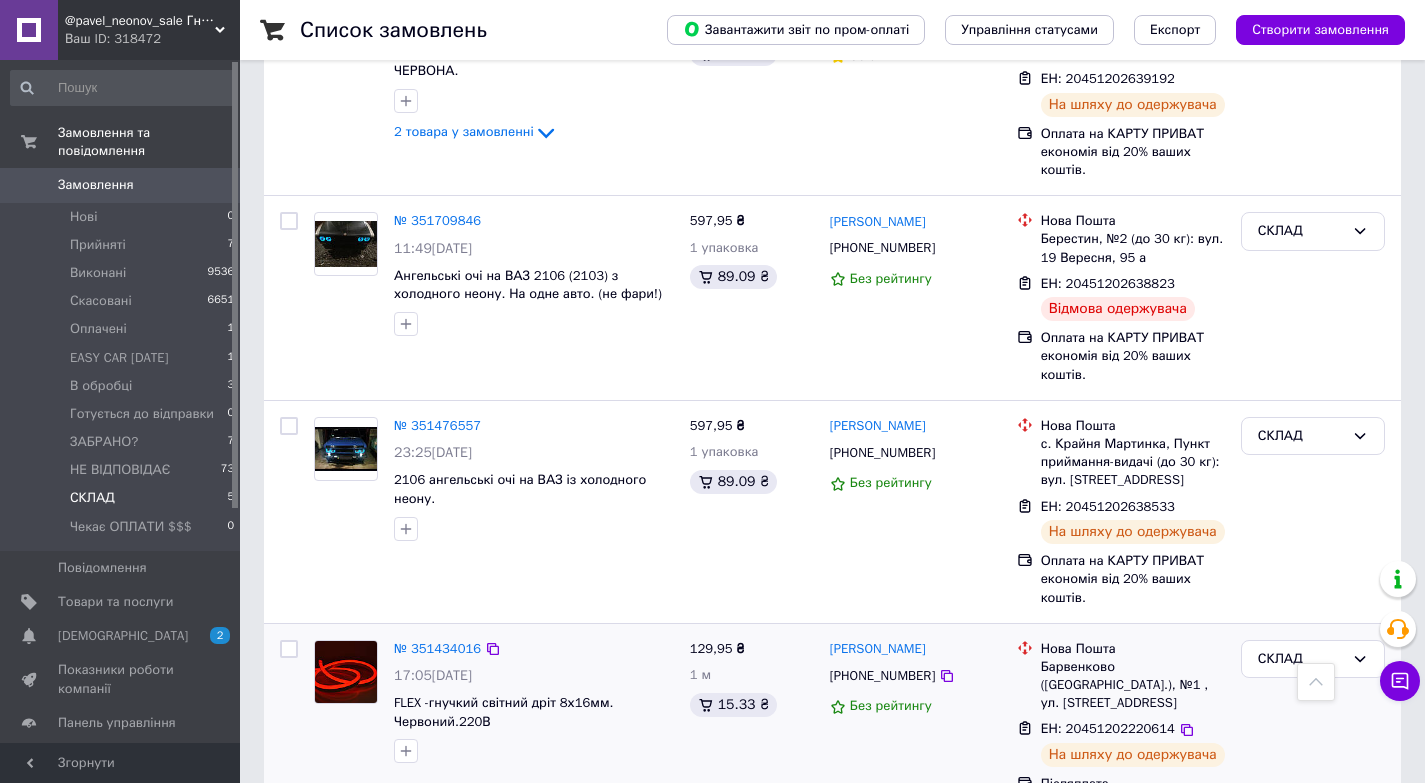 scroll, scrollTop: 661, scrollLeft: 0, axis: vertical 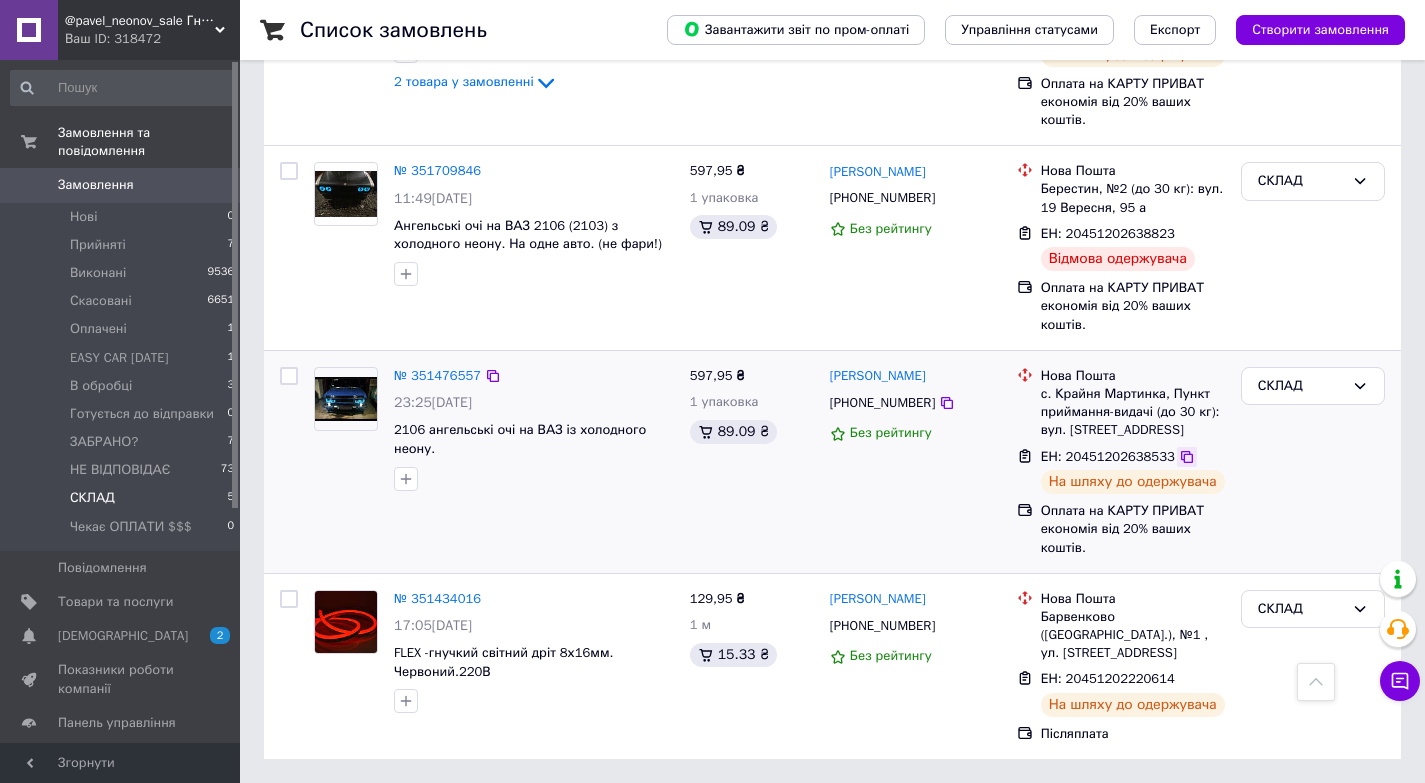 click 